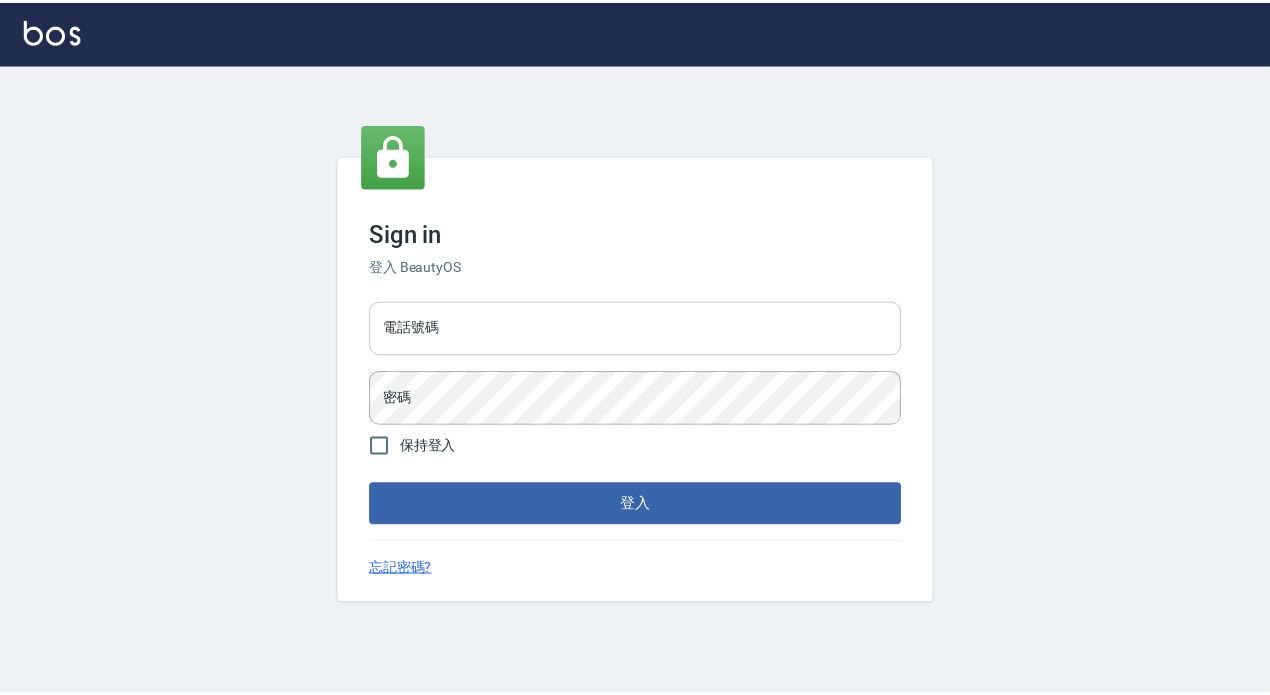 scroll, scrollTop: 0, scrollLeft: 0, axis: both 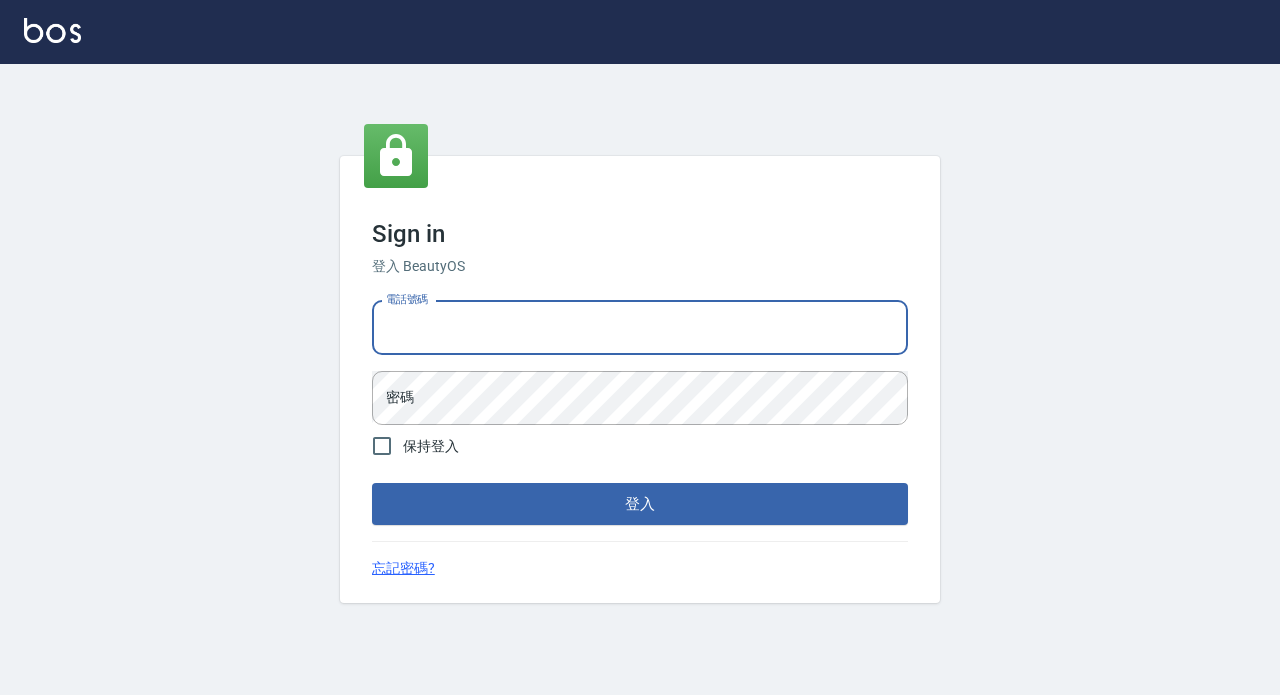 click on "電話號碼" at bounding box center [640, 328] 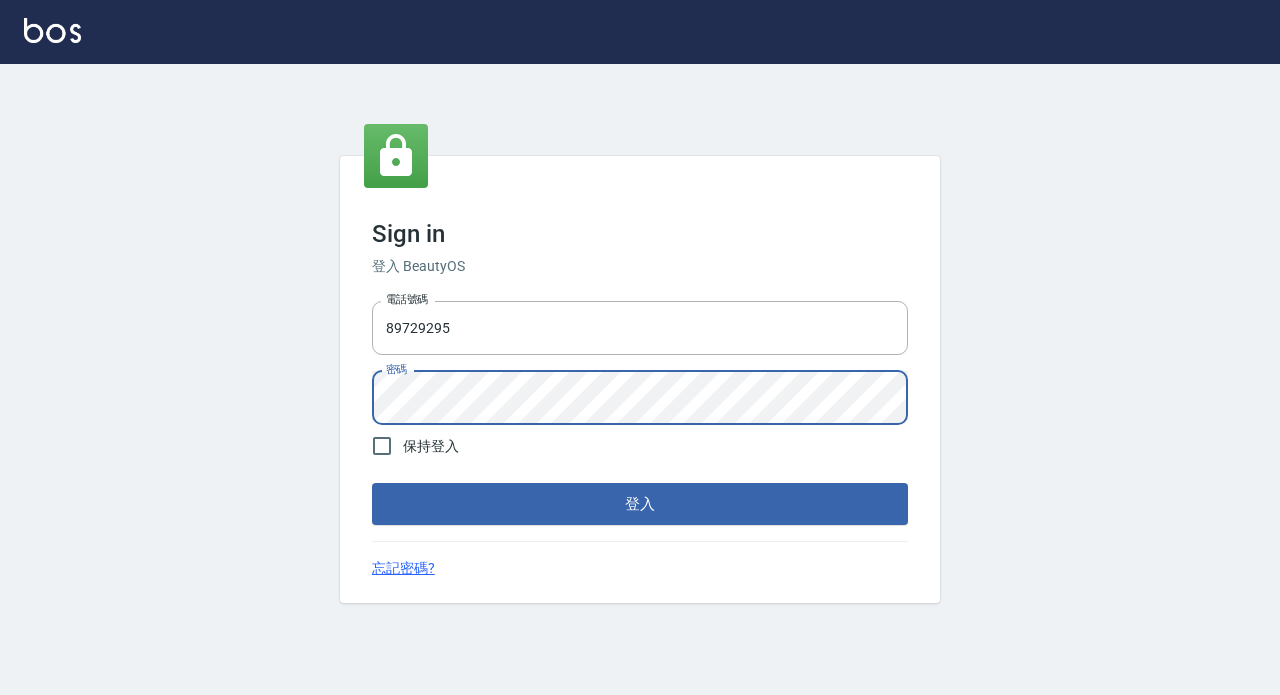 click on "登入" at bounding box center (640, 504) 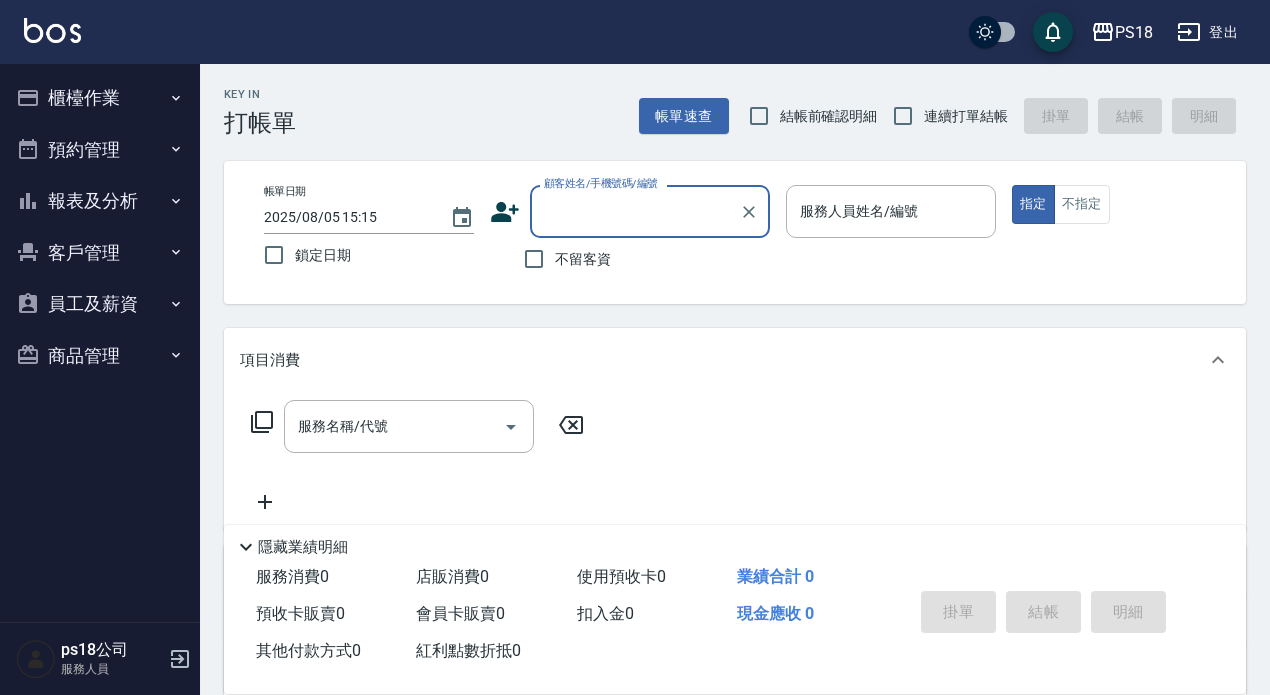 click on "櫃檯作業" at bounding box center (100, 98) 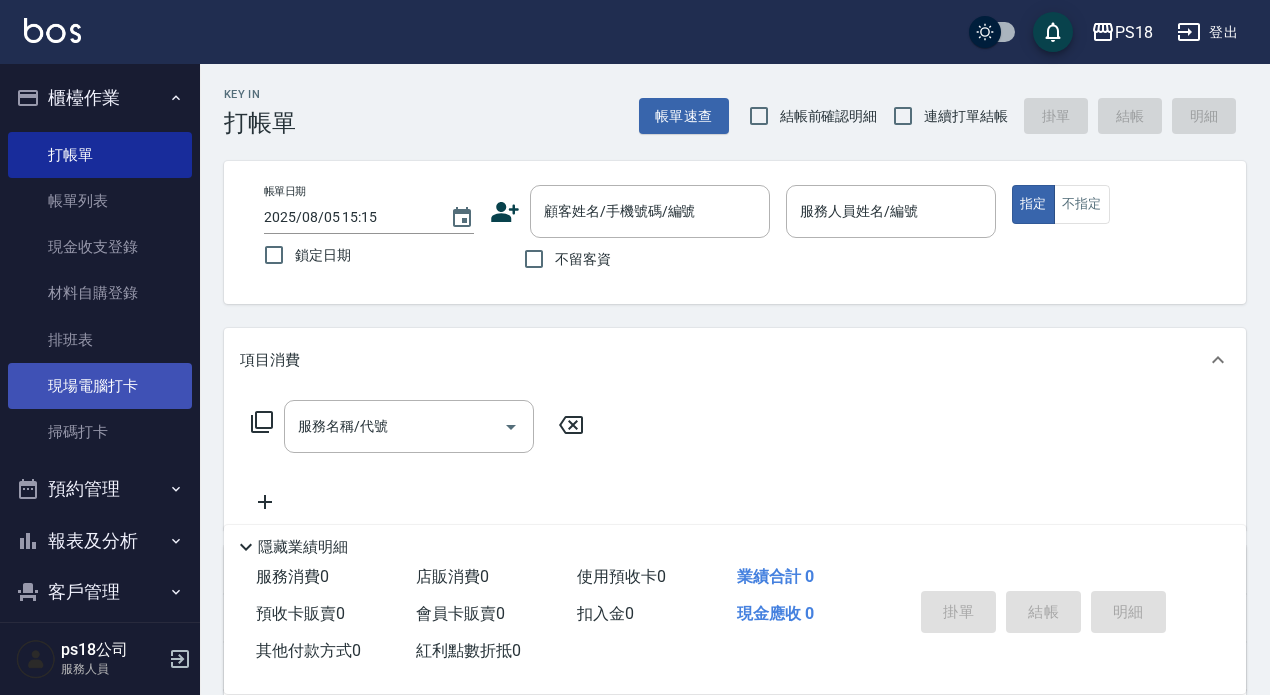 click on "現場電腦打卡" at bounding box center [100, 386] 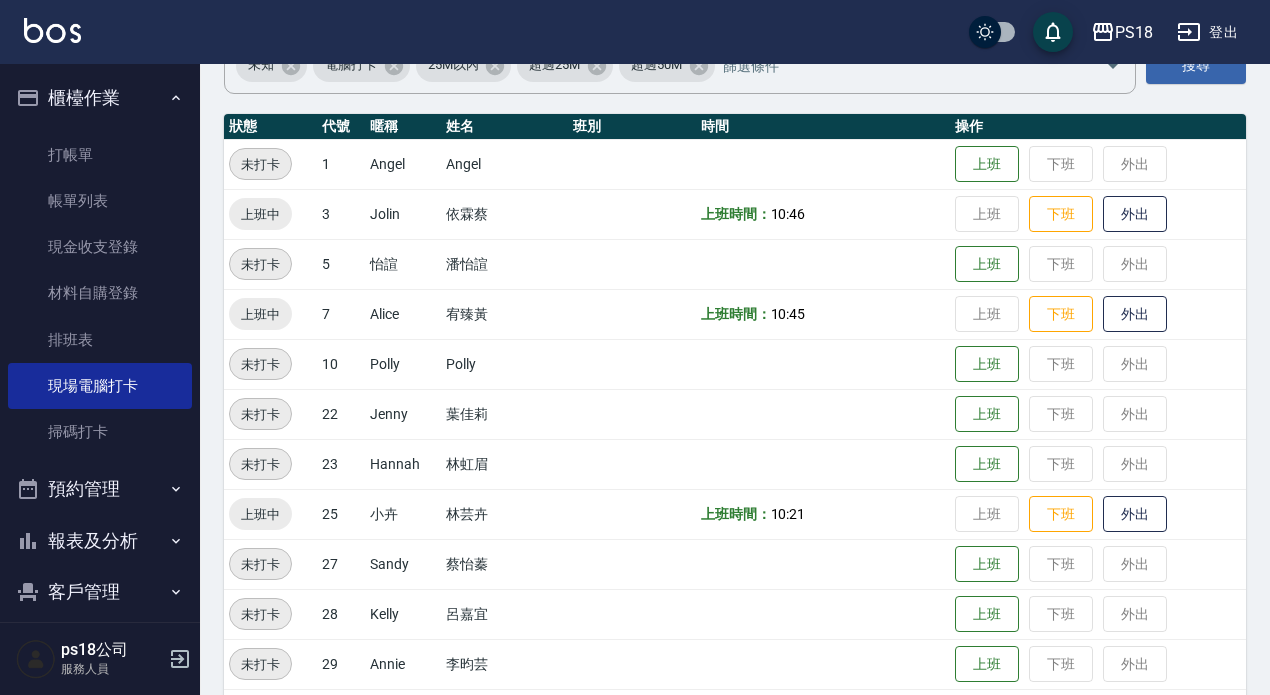 scroll, scrollTop: 300, scrollLeft: 0, axis: vertical 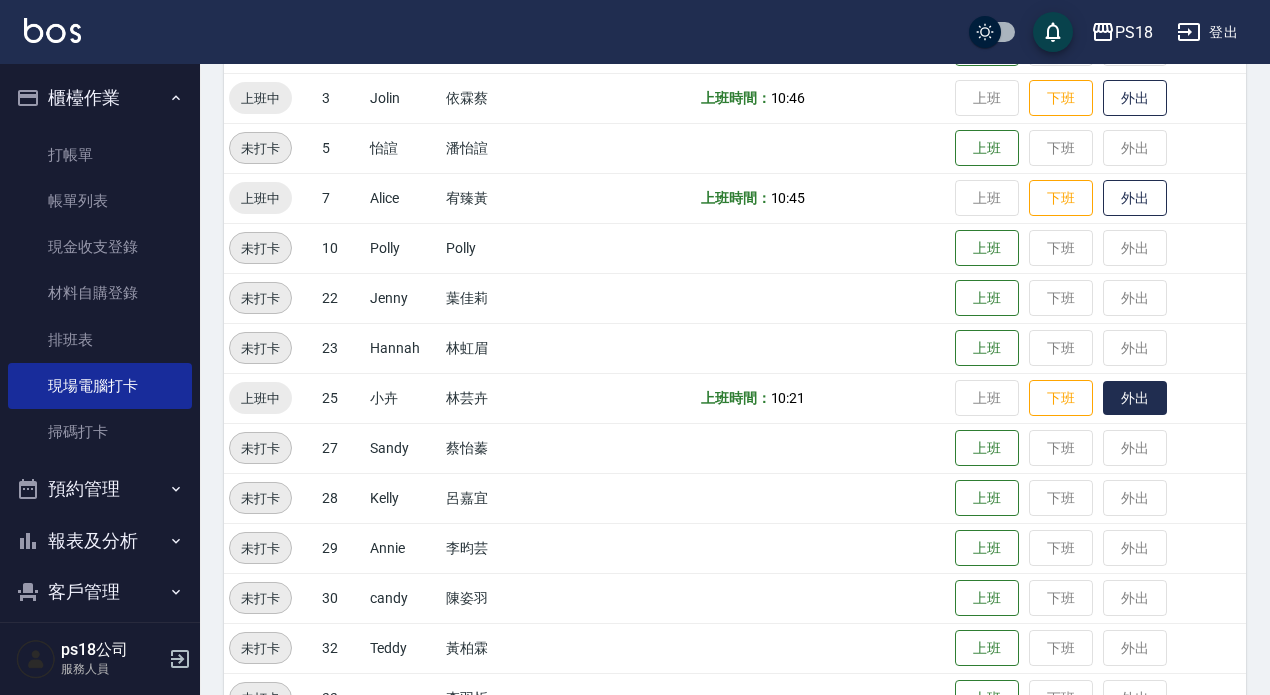 click on "外出" at bounding box center [1135, 398] 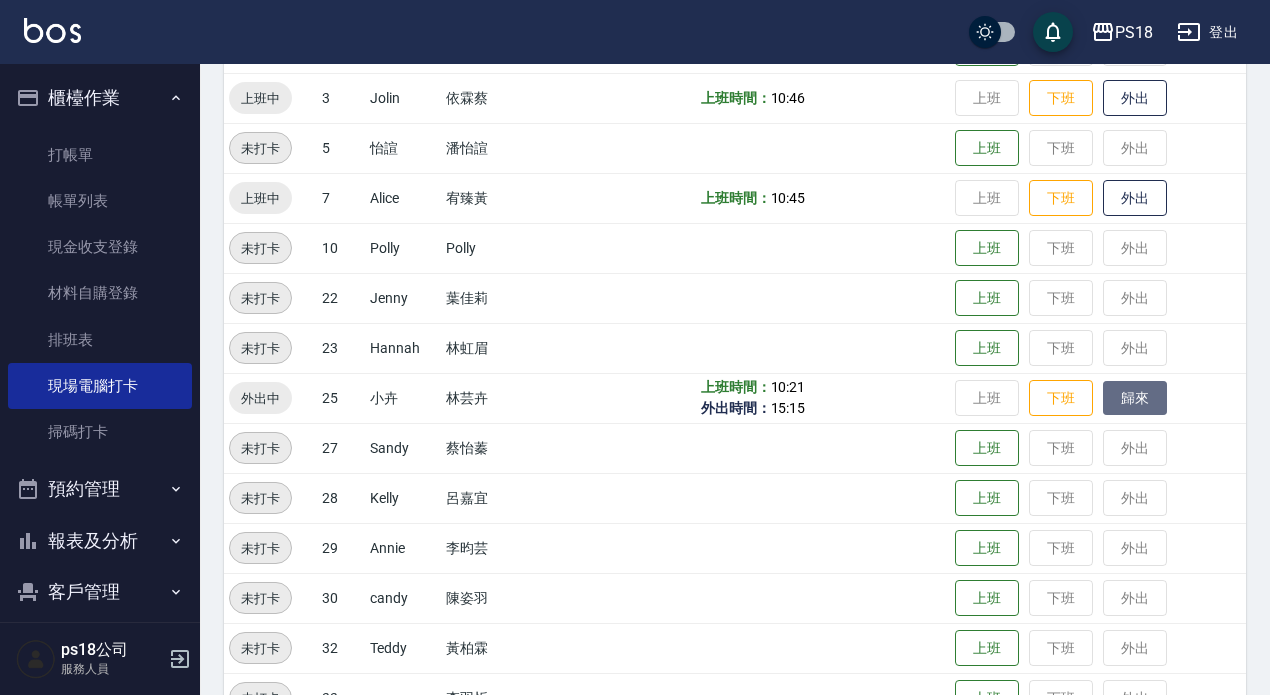 click on "歸來" at bounding box center (1135, 398) 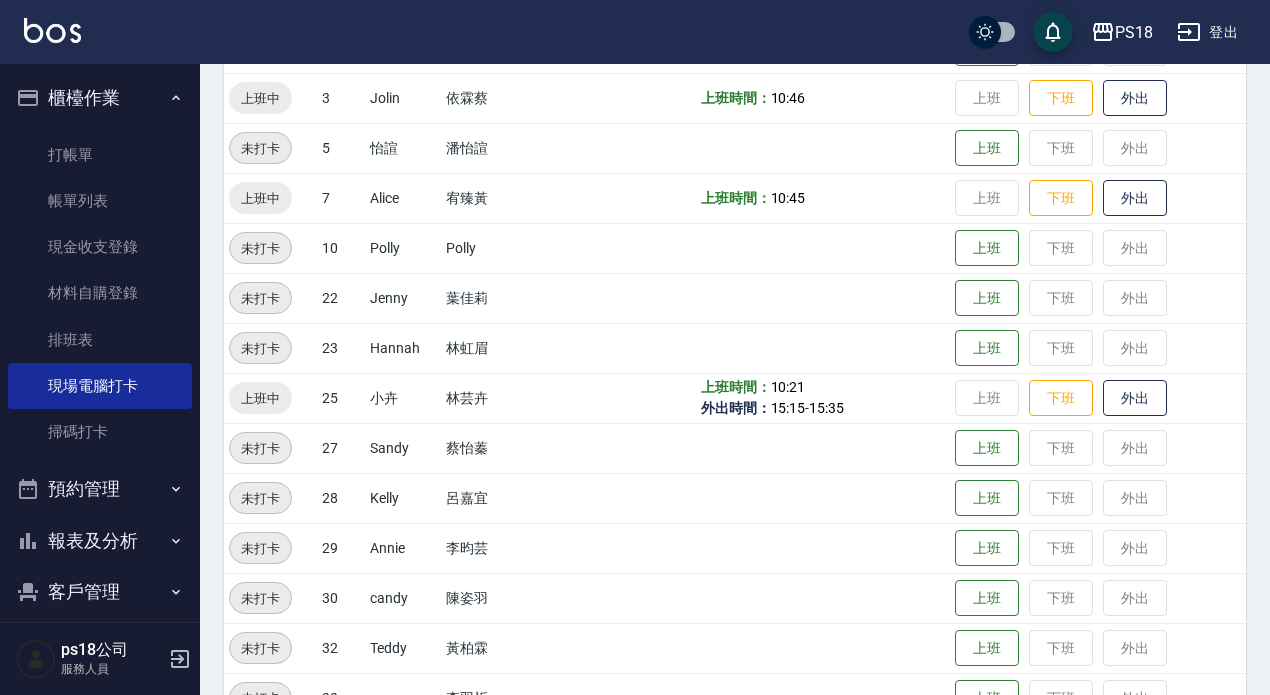 click on "登出" at bounding box center (1207, 32) 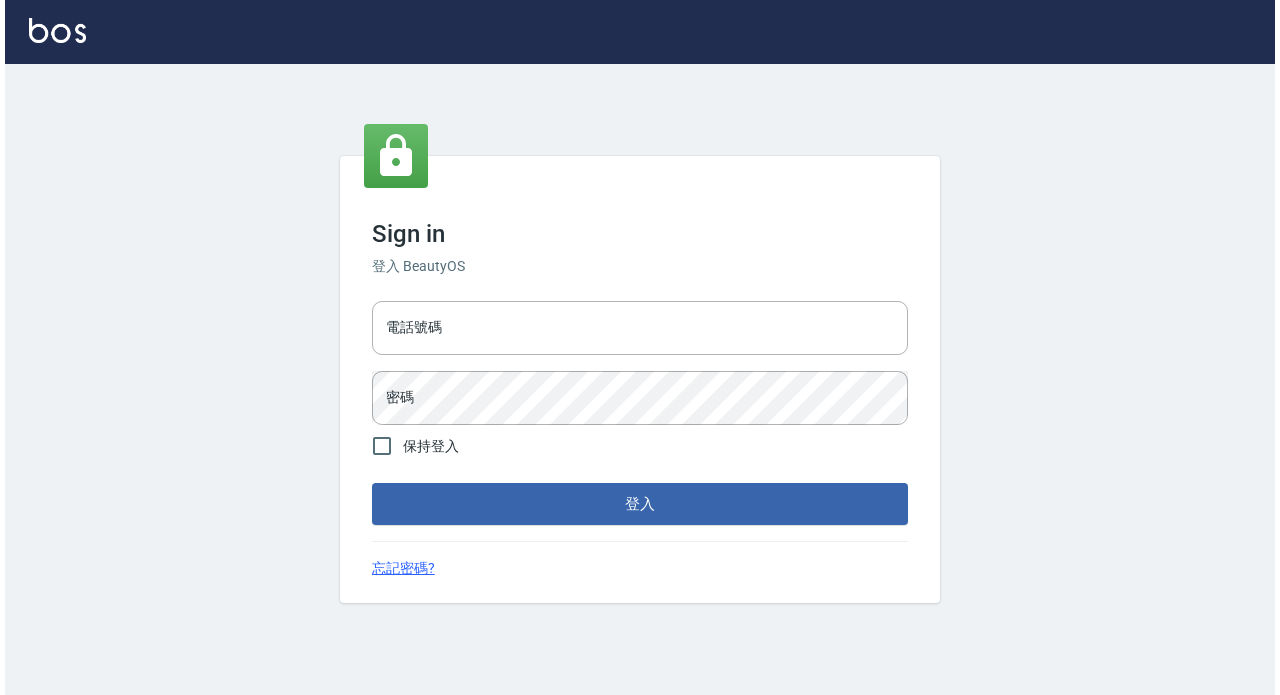 scroll, scrollTop: 0, scrollLeft: 0, axis: both 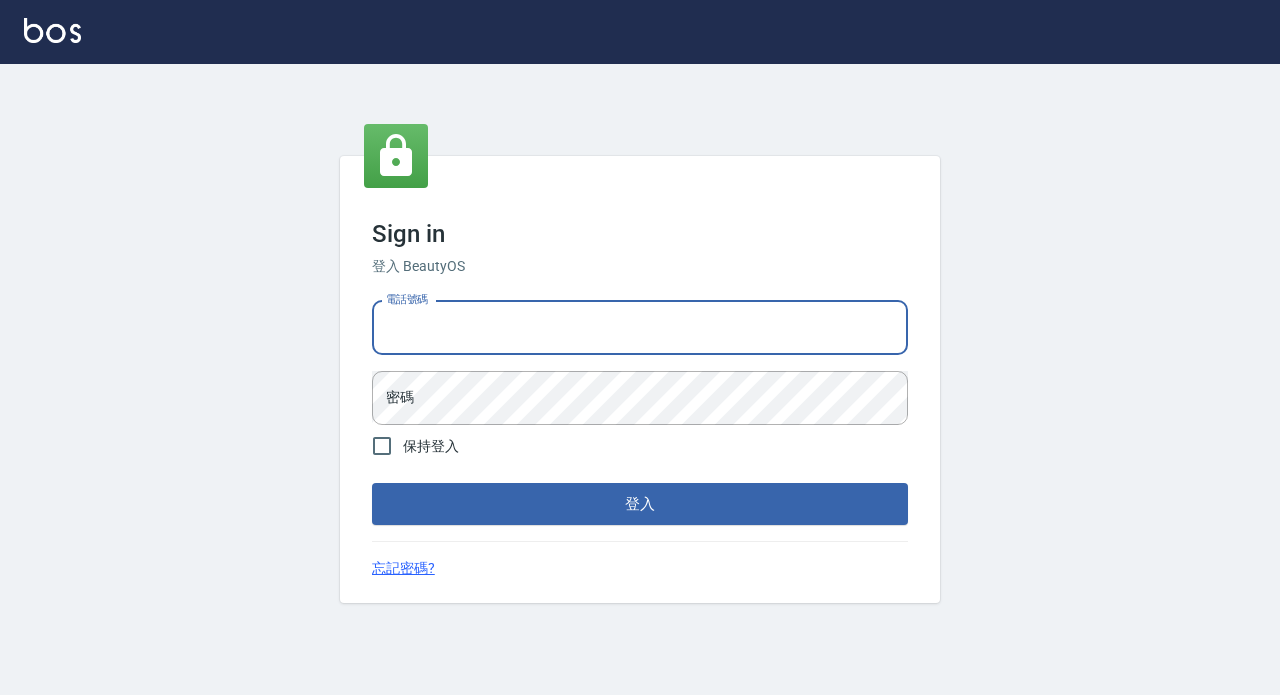 click on "電話號碼" at bounding box center (640, 328) 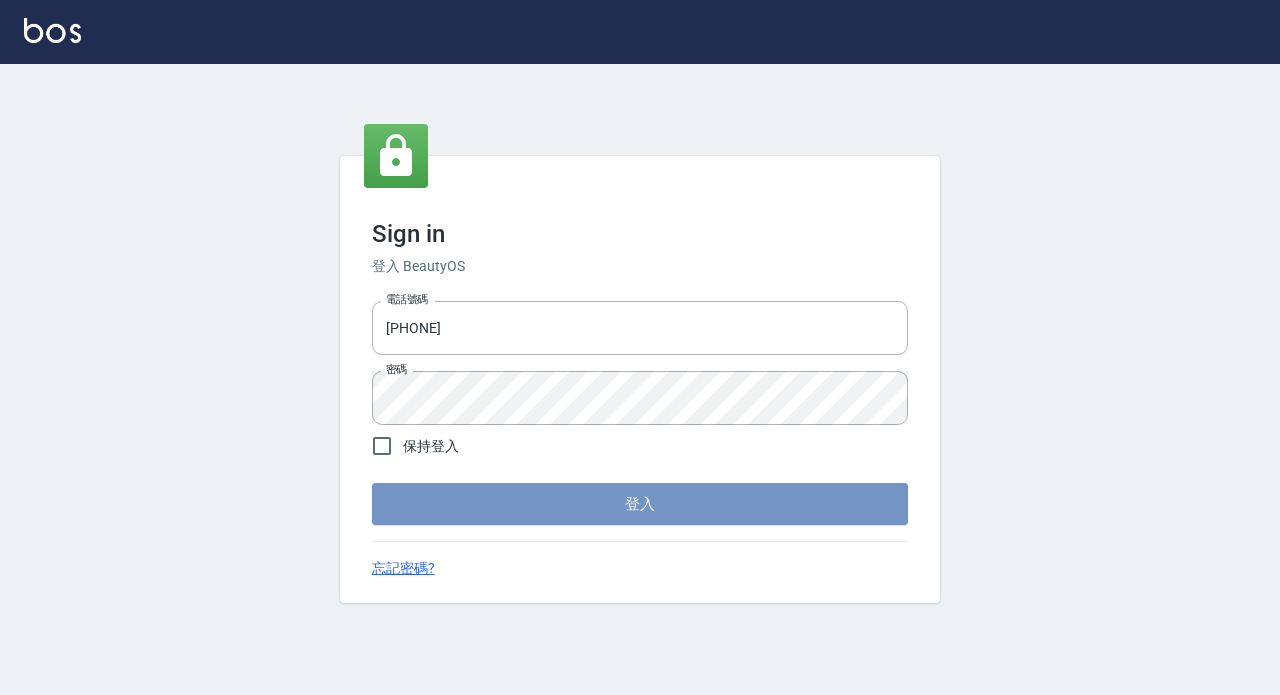 click on "登入" at bounding box center (640, 504) 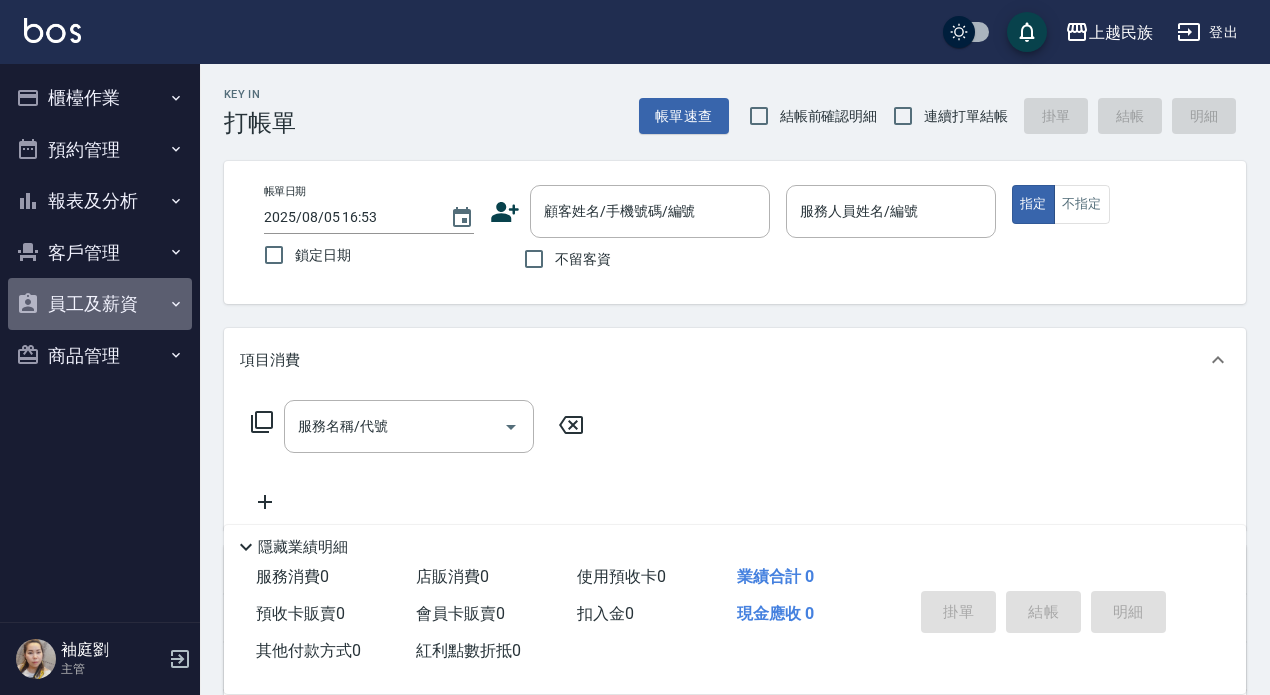 click on "員工及薪資" at bounding box center (100, 304) 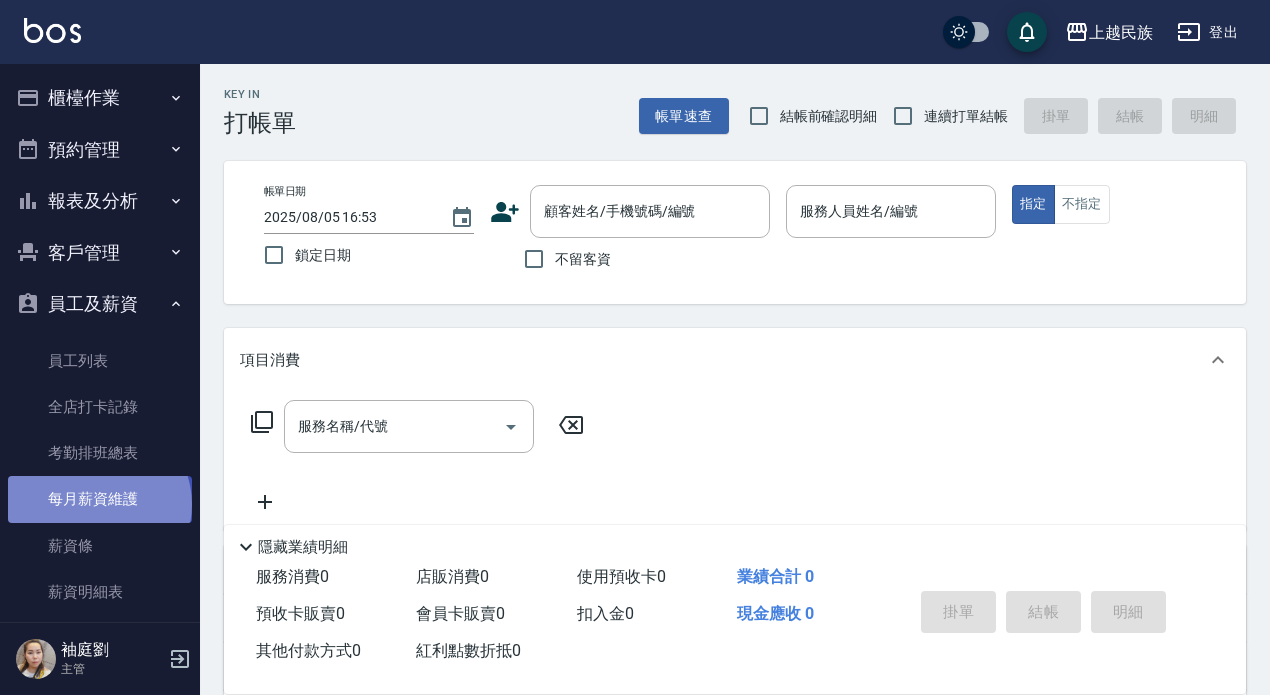 click on "每月薪資維護" at bounding box center (100, 499) 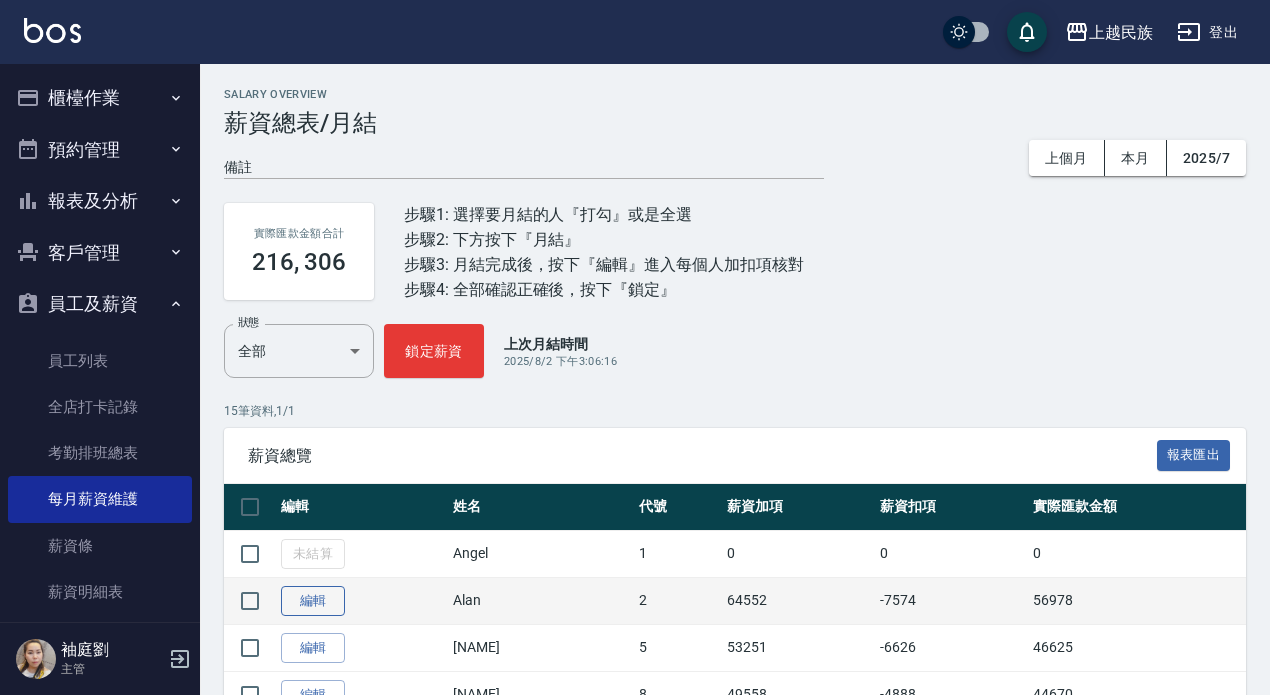 click on "編輯" at bounding box center (313, 601) 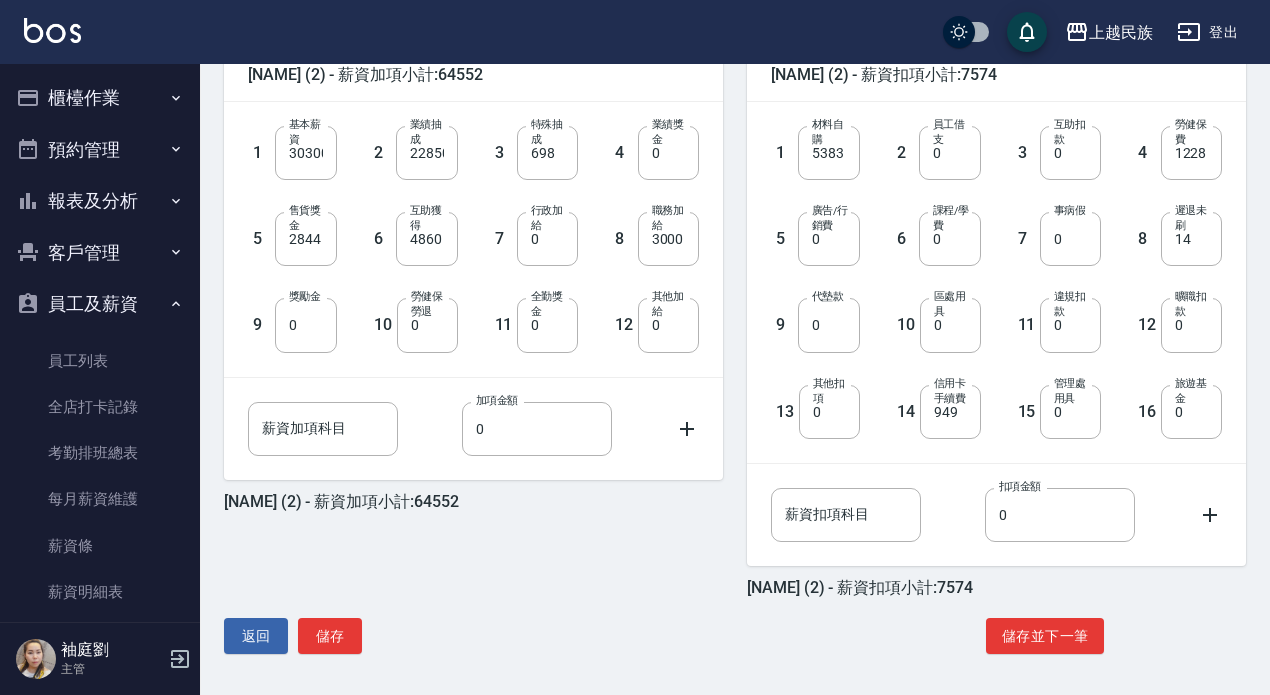 scroll, scrollTop: 518, scrollLeft: 0, axis: vertical 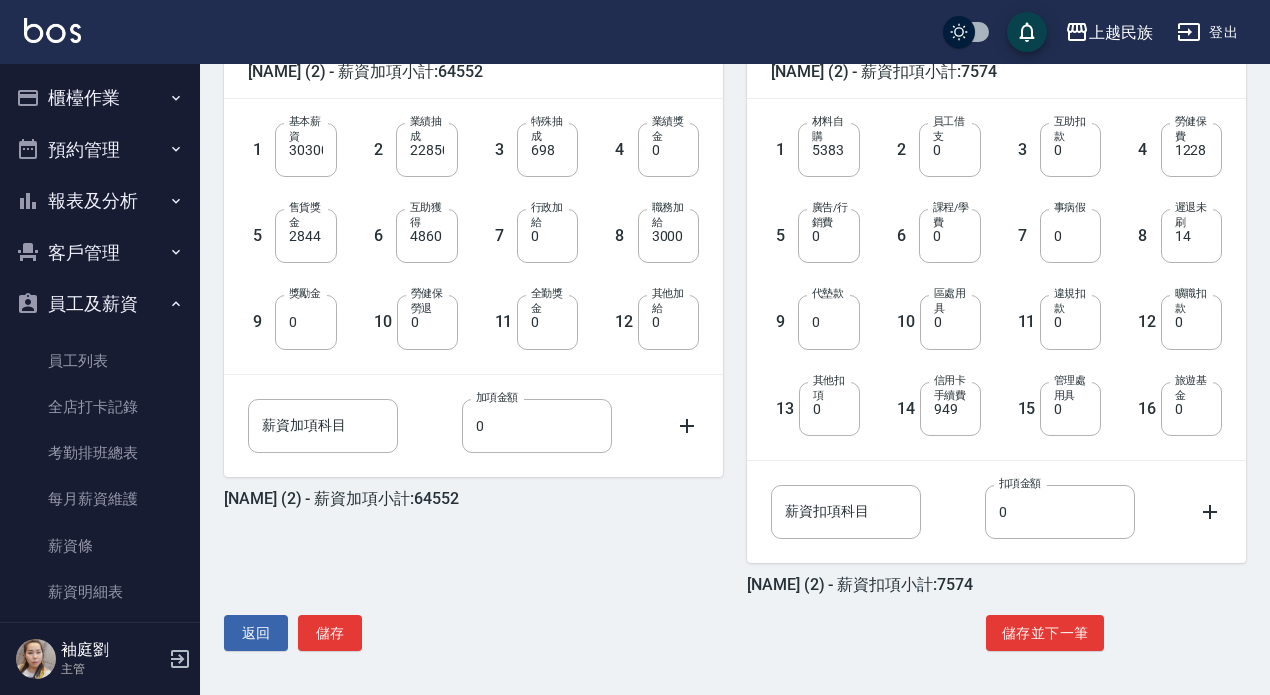click on "薪資加項科目" at bounding box center [323, 426] 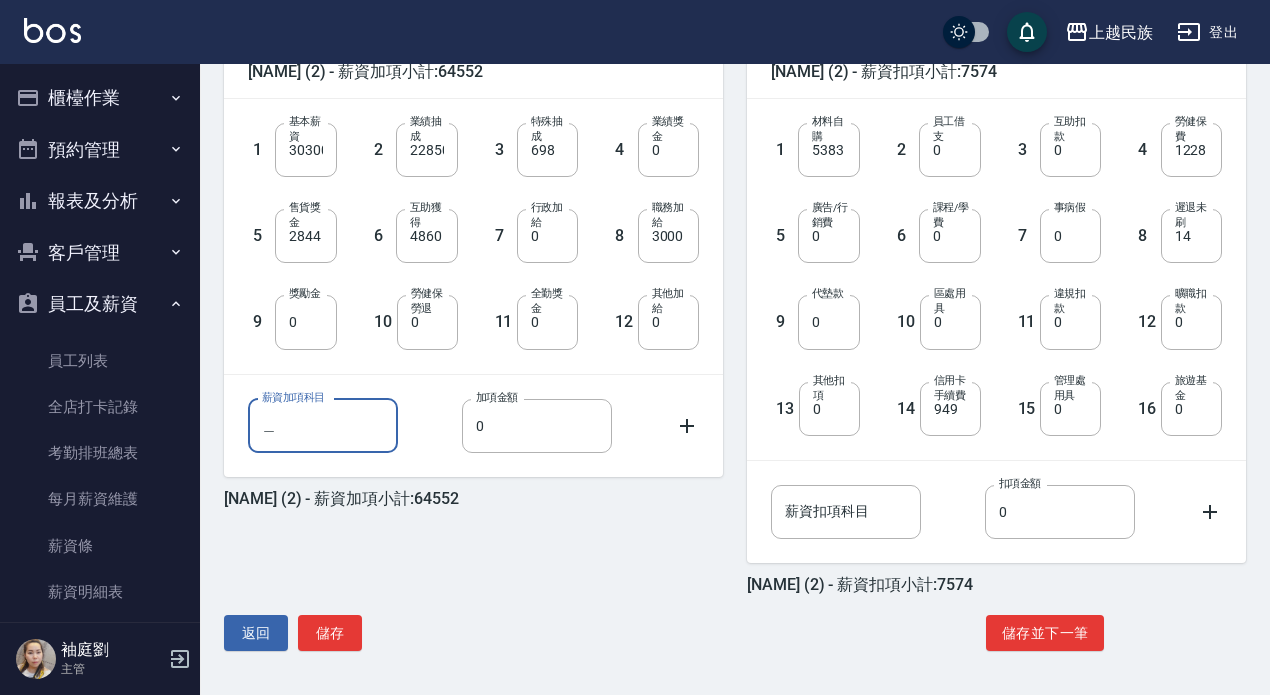 type on "不" 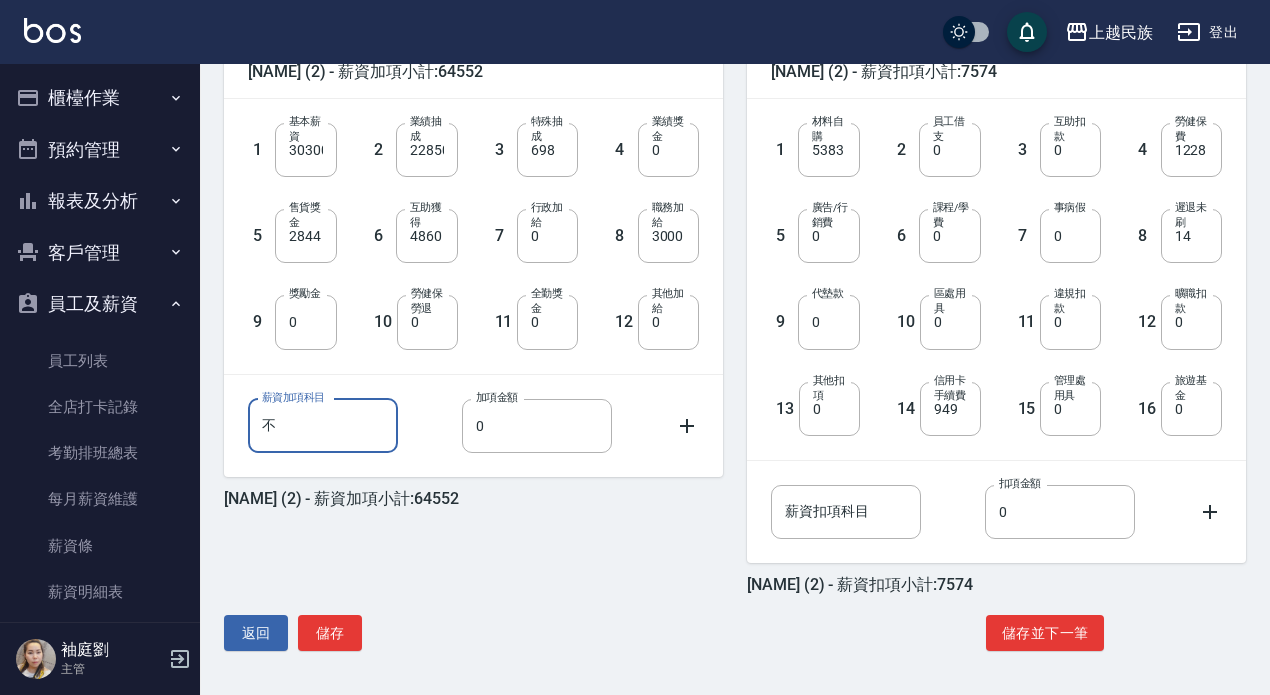 click on "不" at bounding box center (323, 426) 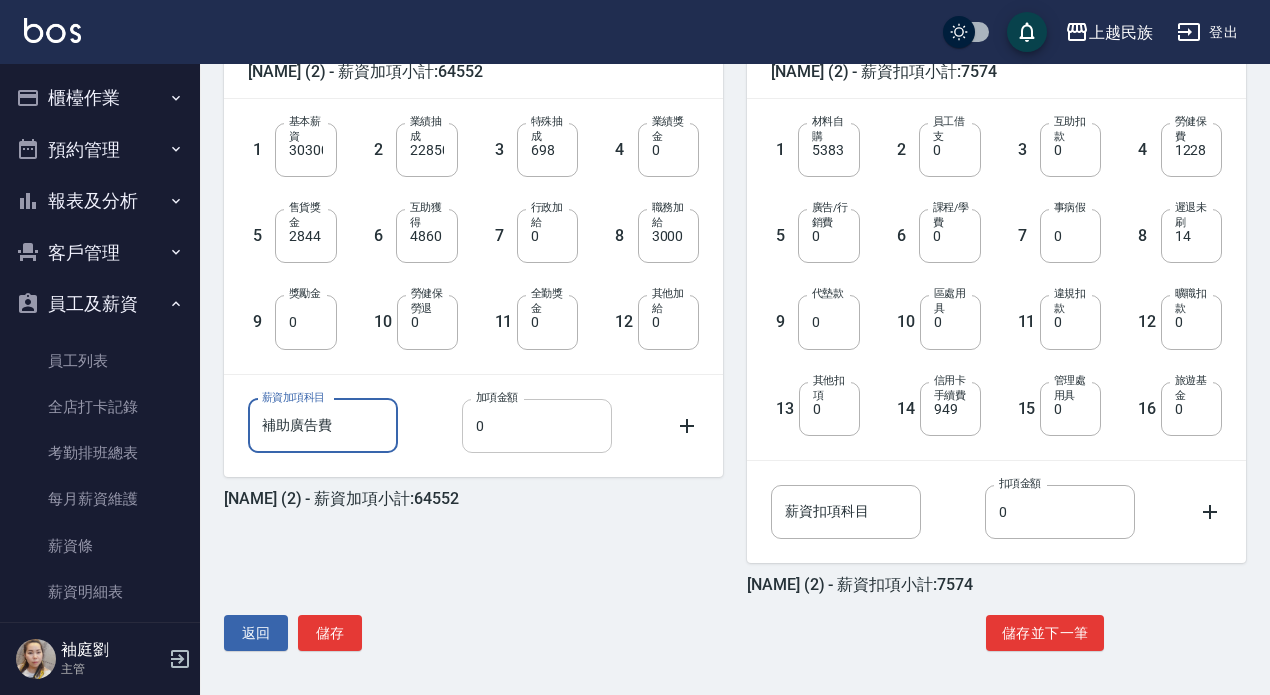 type on "補助廣告費" 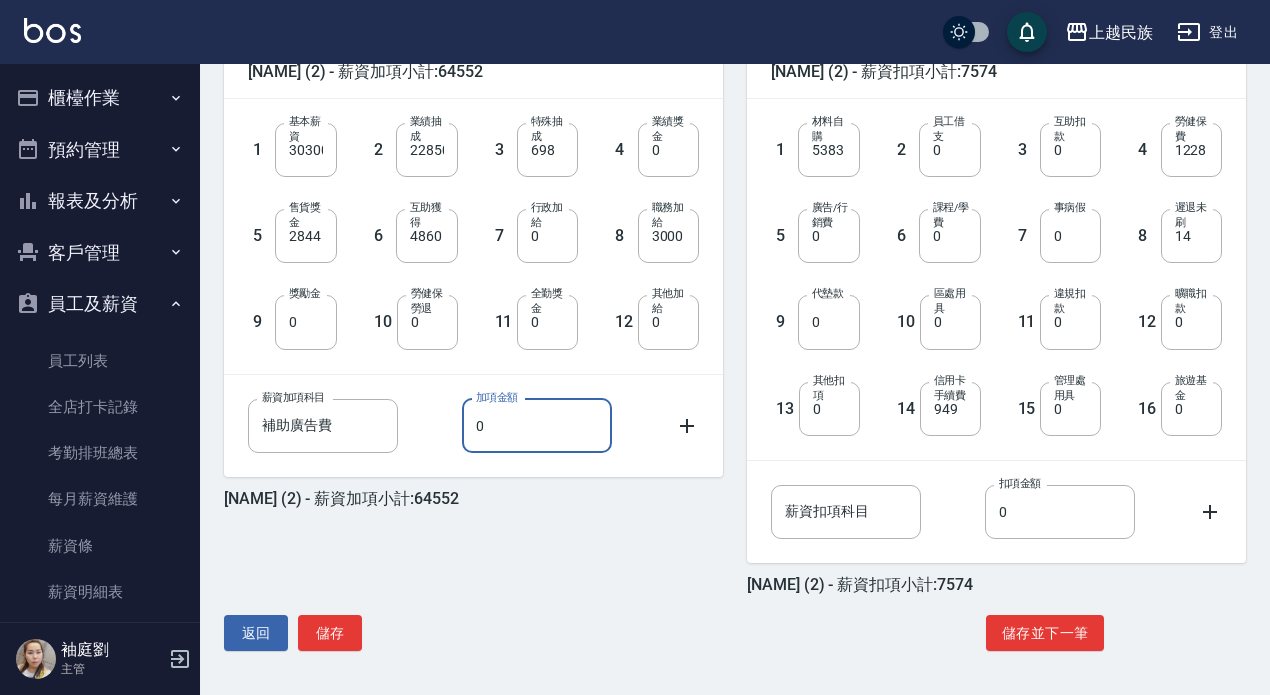 click on "0" at bounding box center [537, 426] 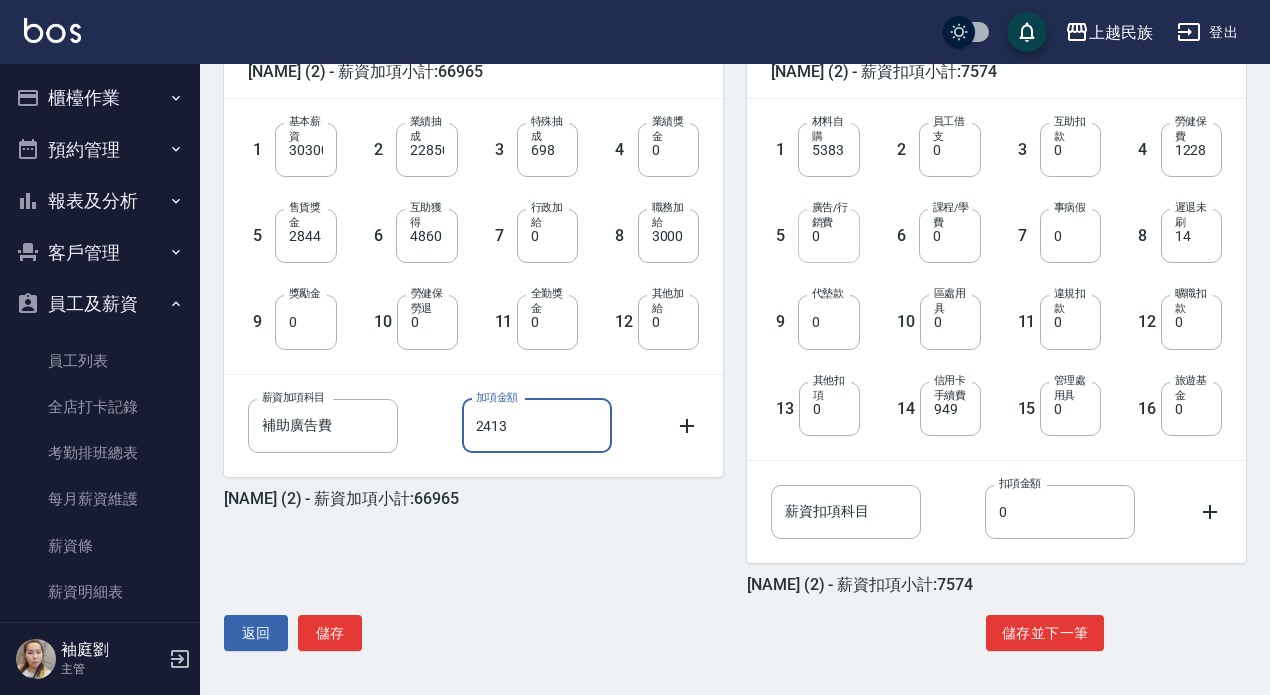 type on "2413" 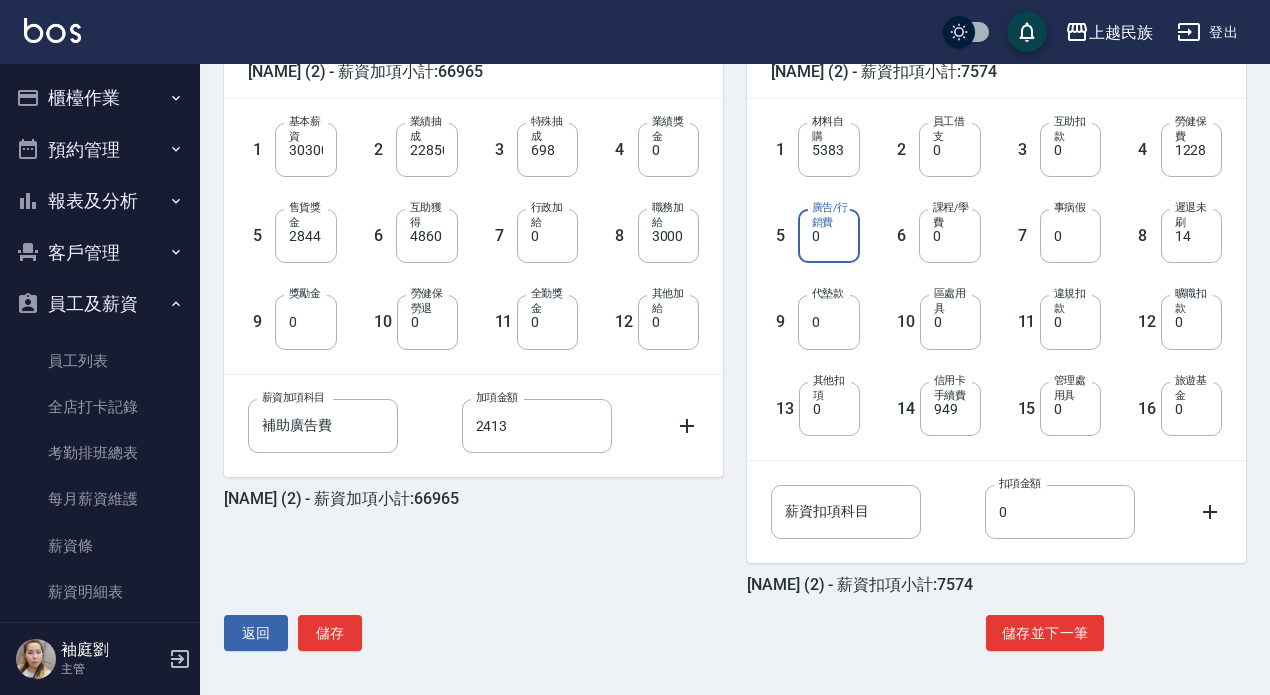 click on "0" at bounding box center [828, 236] 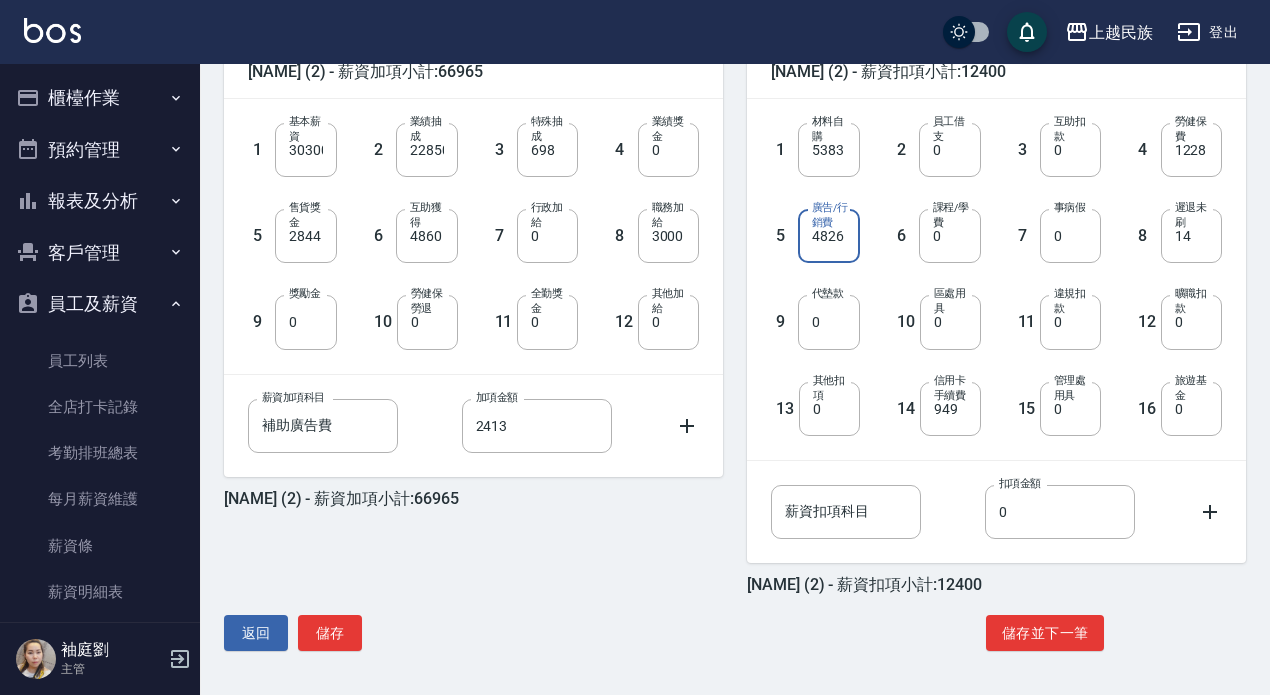 type on "4826" 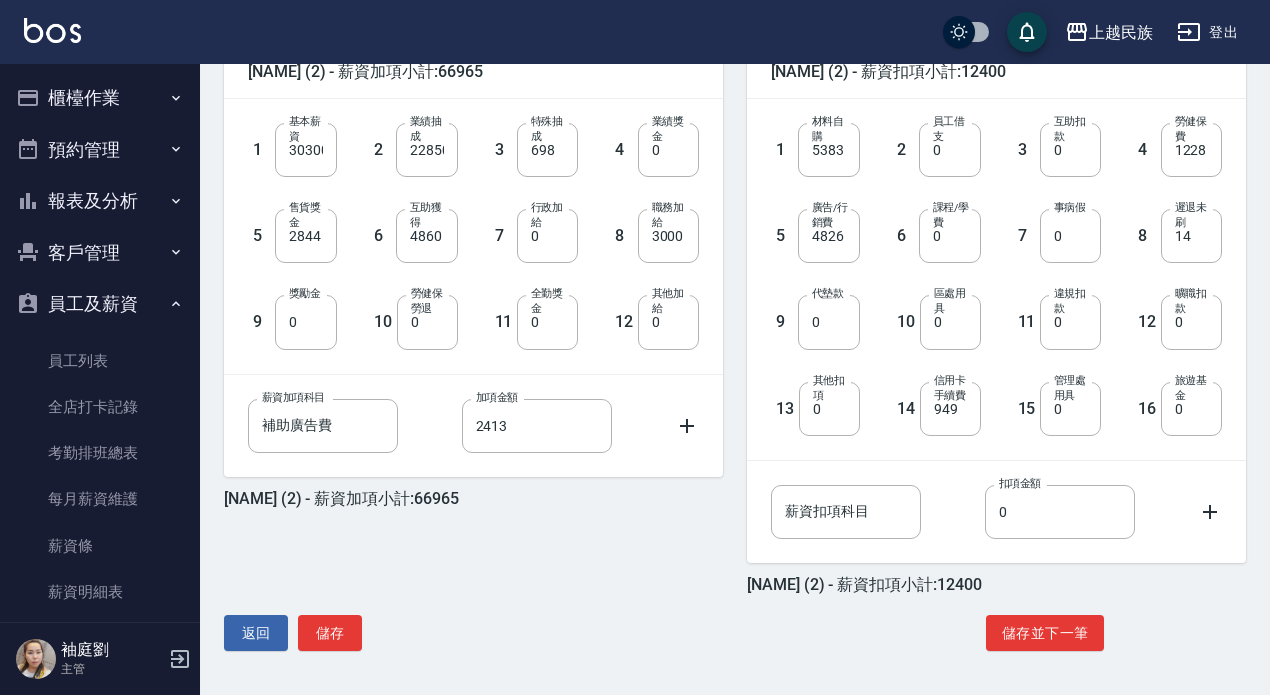 click on "1 材料自購 5383 材料自購" at bounding box center [799, 134] 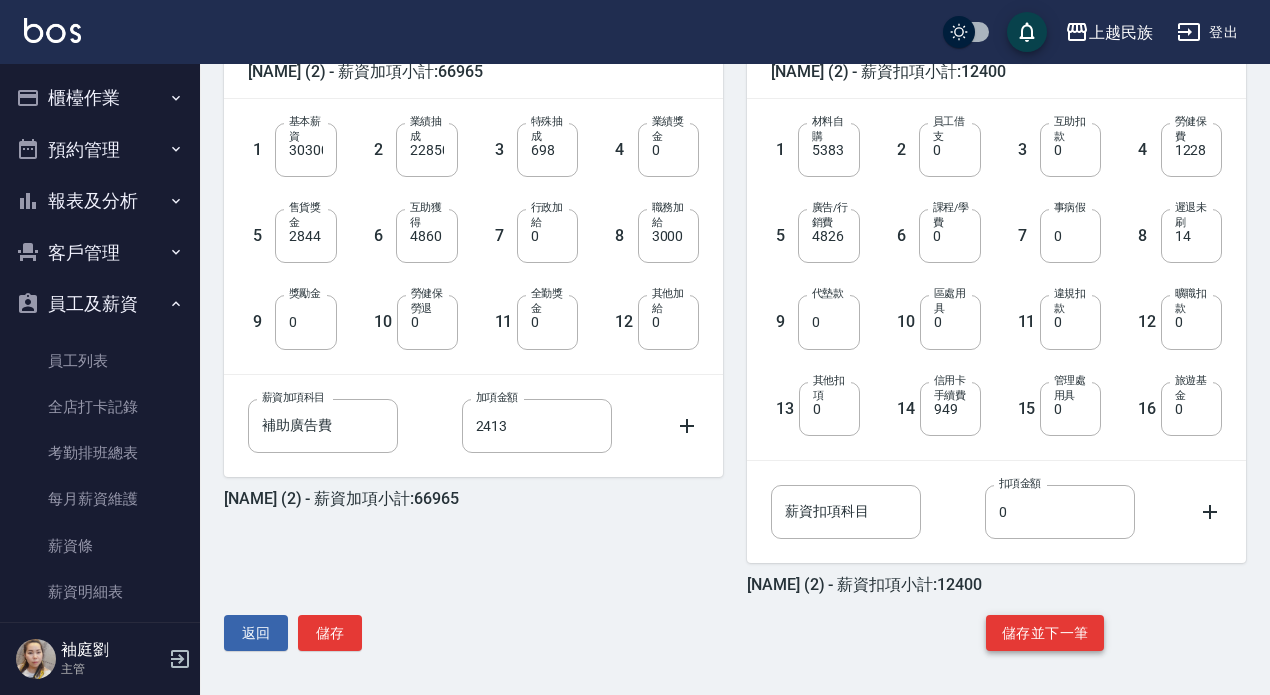 click on "儲存並下一筆" 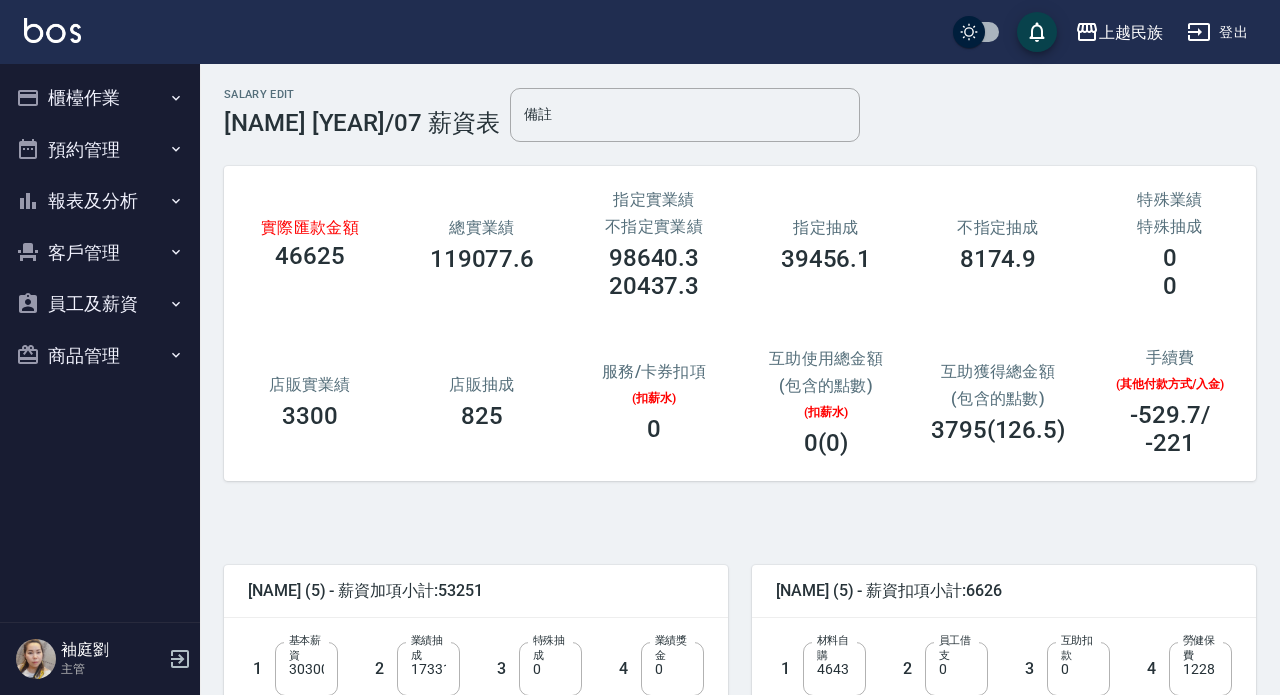 scroll, scrollTop: 0, scrollLeft: 0, axis: both 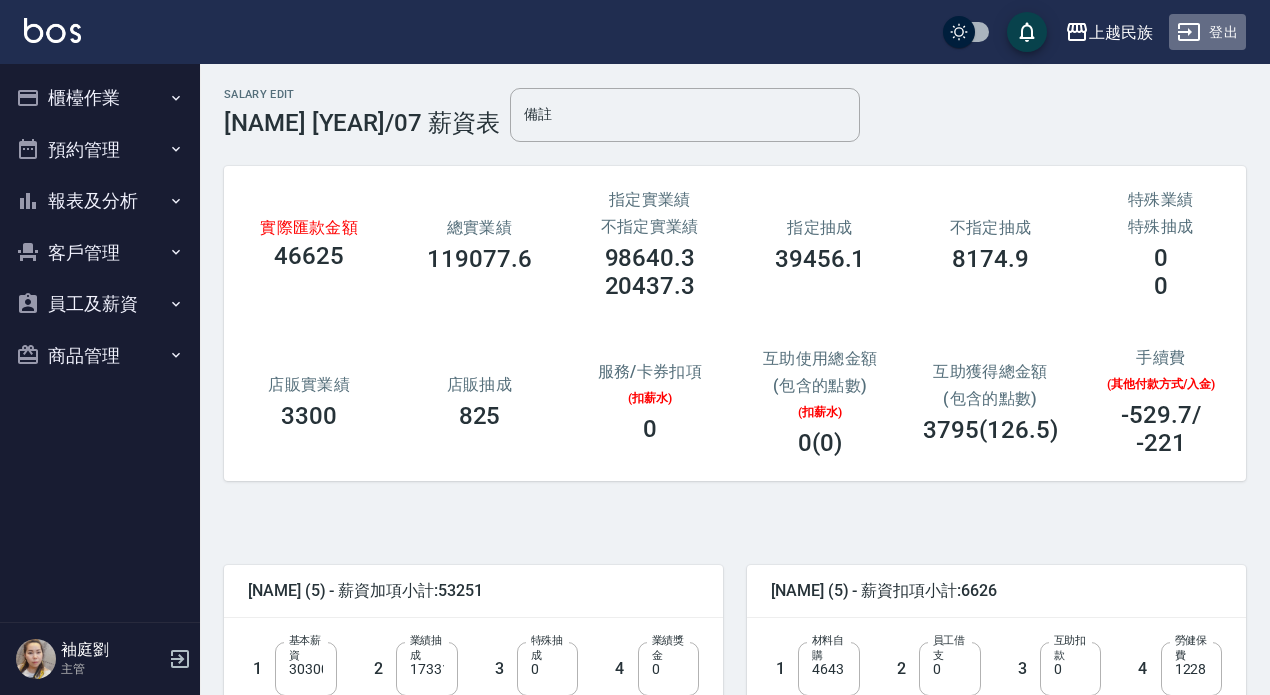 click on "登出" at bounding box center (1207, 32) 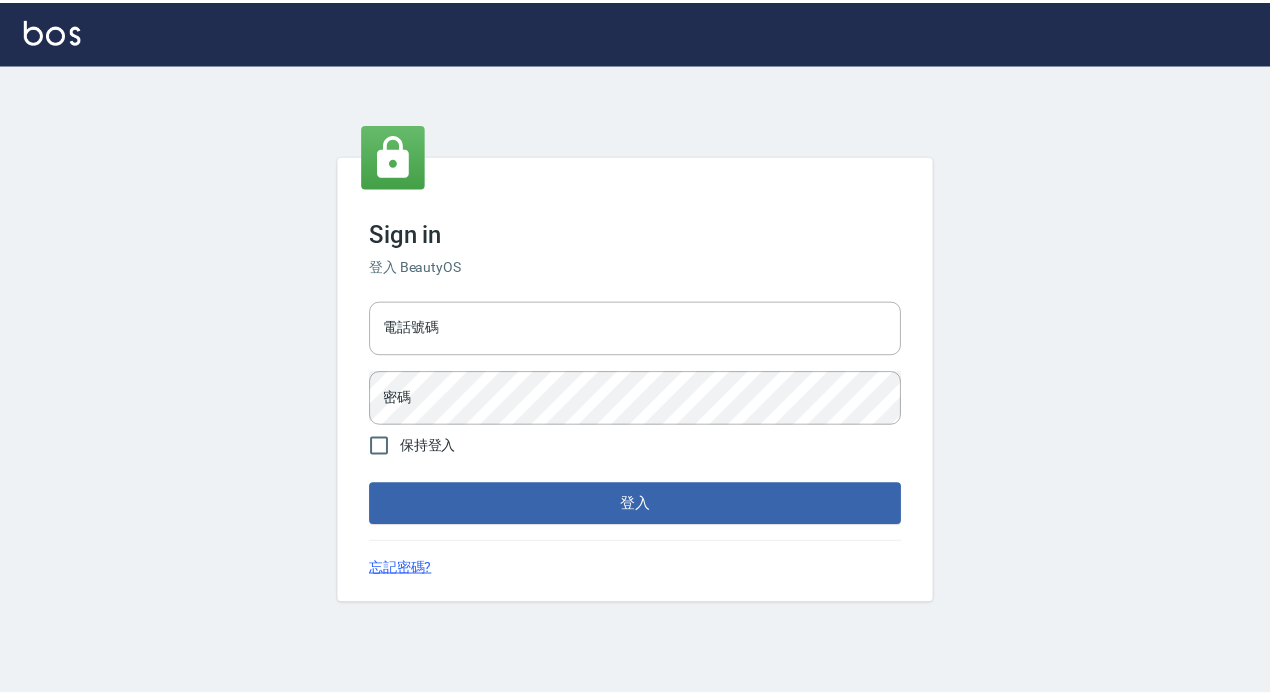 scroll, scrollTop: 0, scrollLeft: 0, axis: both 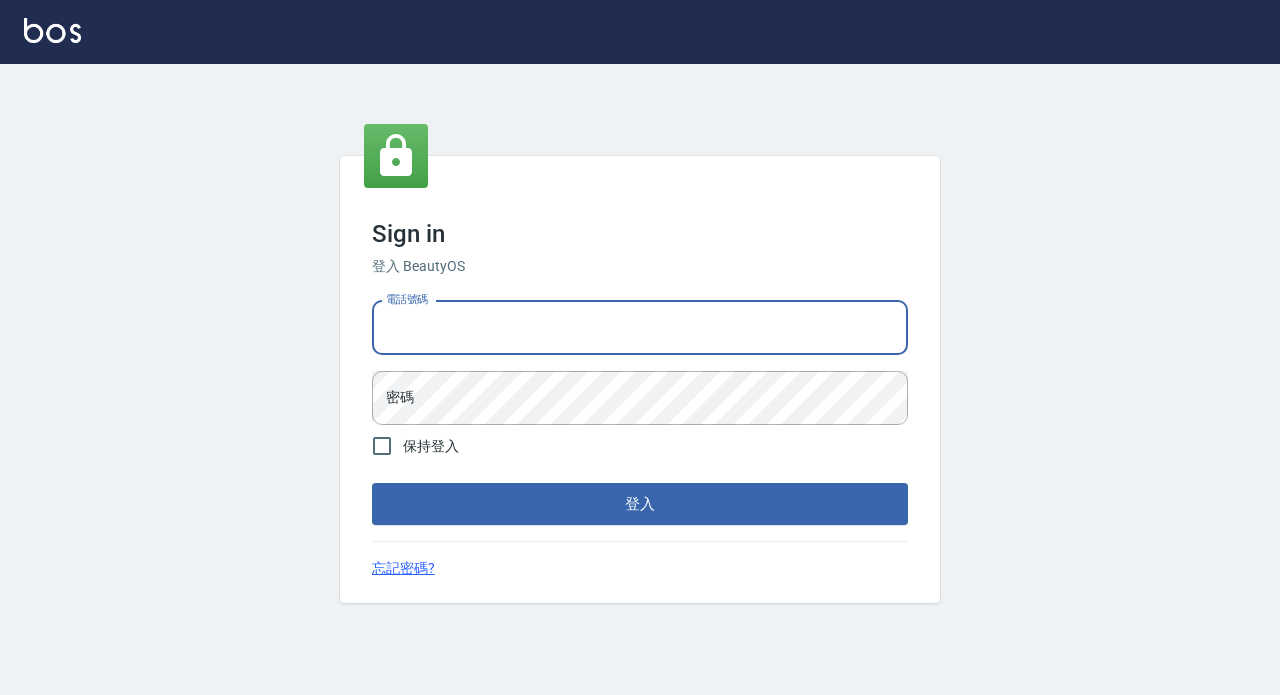 drag, startPoint x: 0, startPoint y: 0, endPoint x: 442, endPoint y: 331, distance: 552.20013 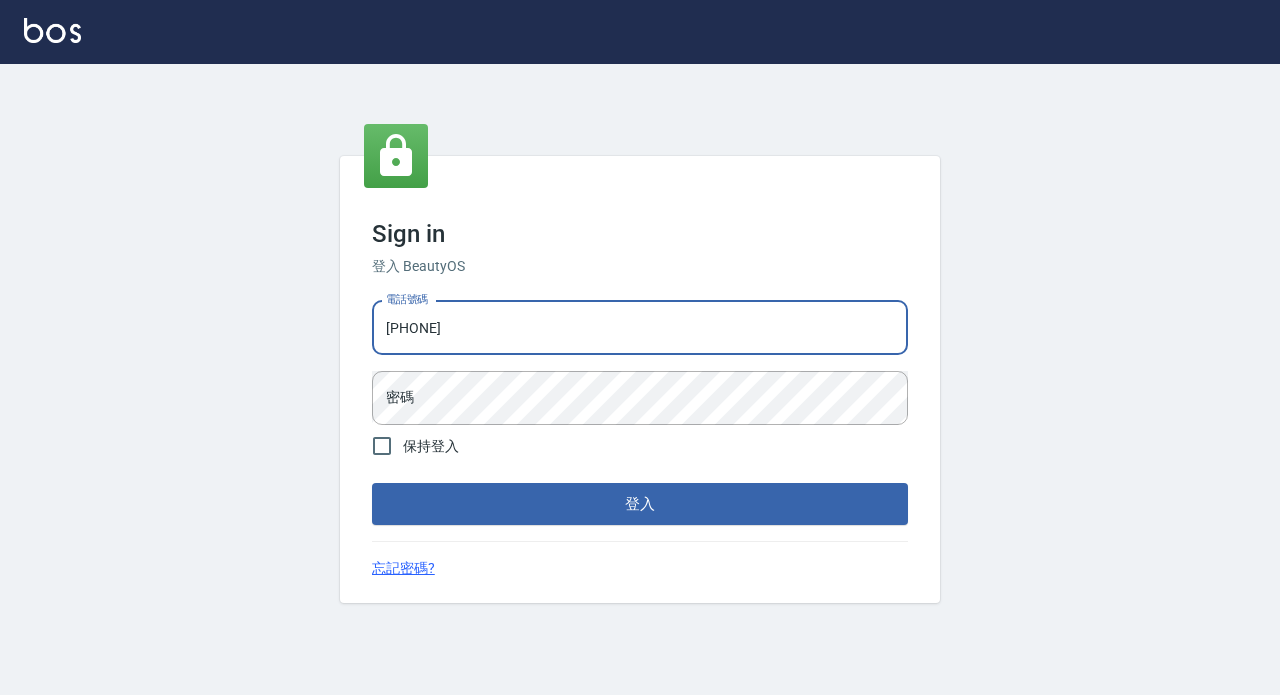click on "0928704656" at bounding box center [640, 328] 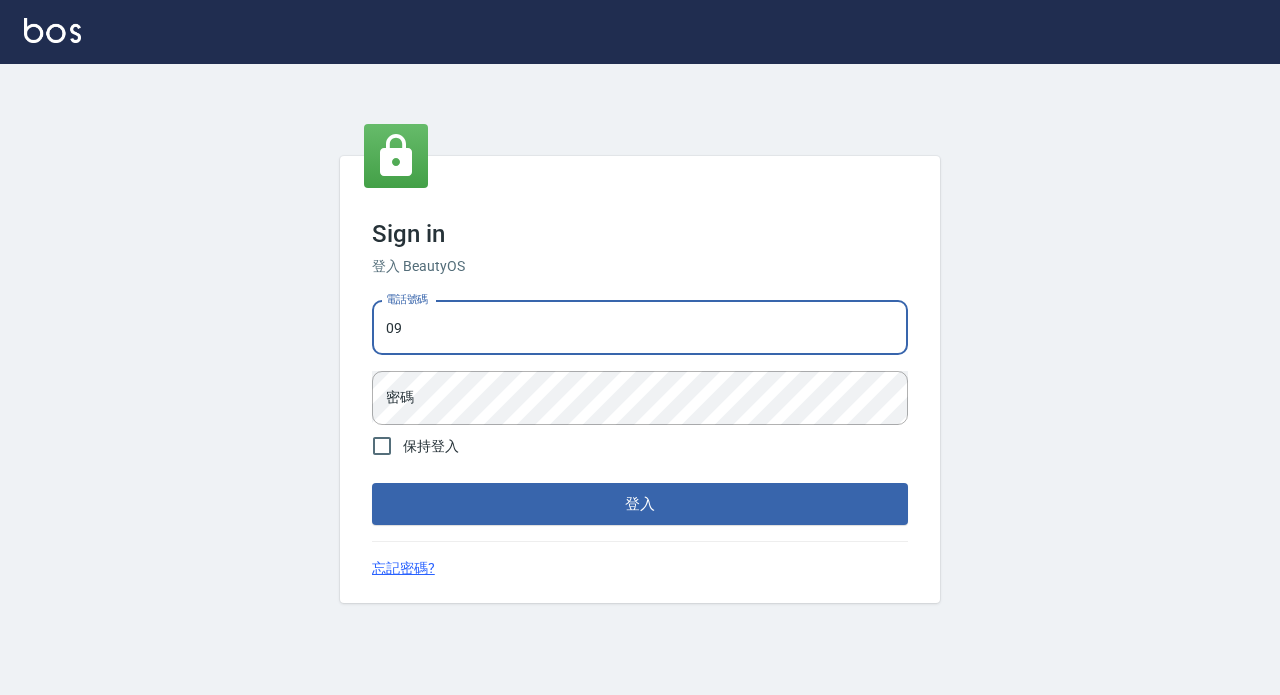 type on "0" 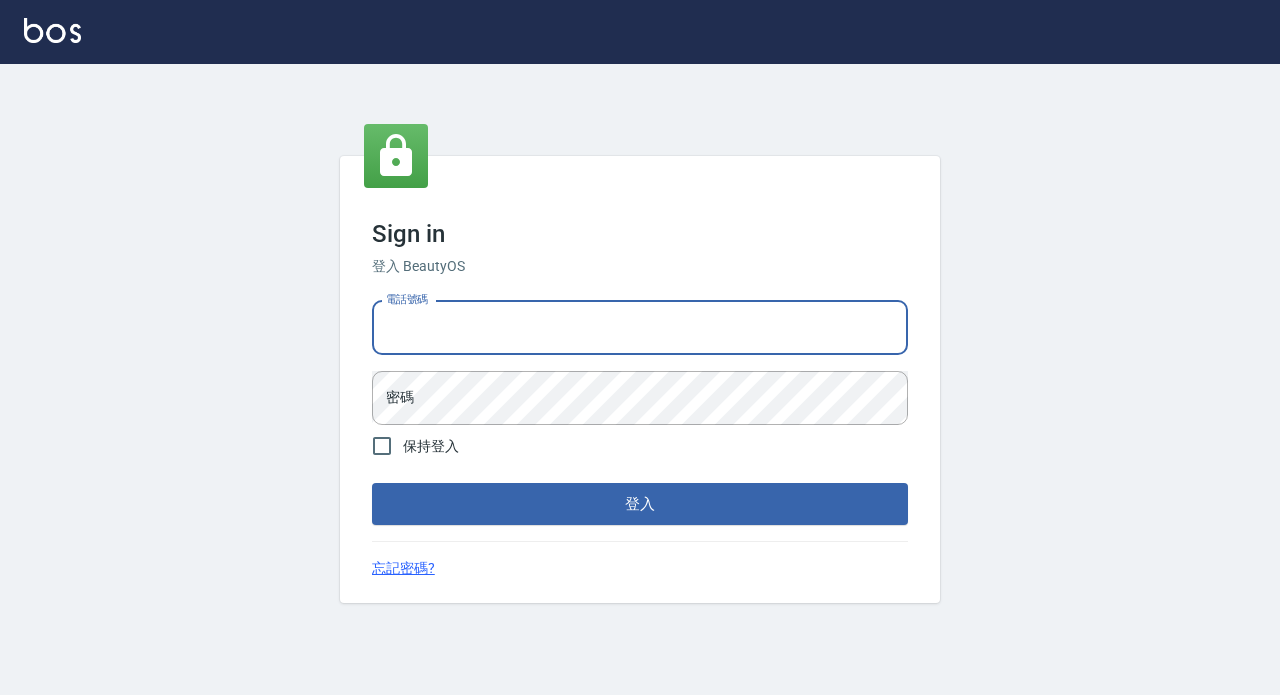 click on "電話號碼" at bounding box center (640, 328) 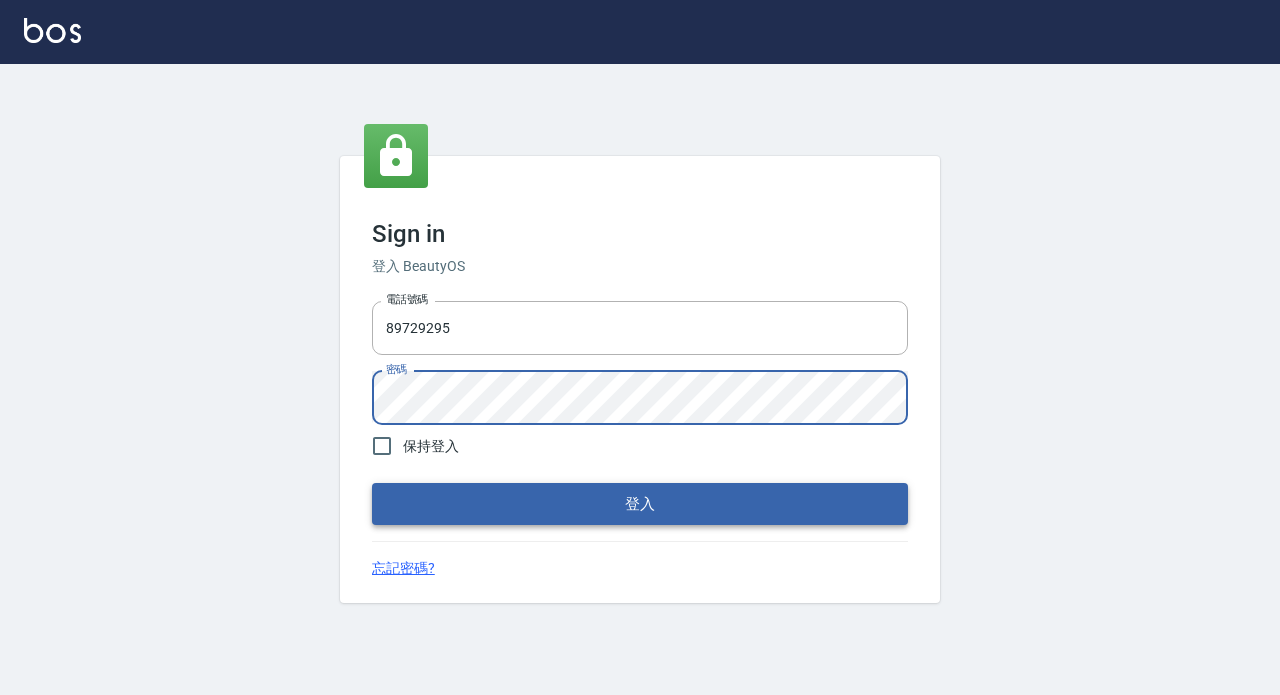 click on "登入" at bounding box center [640, 504] 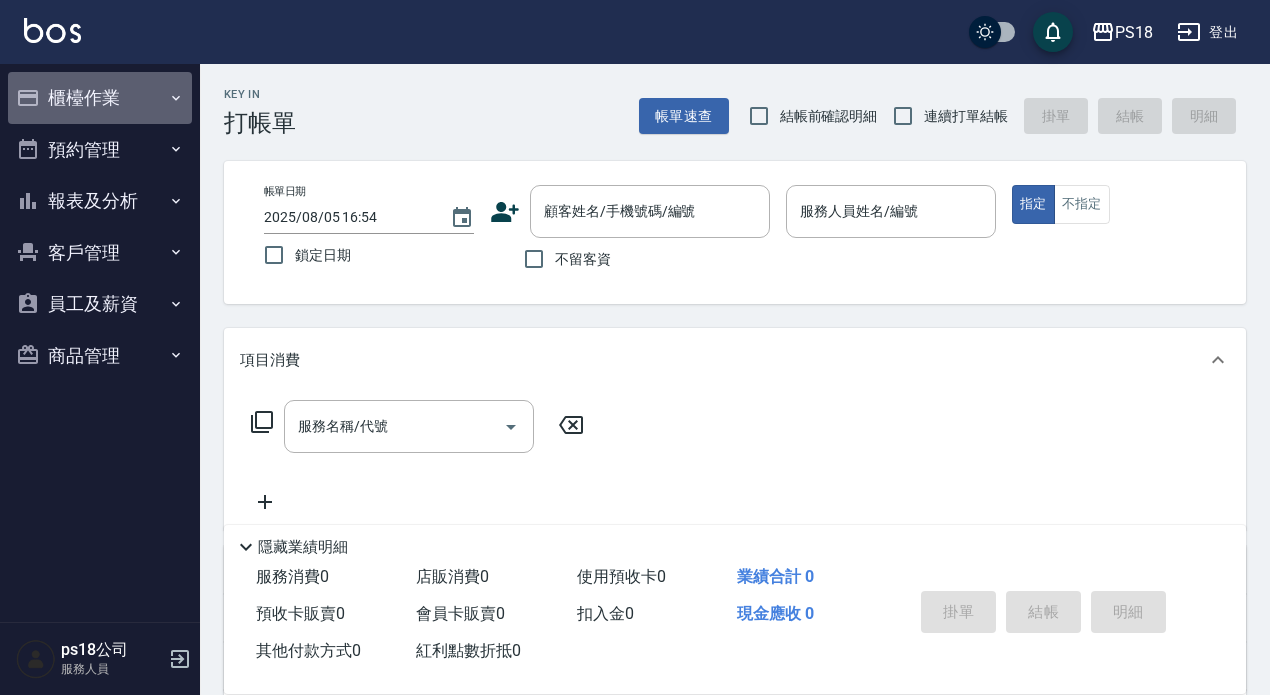 drag, startPoint x: 75, startPoint y: 94, endPoint x: 75, endPoint y: 252, distance: 158 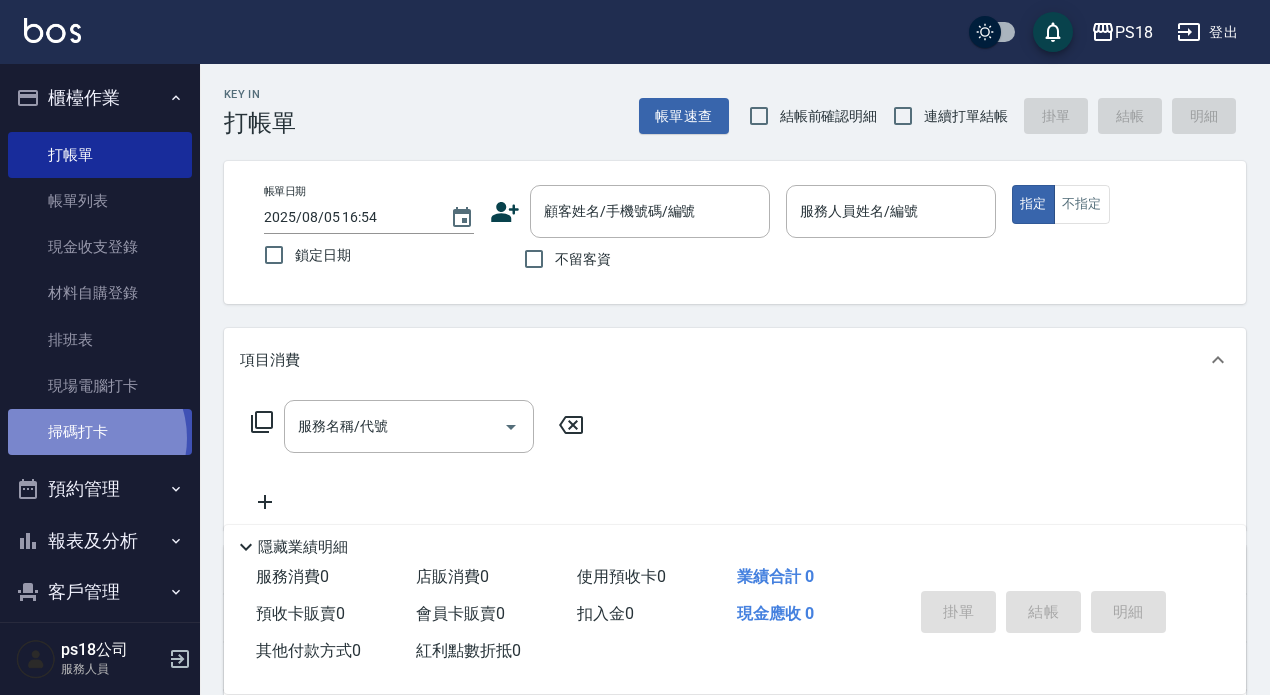 click on "掃碼打卡" at bounding box center [100, 432] 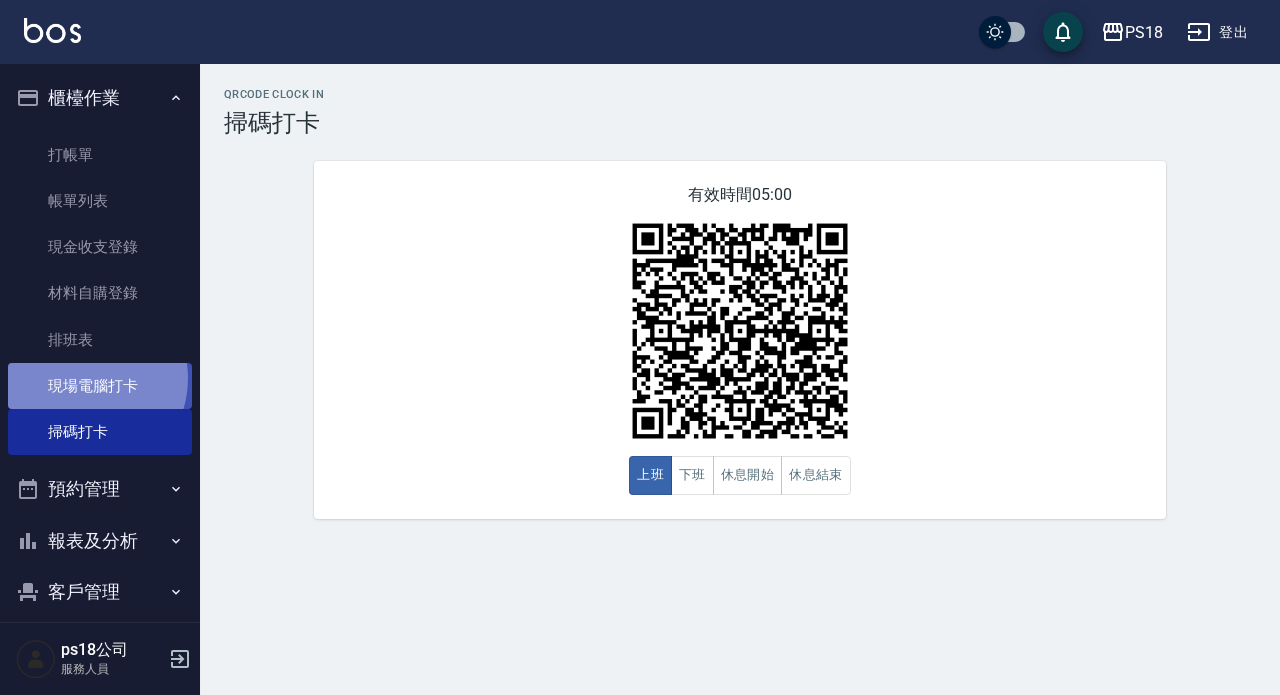 click on "現場電腦打卡" at bounding box center (100, 386) 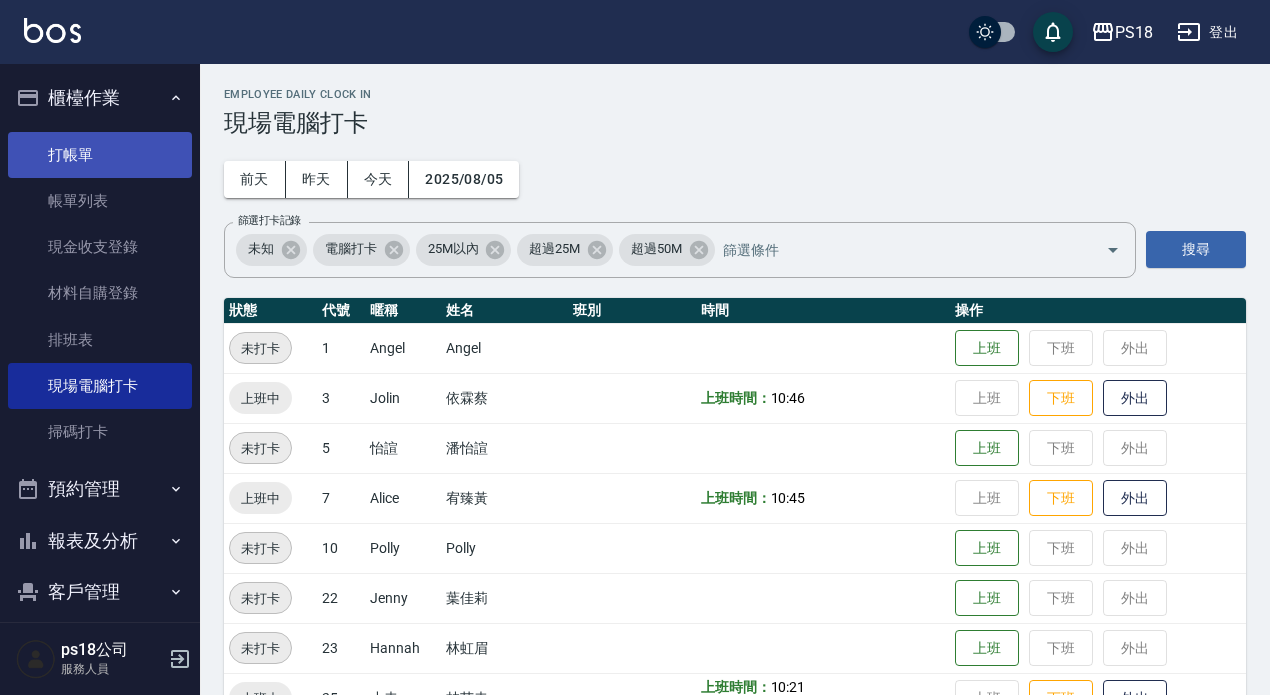 click on "打帳單" at bounding box center [100, 155] 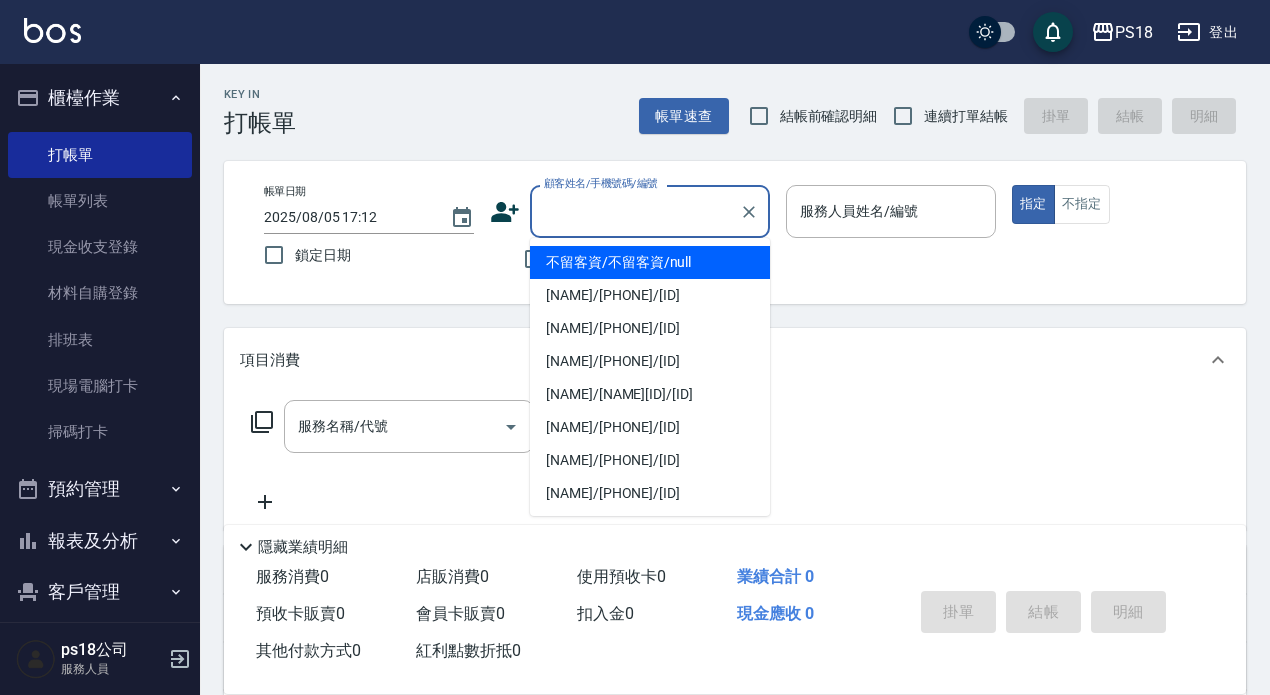 click on "顧客姓名/手機號碼/編號" at bounding box center (635, 211) 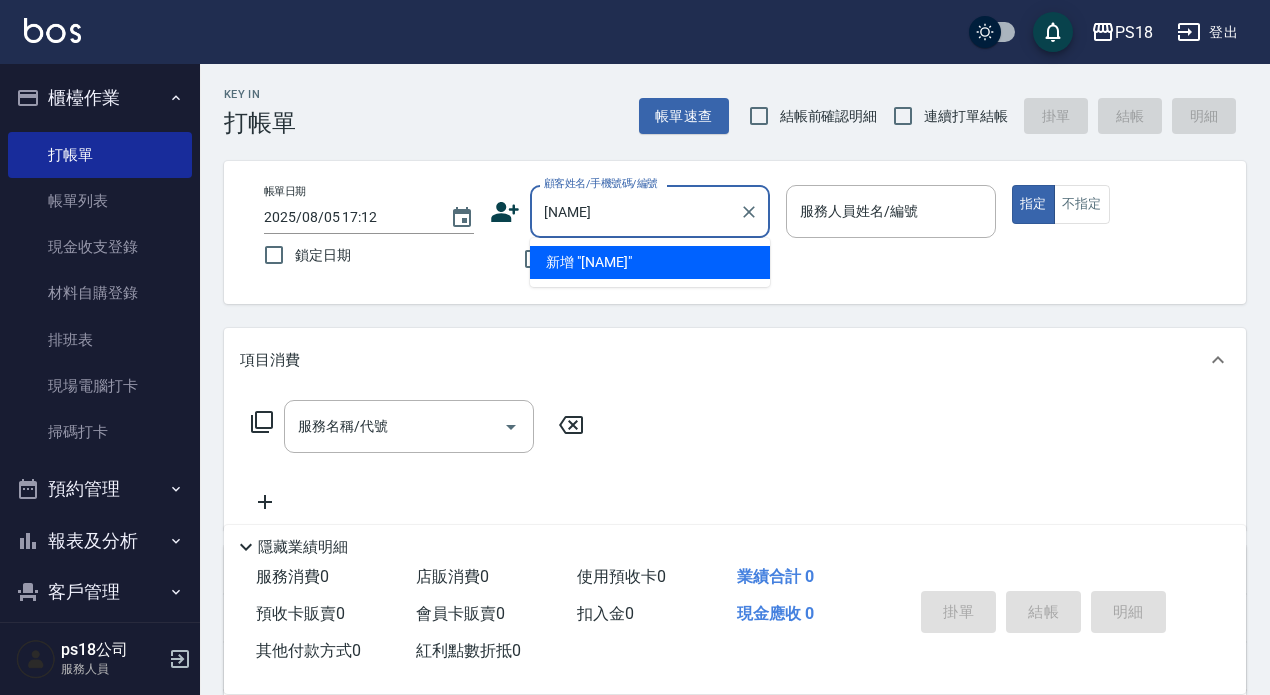 click on "新增 "林佳萱"" at bounding box center (650, 262) 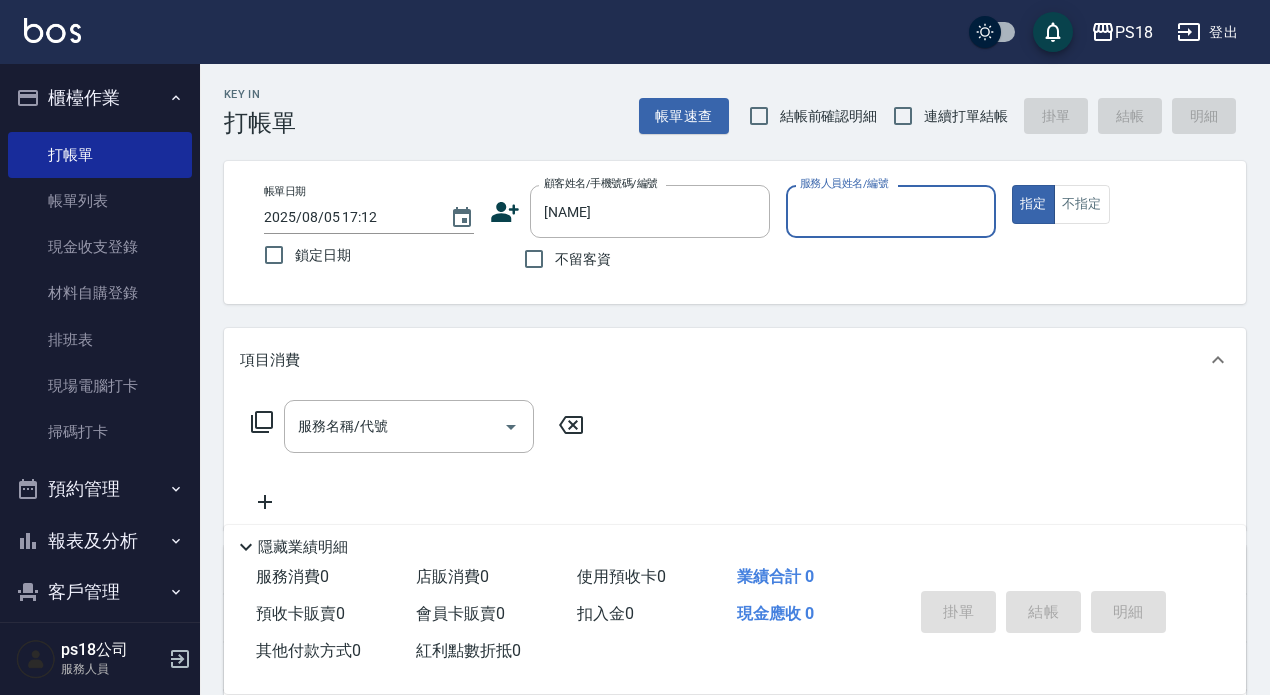 click 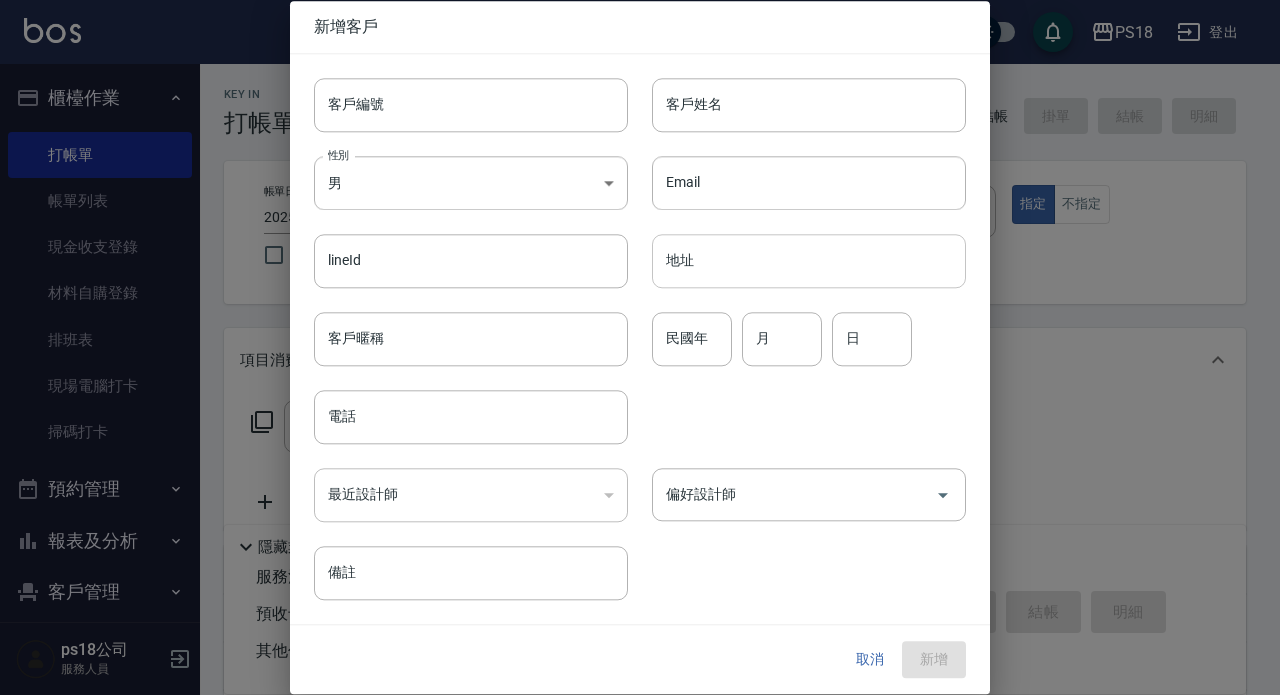 type on "[FIRST] [LAST]" 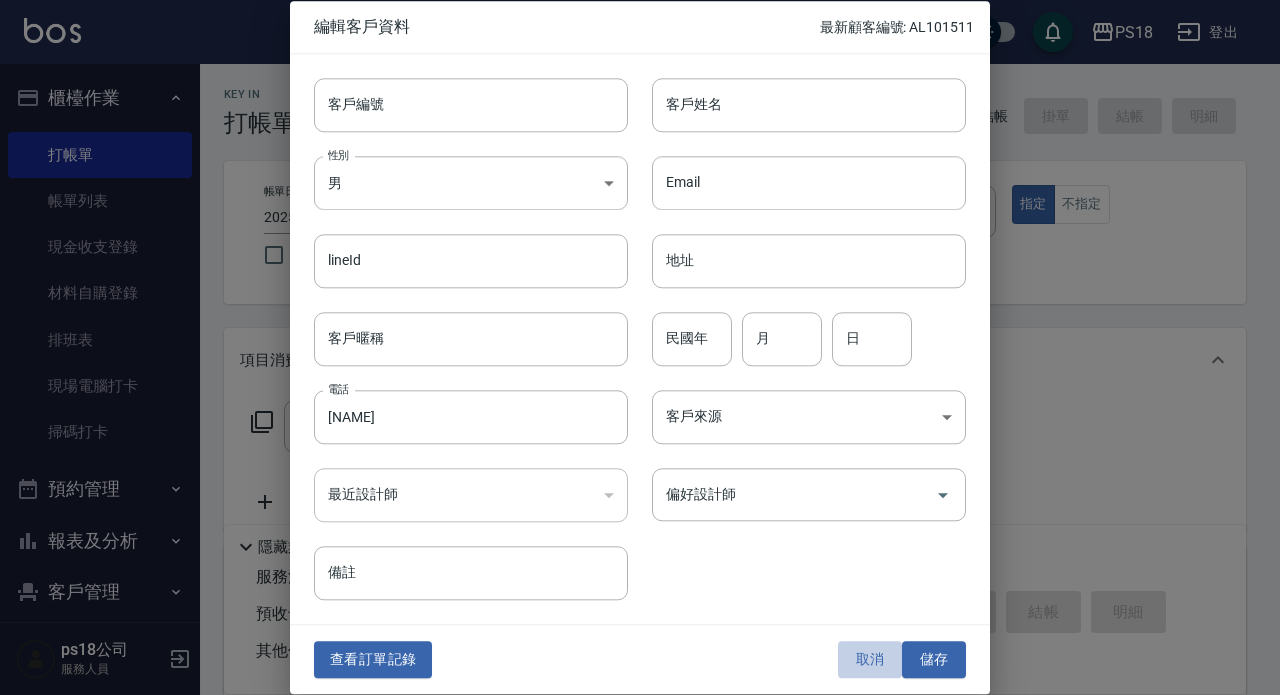 click on "取消" at bounding box center [870, 660] 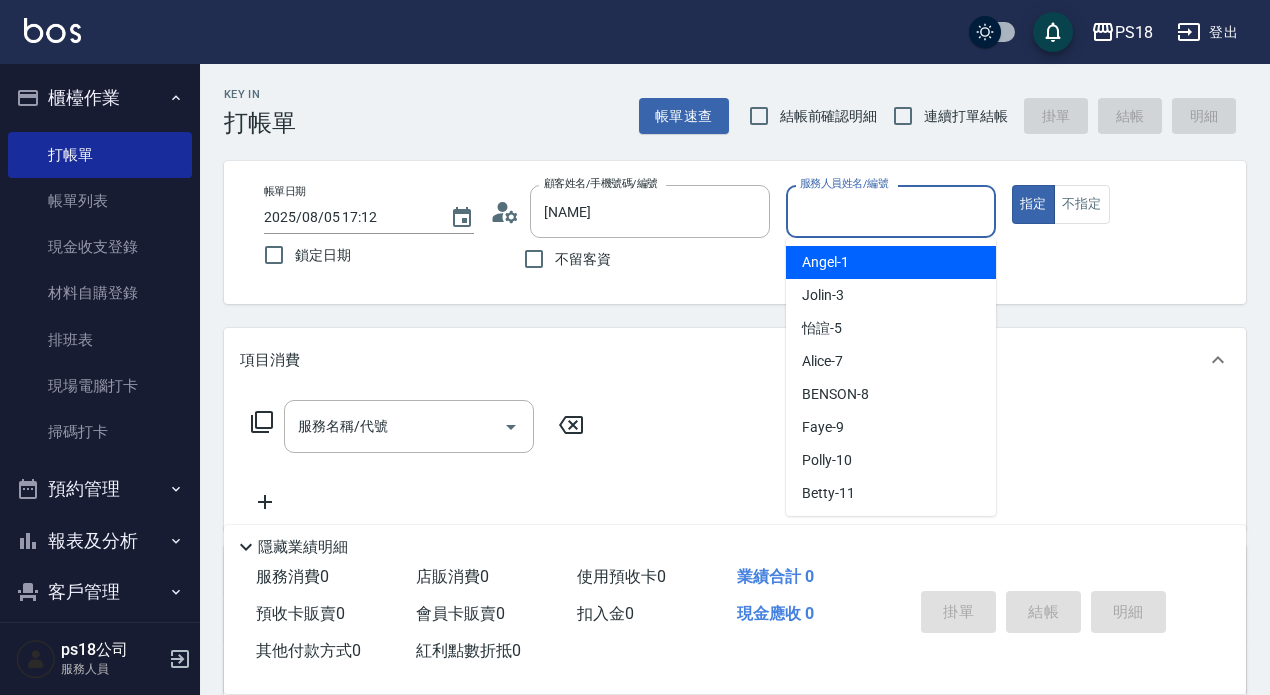 click on "服務人員姓名/編號" at bounding box center [891, 211] 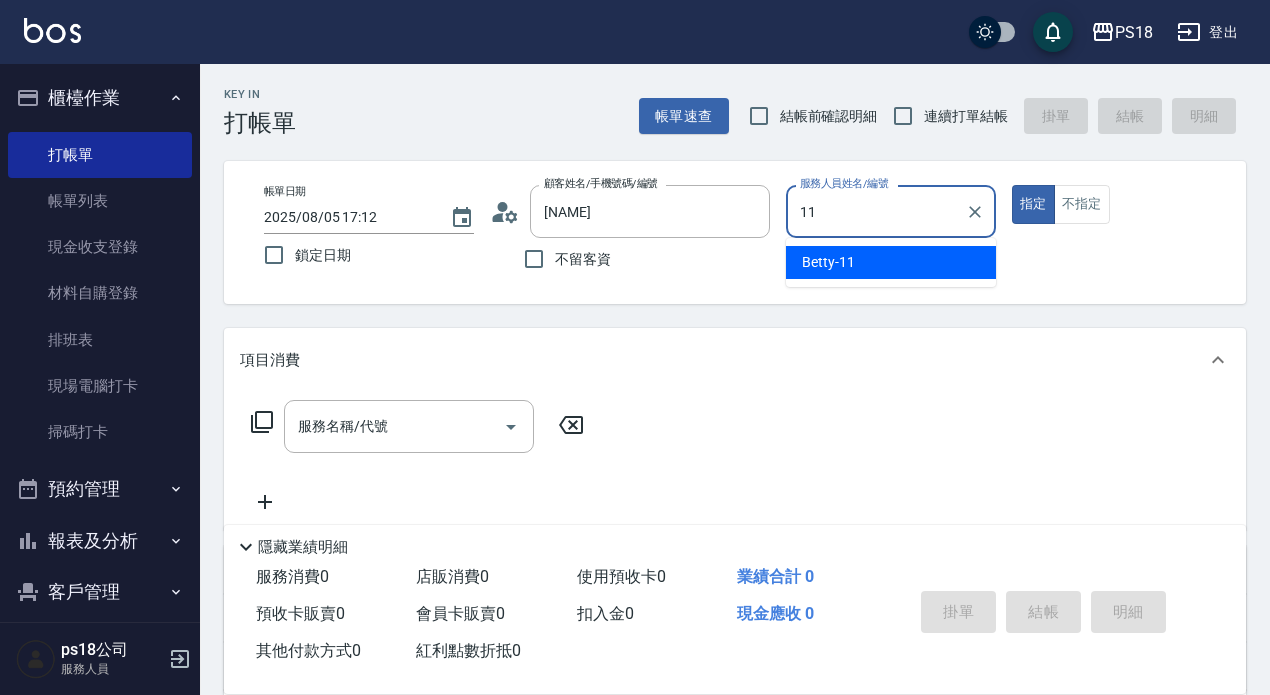 type on "11" 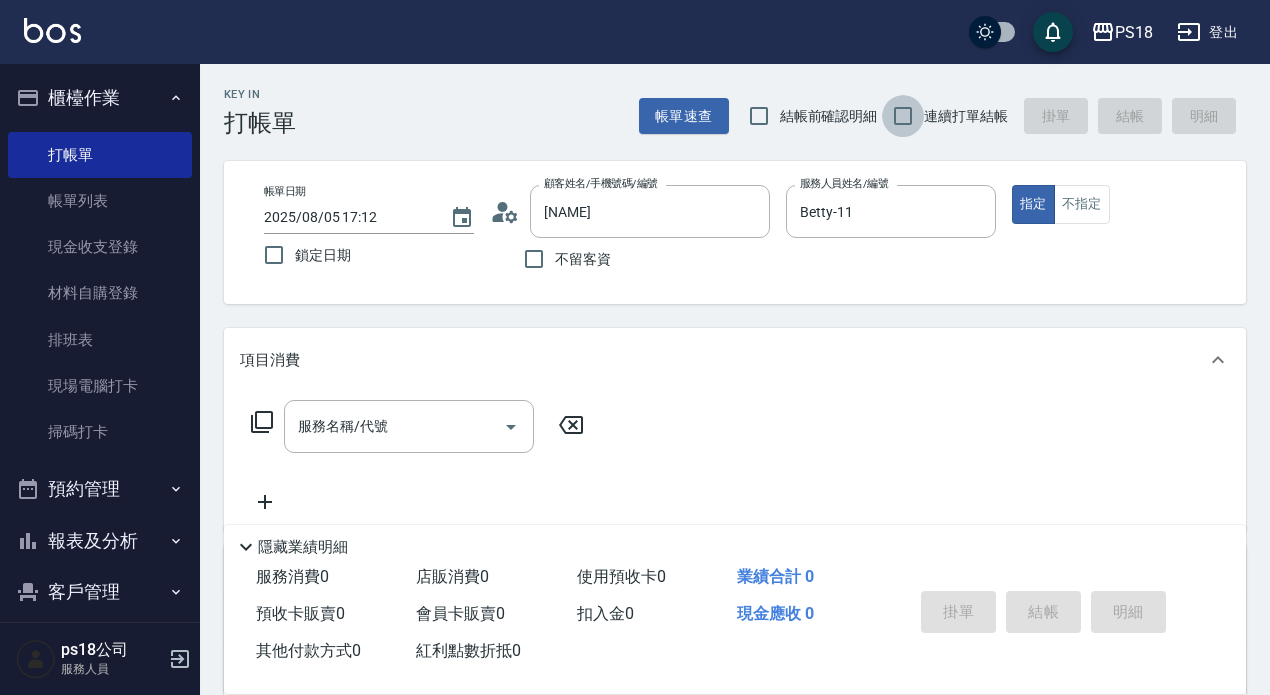click on "連續打單結帳" at bounding box center [903, 116] 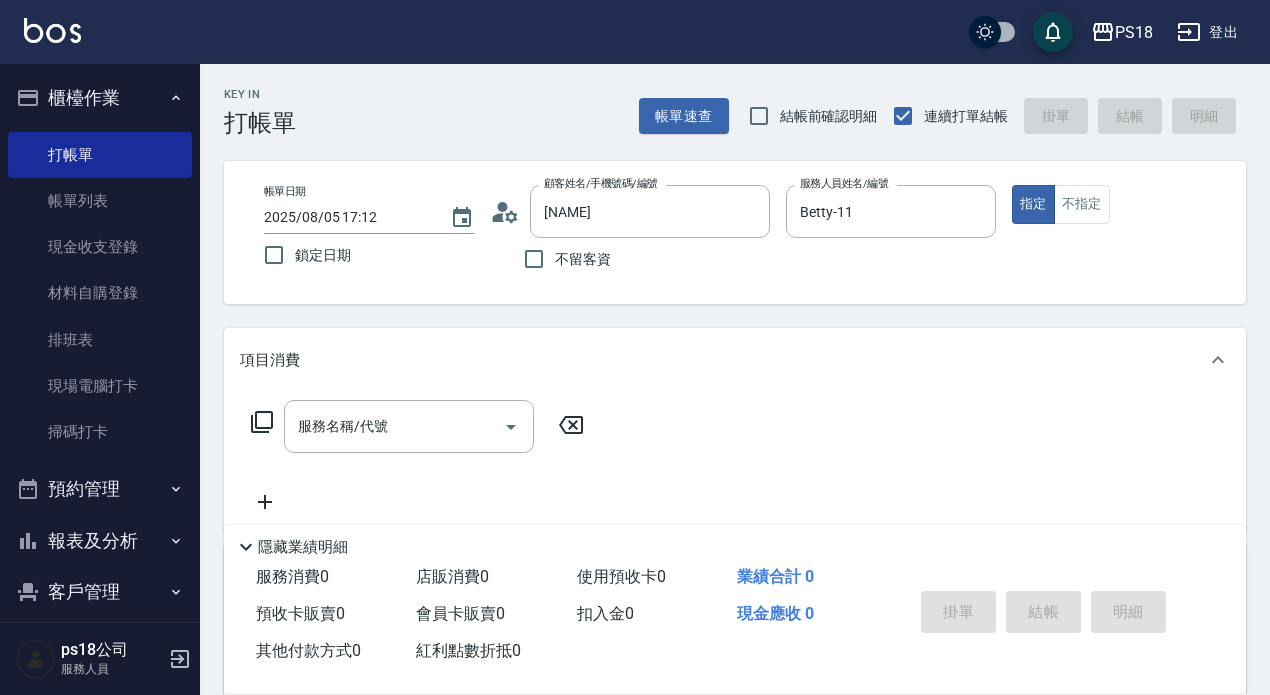 click 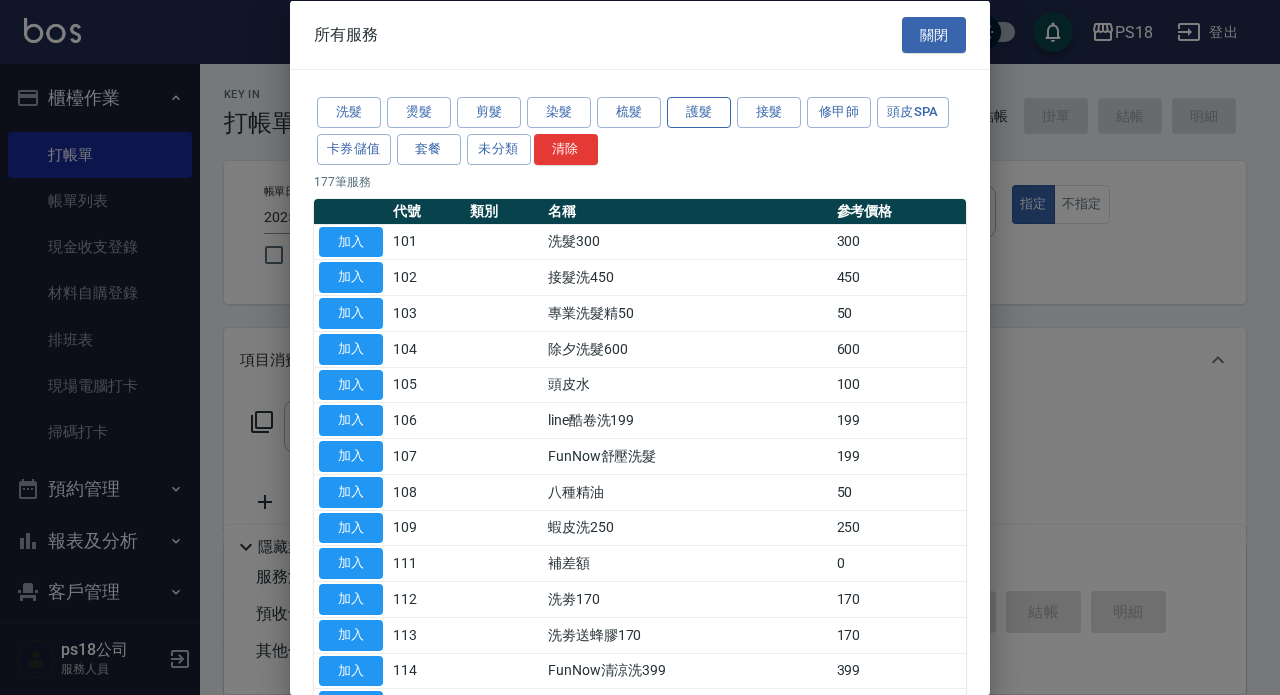 click on "護髮" at bounding box center [699, 112] 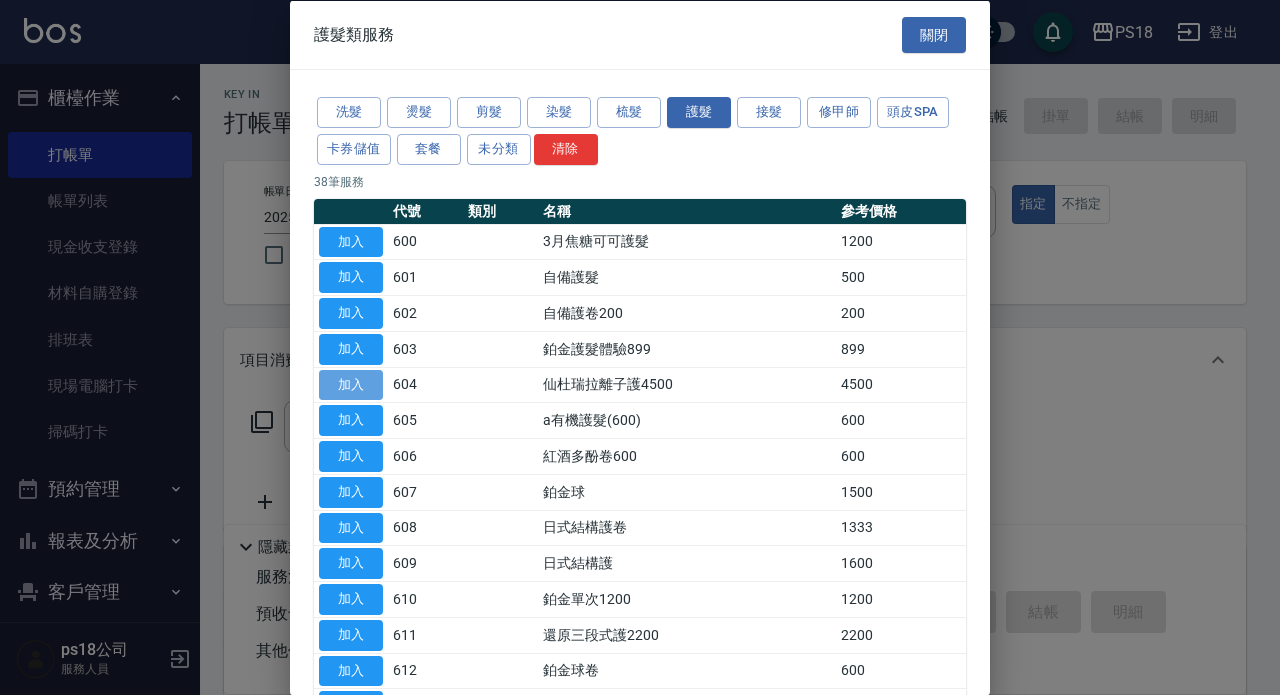 click on "加入" at bounding box center (351, 384) 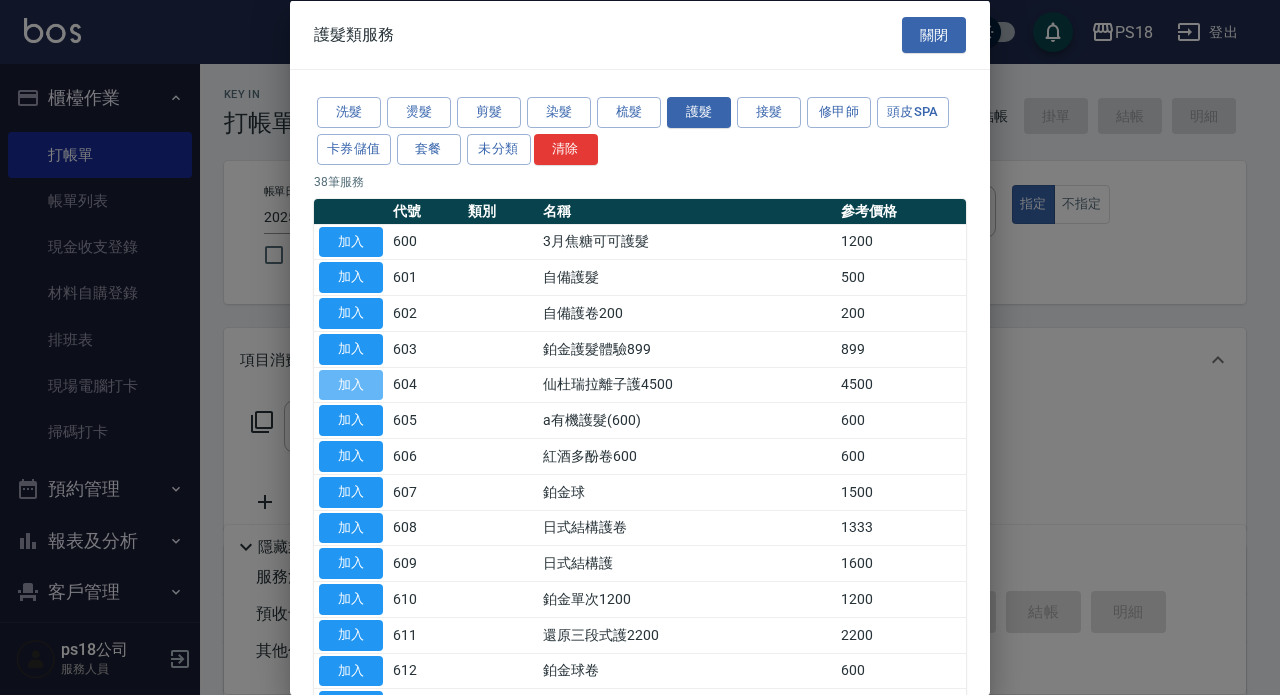 type on "仙杜瑞拉離子護4500(604)" 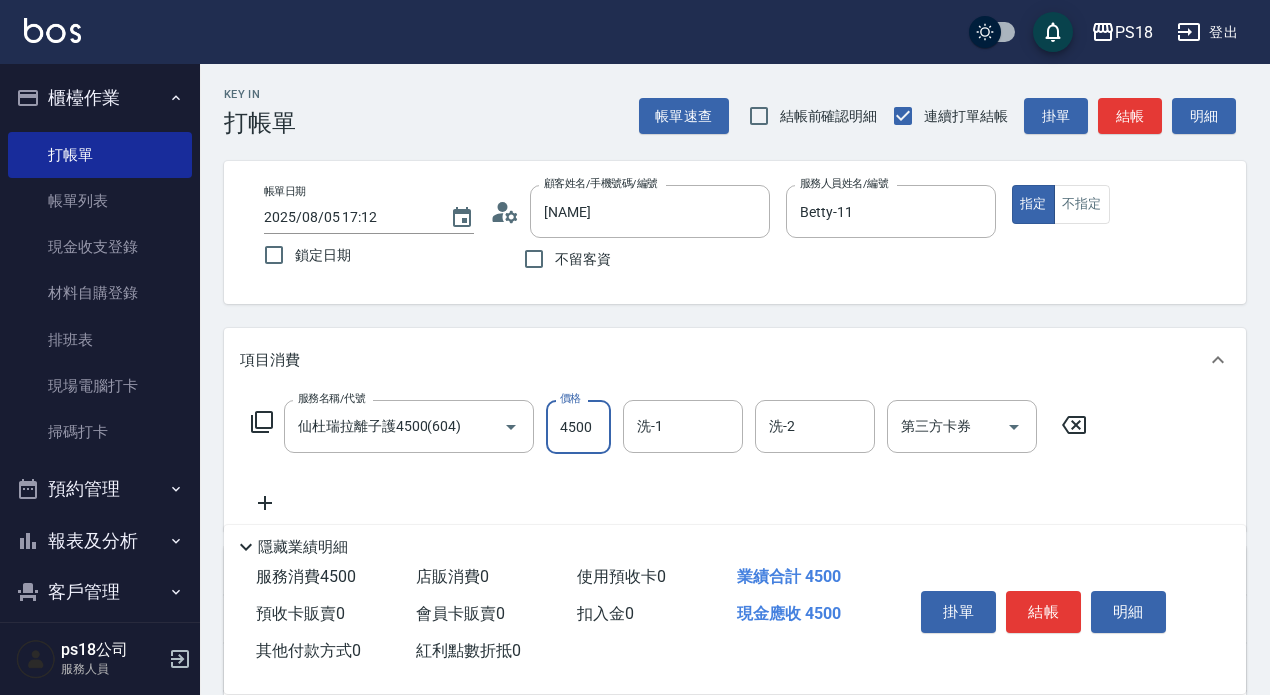 click on "4500" at bounding box center (578, 427) 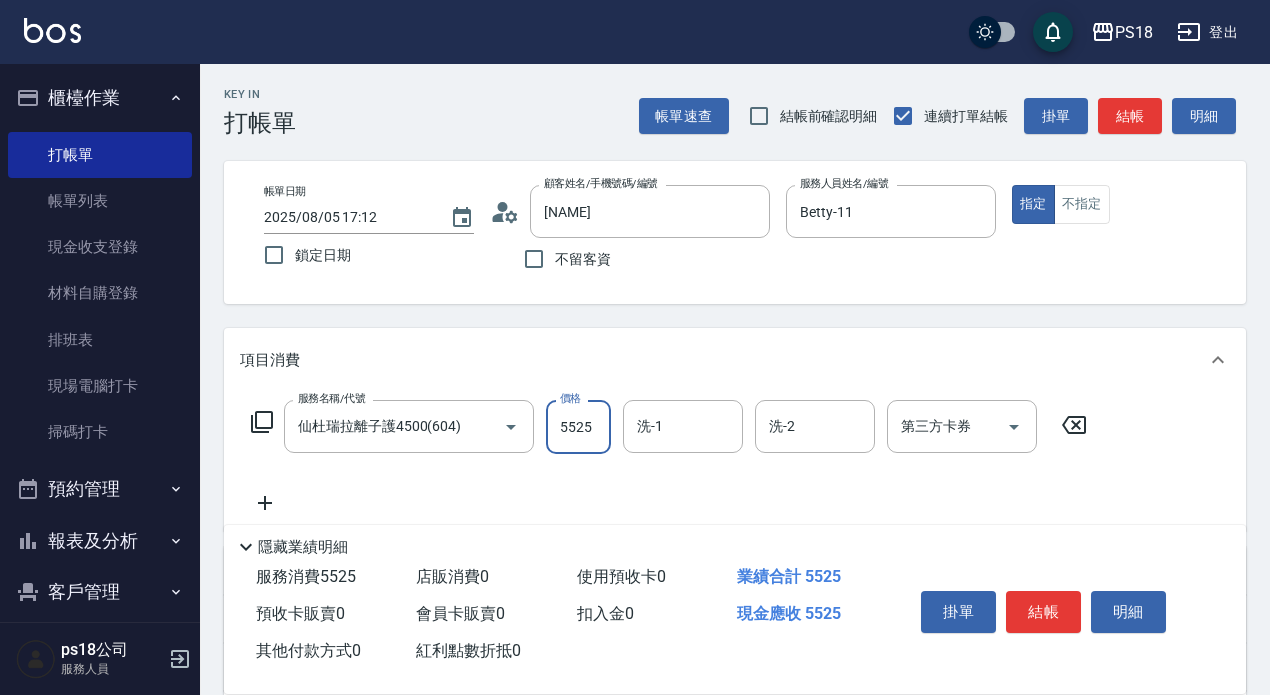 type on "5525" 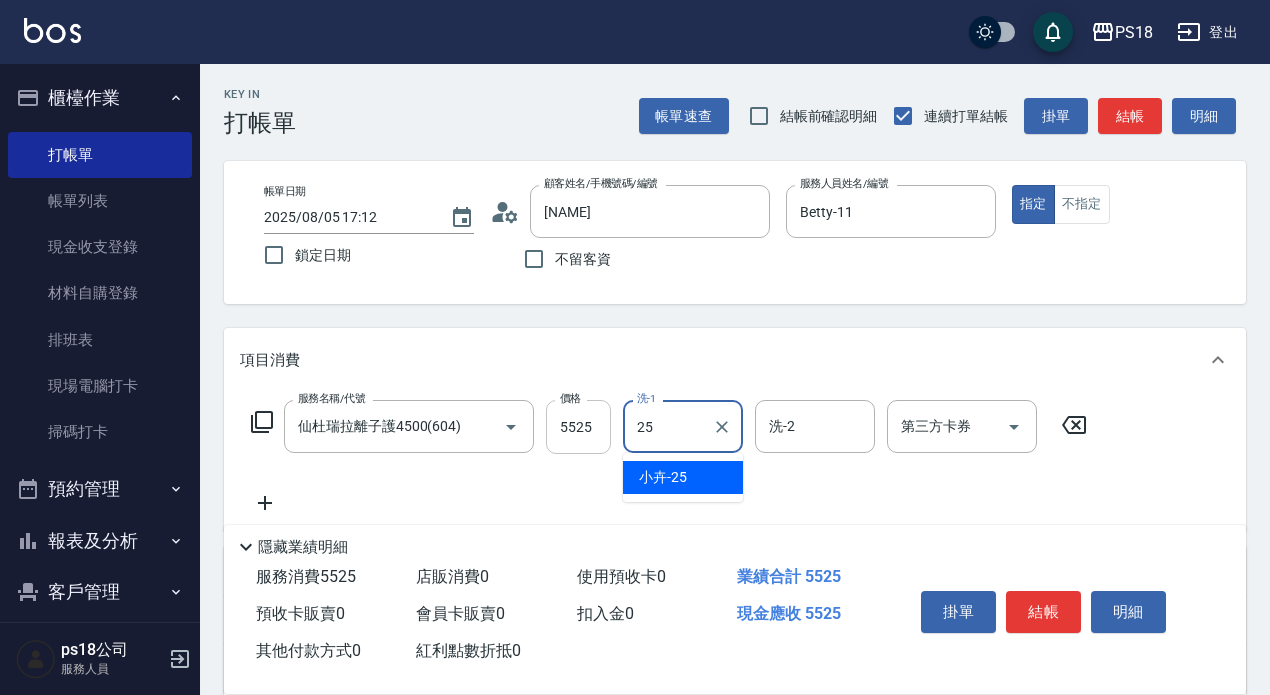 type on "小卉-25" 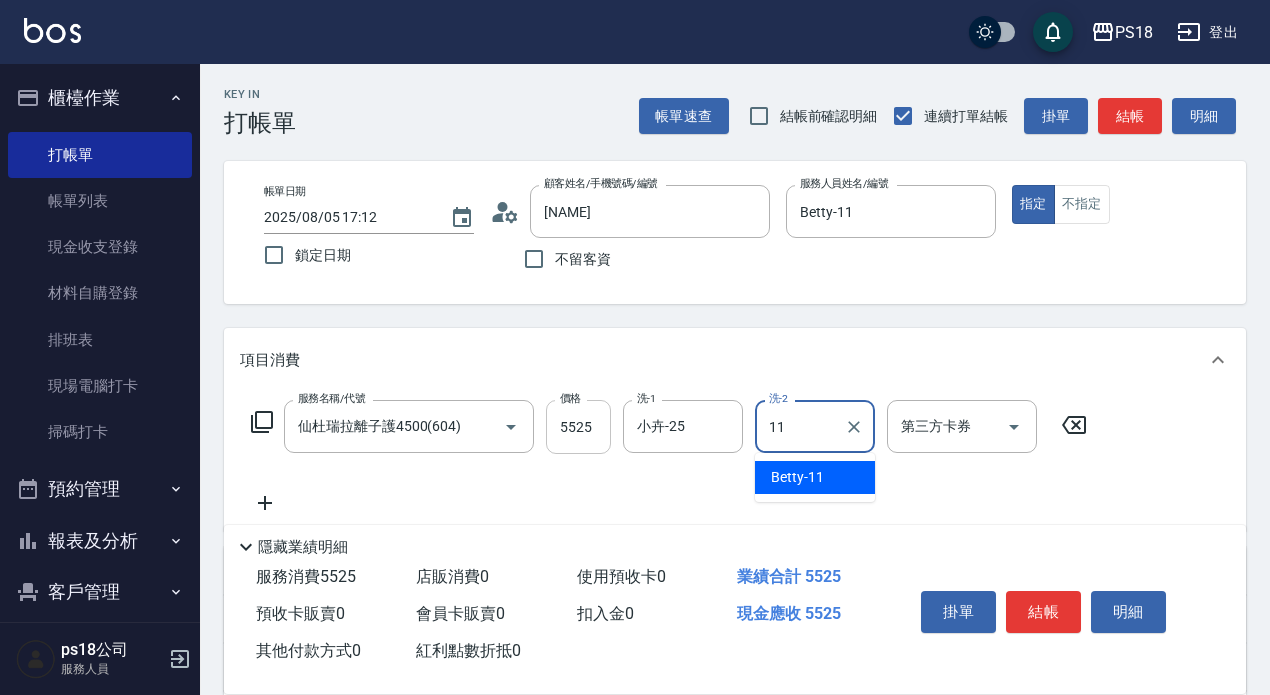 type on "Betty-11" 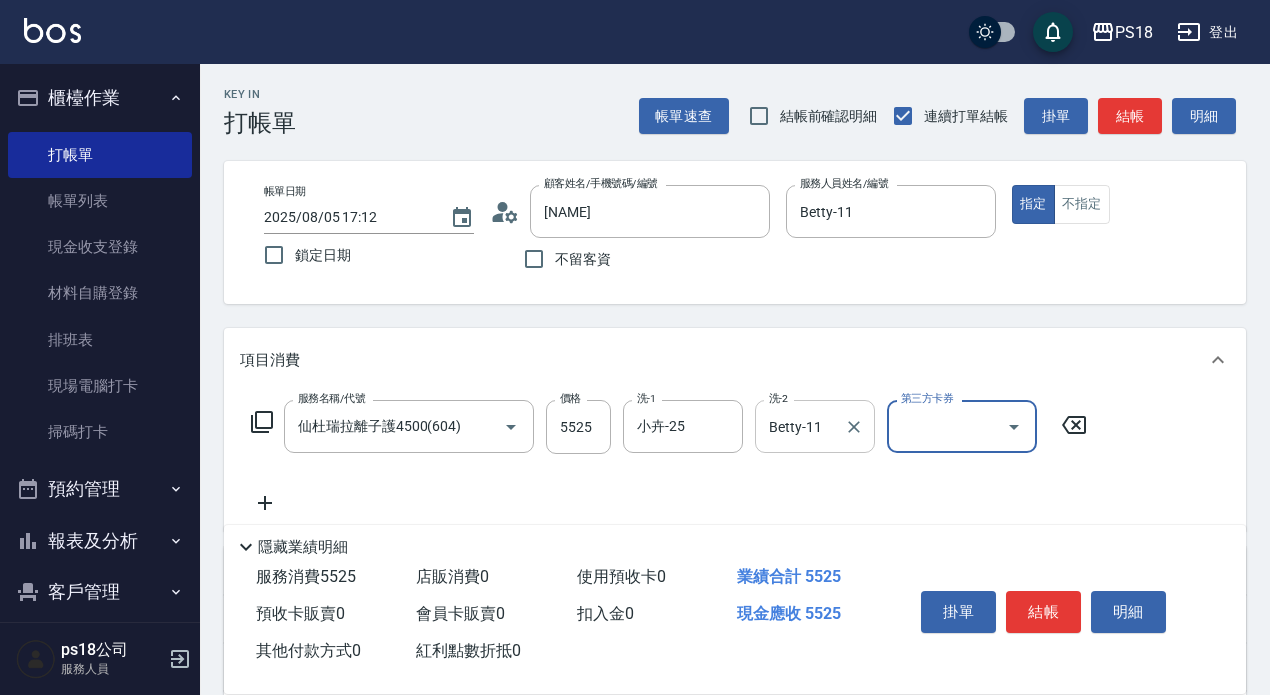 drag, startPoint x: 860, startPoint y: 427, endPoint x: 849, endPoint y: 427, distance: 11 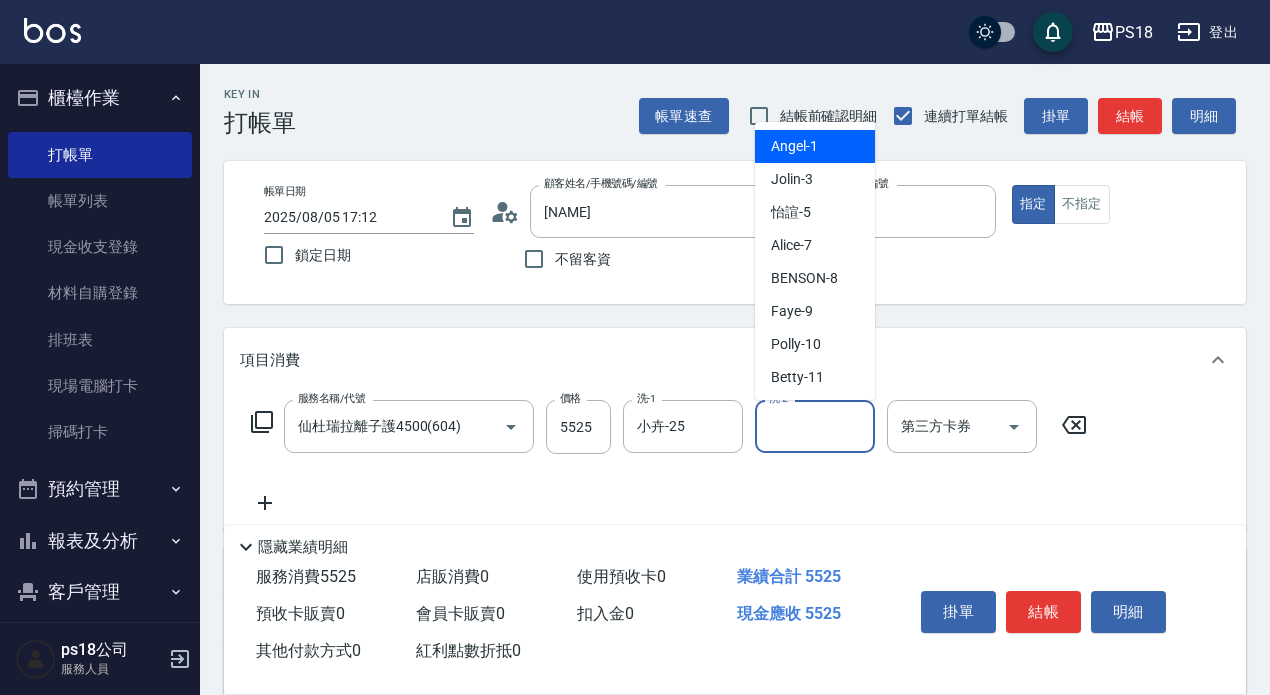 click on "洗-2" at bounding box center [815, 426] 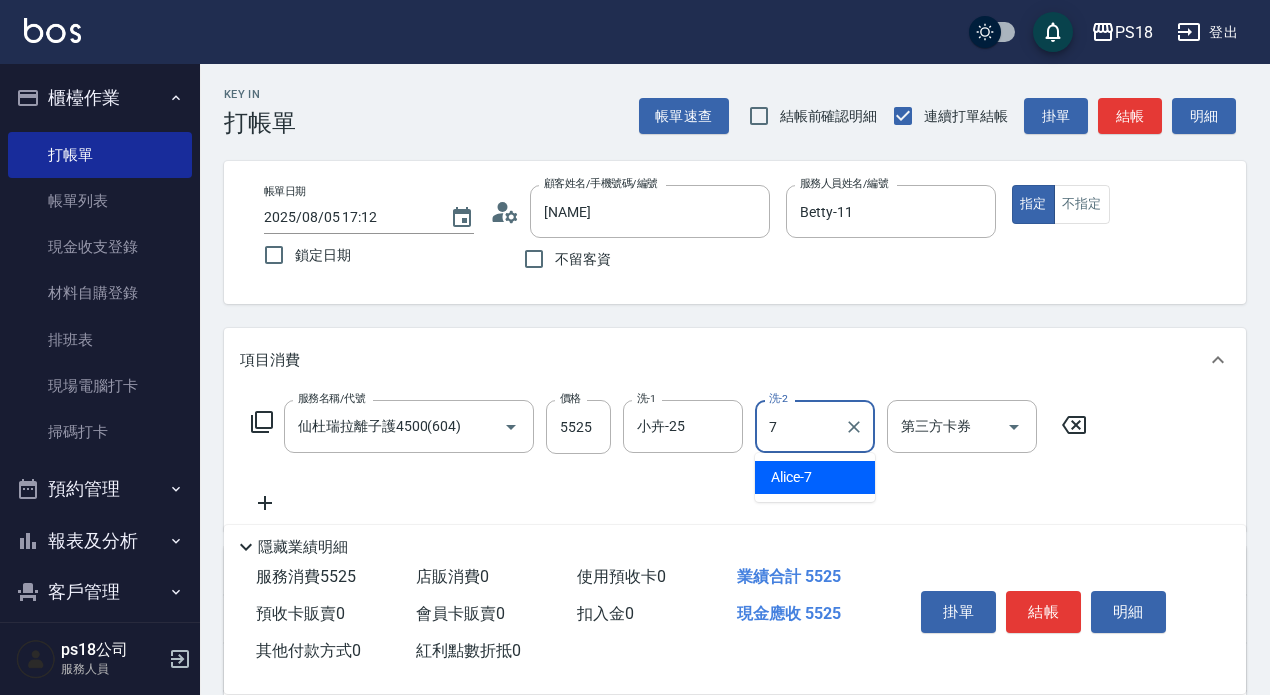 type on "Alice-7" 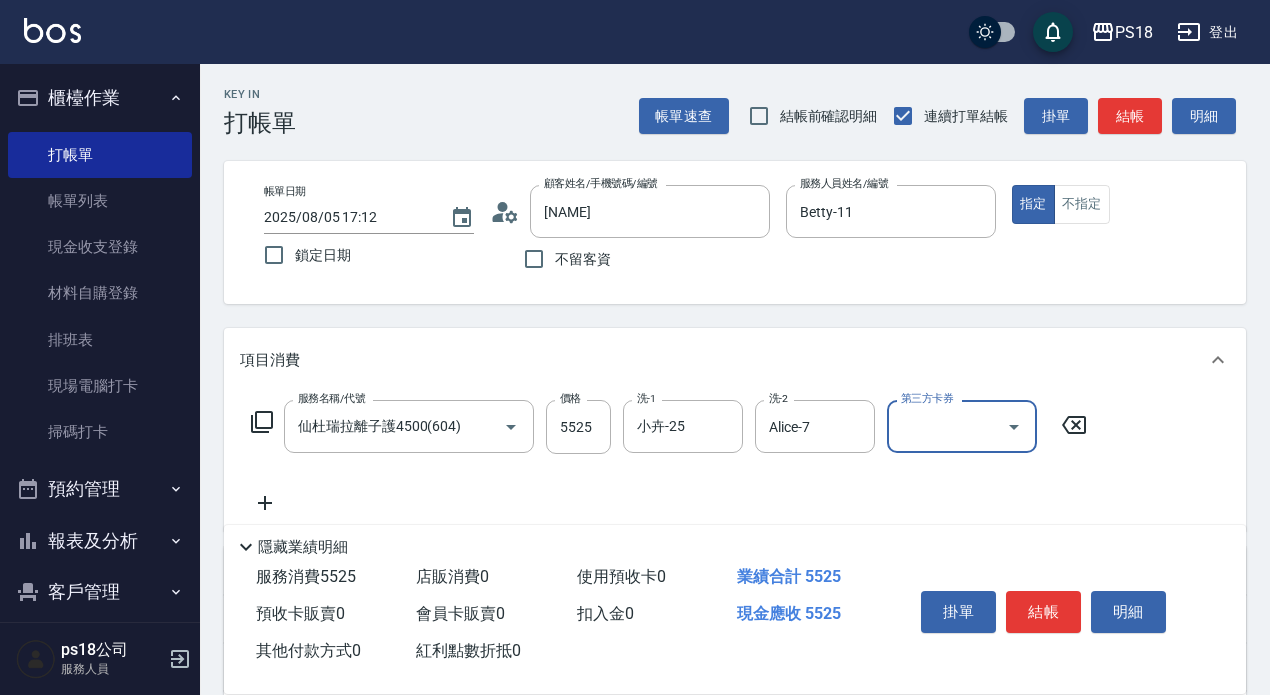 click 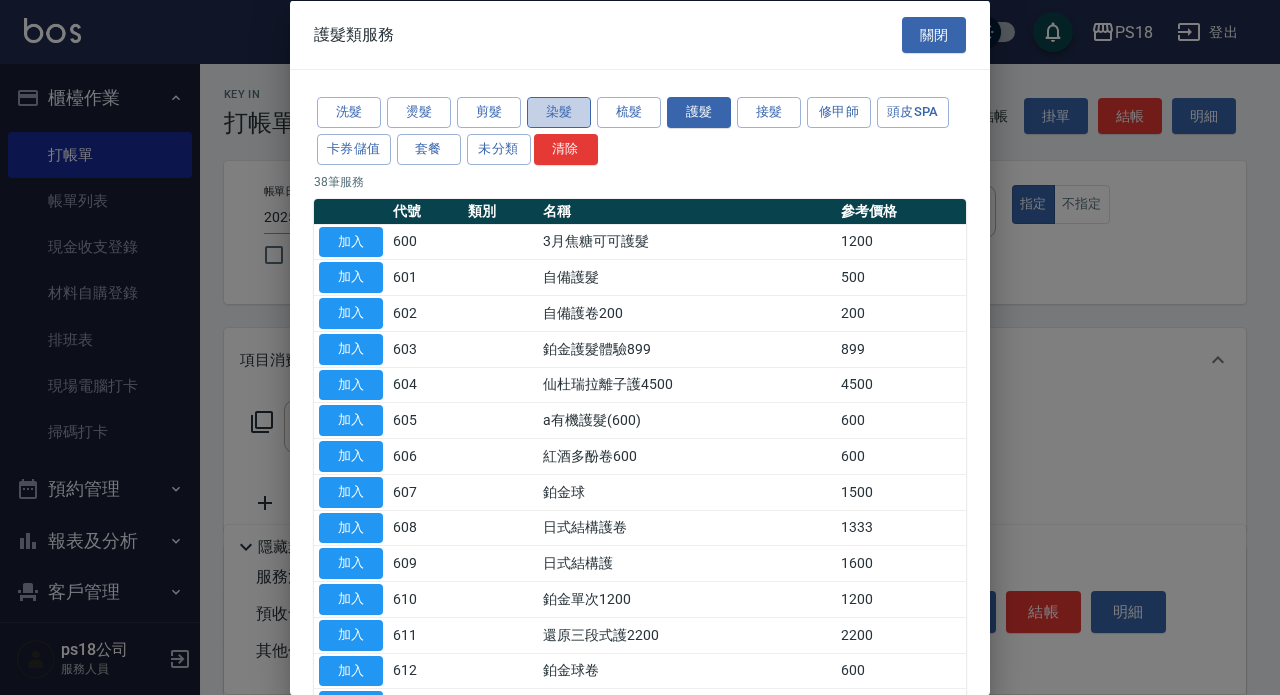 click on "染髮" at bounding box center (559, 112) 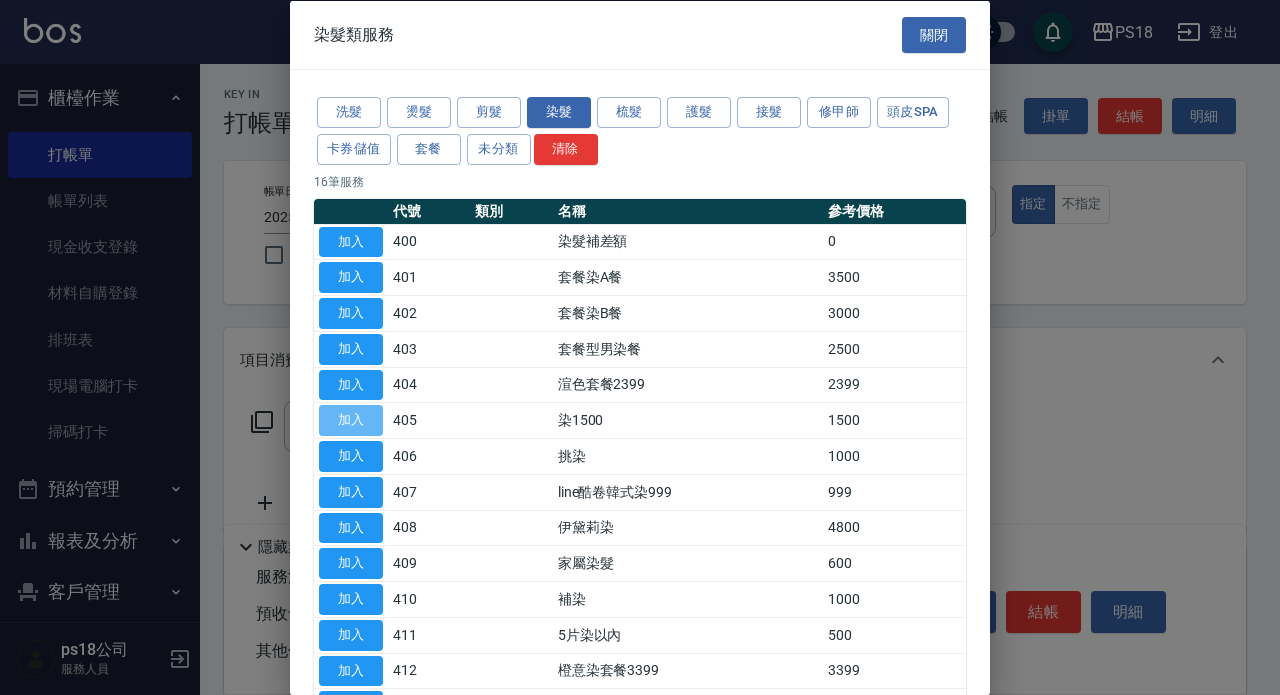 drag, startPoint x: 375, startPoint y: 411, endPoint x: 488, endPoint y: 632, distance: 248.21362 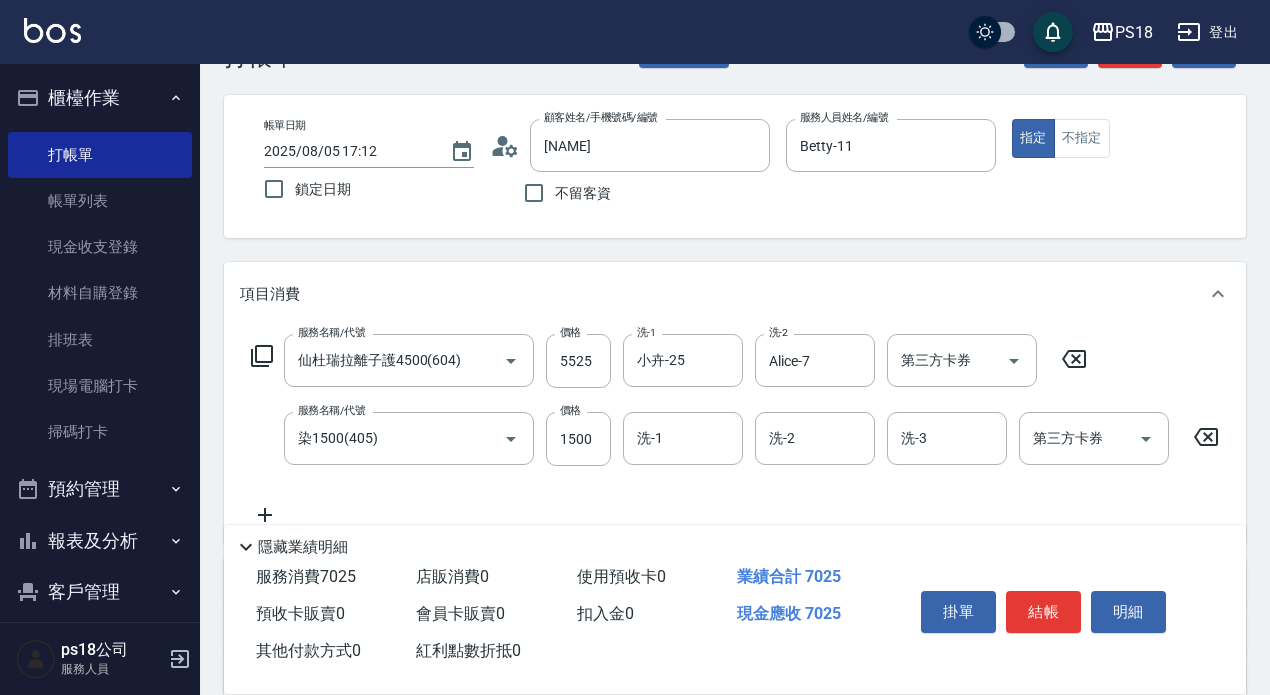 scroll, scrollTop: 100, scrollLeft: 0, axis: vertical 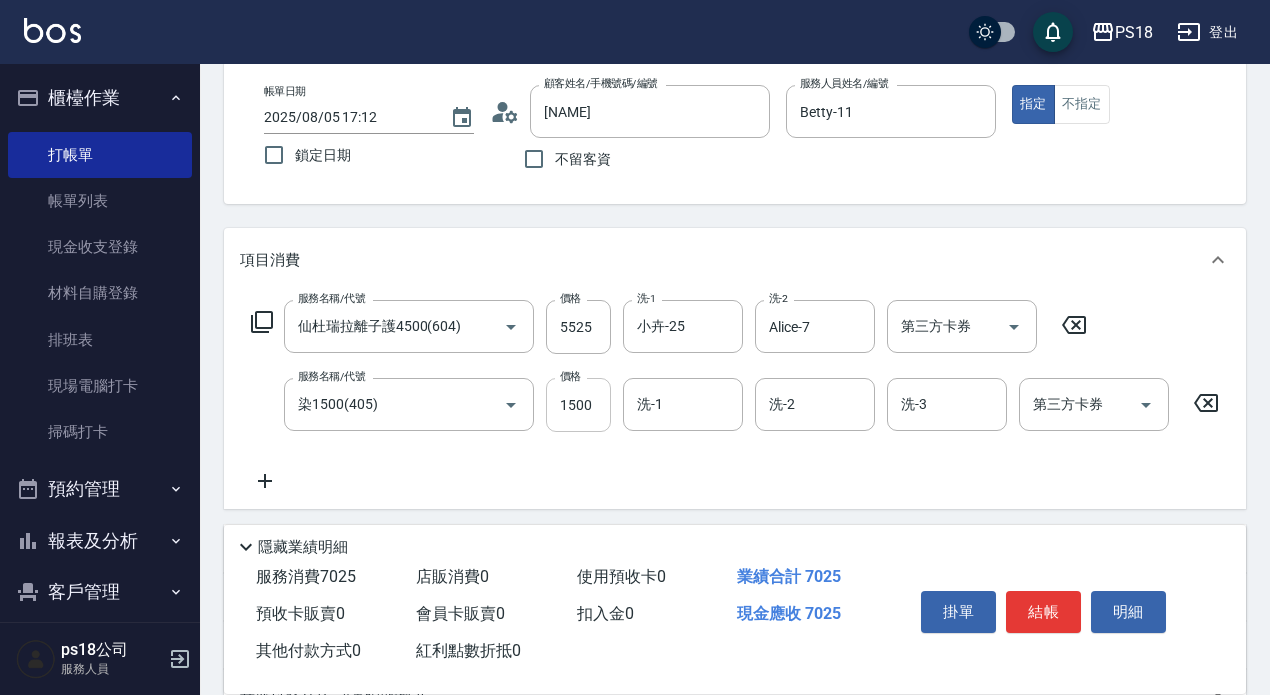 click on "1500" at bounding box center [578, 405] 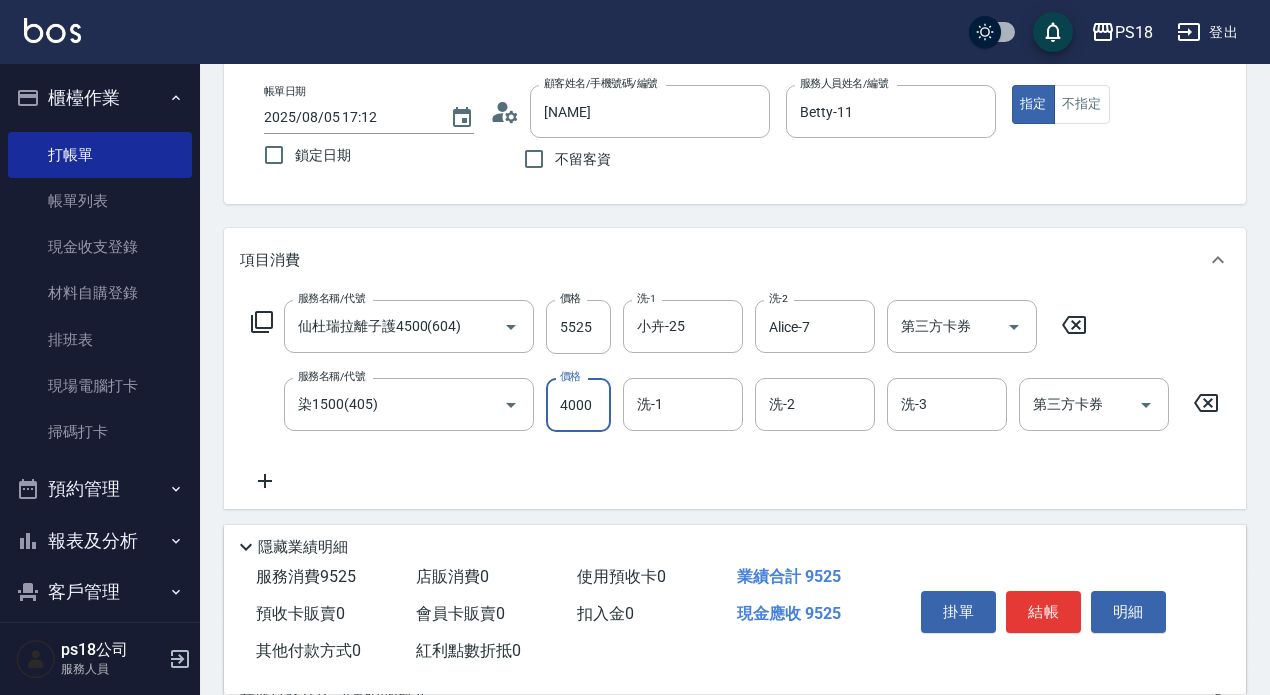 type on "4000" 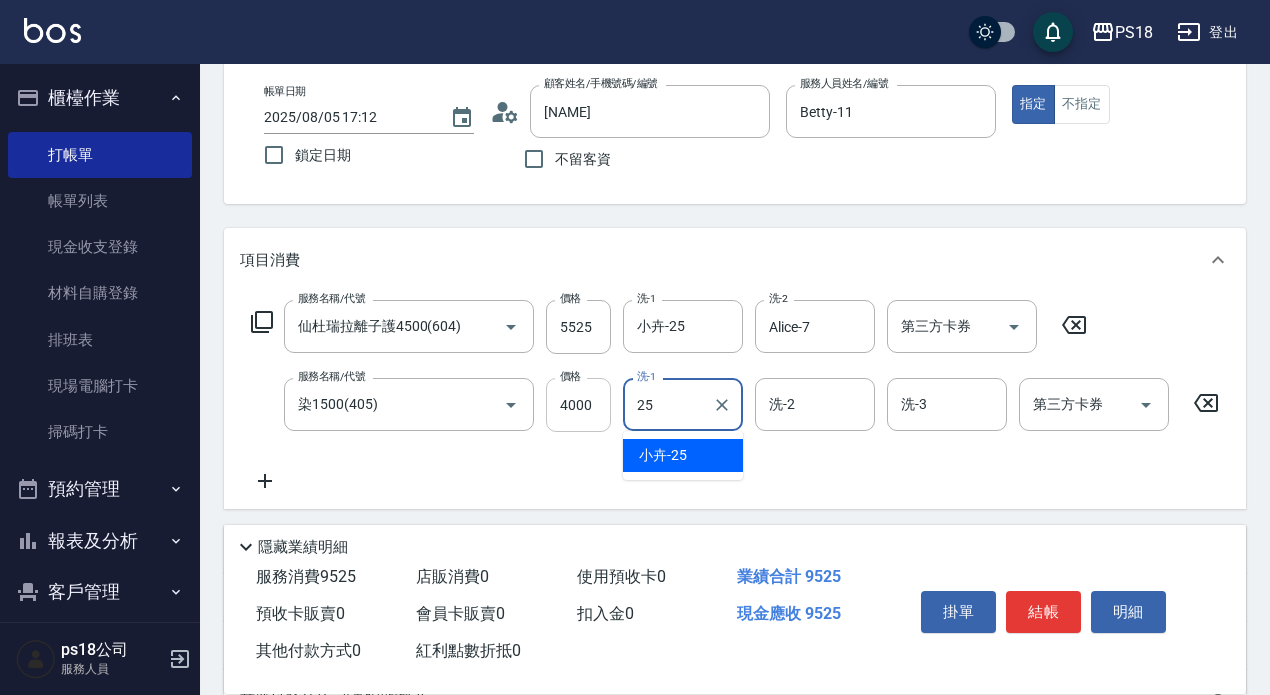 type on "小卉-25" 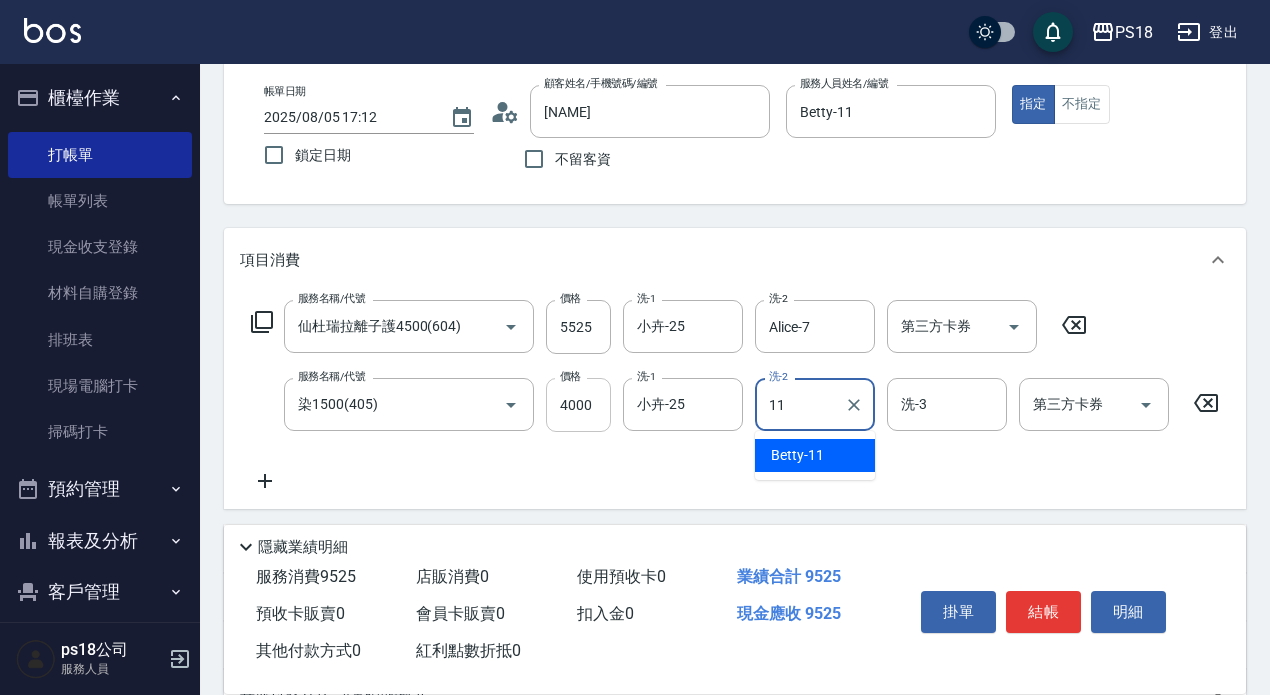 type on "Betty-11" 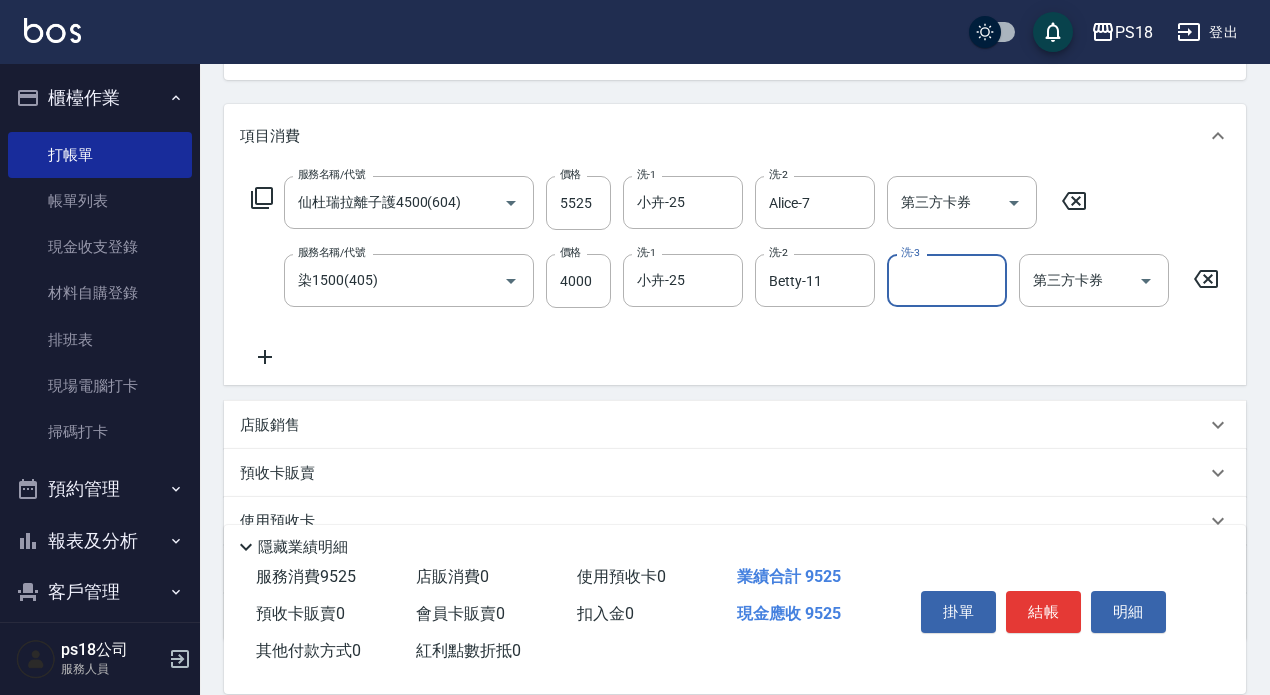 scroll, scrollTop: 379, scrollLeft: 0, axis: vertical 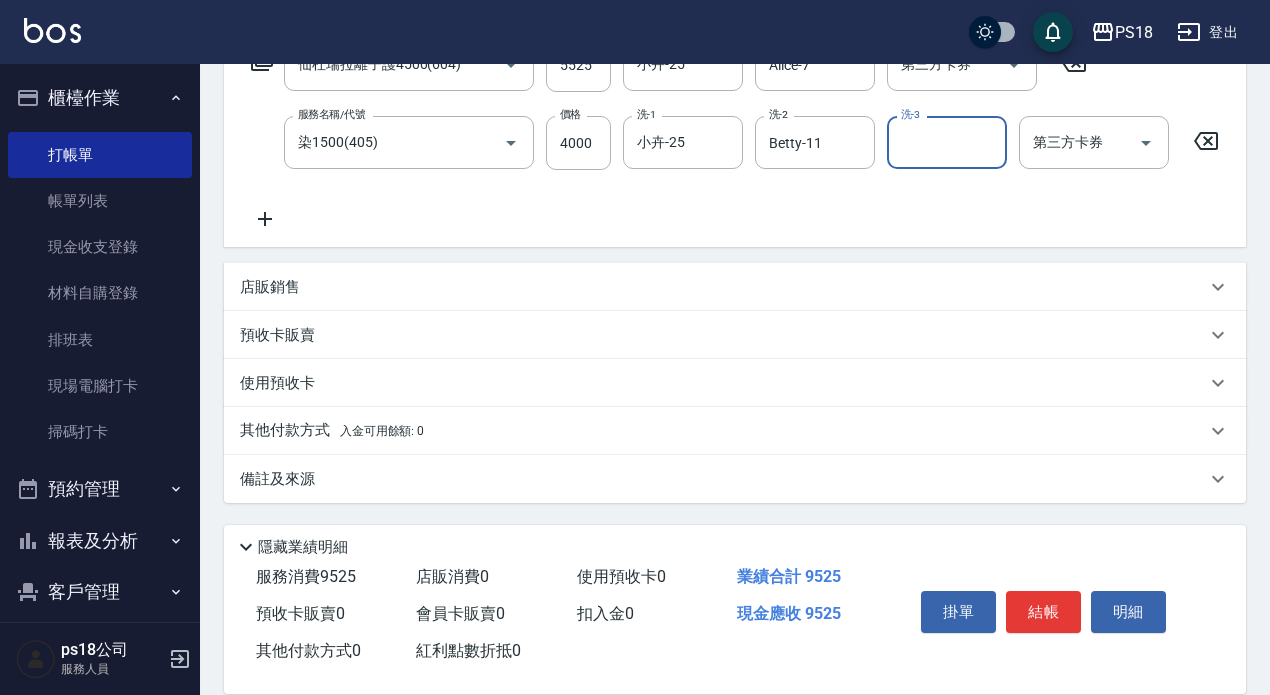 click on "備註及來源" at bounding box center (277, 479) 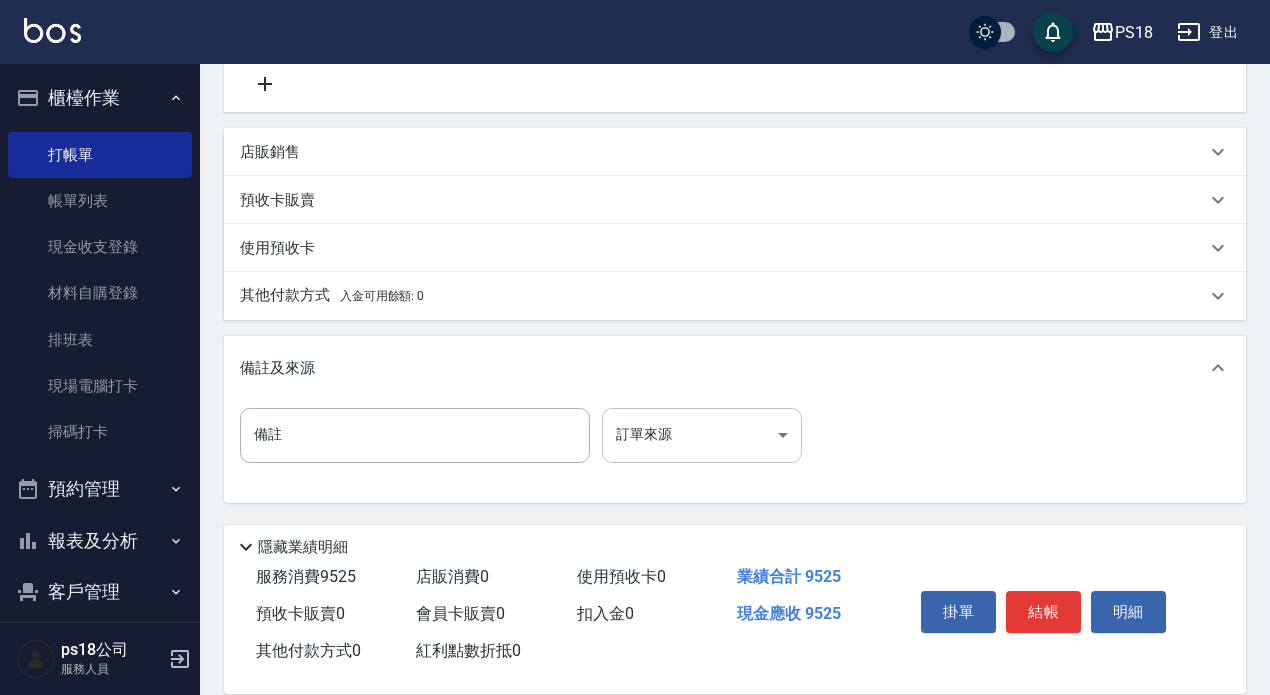 scroll, scrollTop: 514, scrollLeft: 0, axis: vertical 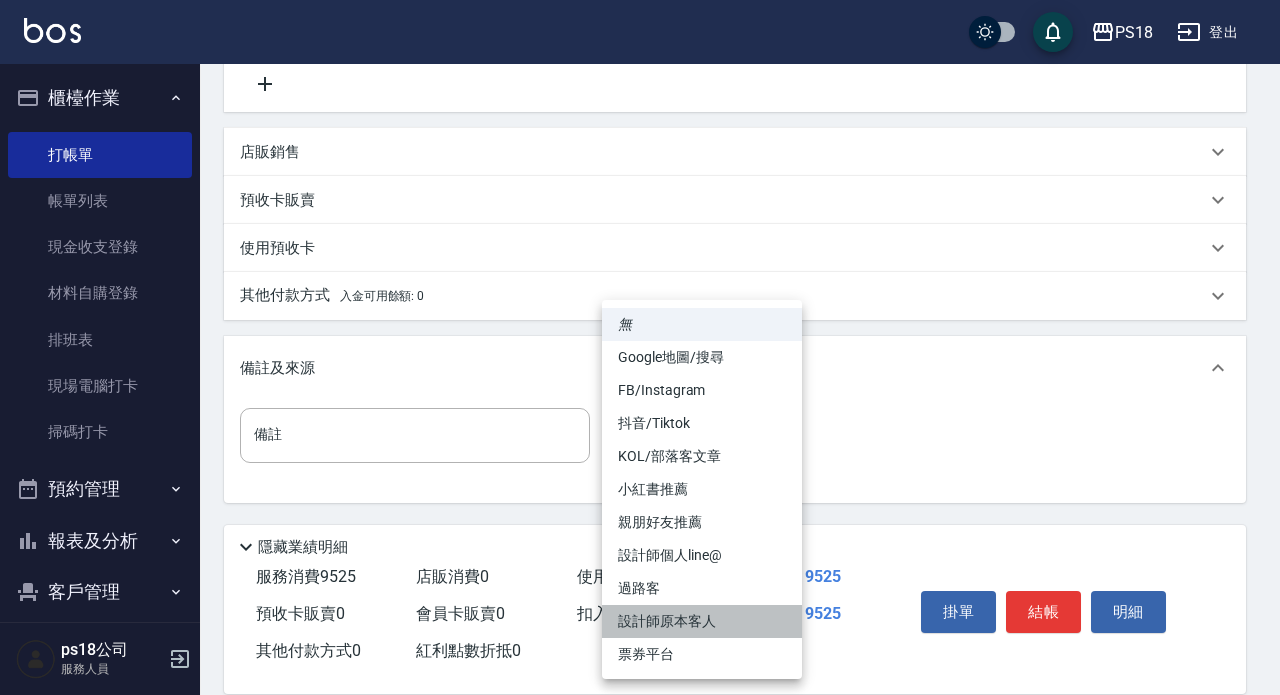 click on "設計師原本客人" at bounding box center (702, 621) 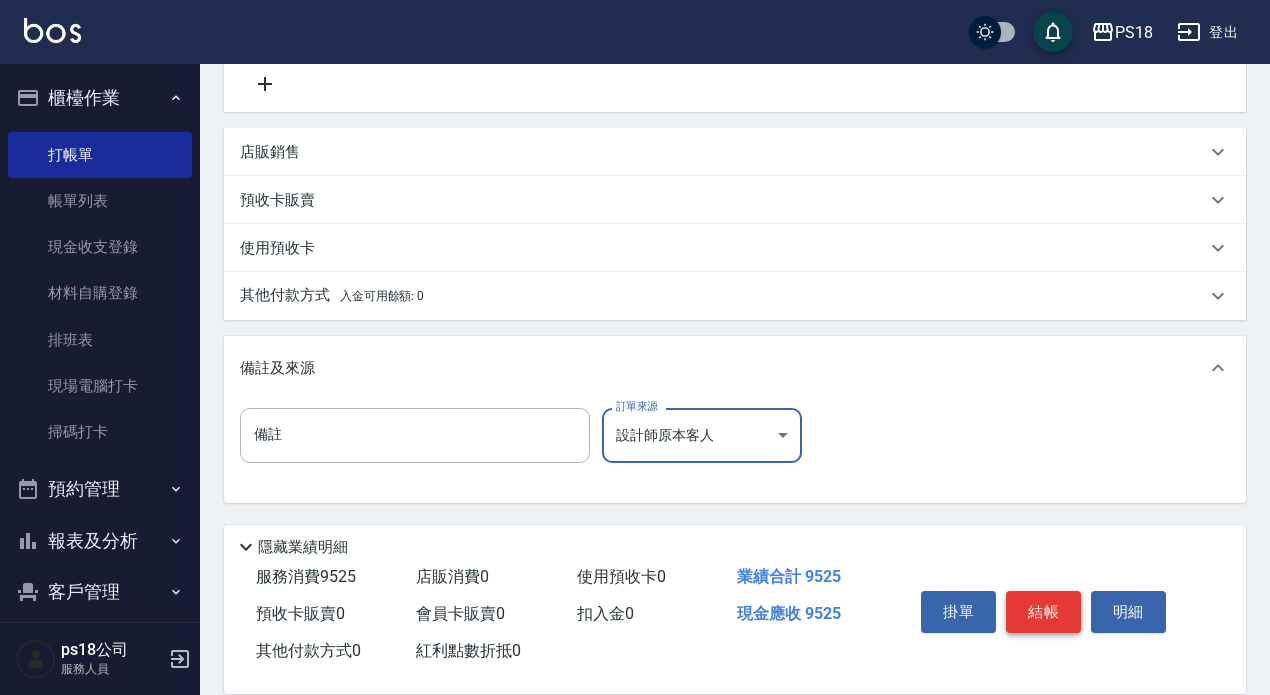 click on "結帳" at bounding box center [1043, 612] 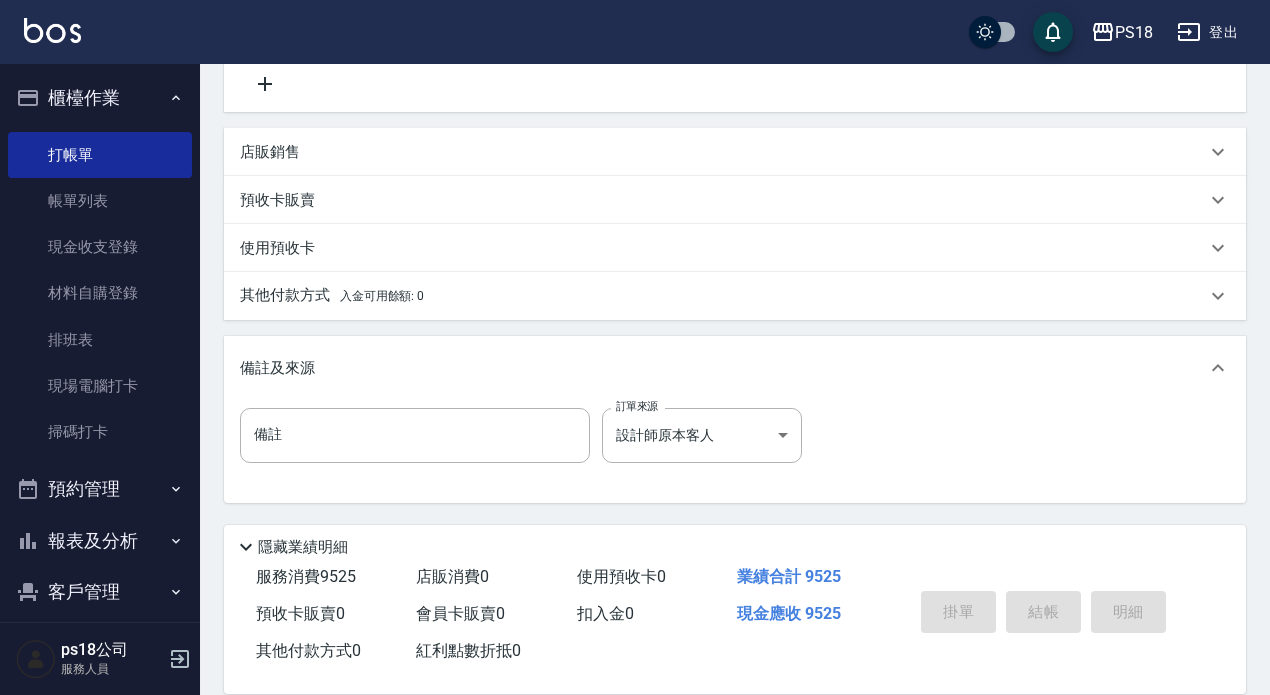 type on "2025/08/05 17:14" 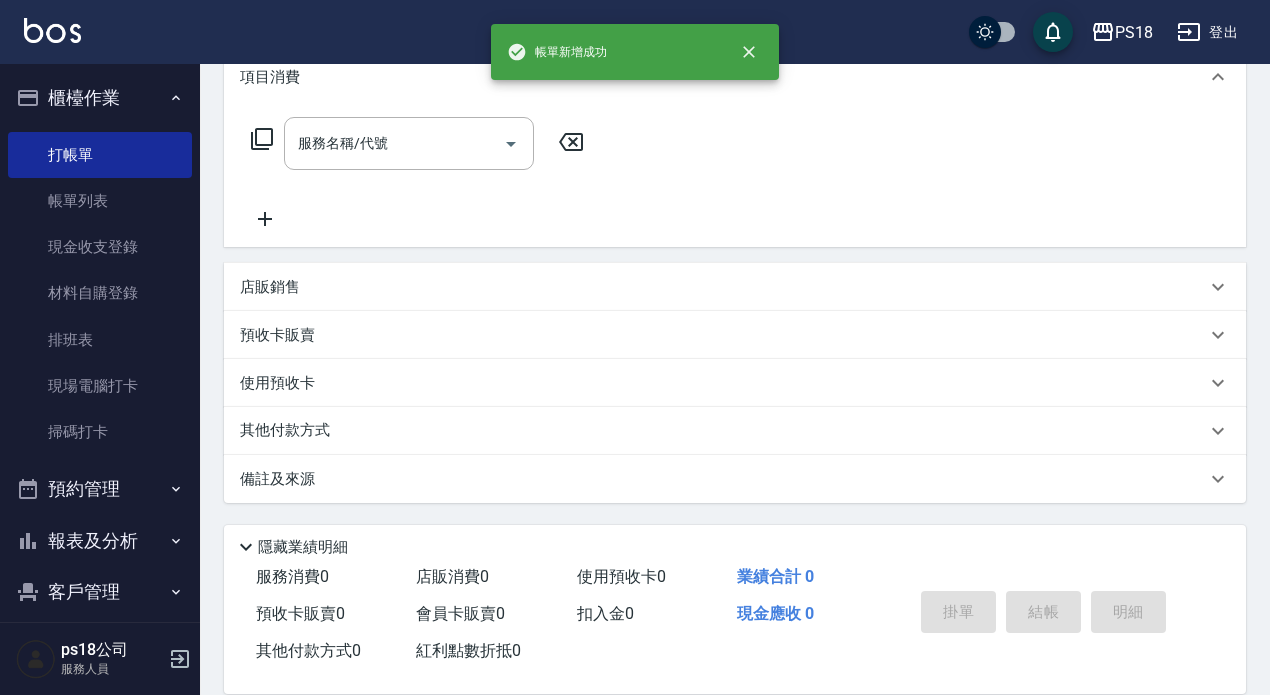 scroll, scrollTop: 0, scrollLeft: 0, axis: both 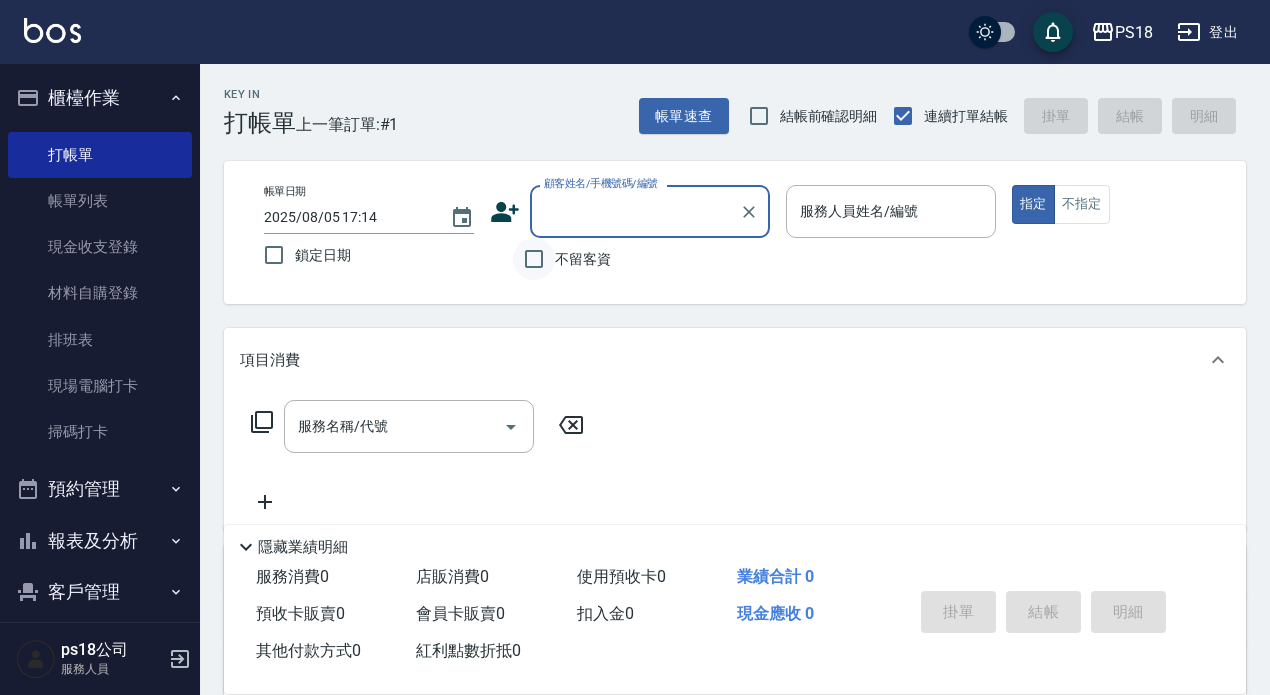 click on "不留客資" at bounding box center [534, 259] 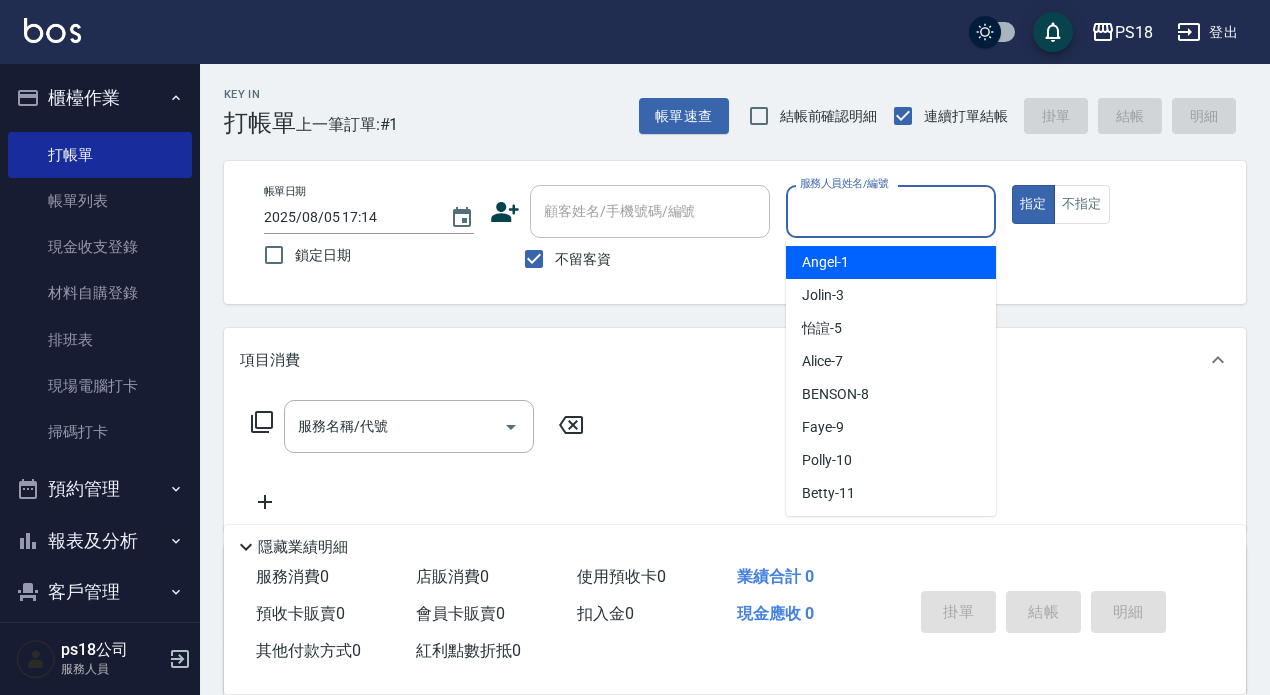 click on "服務人員姓名/編號" at bounding box center [891, 211] 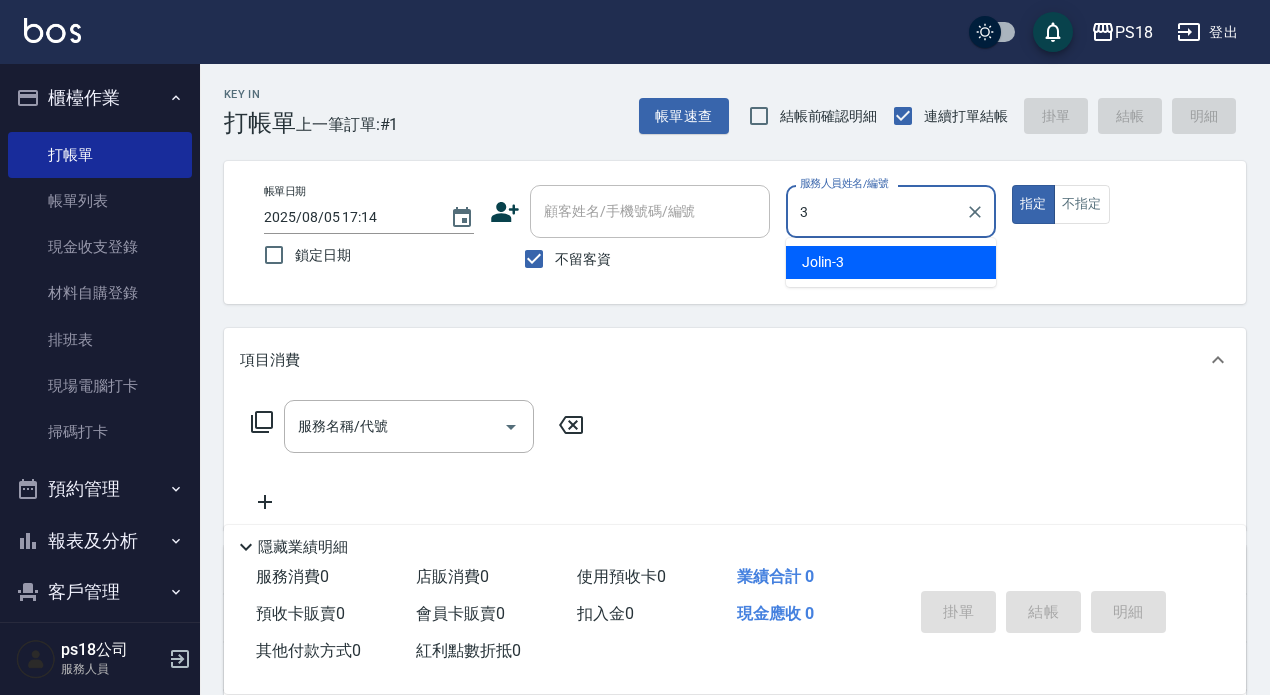 type on "Jolin-3" 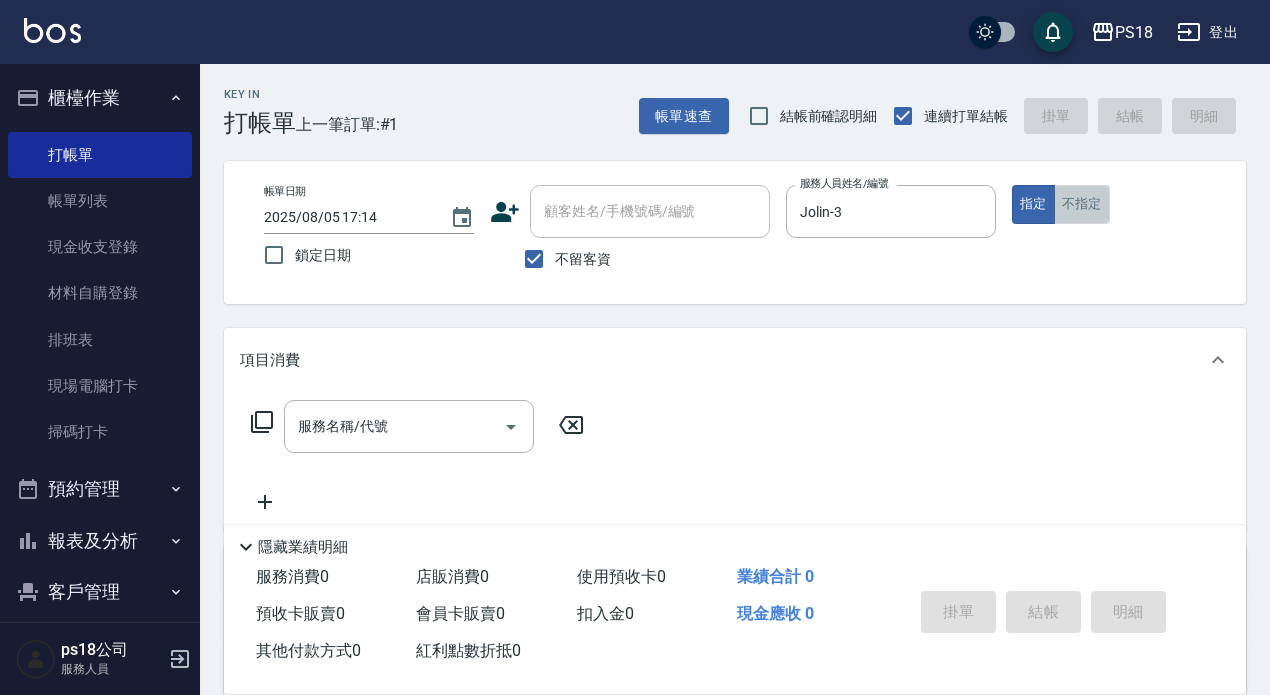 click on "不指定" at bounding box center (1082, 204) 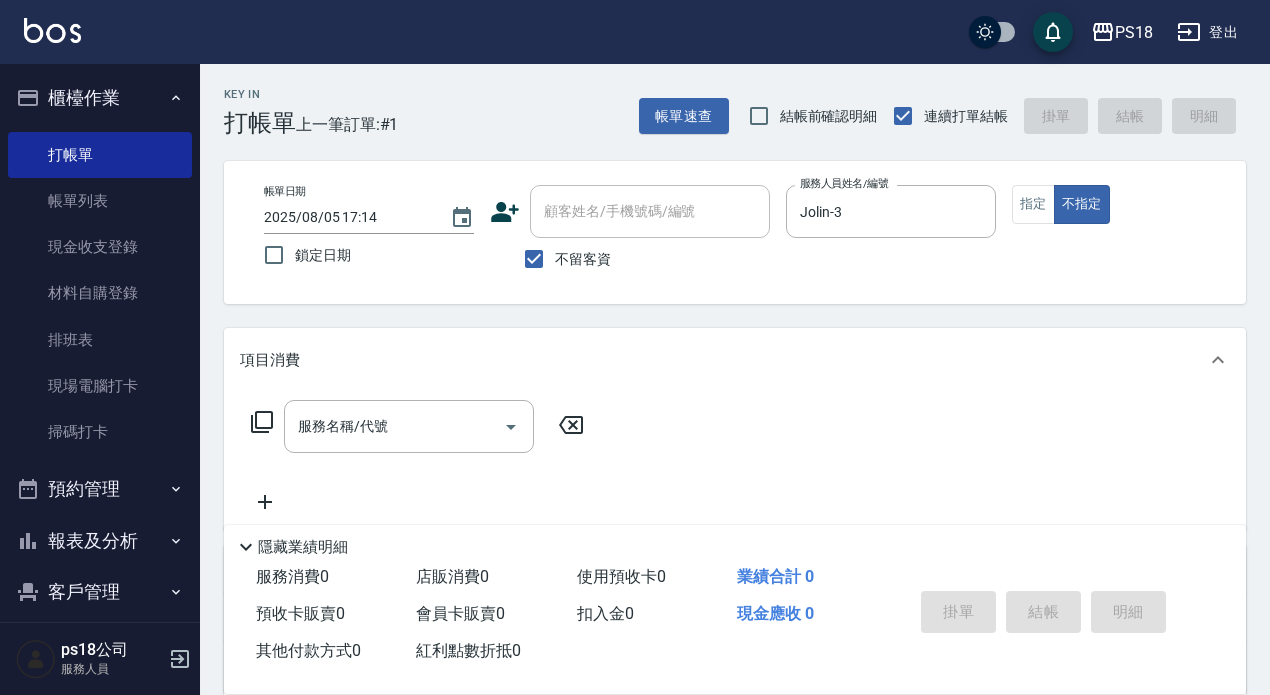 click 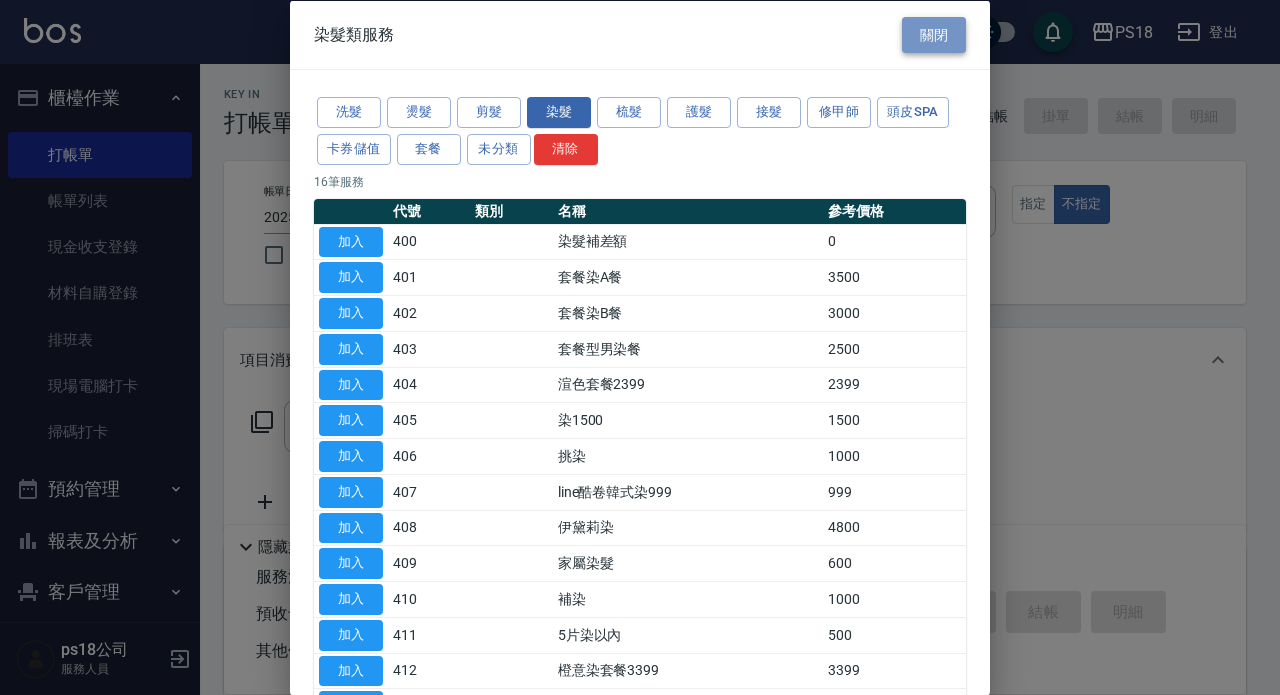 click on "關閉" at bounding box center [934, 34] 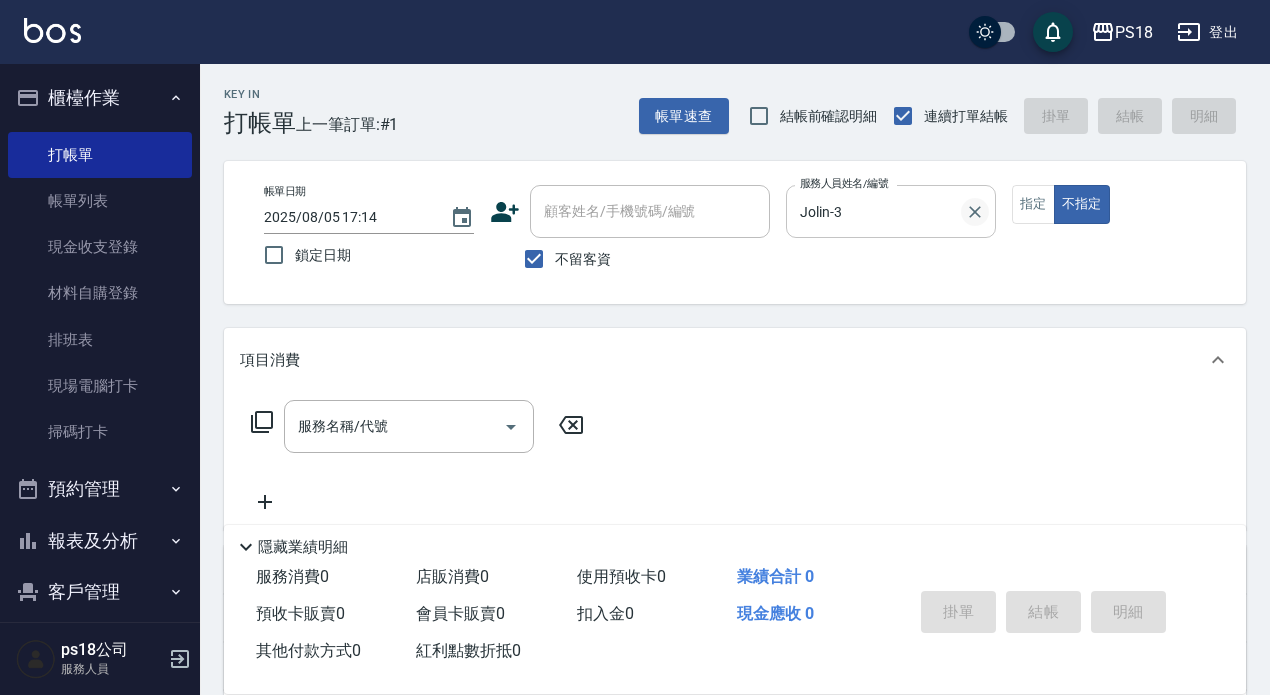 click 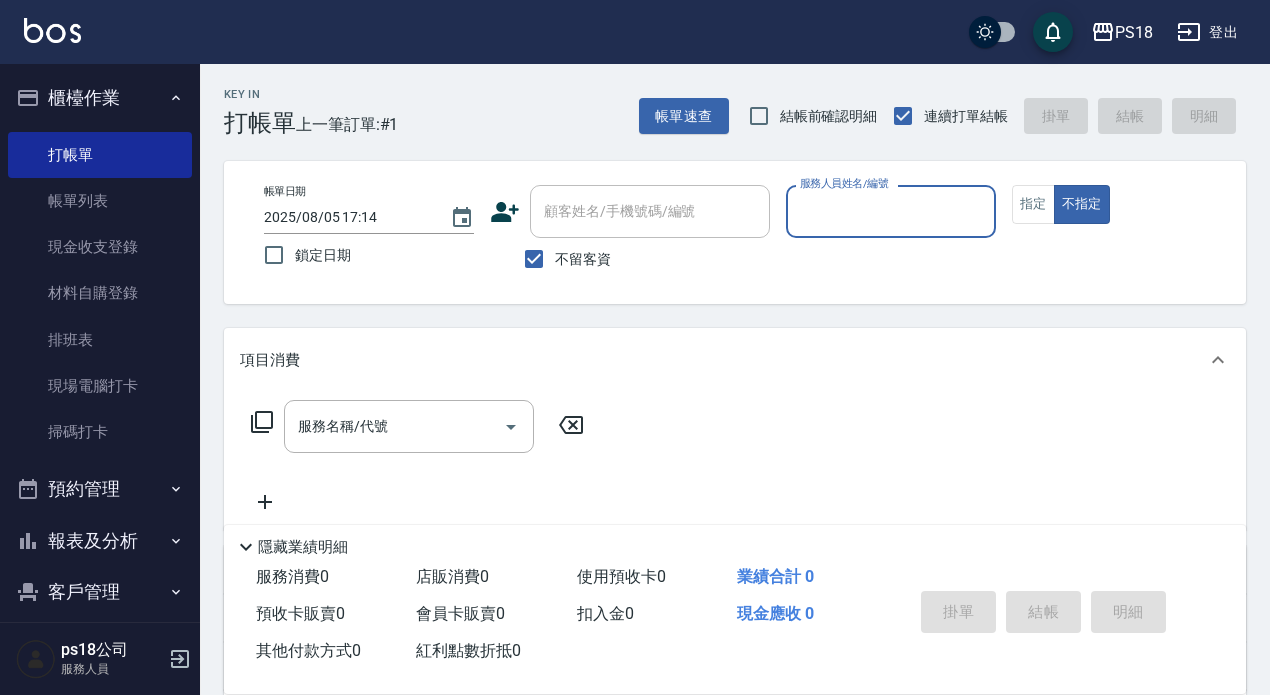 click on "服務人員姓名/編號" at bounding box center (891, 211) 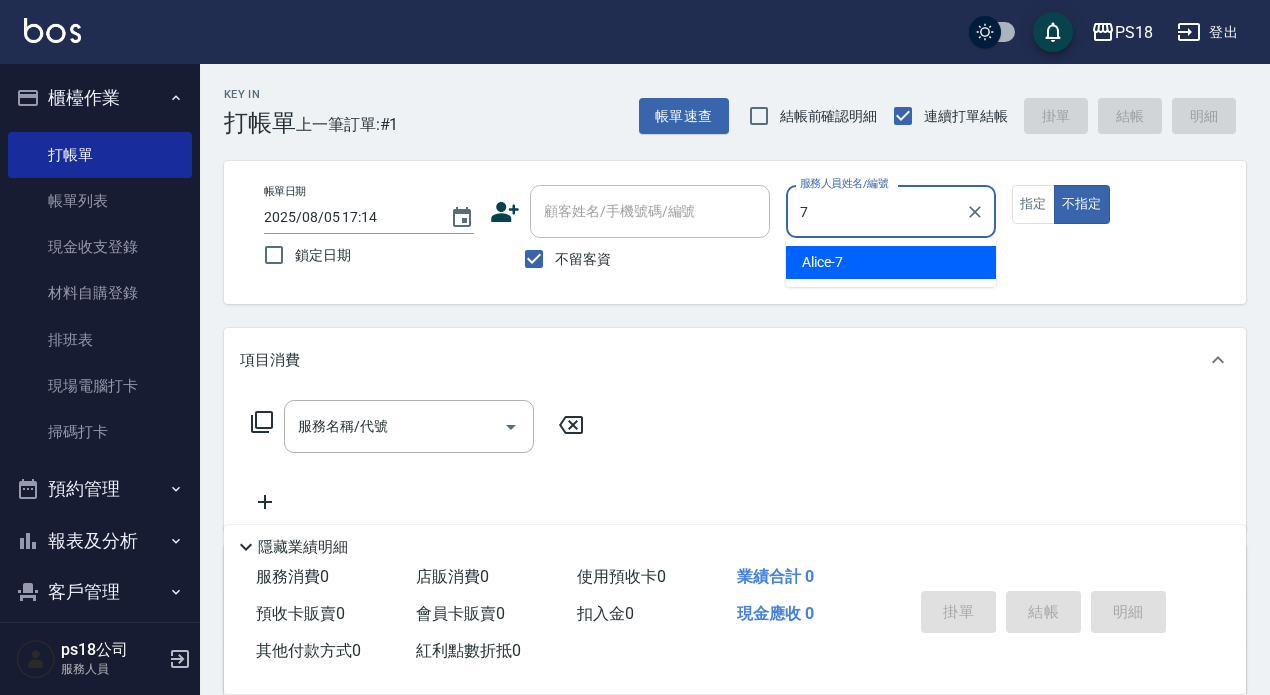 type on "7" 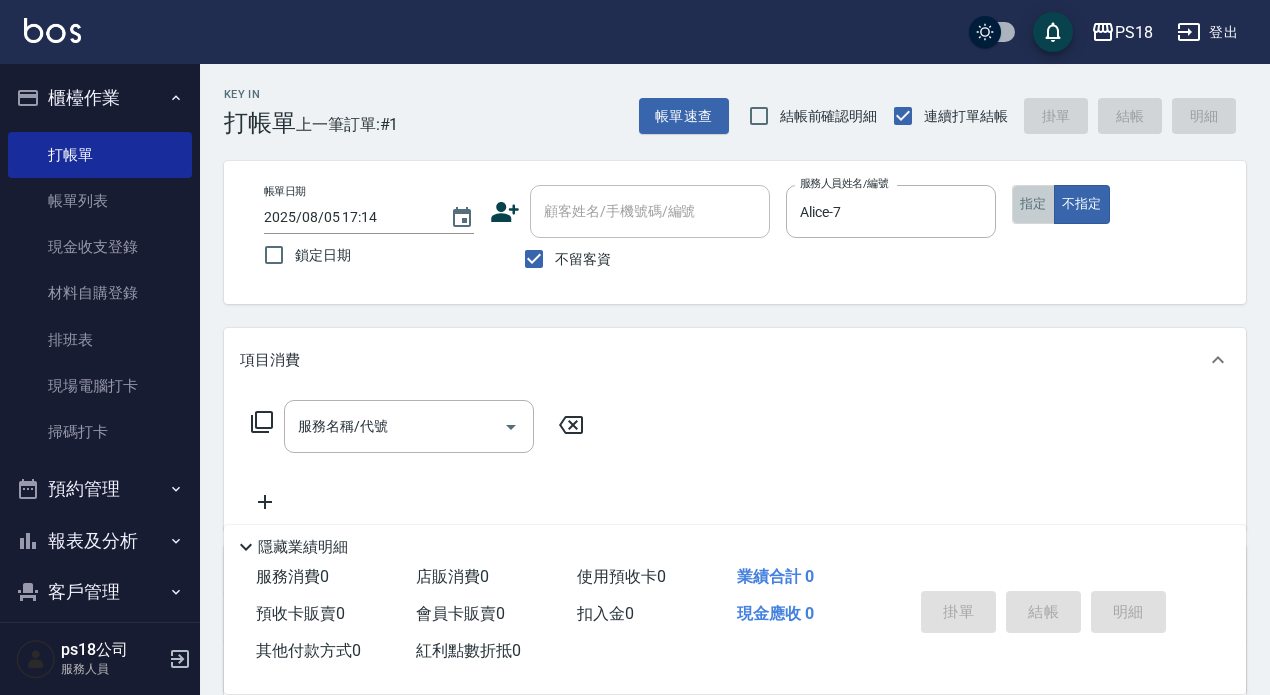 click on "指定" at bounding box center (1033, 204) 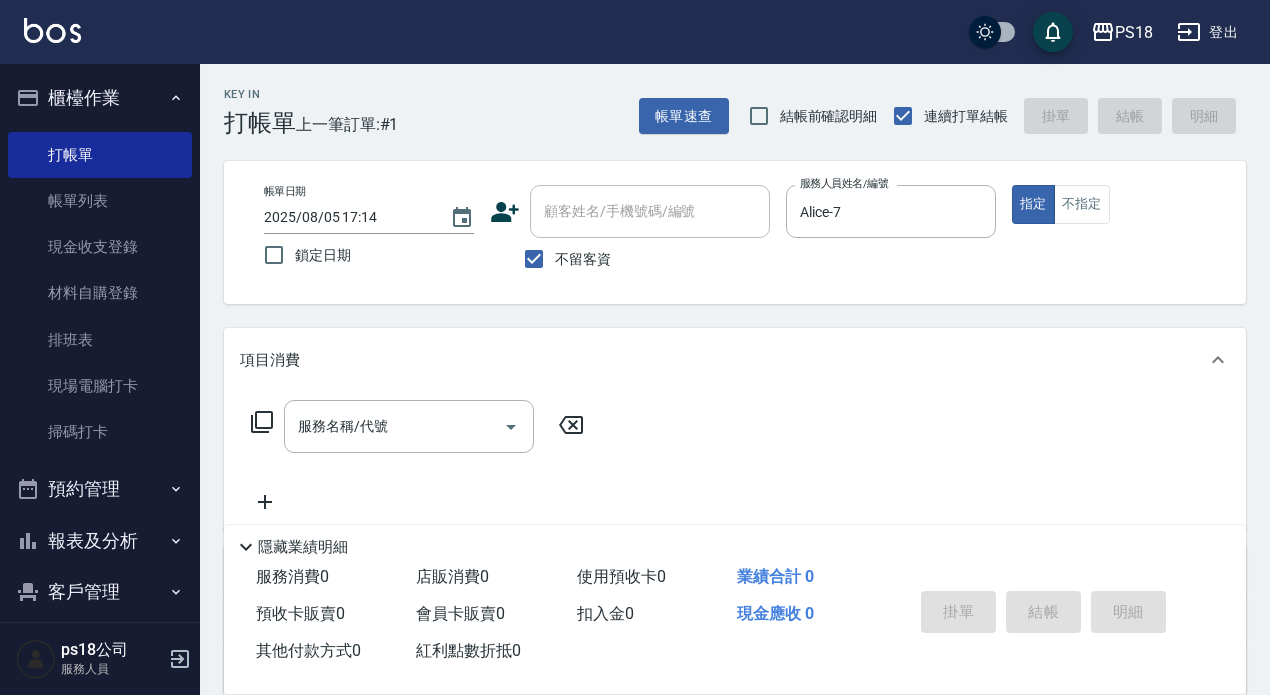 click 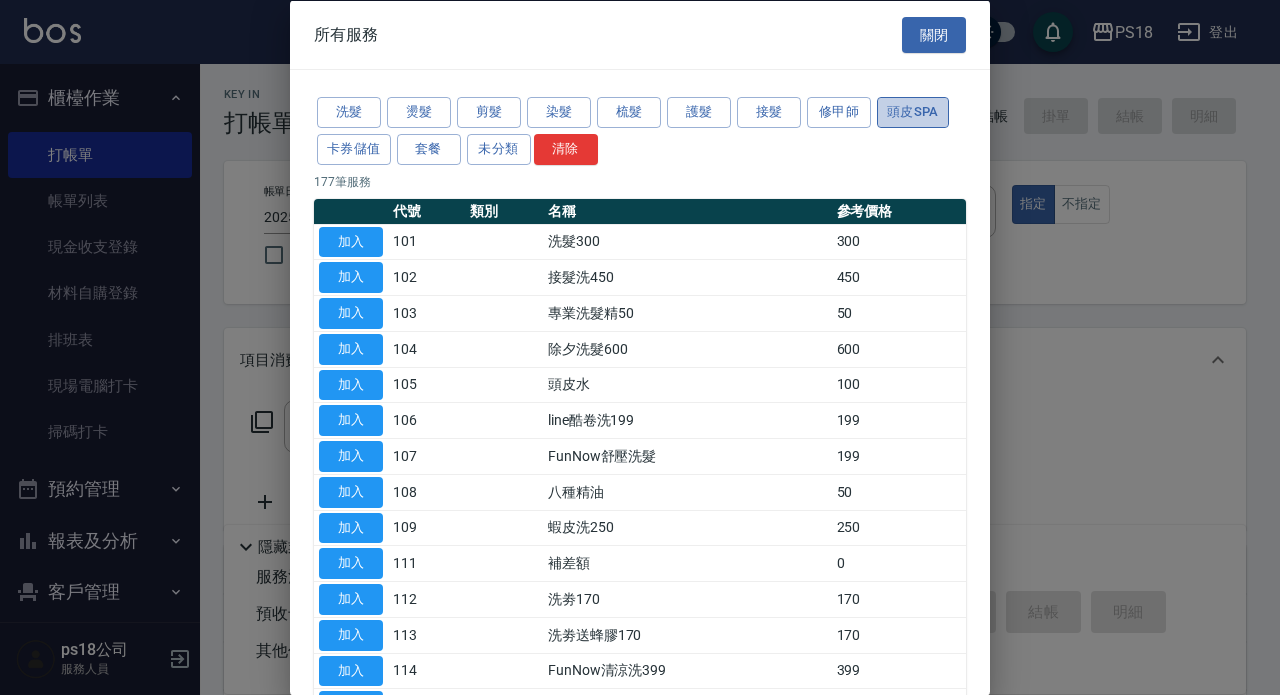 click on "頭皮SPA" at bounding box center (913, 112) 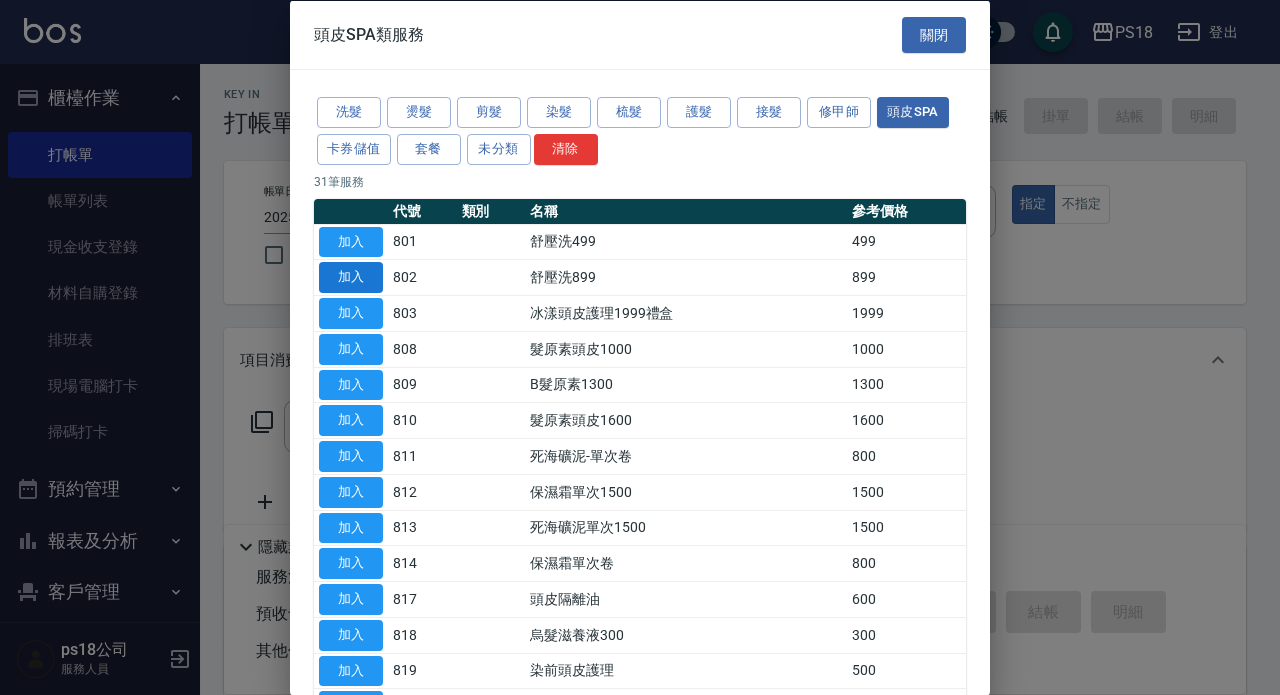 click on "加入" at bounding box center [351, 277] 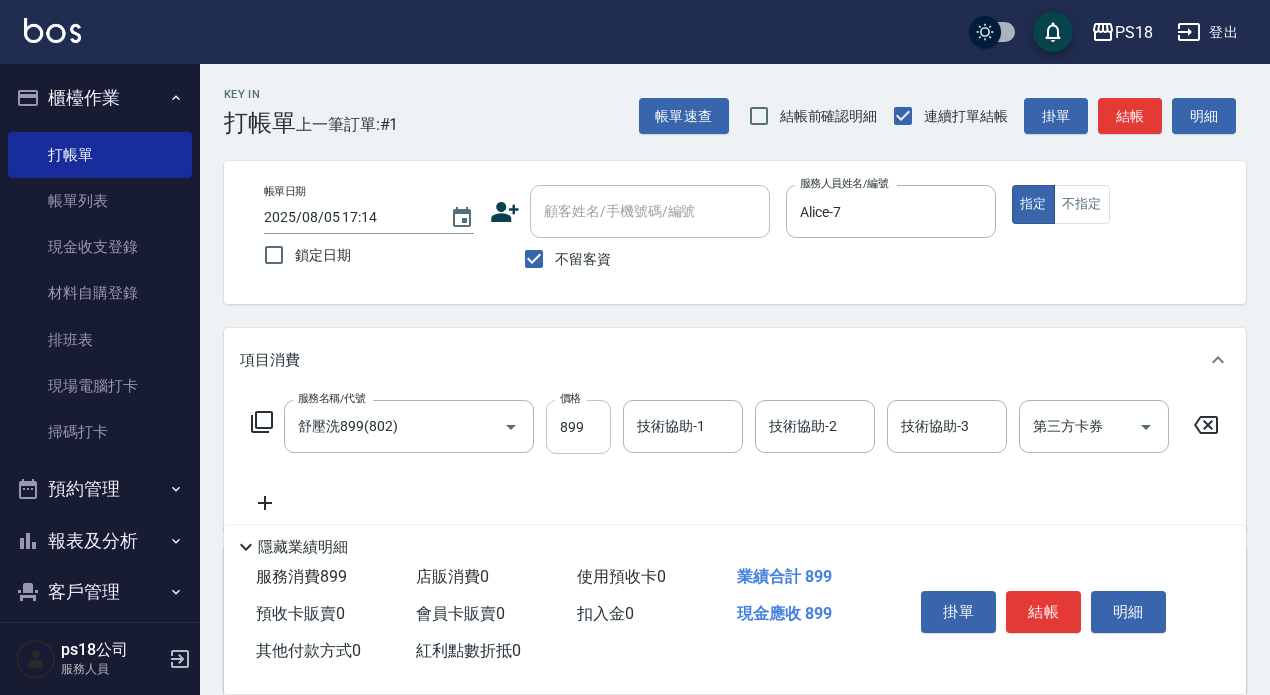 click on "899" at bounding box center [578, 427] 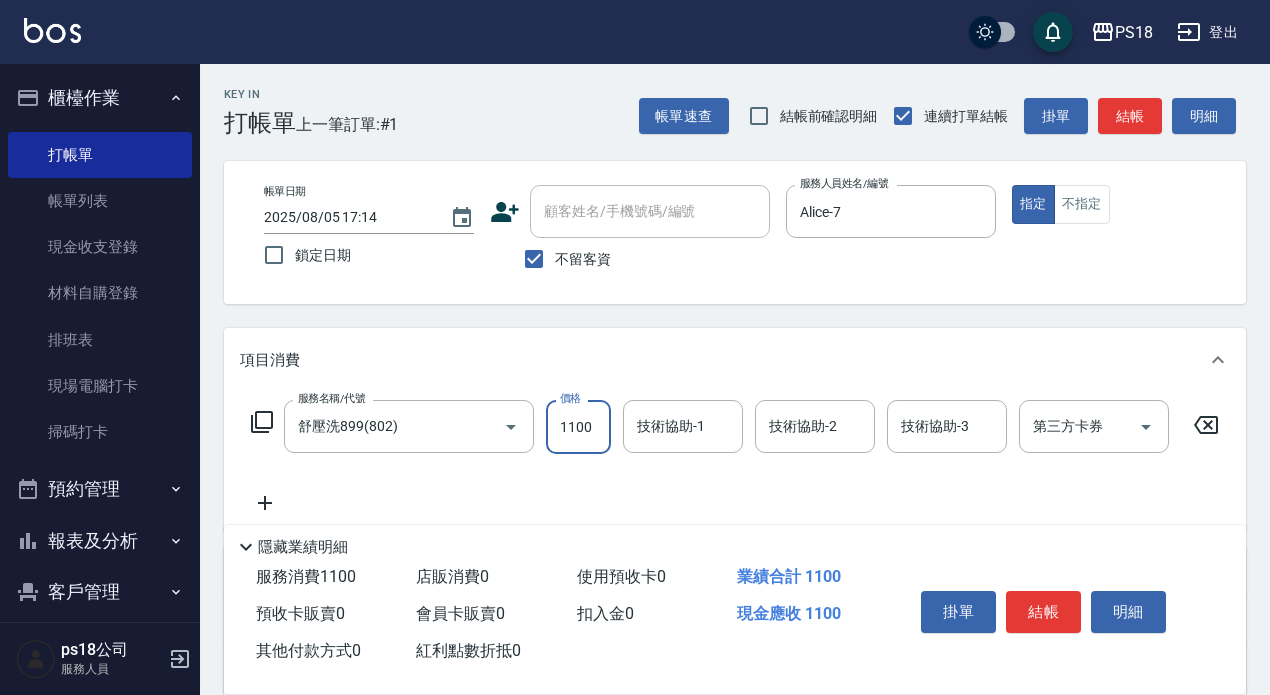 type on "1100" 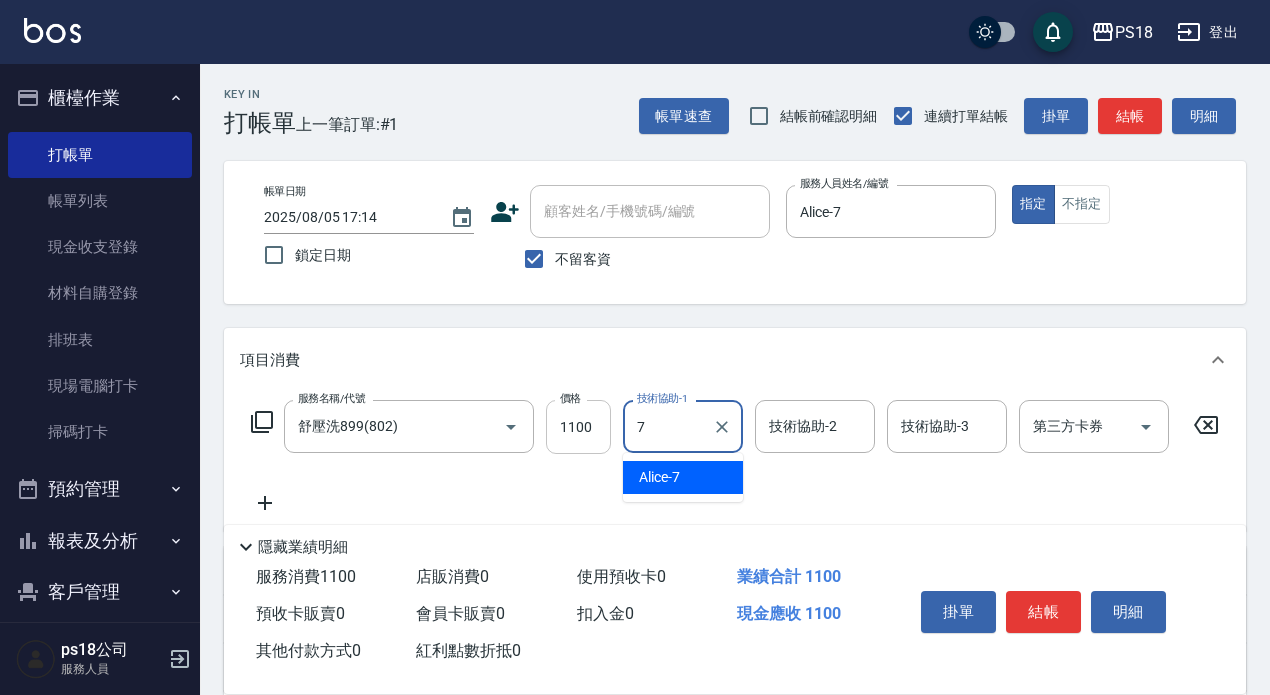 type on "Alice-7" 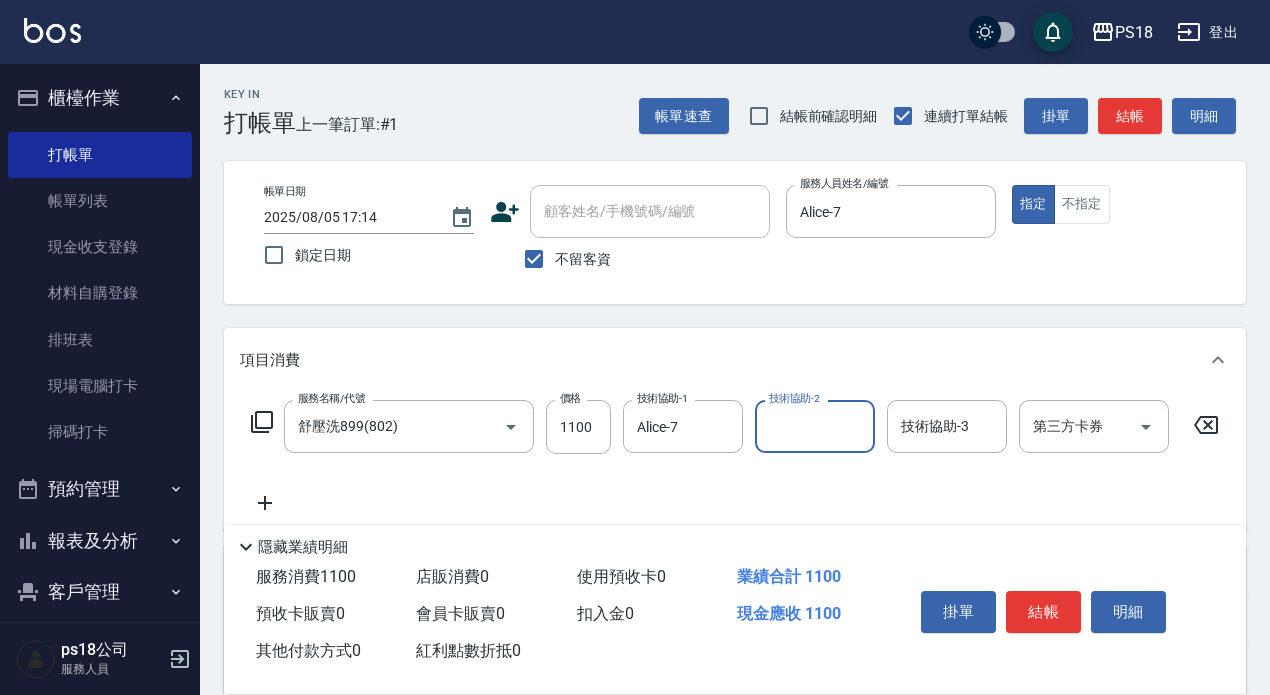 click 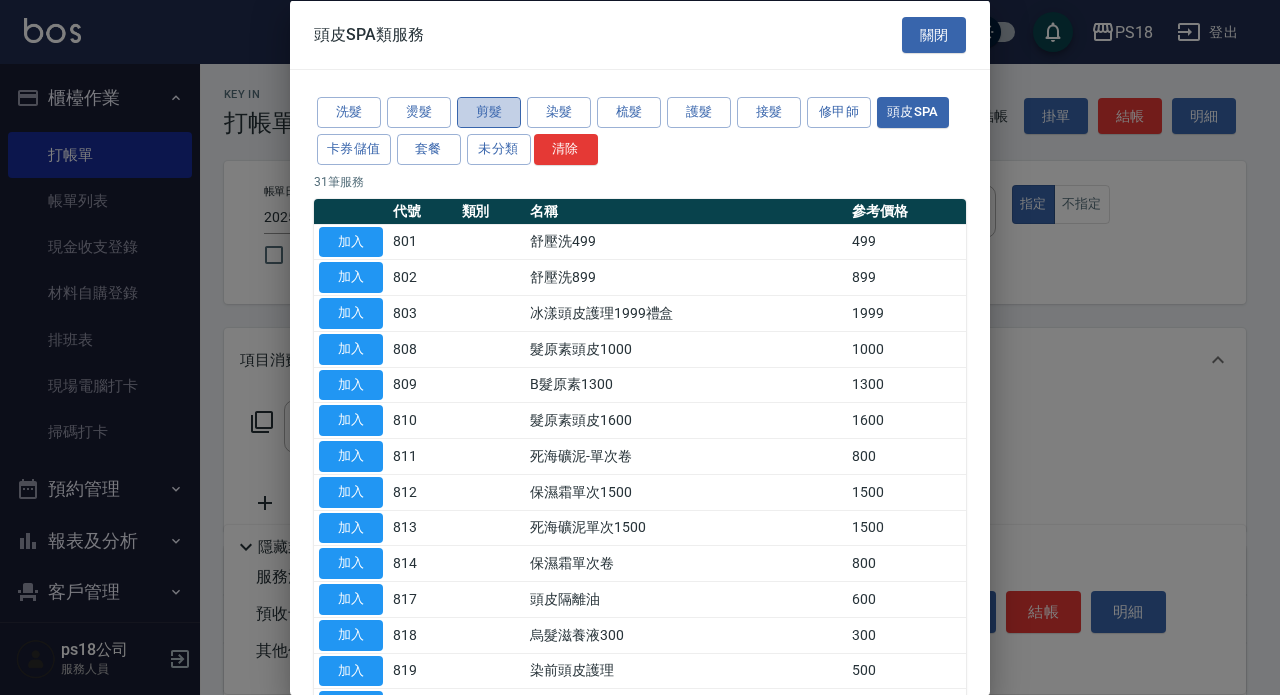 click on "剪髮" at bounding box center (489, 112) 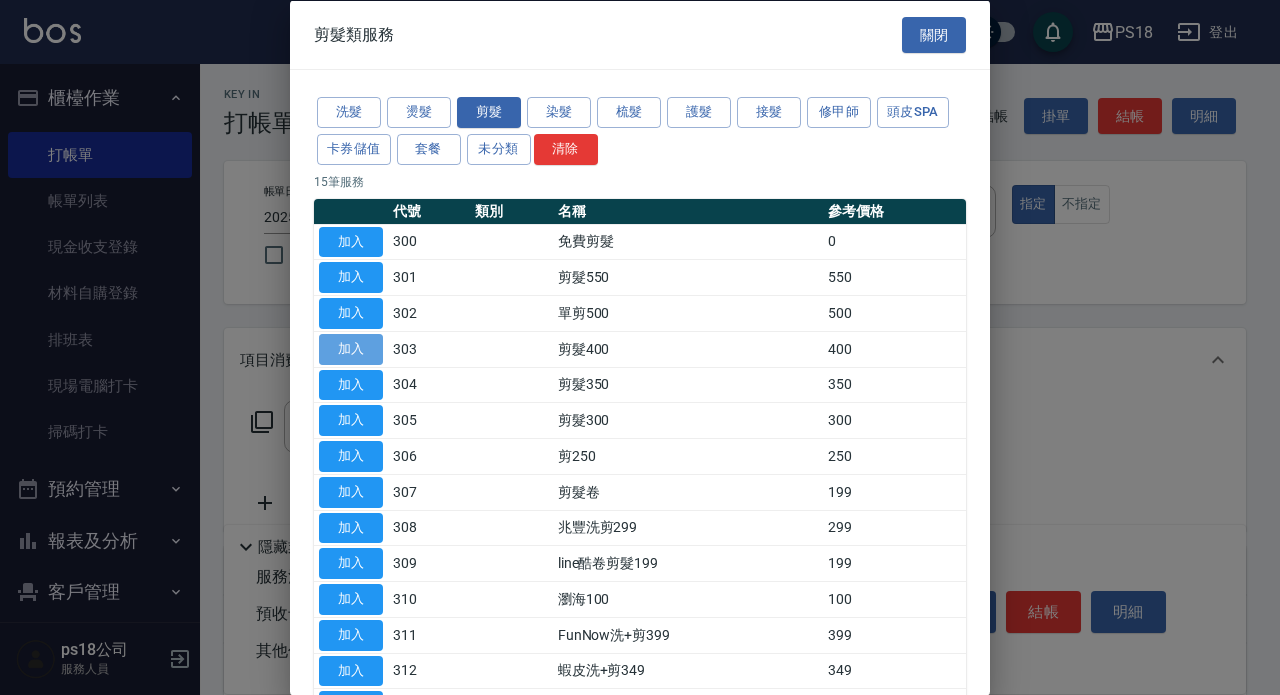 click on "加入" at bounding box center [351, 348] 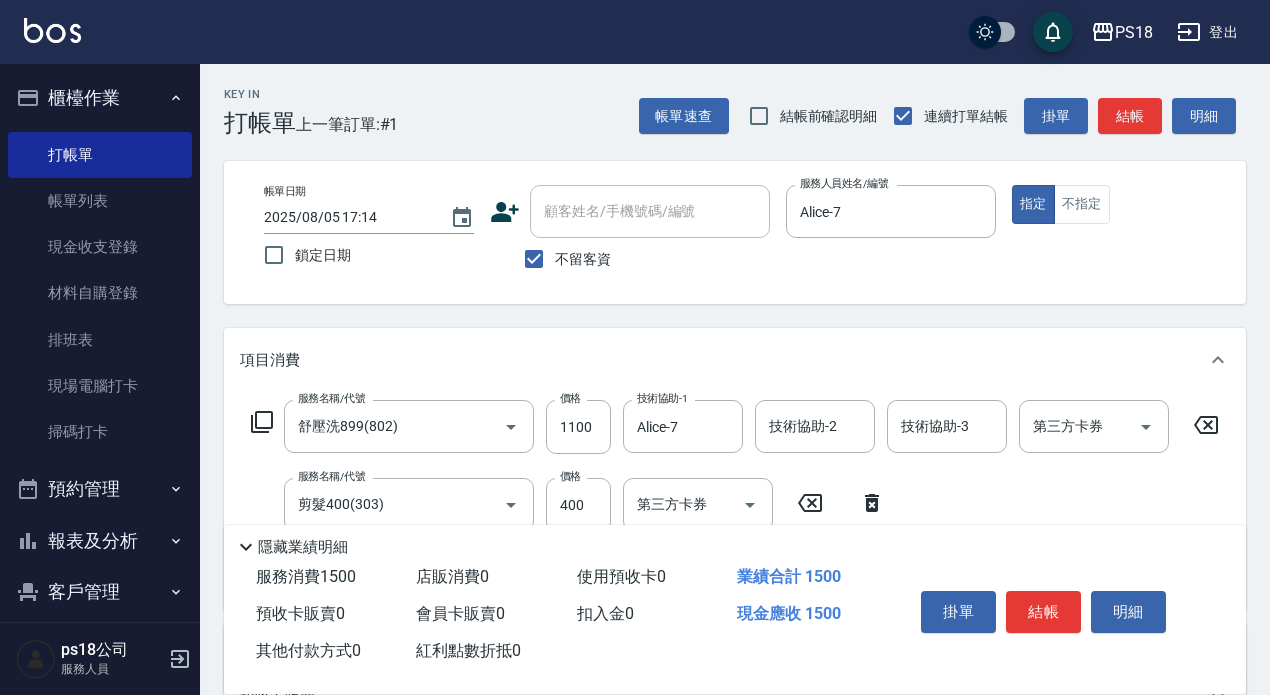 scroll, scrollTop: 331, scrollLeft: 0, axis: vertical 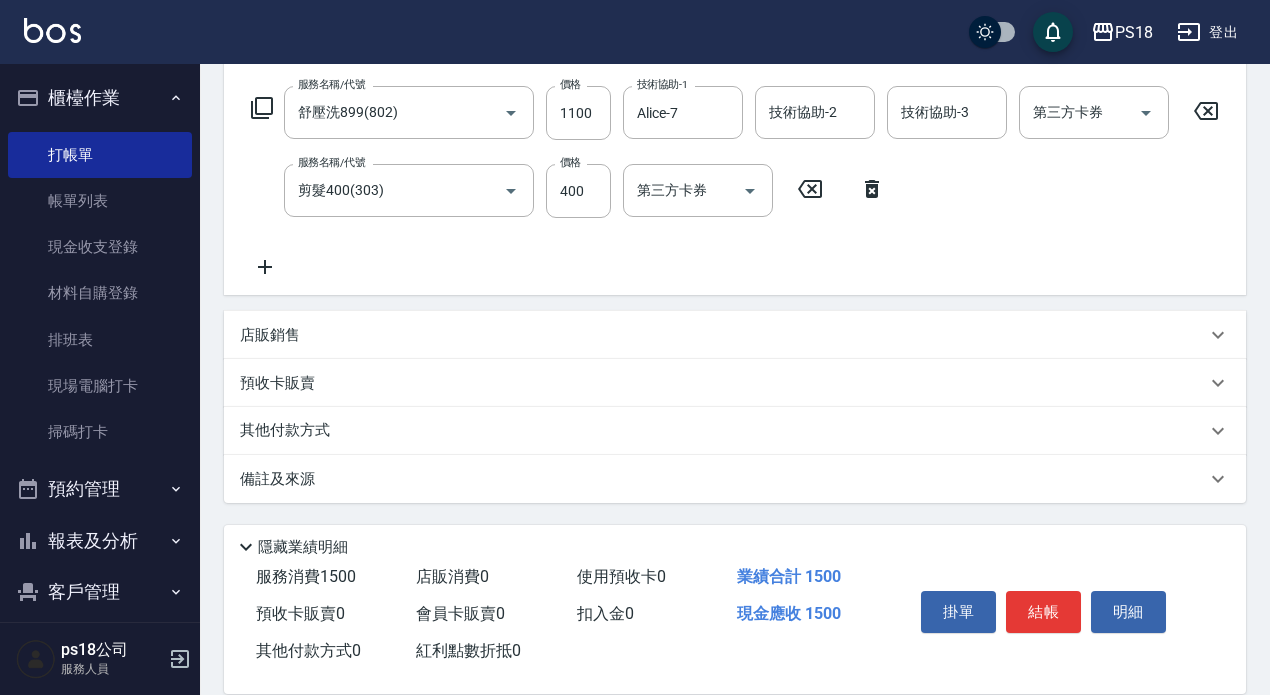 click on "備註及來源" at bounding box center (277, 479) 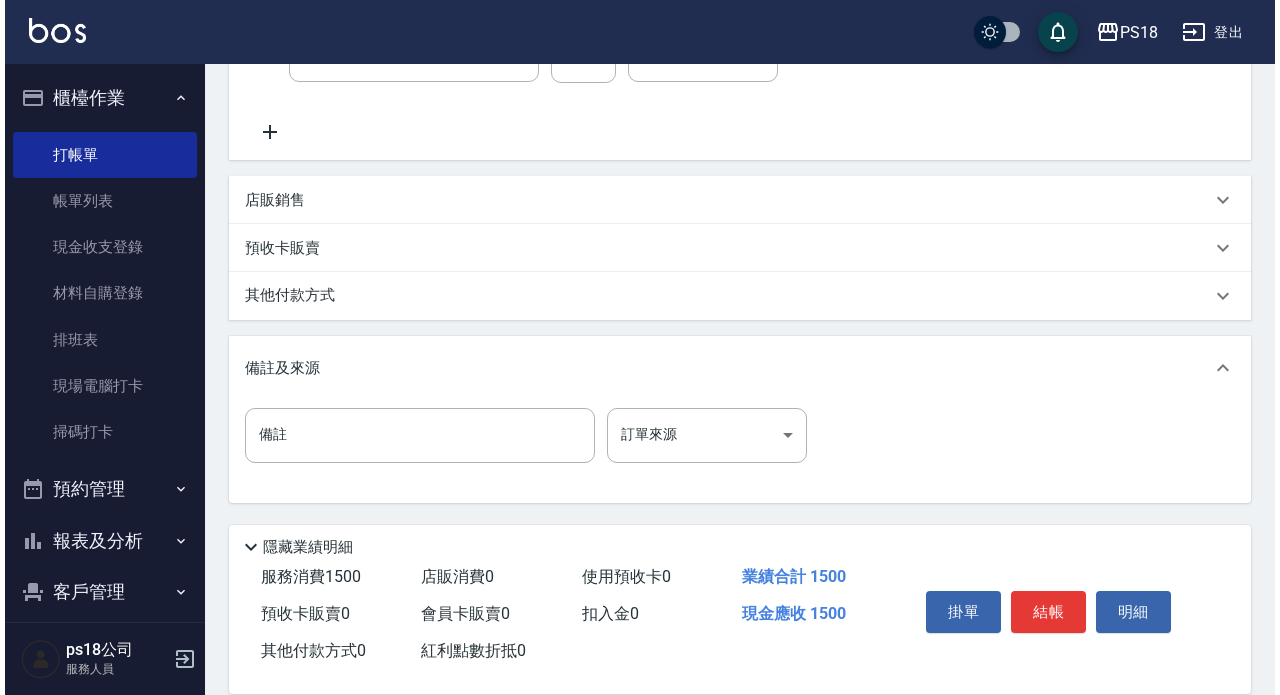 scroll, scrollTop: 462, scrollLeft: 0, axis: vertical 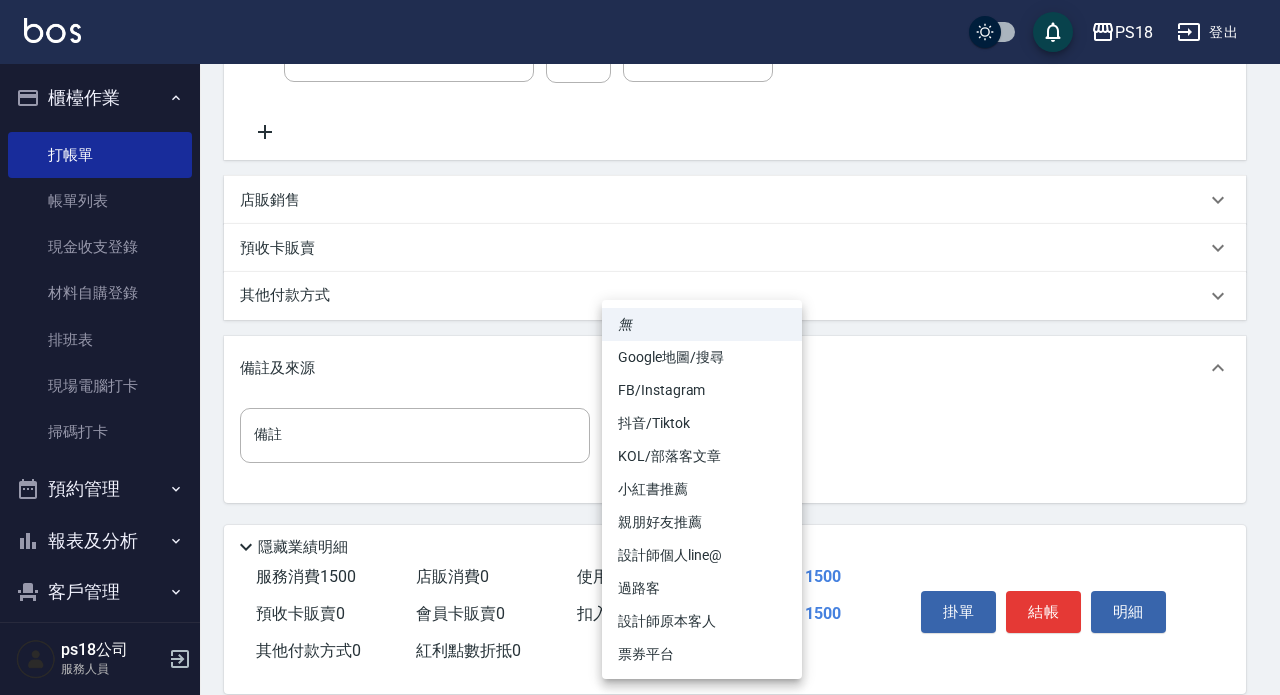 click on "PS18 登出 櫃檯作業 打帳單 帳單列表 現金收支登錄 材料自購登錄 排班表 現場電腦打卡 掃碼打卡 預約管理 預約管理 單日預約紀錄 單週預約紀錄 報表及分析 報表目錄 消費分析儀表板 店家日報表 互助日報表 互助點數明細 設計師日報表 店販抽成明細 客戶管理 客戶列表 員工及薪資 員工列表 全店打卡記錄 商品管理 商品列表 ps18公司 服務人員 Key In 打帳單 上一筆訂單:#1 帳單速查 結帳前確認明細 連續打單結帳 掛單 結帳 明細 帳單日期 2025/08/05 17:14 鎖定日期 顧客姓名/手機號碼/編號 顧客姓名/手機號碼/編號 不留客資 服務人員姓名/編號 Alice-7 服務人員姓名/編號 指定 不指定 項目消費 服務名稱/代號 舒壓洗899(802) 服務名稱/代號 價格 1100 價格 技術協助-1 Alice-7 技術協助-1 技術協助-2 技術協助-2 技術協助-3 技術協助-3 第三方卡券 第三方卡券 服務名稱/代號 剪髮400(303) 400" at bounding box center [640, 123] 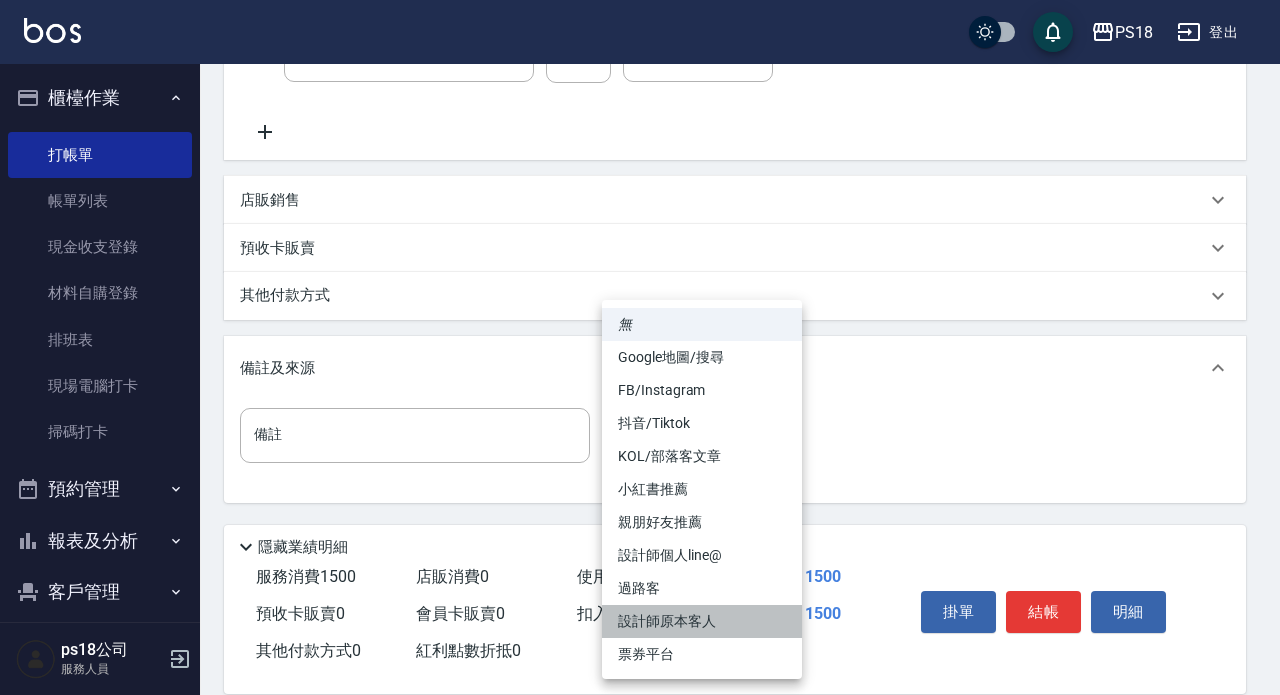 click on "設計師原本客人" at bounding box center [702, 621] 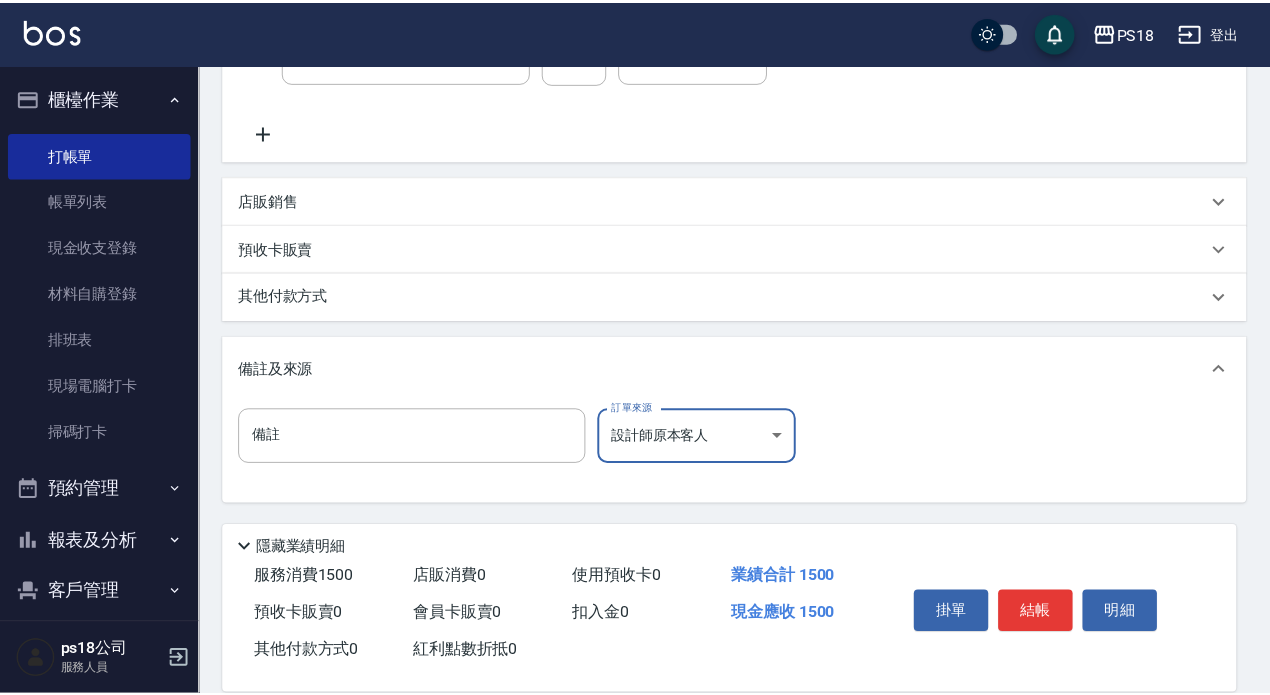 scroll, scrollTop: 449, scrollLeft: 0, axis: vertical 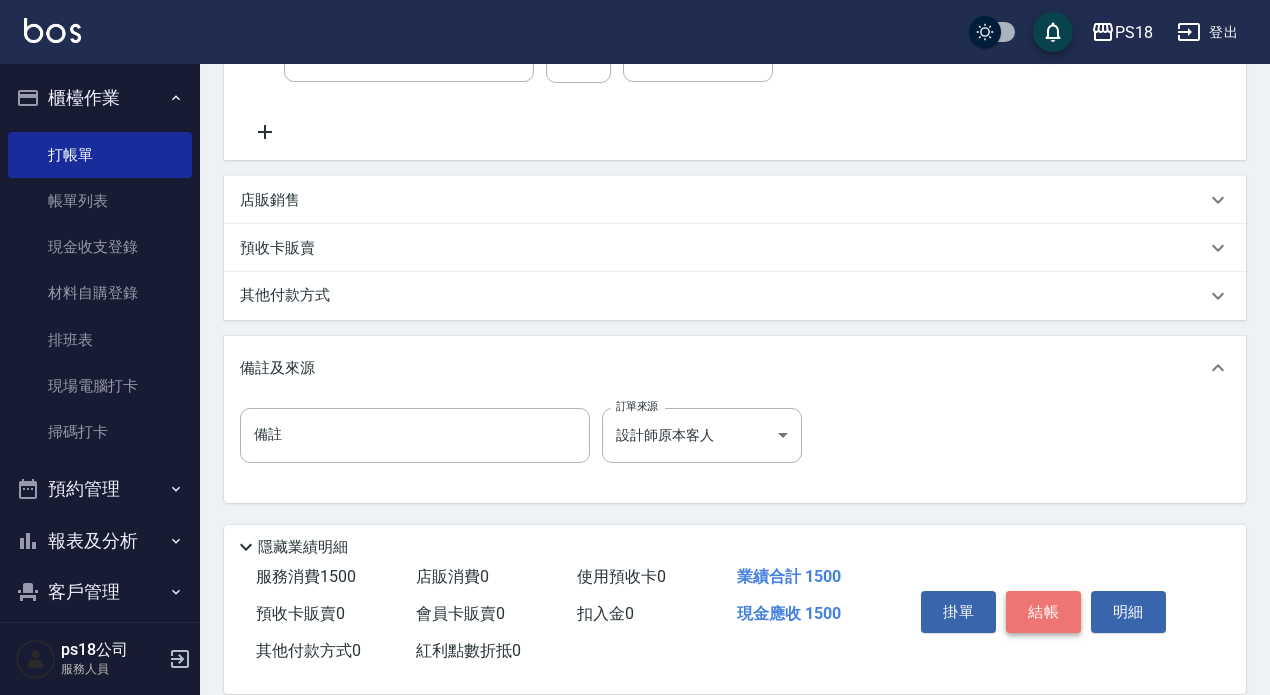 click on "結帳" at bounding box center (1043, 612) 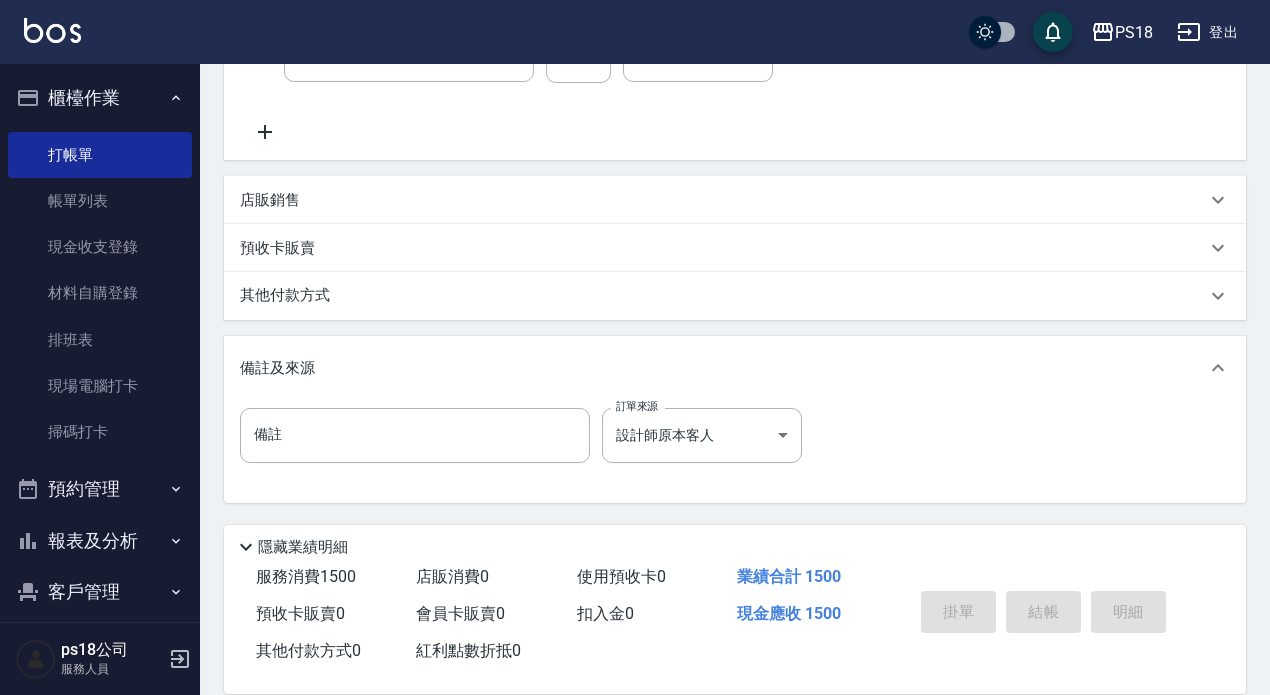 type on "2025/08/05 17:16" 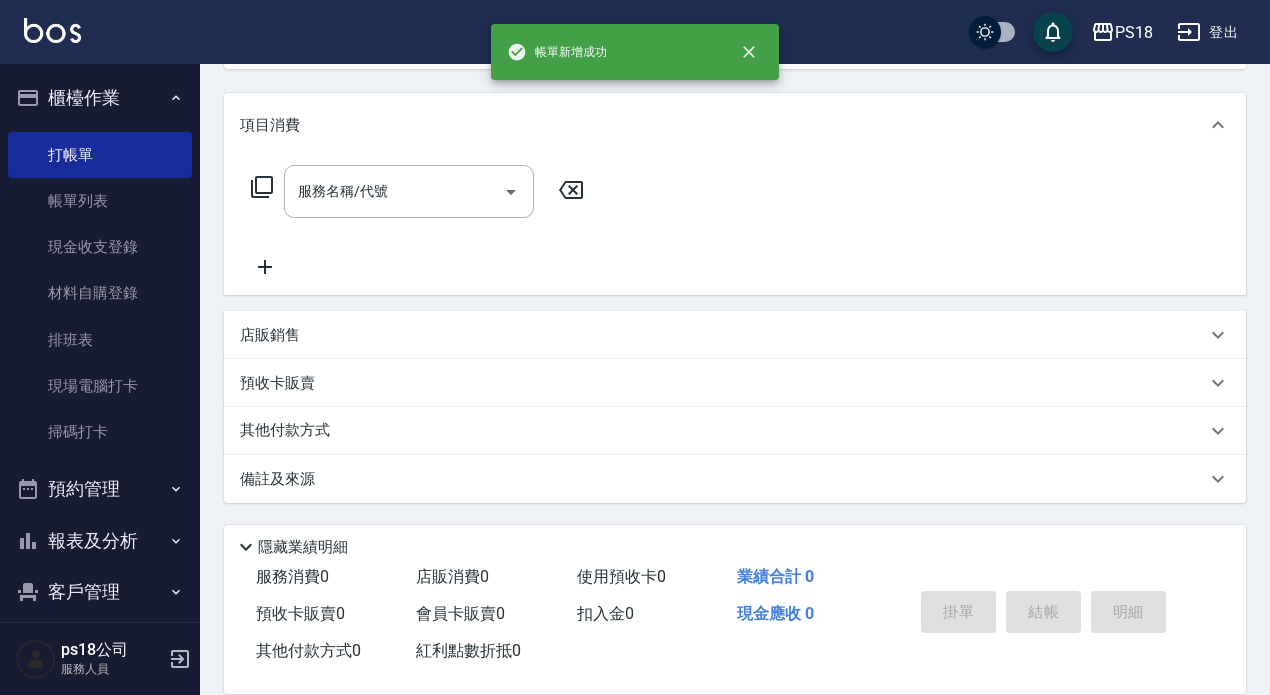 scroll, scrollTop: 0, scrollLeft: 0, axis: both 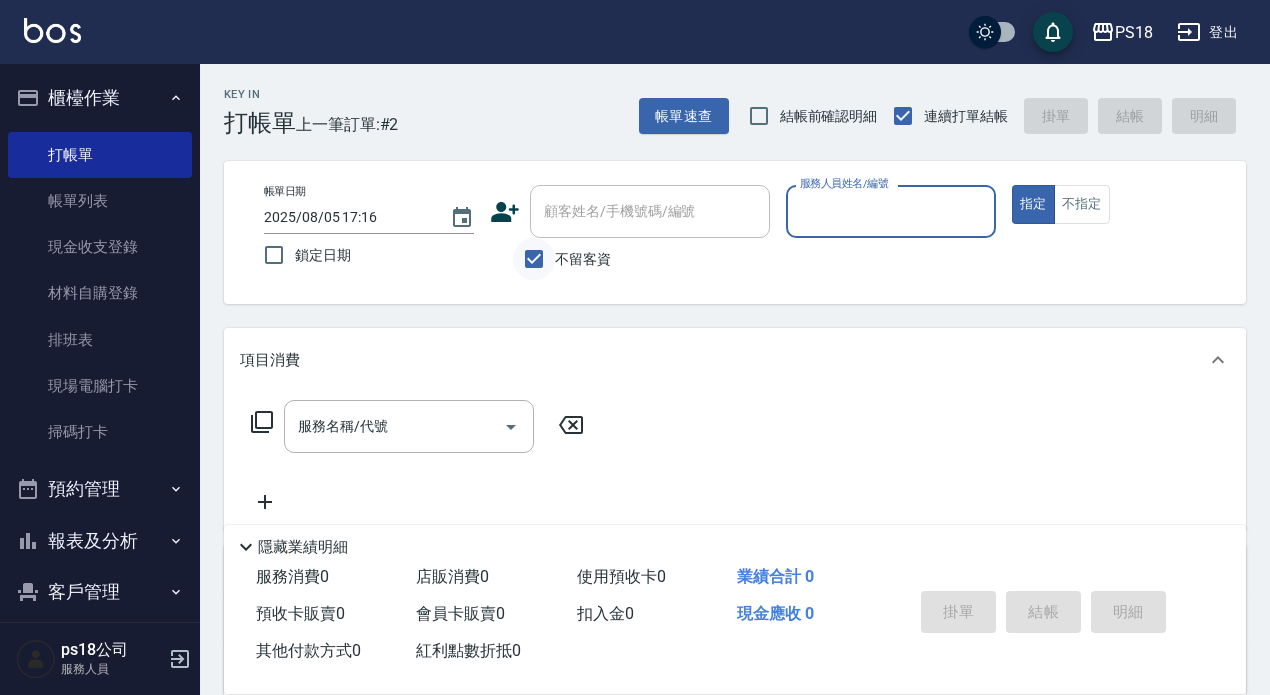drag, startPoint x: 543, startPoint y: 235, endPoint x: 520, endPoint y: 253, distance: 29.206163 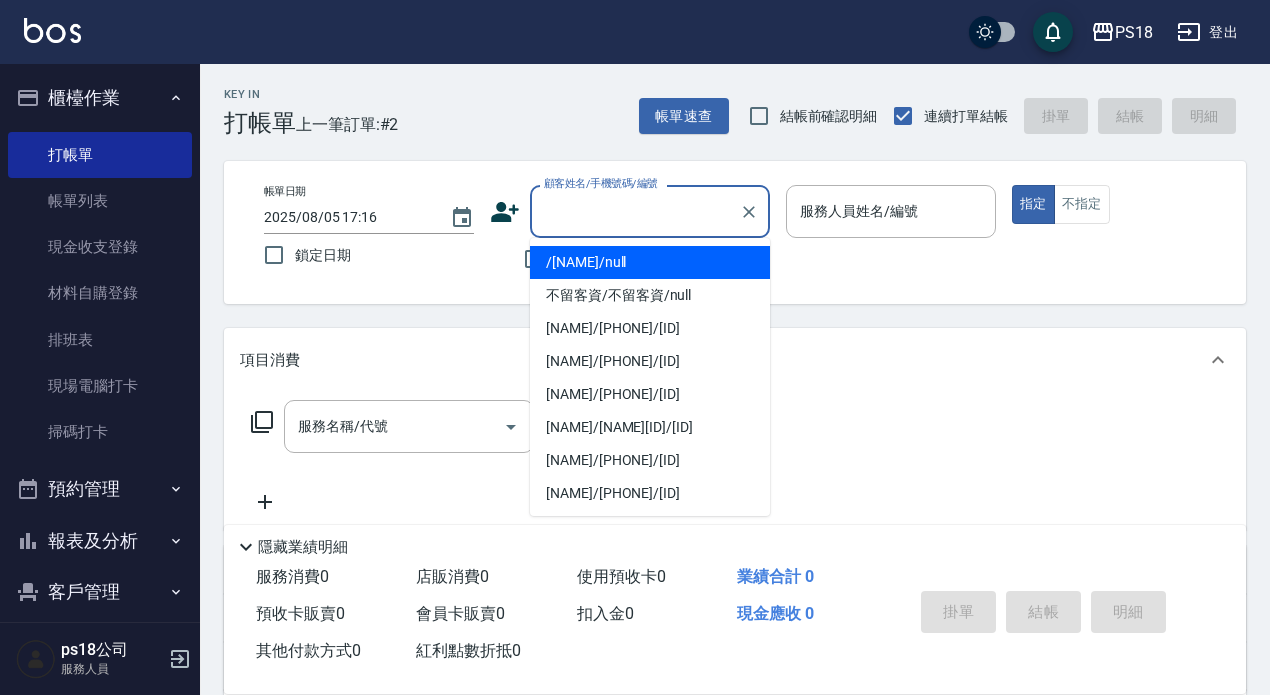 click on "顧客姓名/手機號碼/編號" at bounding box center (635, 211) 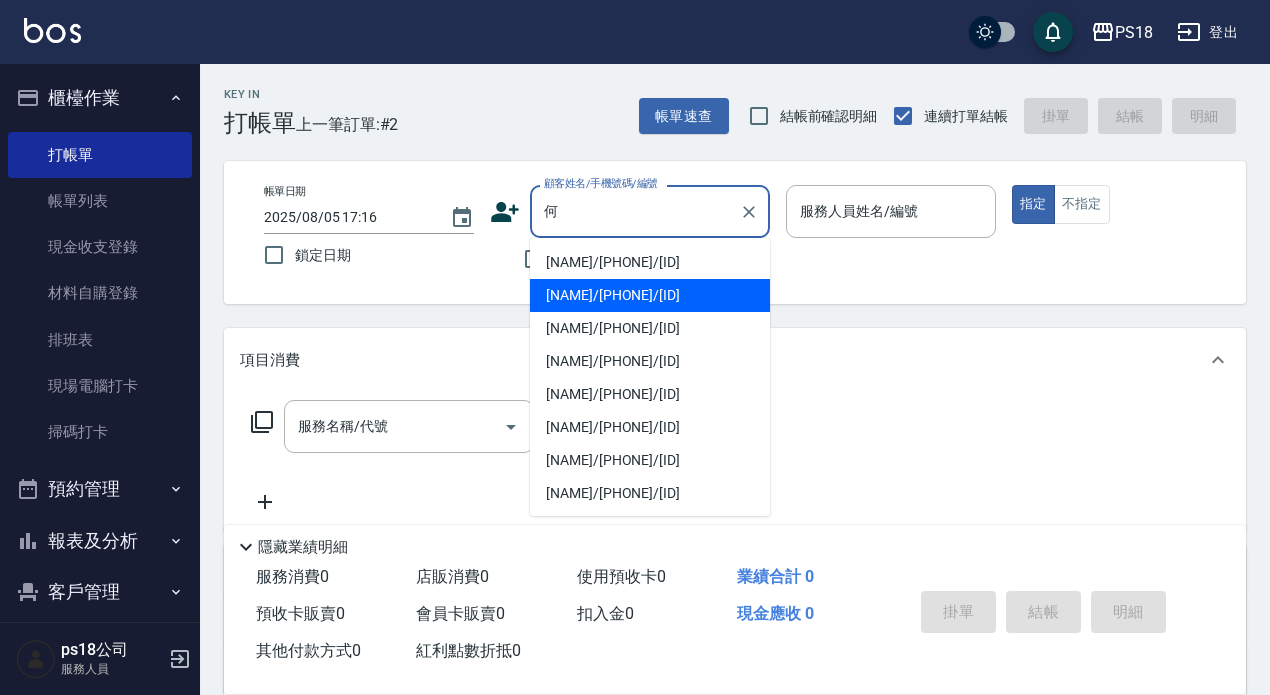 click on "[FIRST] [LAST]/[PHONE]/B101811" at bounding box center [650, 295] 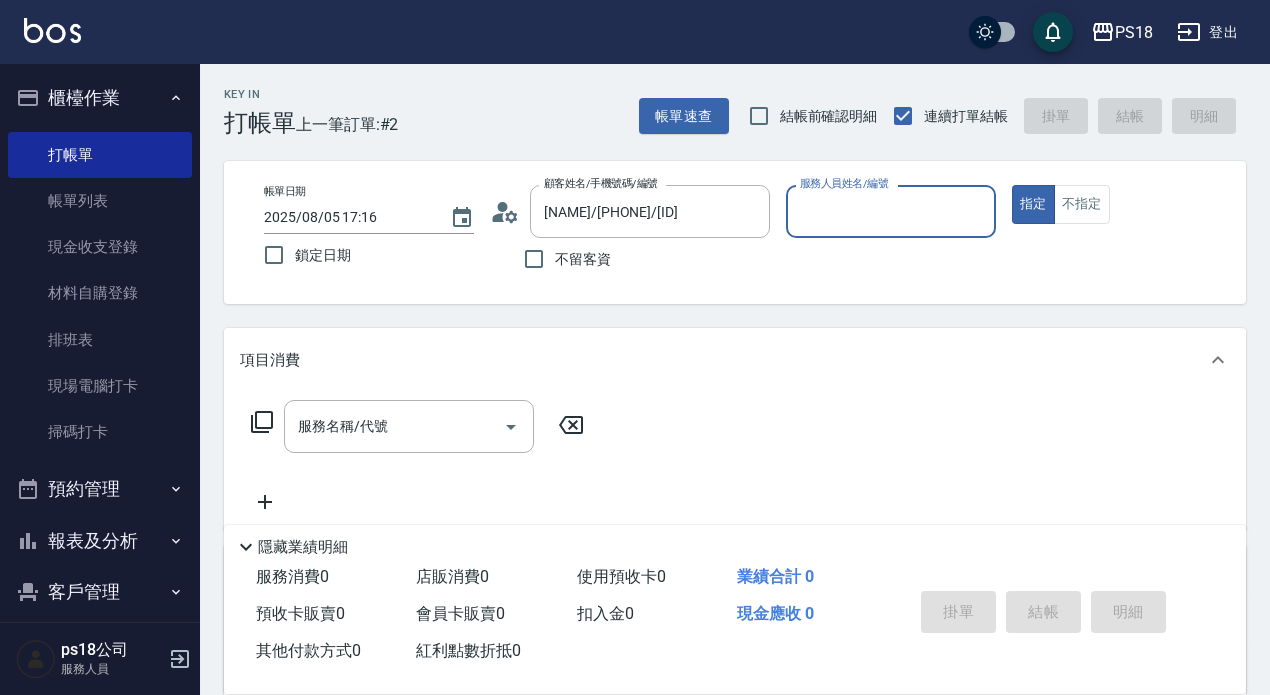 click 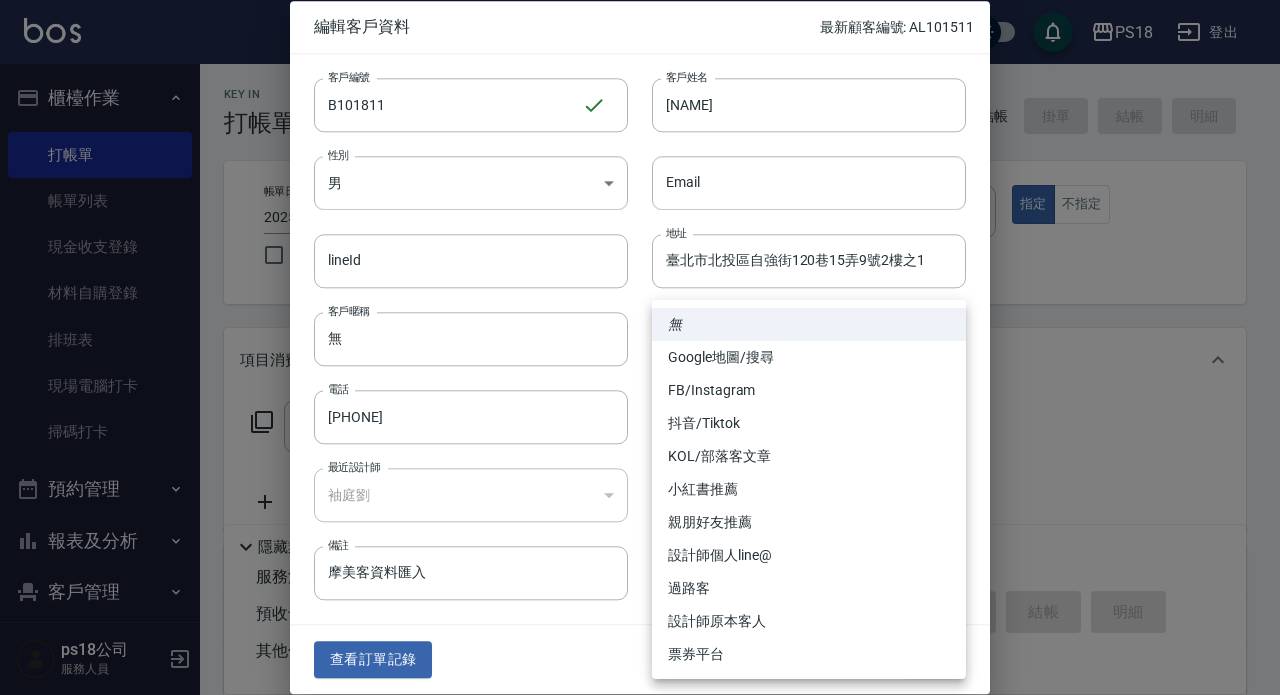 click on "PS18 登出 櫃檯作業 打帳單 帳單列表 現金收支登錄 材料自購登錄 排班表 現場電腦打卡 掃碼打卡 預約管理 預約管理 單日預約紀錄 單週預約紀錄 報表及分析 報表目錄 消費分析儀表板 店家日報表 互助日報表 互助點數明細 設計師日報表 店販抽成明細 客戶管理 客戶列表 員工及薪資 員工列表 全店打卡記錄 商品管理 商品列表 ps18公司 服務人員 Key In 打帳單 上一筆訂單:#2 帳單速查 結帳前確認明細 連續打單結帳 掛單 結帳 明細 帳單日期 2025/08/05 17:16 鎖定日期 顧客姓名/手機號碼/編號 何滄霄/0975000836/B101811 顧客姓名/手機號碼/編號 不留客資 服務人員姓名/編號 服務人員姓名/編號 指定 不指定 項目消費 服務名稱/代號 服務名稱/代號 店販銷售 服務人員姓名/編號 服務人員姓名/編號 商品代號/名稱 商品代號/名稱 預收卡販賣 卡券名稱/代號 卡券名稱/代號 使用預收卡 0元 0" at bounding box center (640, 489) 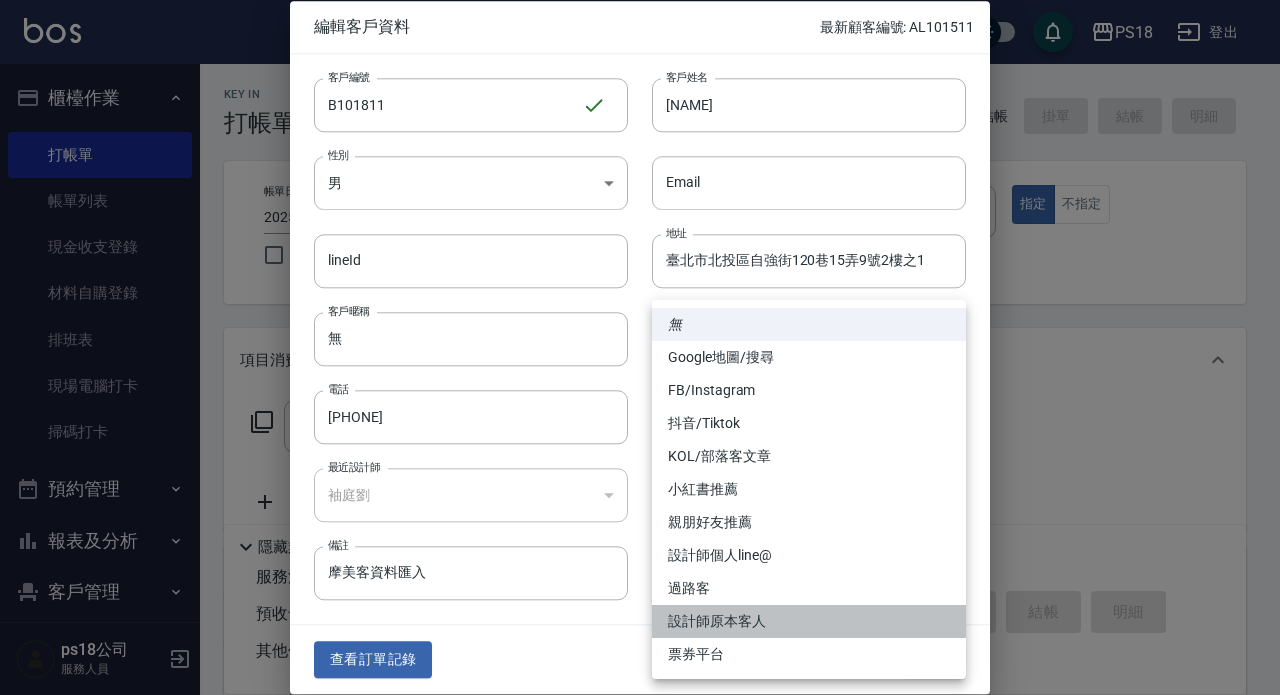 click on "設計師原本客人" at bounding box center [809, 621] 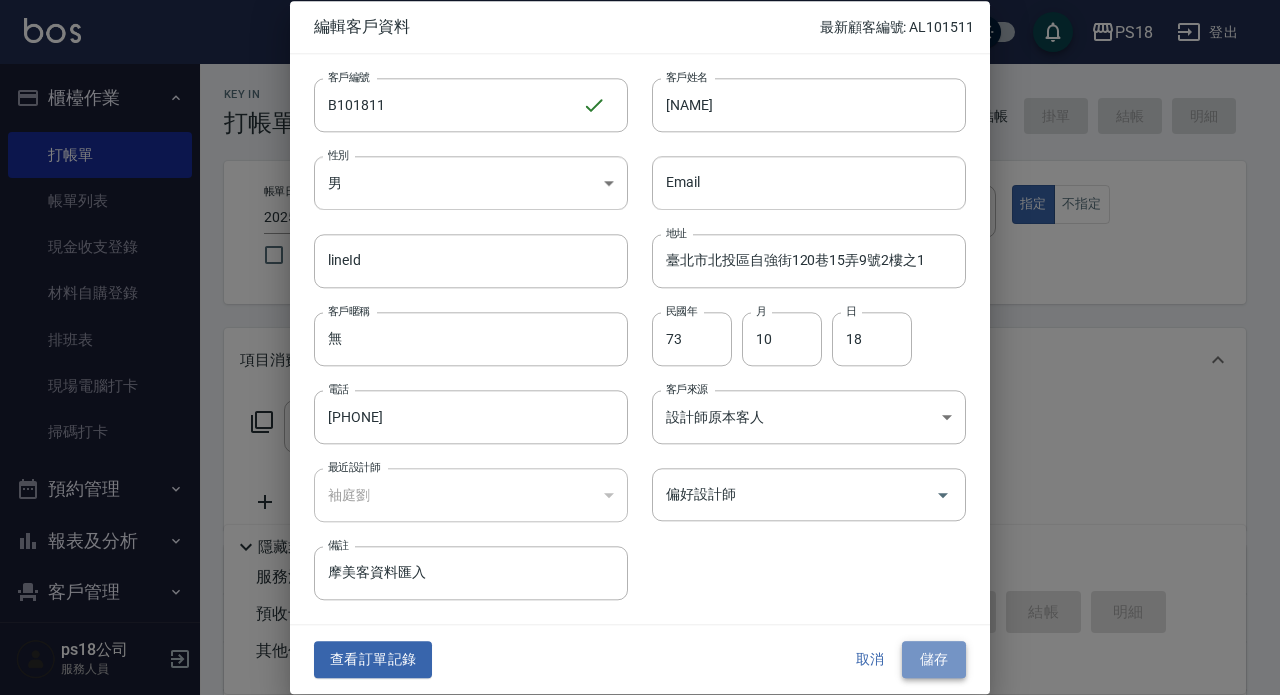 click on "儲存" at bounding box center [934, 660] 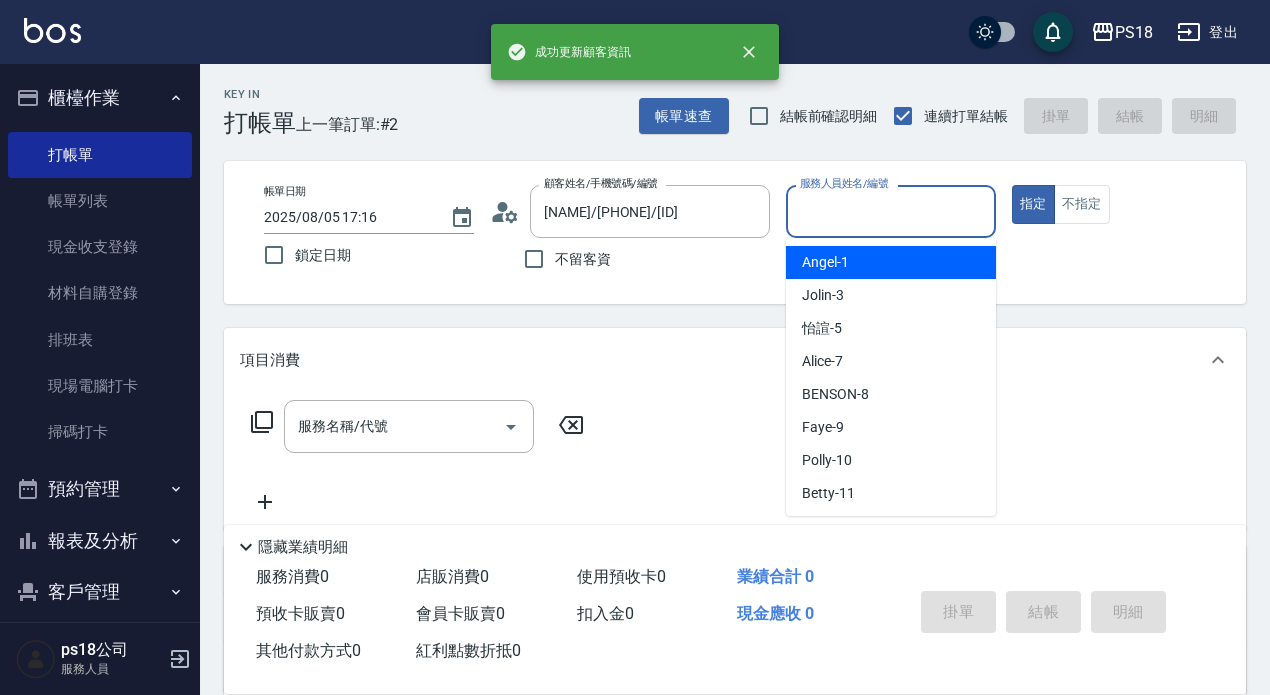 click on "服務人員姓名/編號" at bounding box center (891, 211) 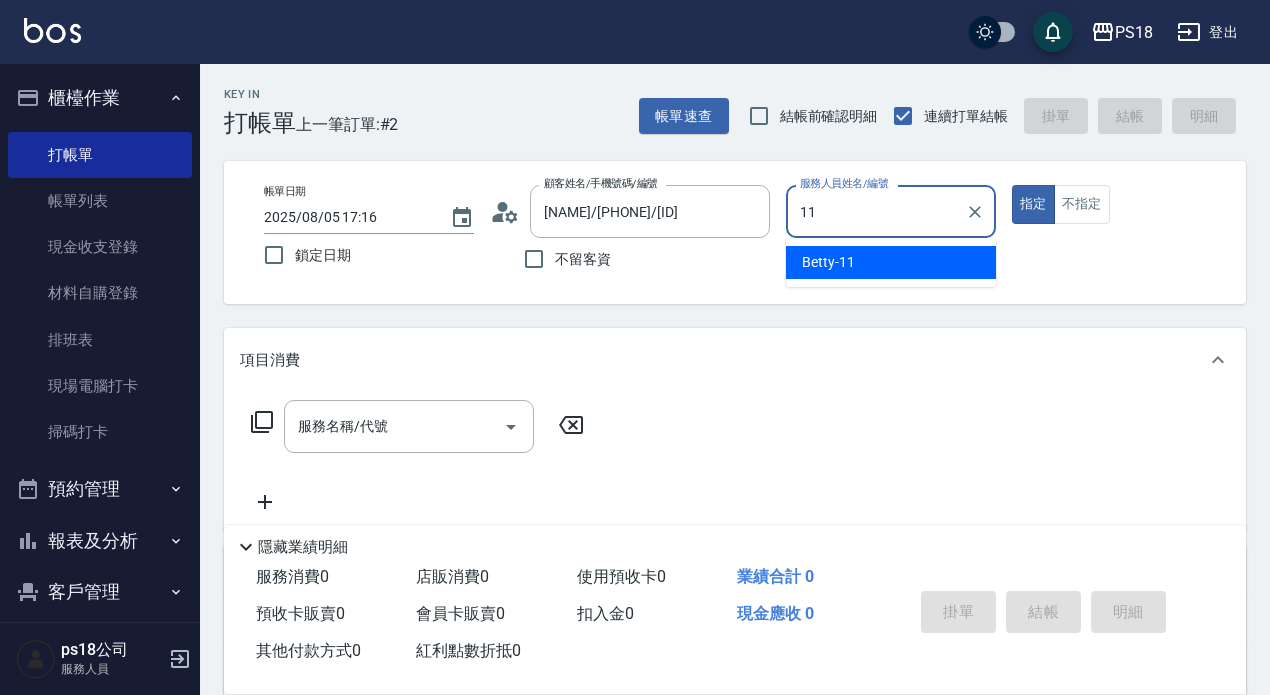 type on "Betty-11" 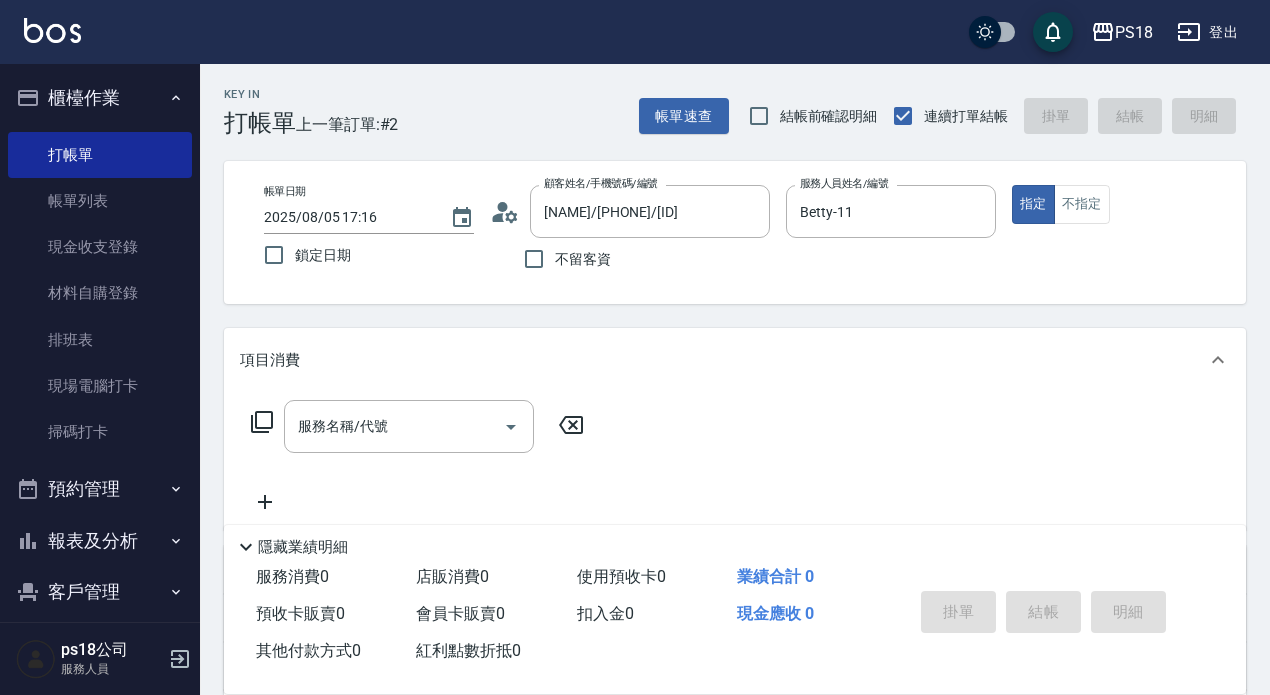 click 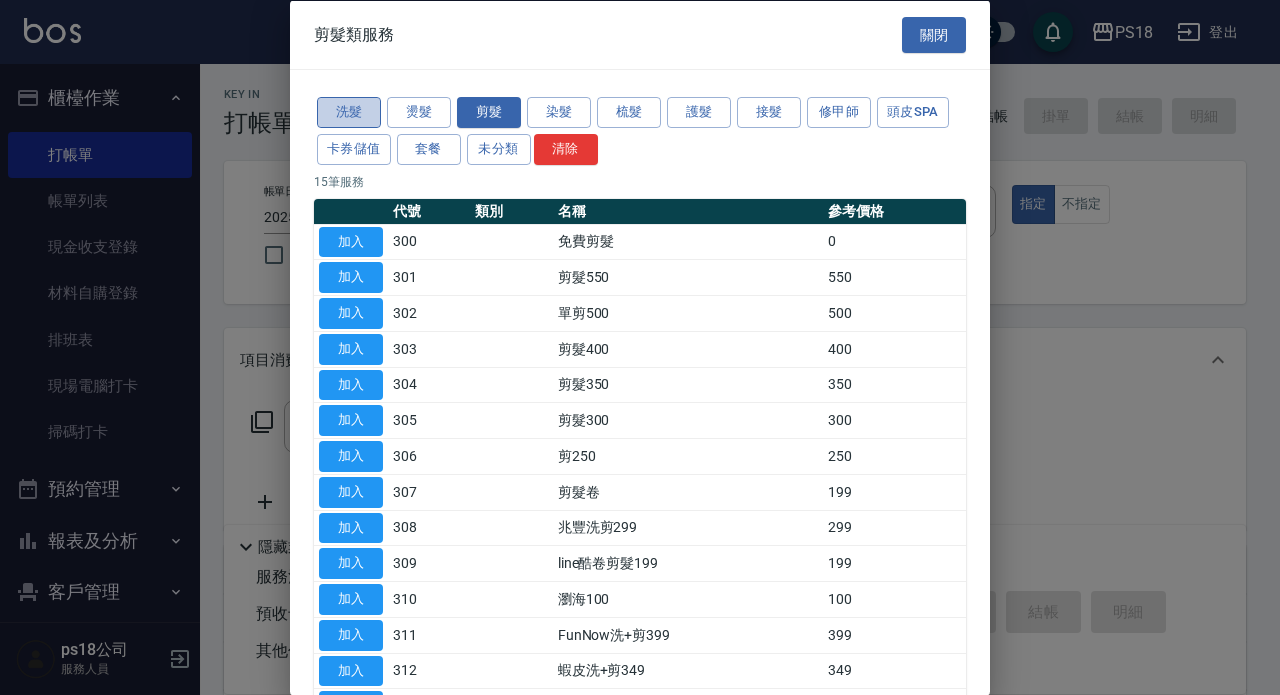 click on "洗髮" at bounding box center [349, 112] 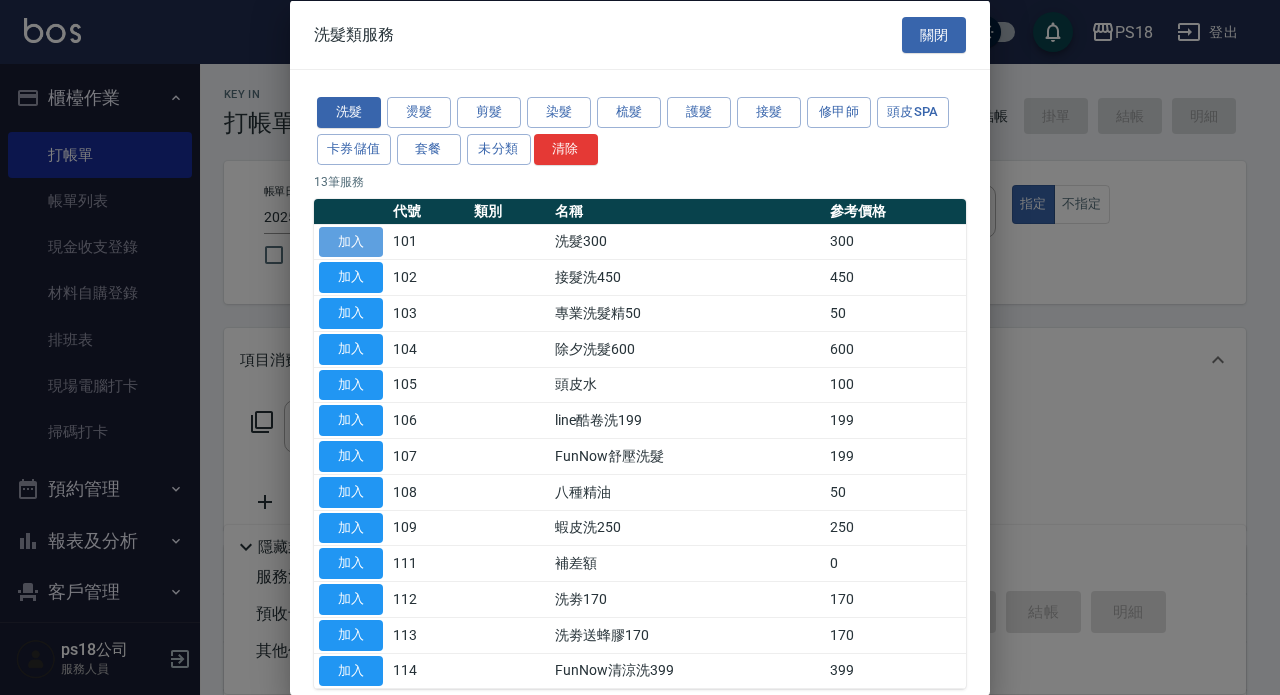 click on "加入" at bounding box center [351, 241] 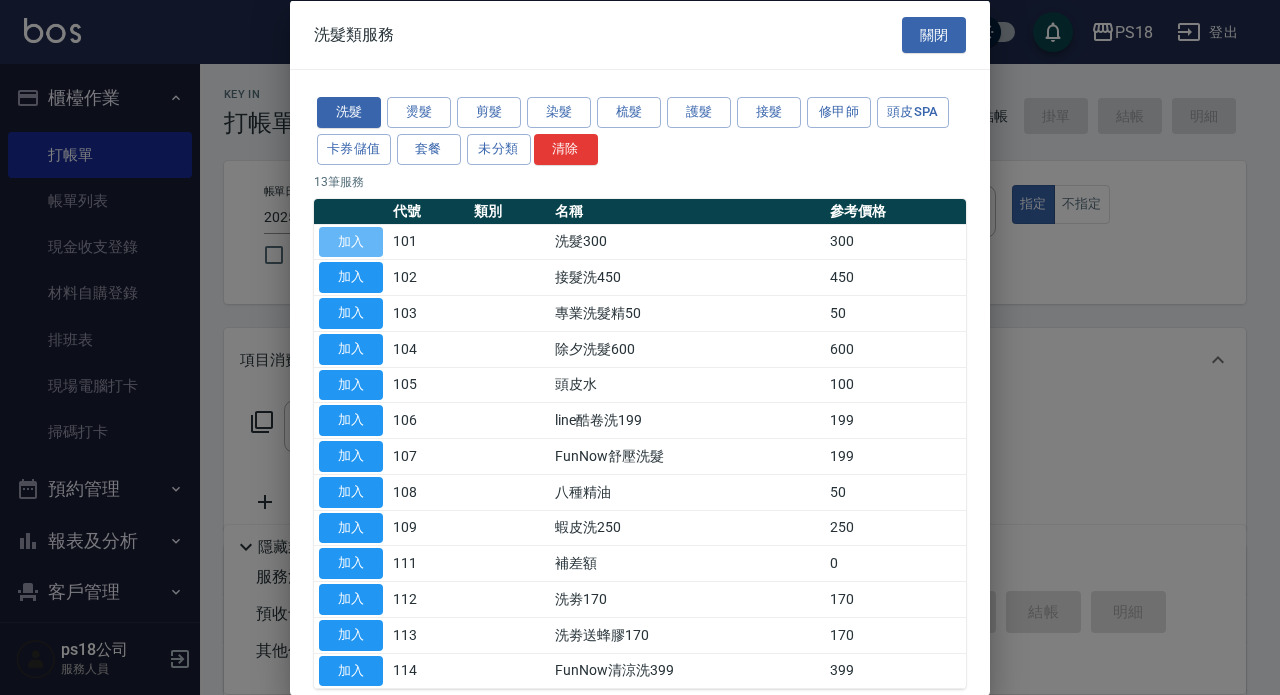 type on "洗髮300(101)" 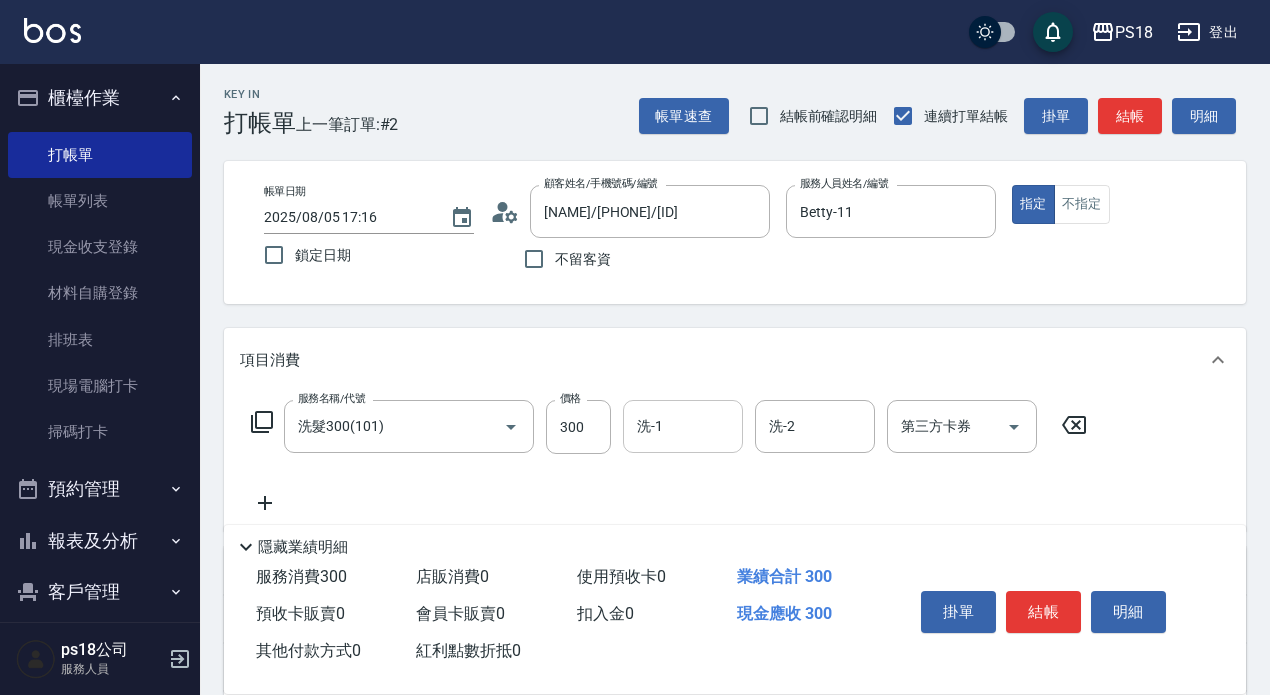 click on "洗-1" at bounding box center [683, 426] 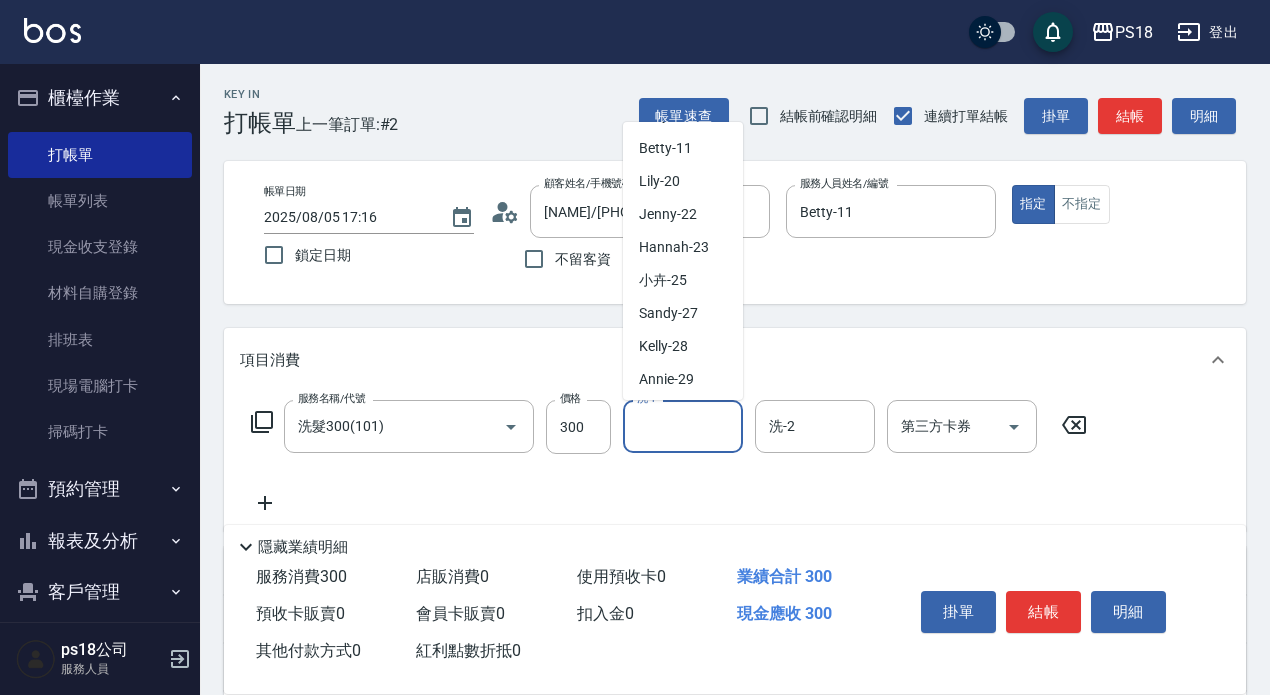 scroll, scrollTop: 243, scrollLeft: 0, axis: vertical 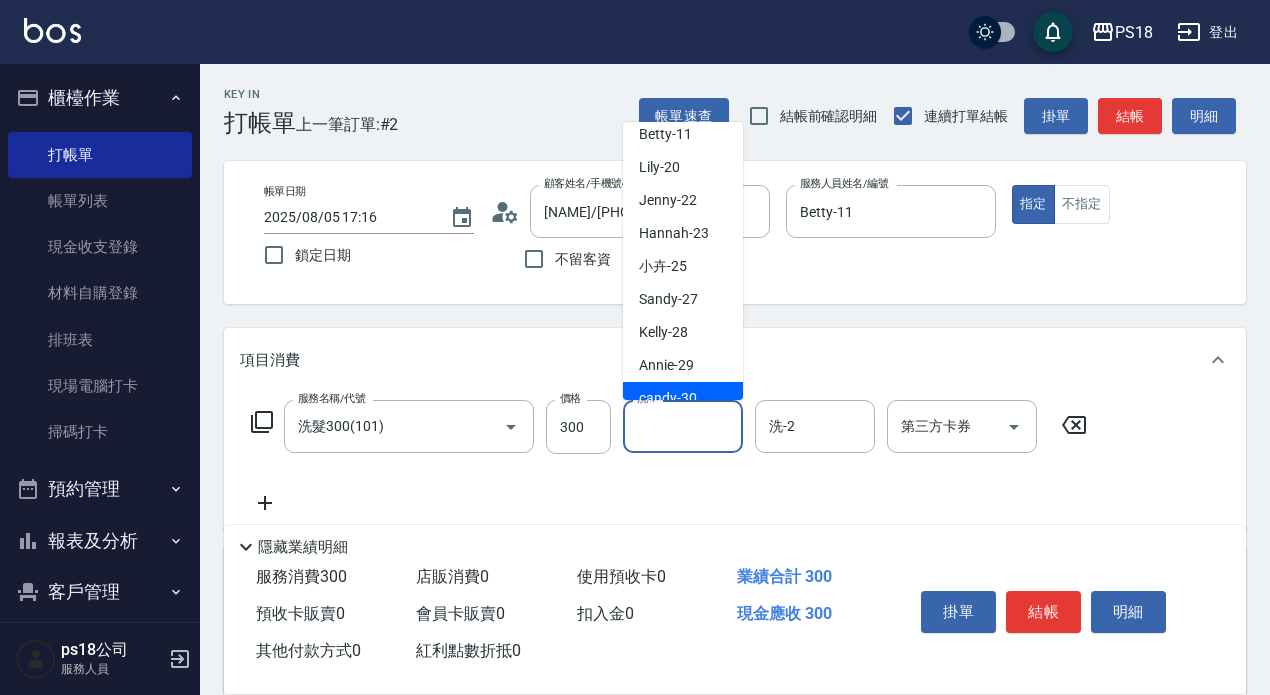 click on "洗-1" at bounding box center [683, 426] 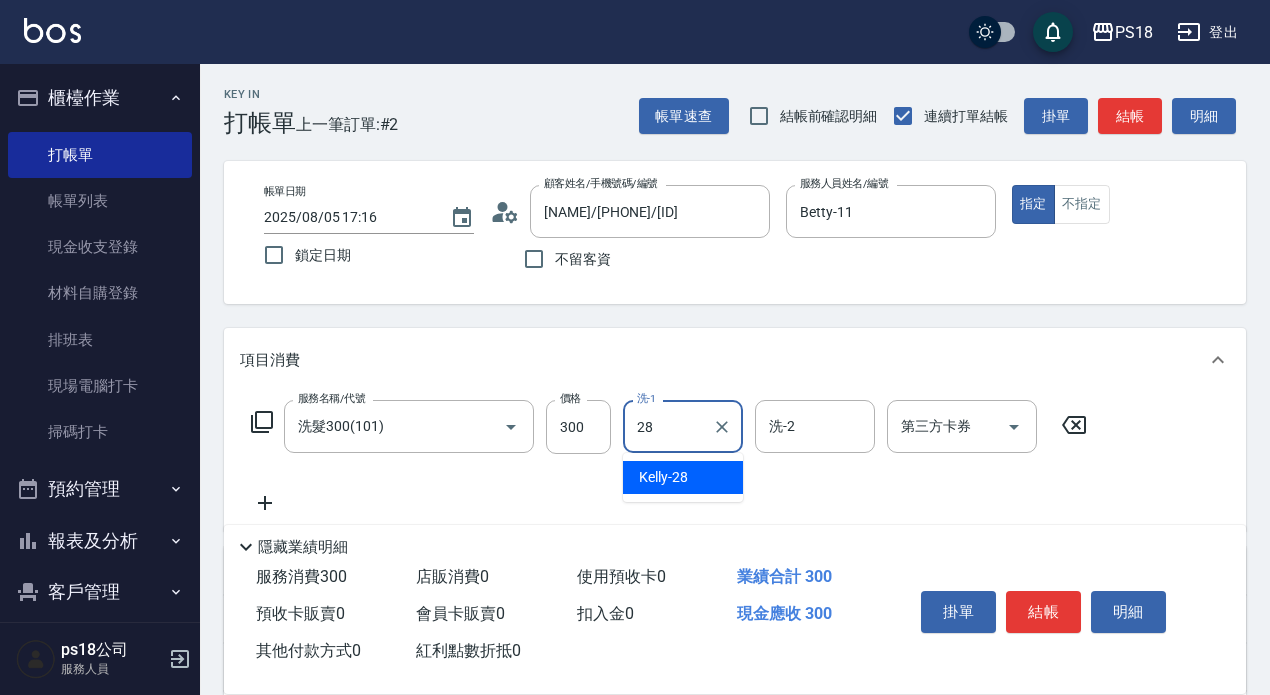 type on "Kelly-28" 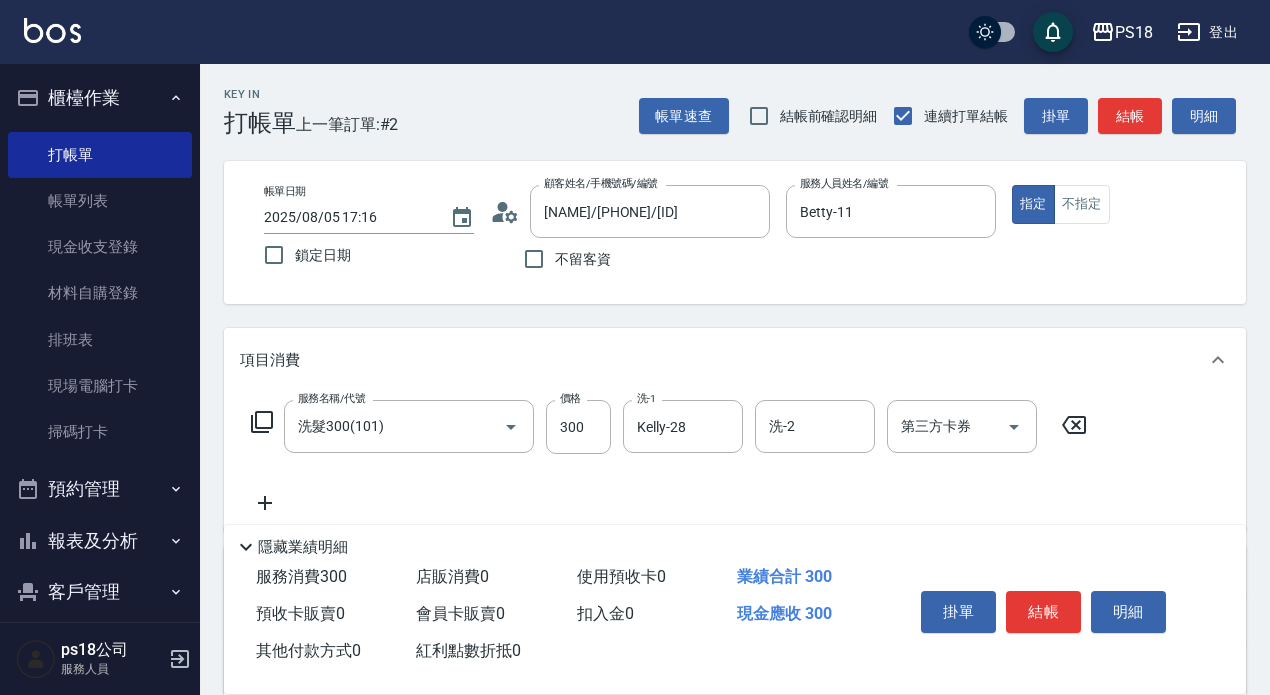 click 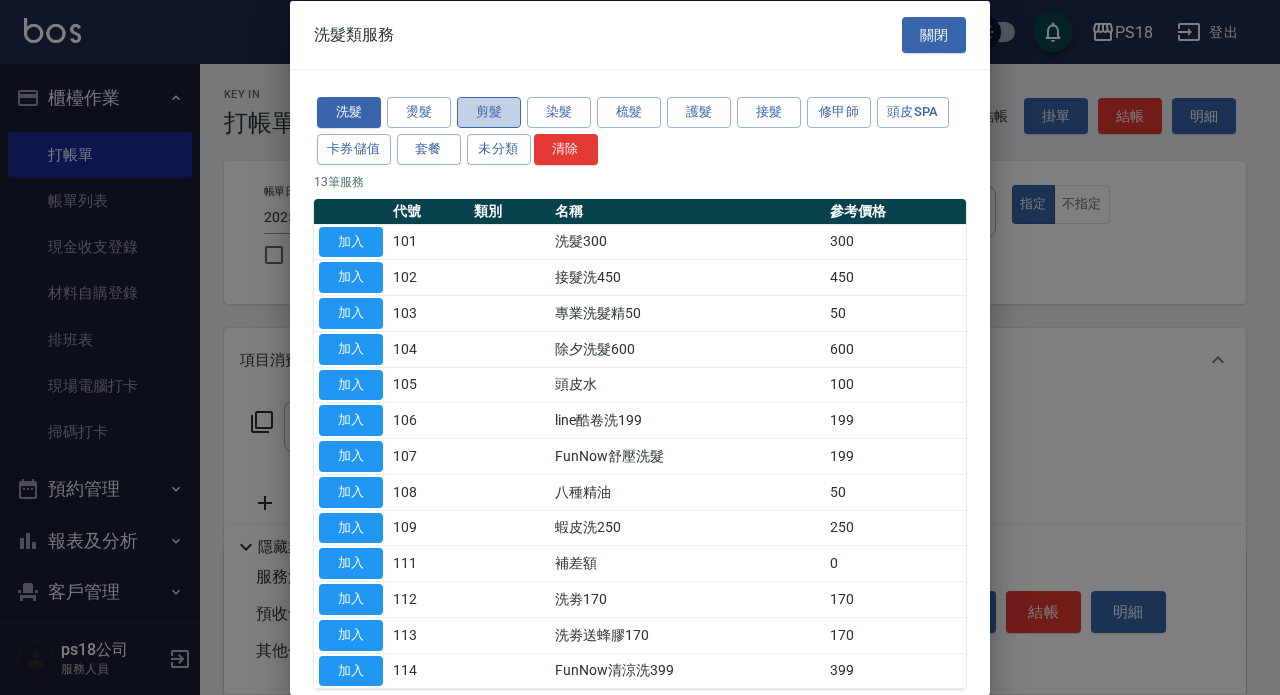 click on "剪髮" at bounding box center (489, 112) 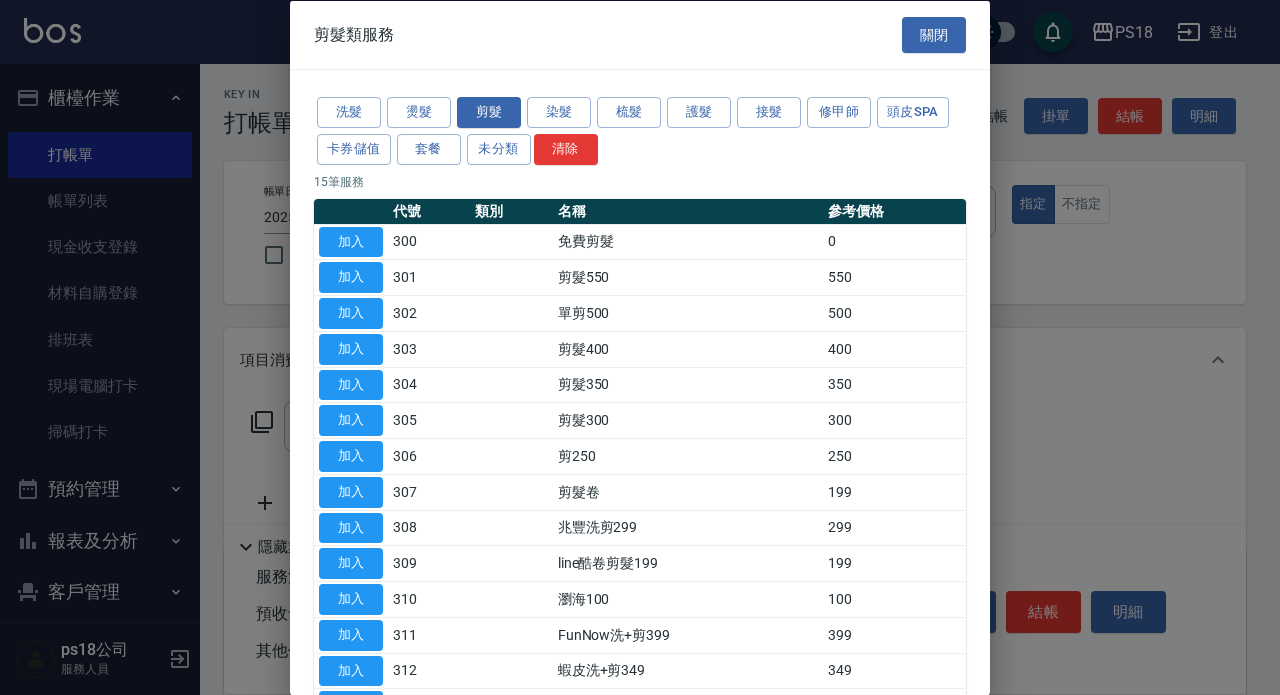 click on "加入" at bounding box center [351, 313] 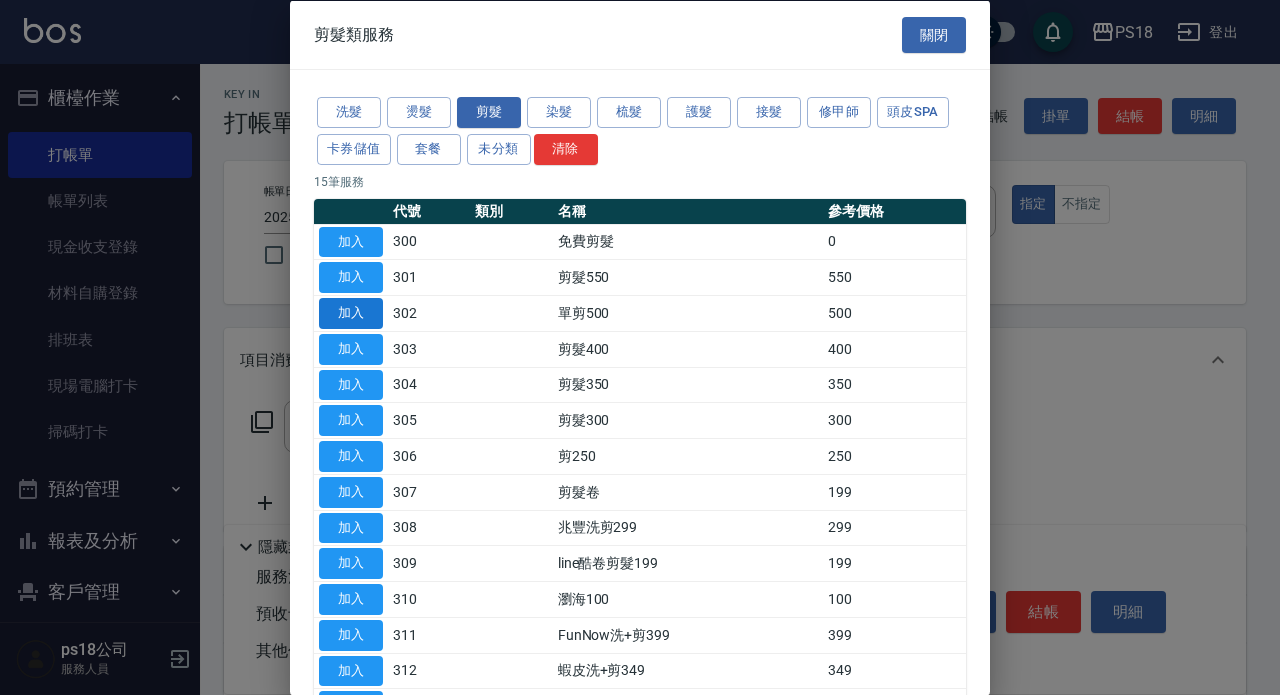 click on "加入" at bounding box center (351, 313) 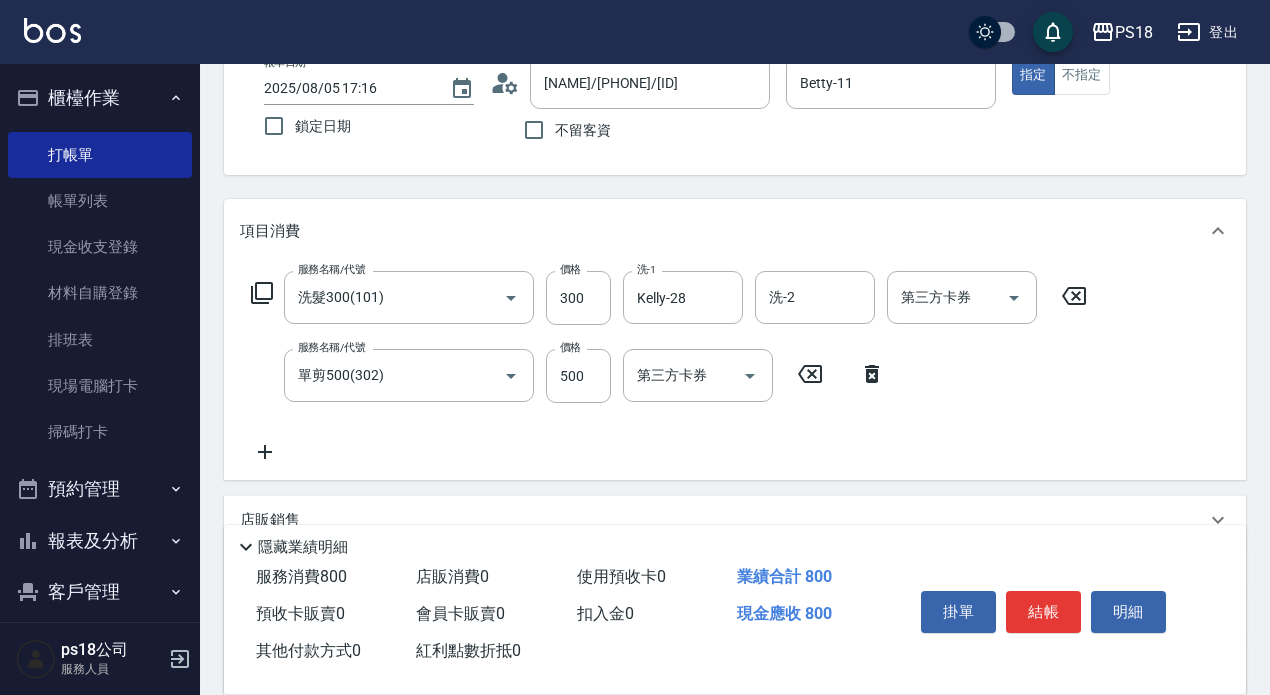 scroll, scrollTop: 362, scrollLeft: 0, axis: vertical 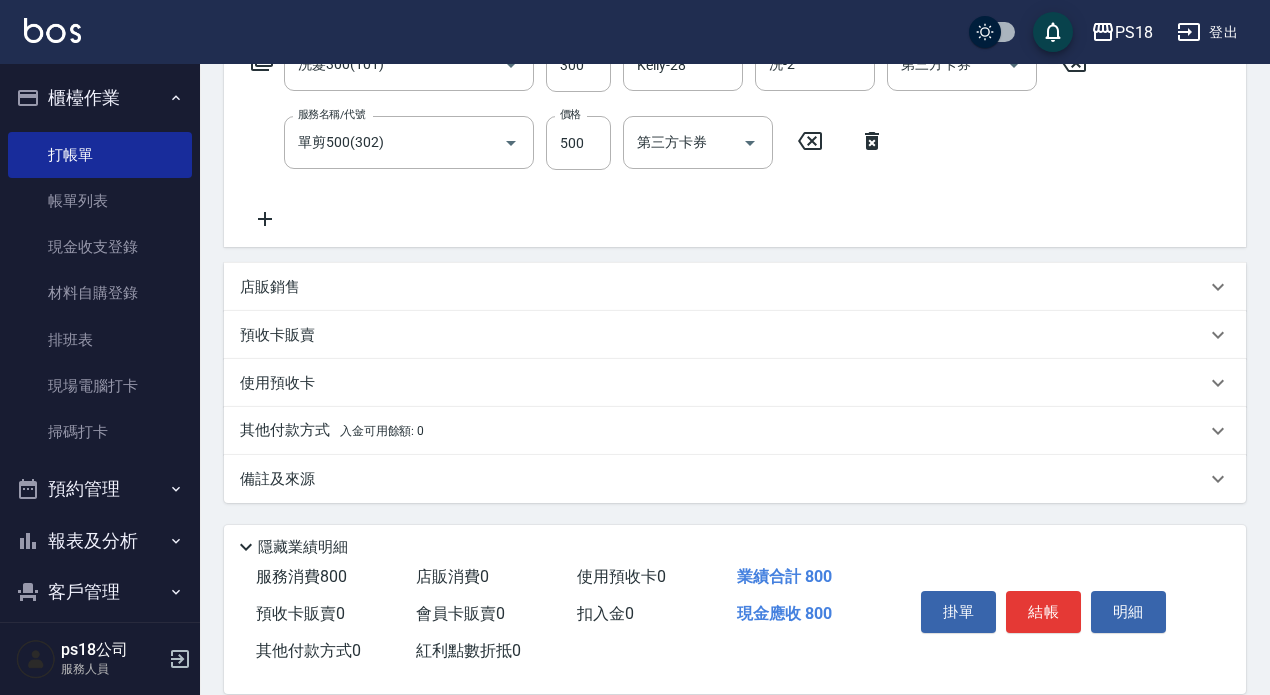 click on "其他付款方式 入金可用餘額: 0" at bounding box center [332, 431] 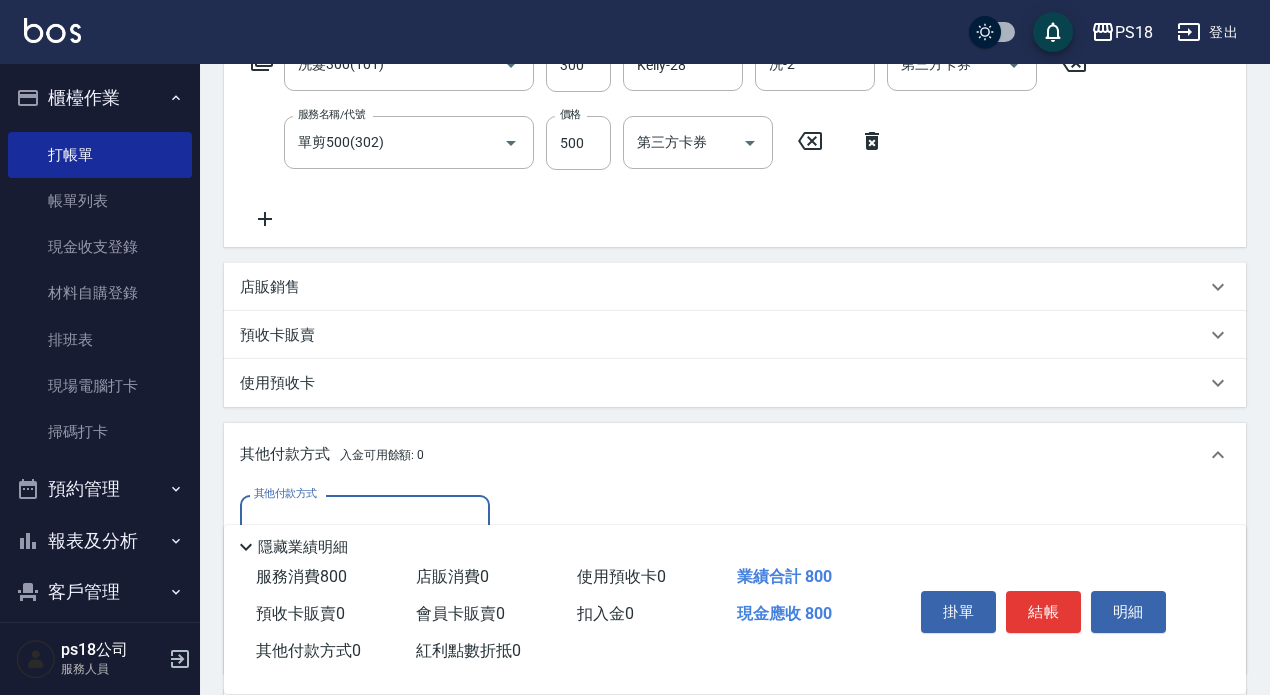 scroll, scrollTop: 0, scrollLeft: 0, axis: both 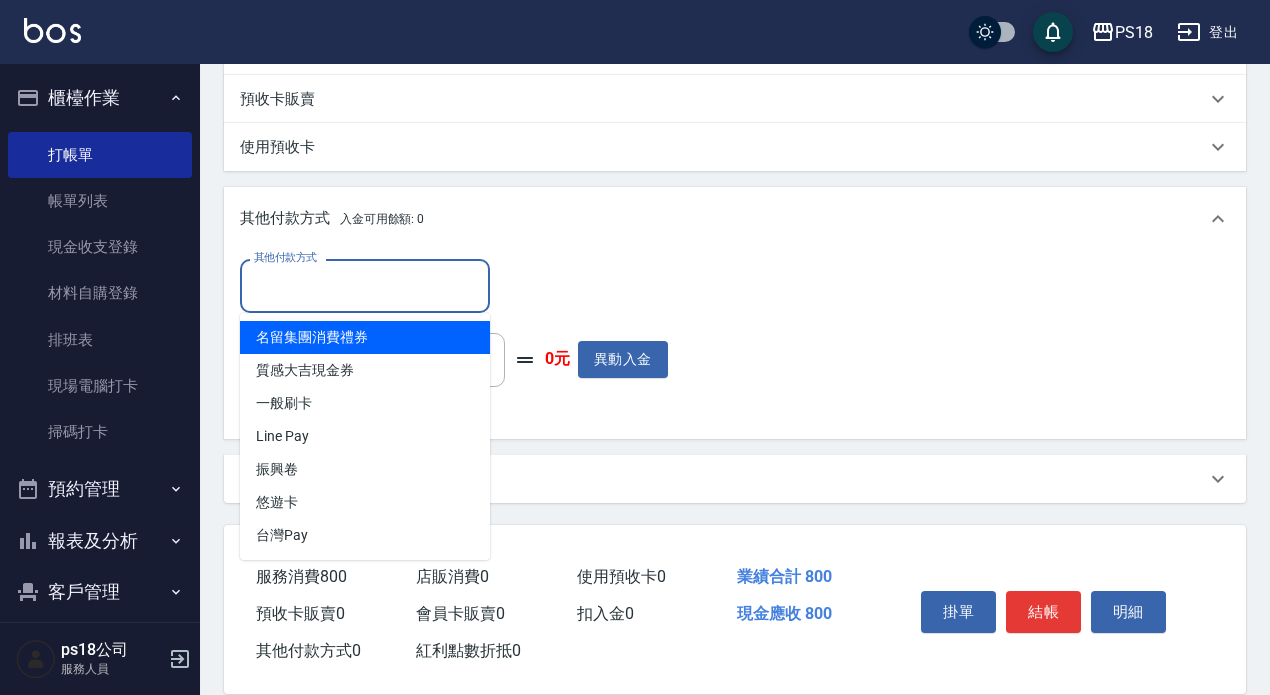 click on "其他付款方式" at bounding box center [365, 285] 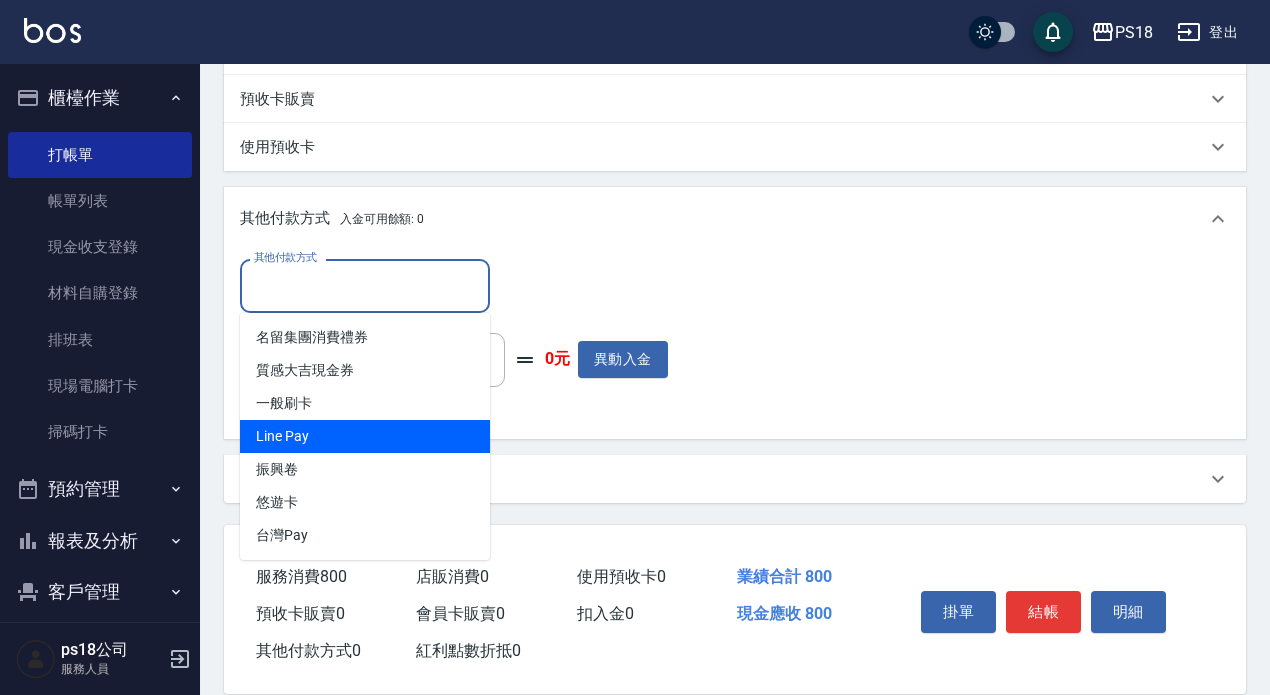 click on "Line Pay" at bounding box center [365, 436] 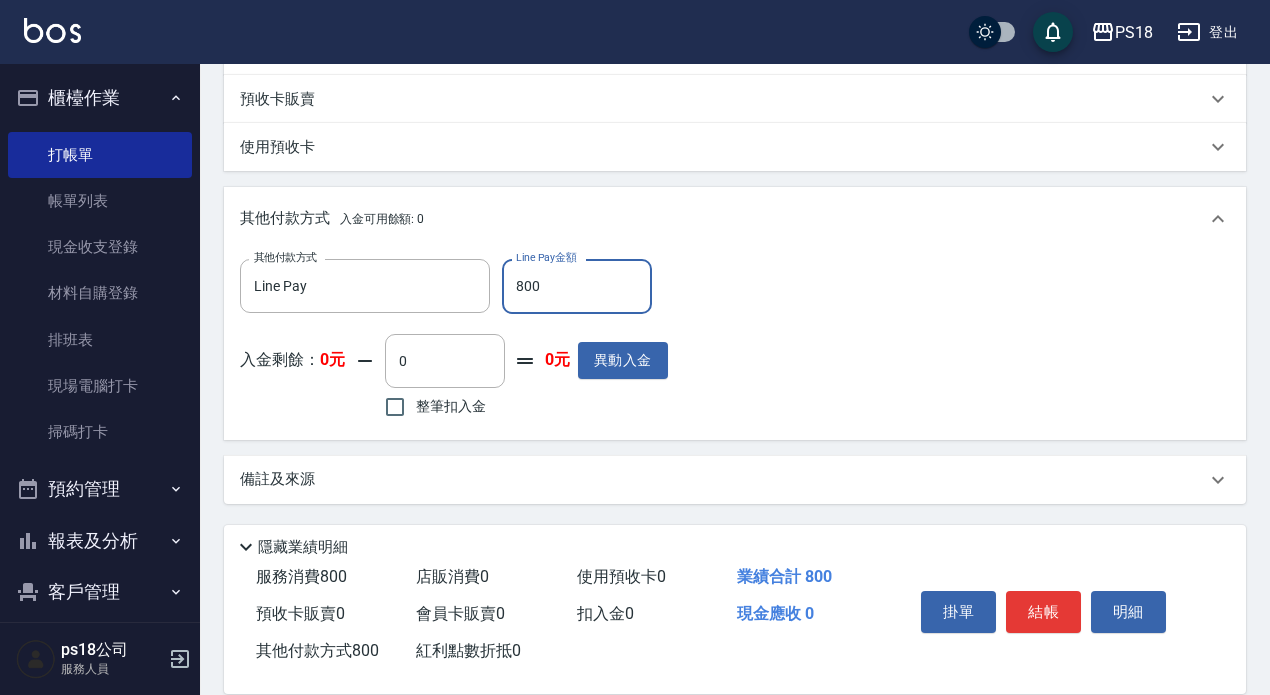 type on "800" 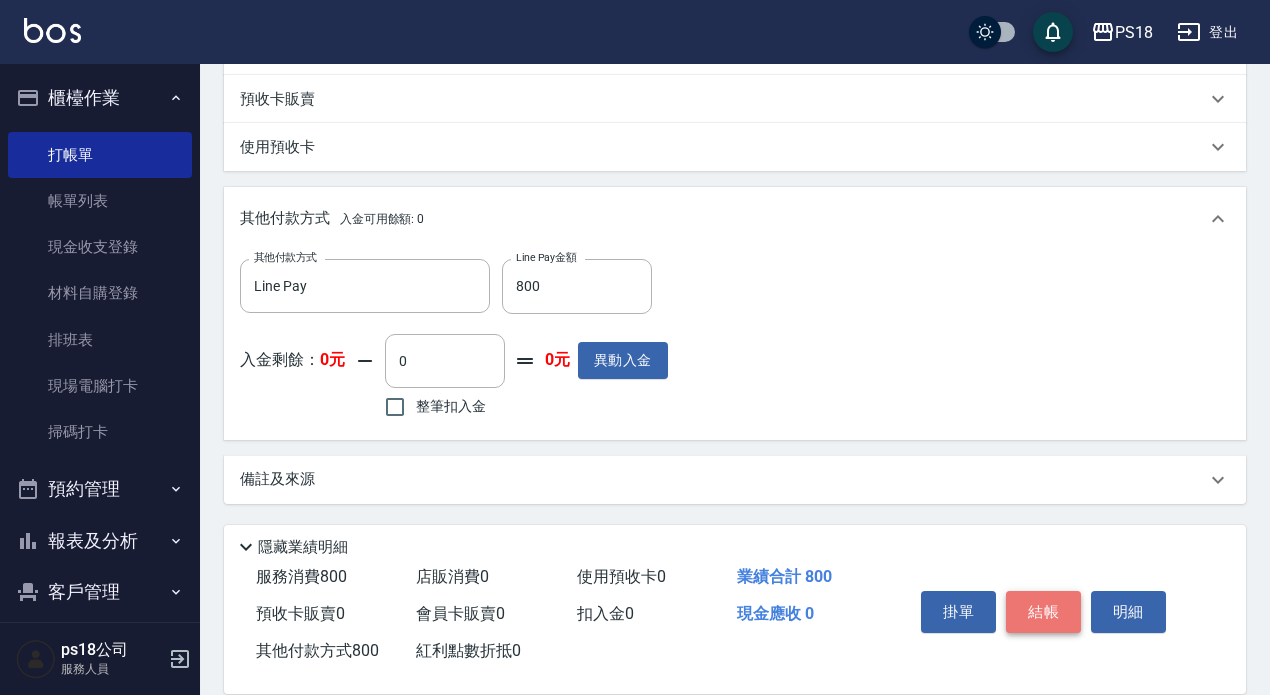 click on "結帳" at bounding box center (1043, 612) 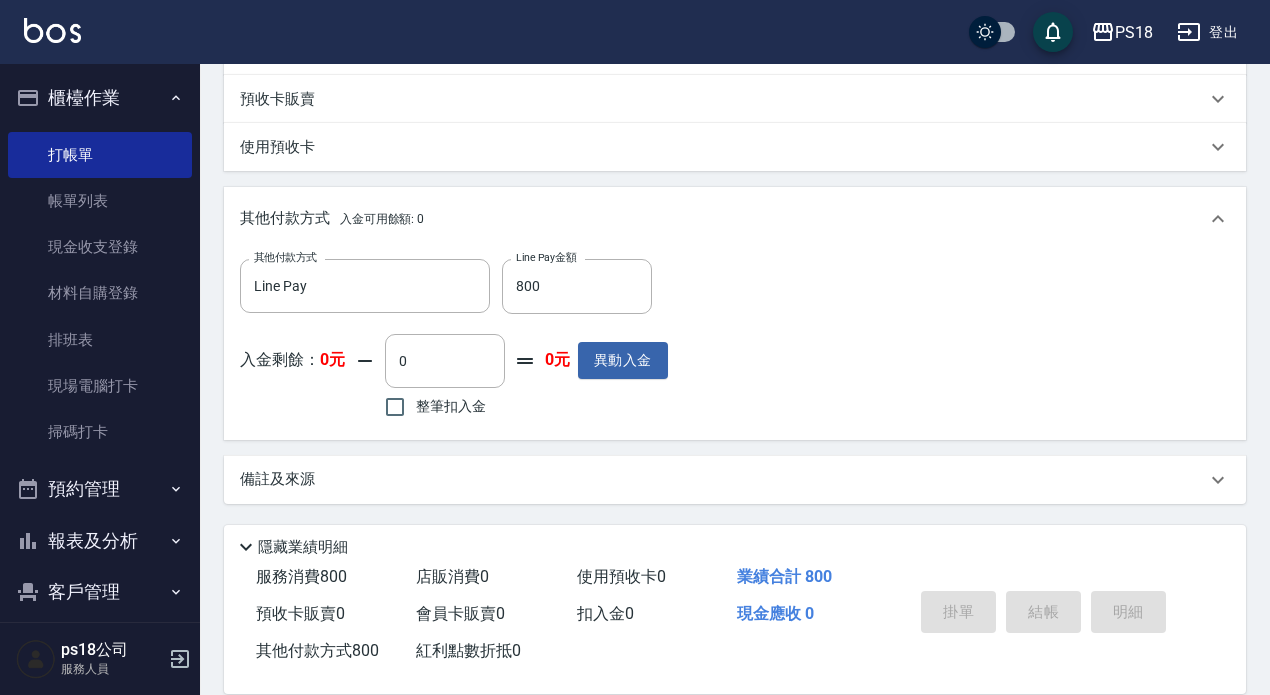 type on "2025/08/05 17:17" 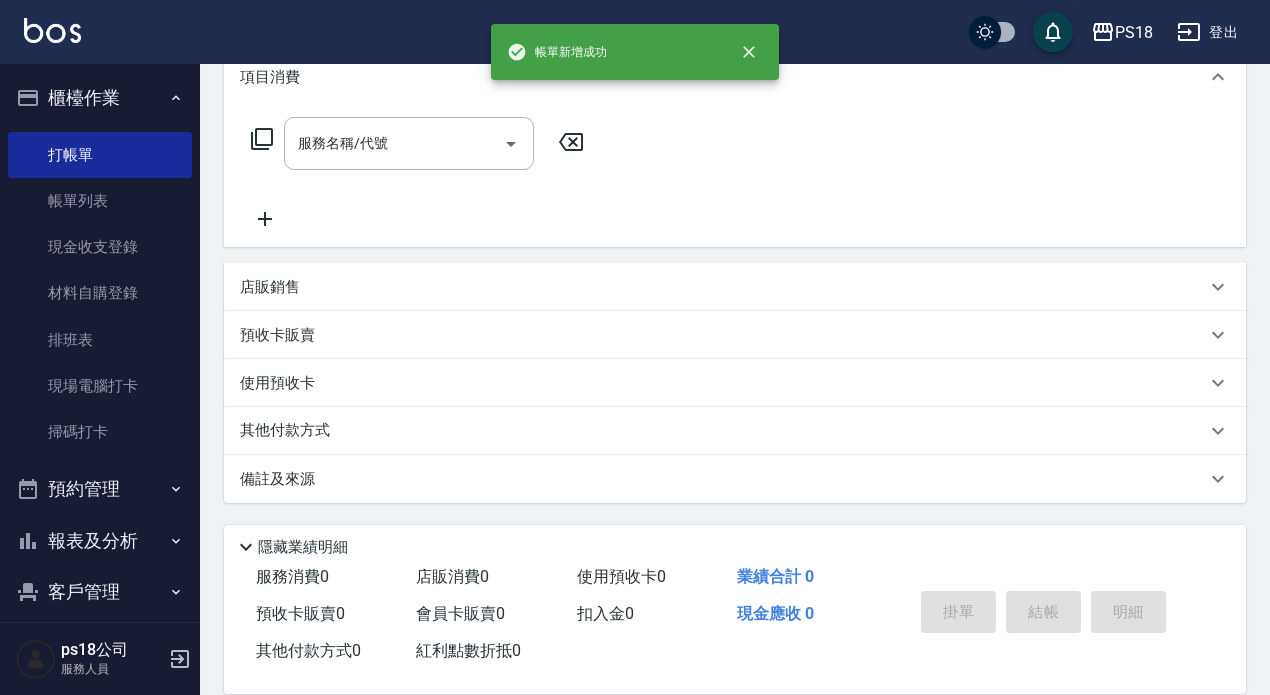 scroll, scrollTop: 0, scrollLeft: 0, axis: both 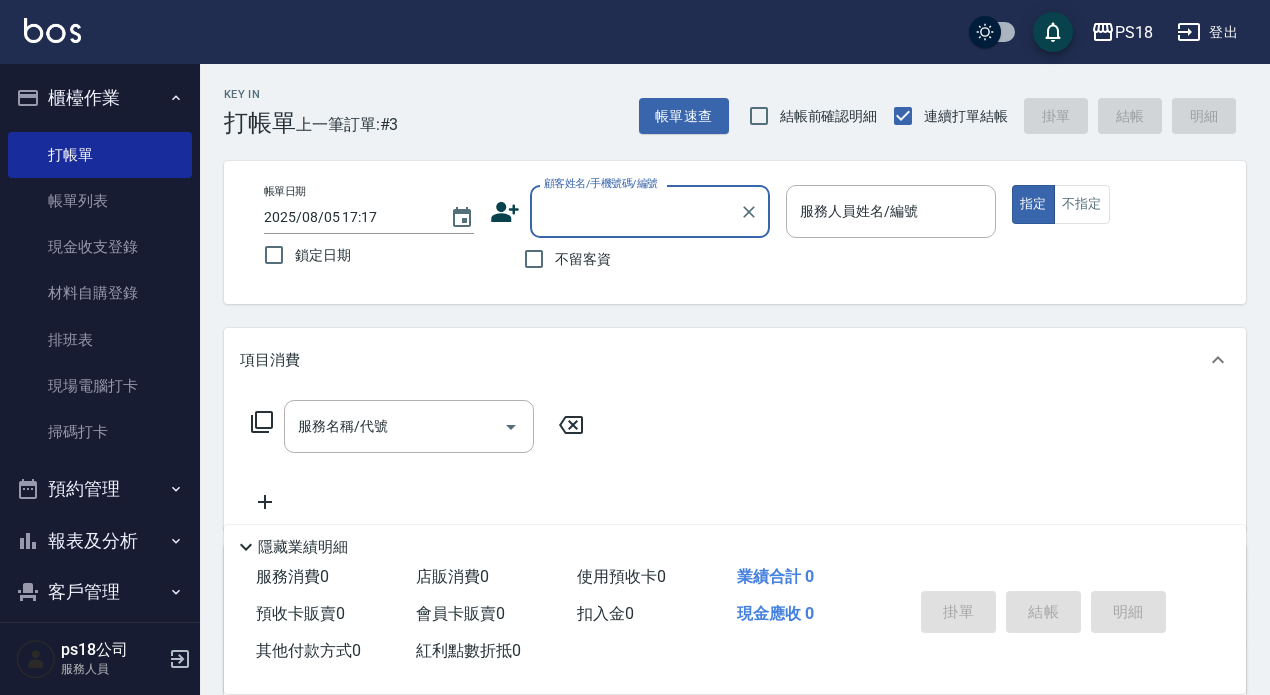 click 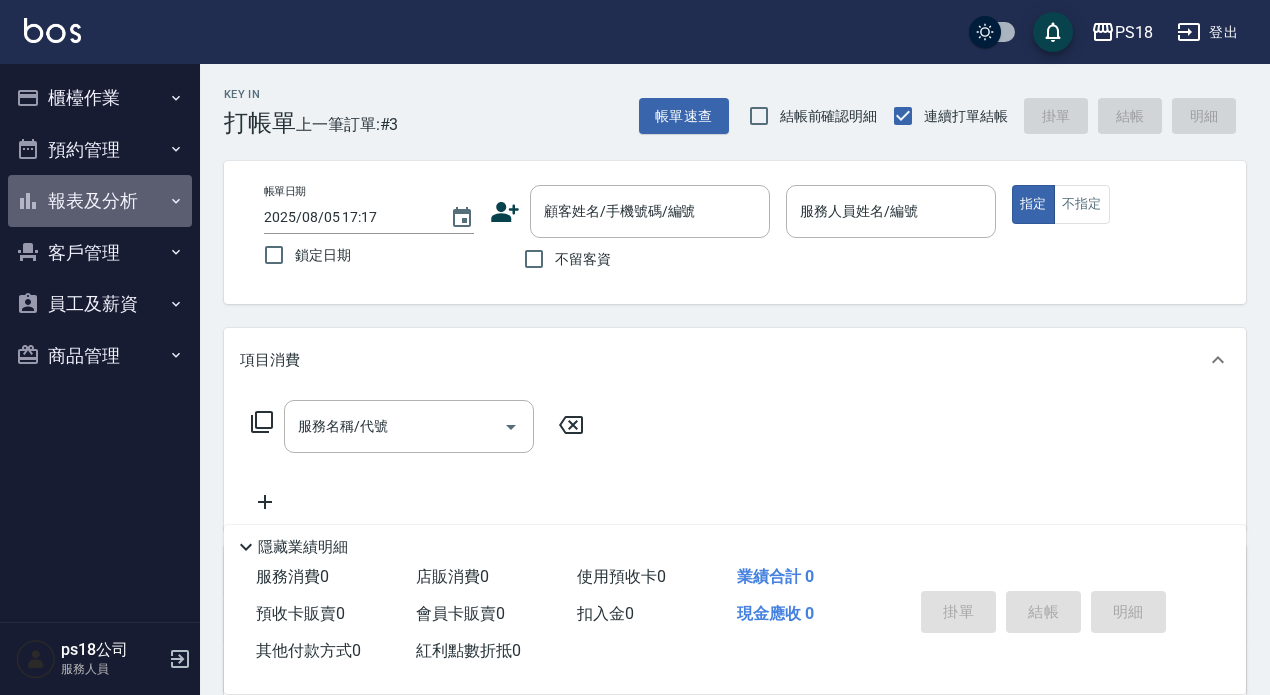 click on "報表及分析" at bounding box center (100, 201) 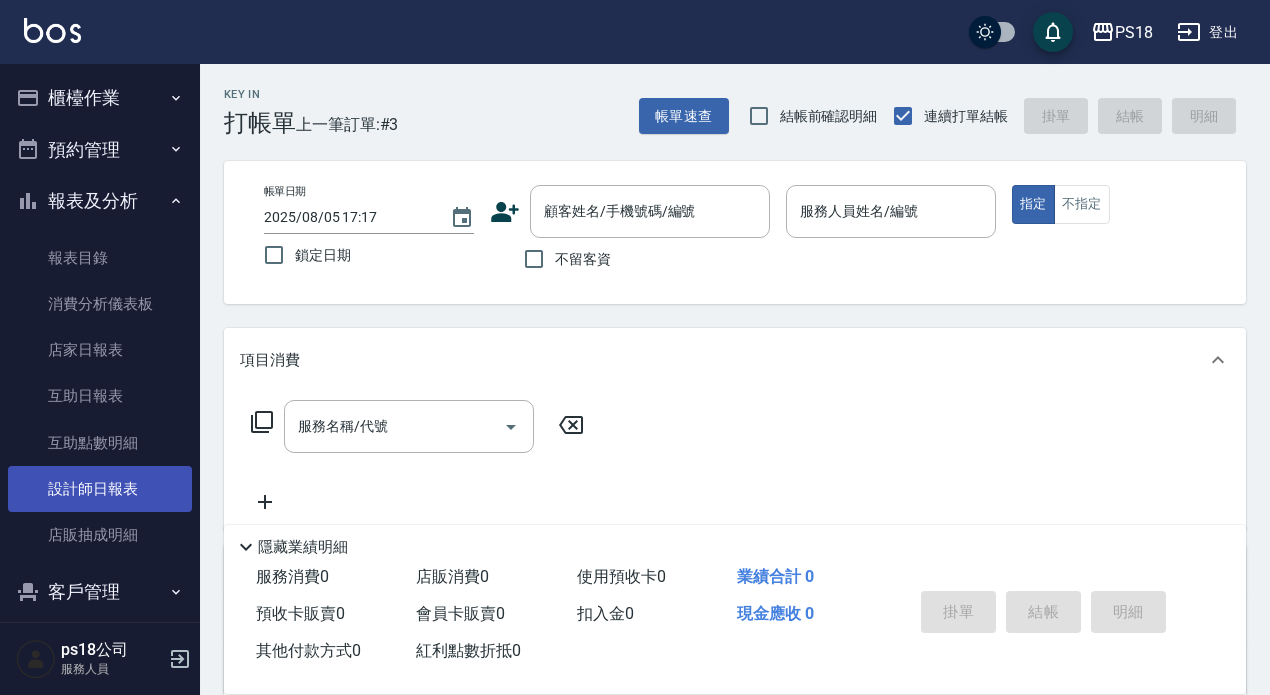 click on "設計師日報表" at bounding box center (100, 489) 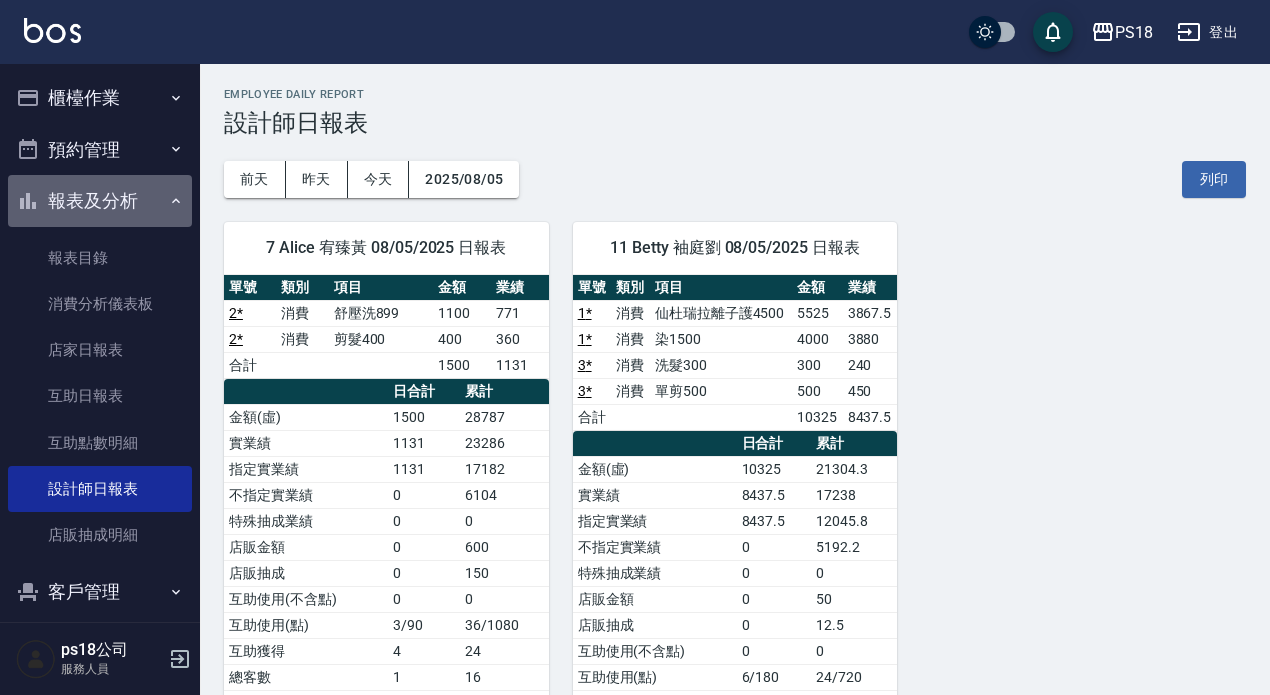 click 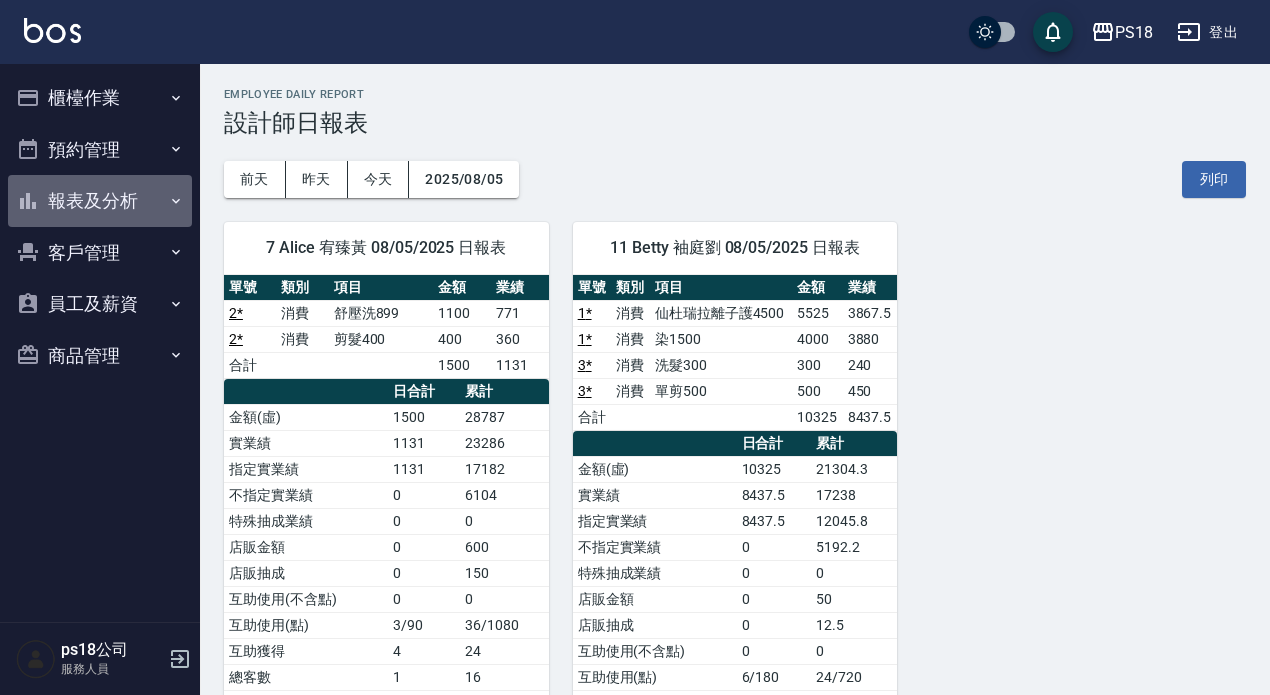click on "報表及分析" at bounding box center (100, 201) 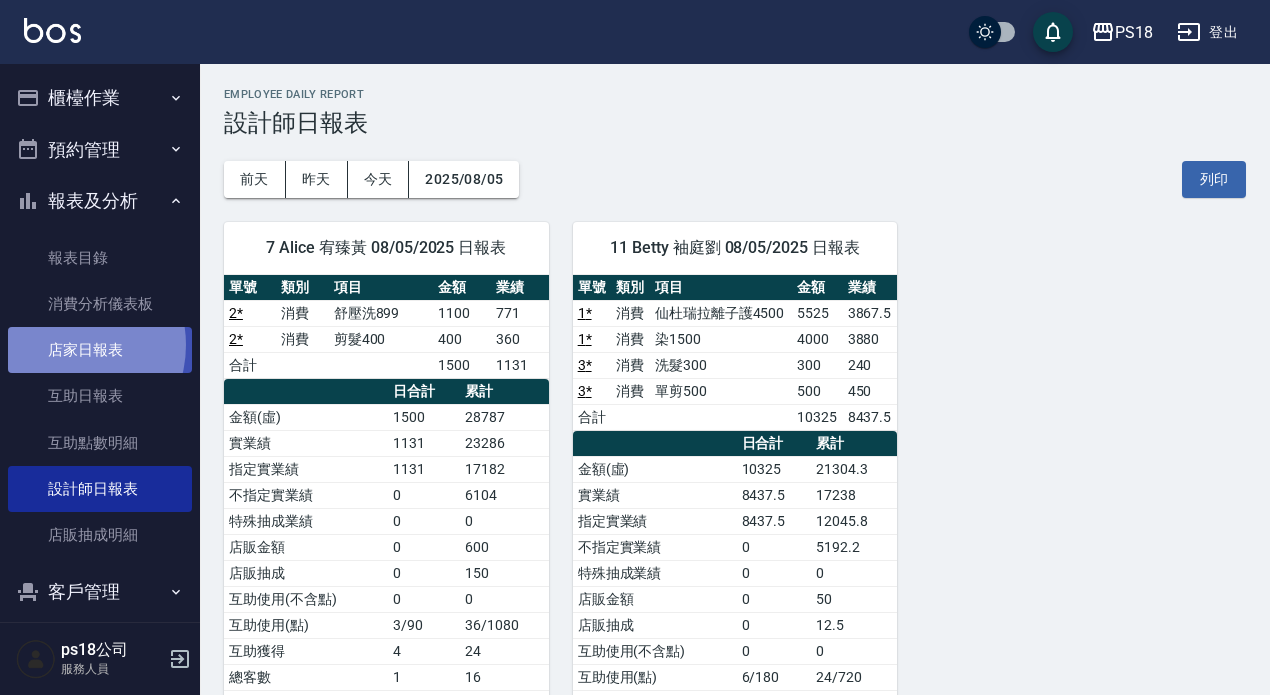click on "店家日報表" at bounding box center [100, 350] 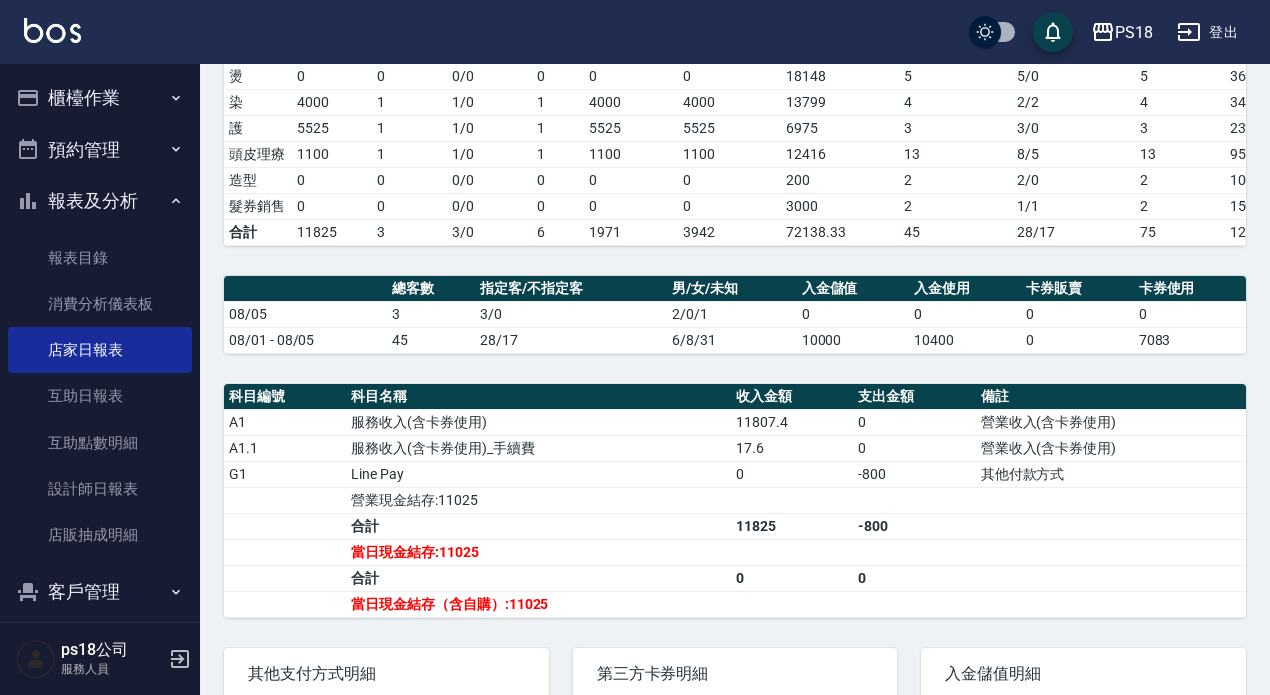 scroll, scrollTop: 400, scrollLeft: 0, axis: vertical 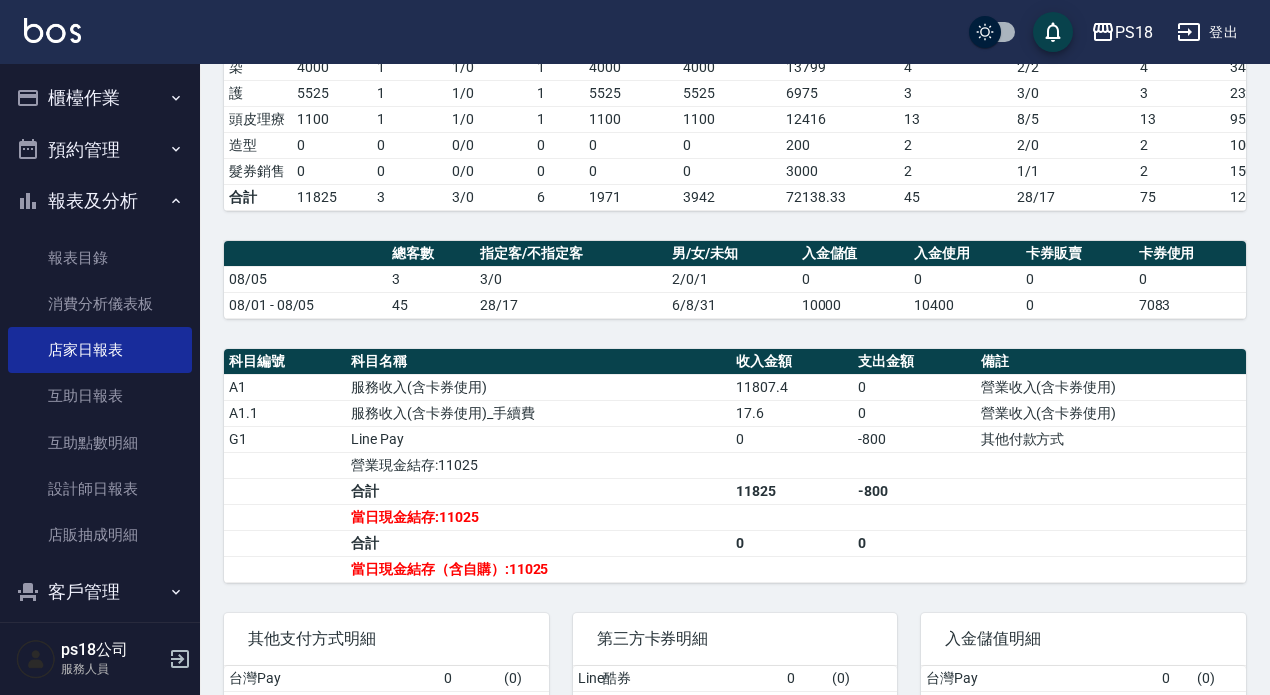 click 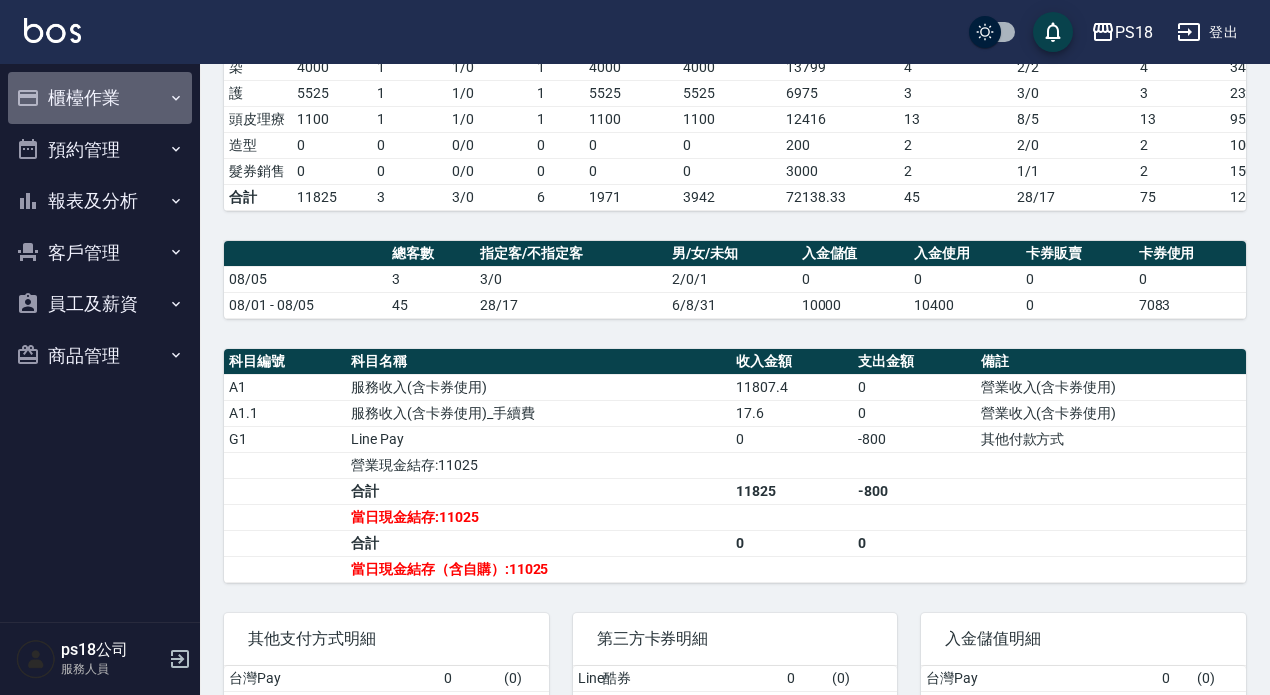 click on "櫃檯作業" at bounding box center (100, 98) 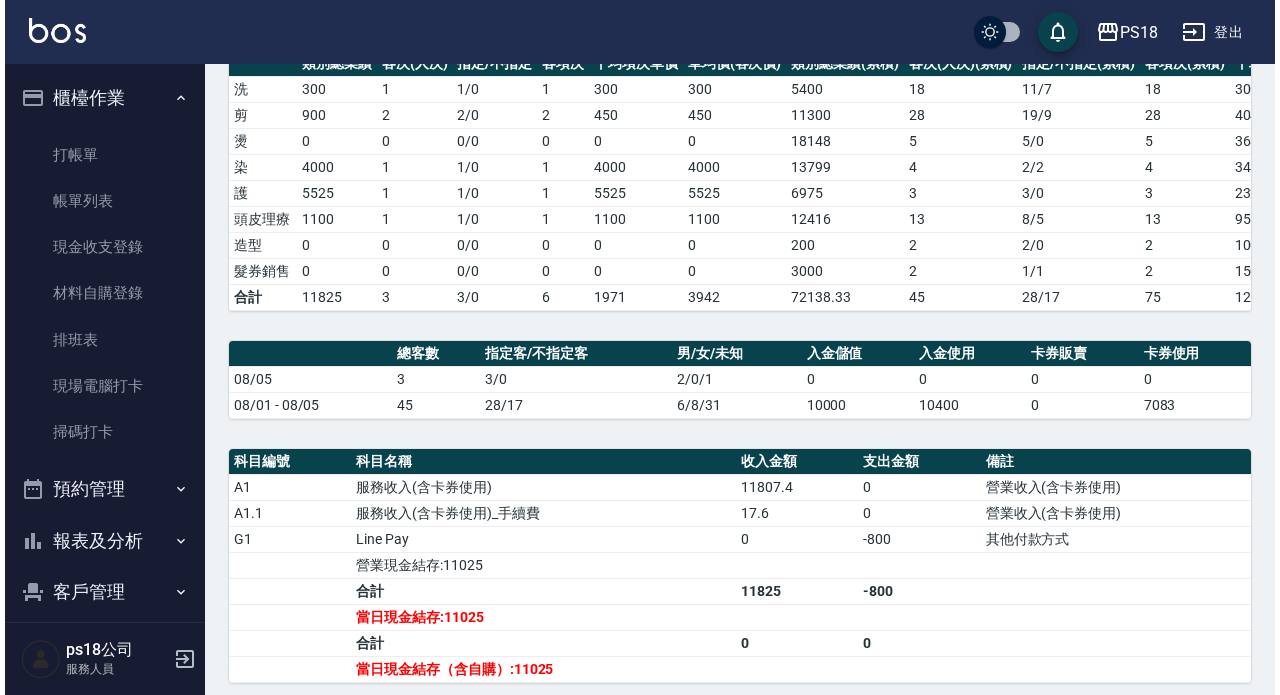 scroll, scrollTop: 0, scrollLeft: 0, axis: both 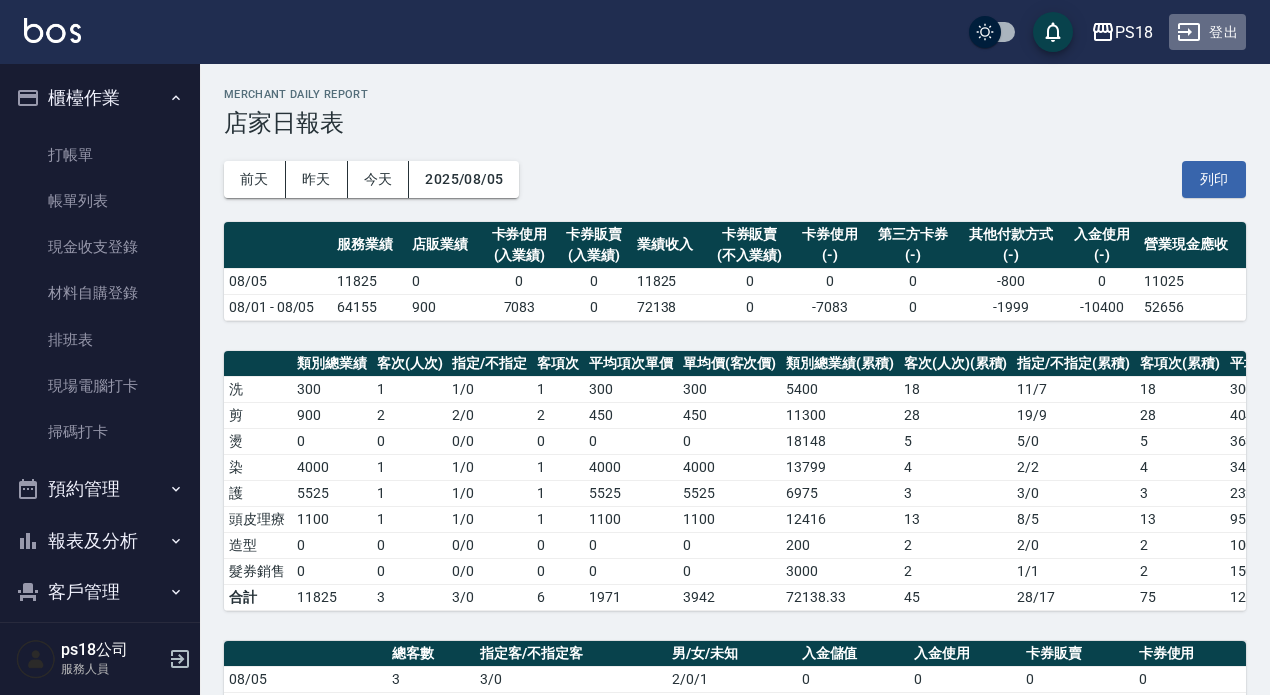 click on "登出" at bounding box center (1207, 32) 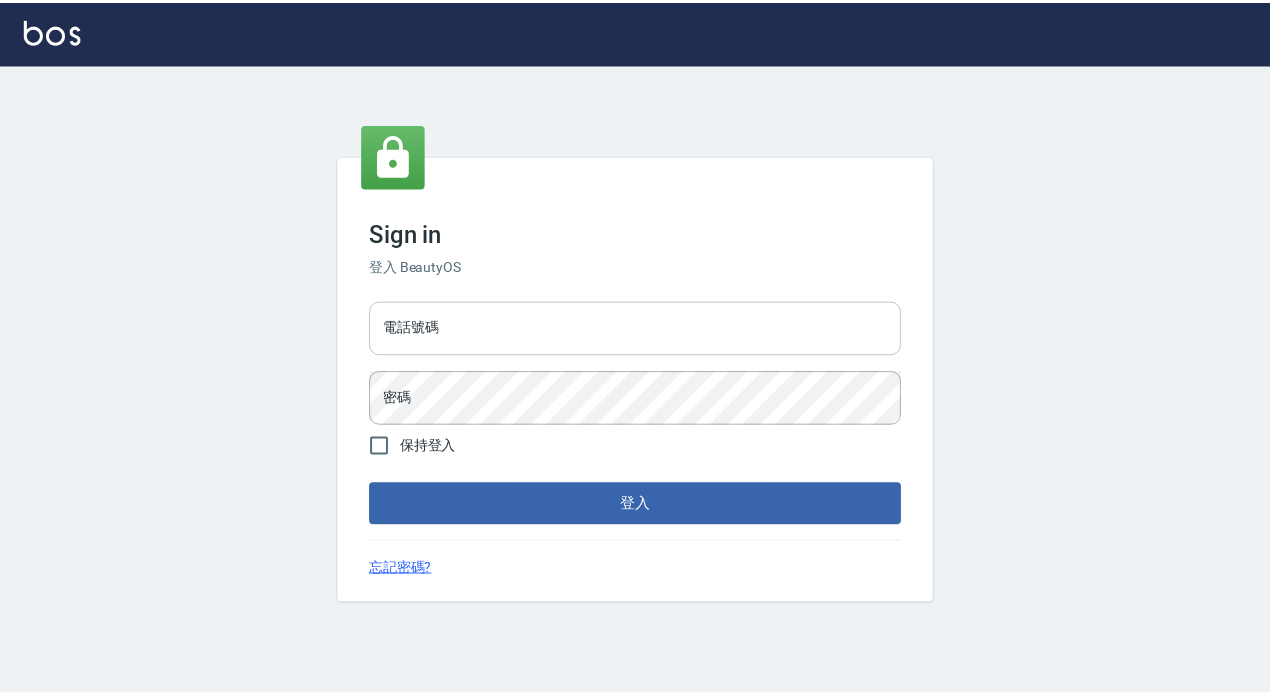 scroll, scrollTop: 0, scrollLeft: 0, axis: both 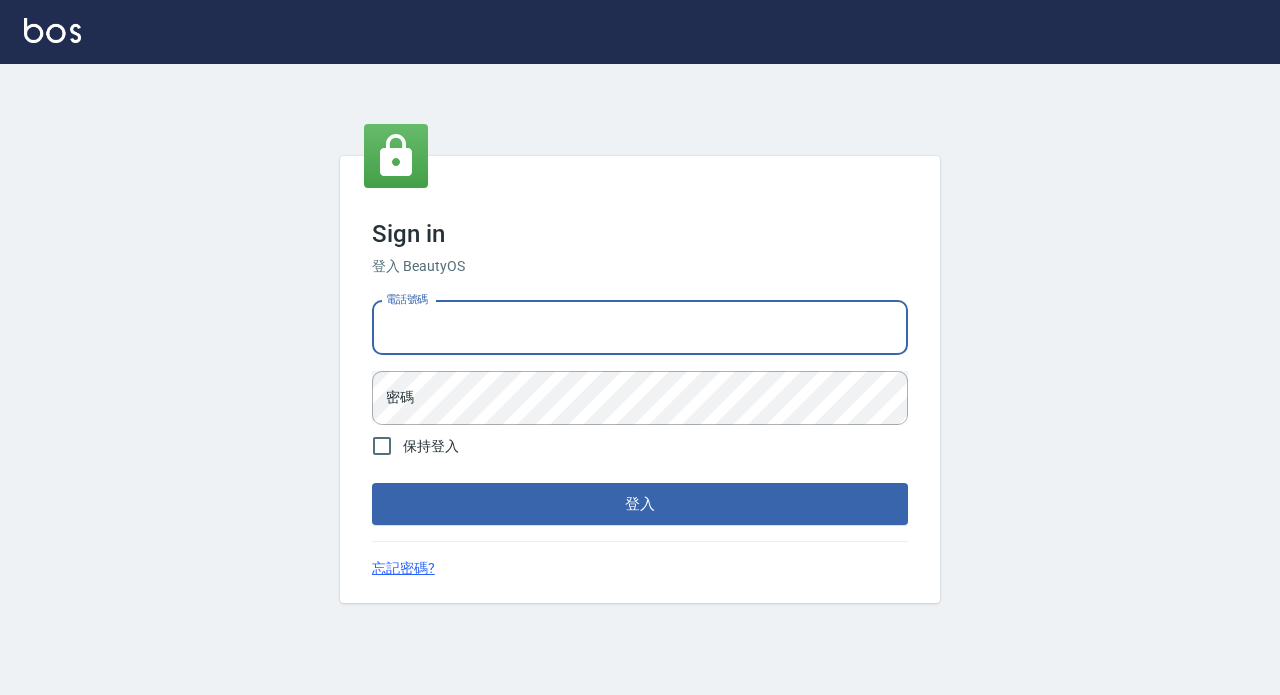 click on "電話號碼" at bounding box center (640, 328) 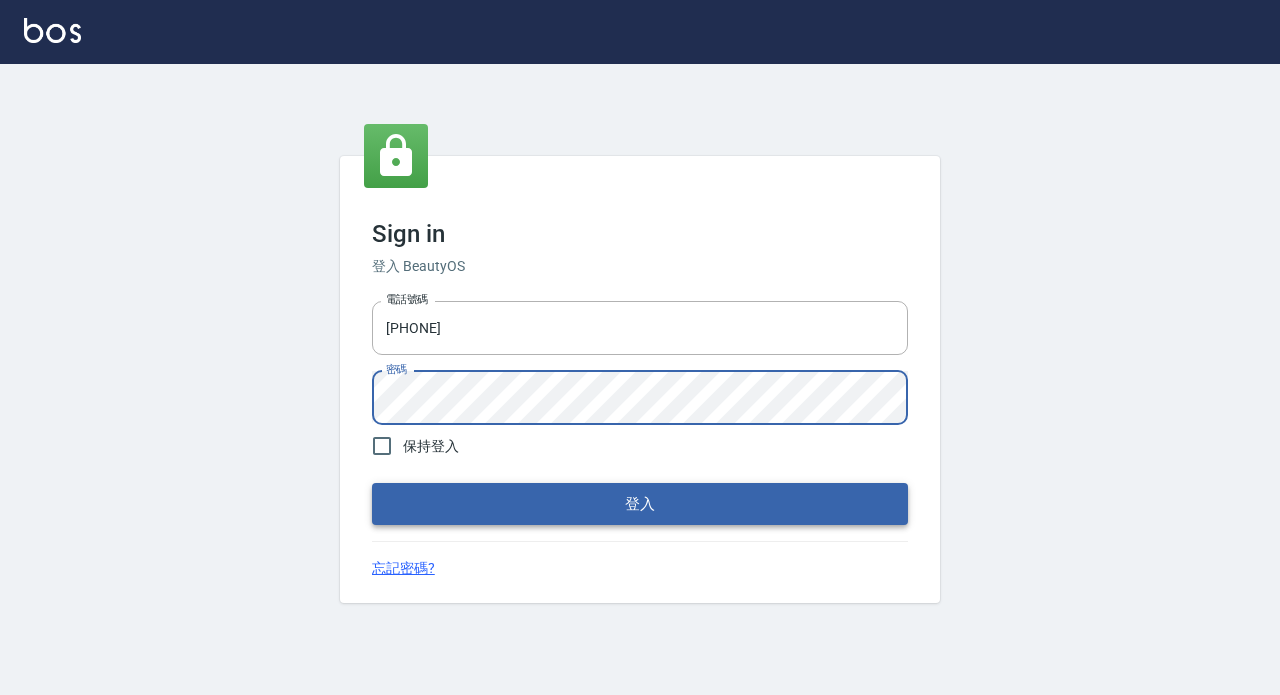 click on "登入" at bounding box center [640, 504] 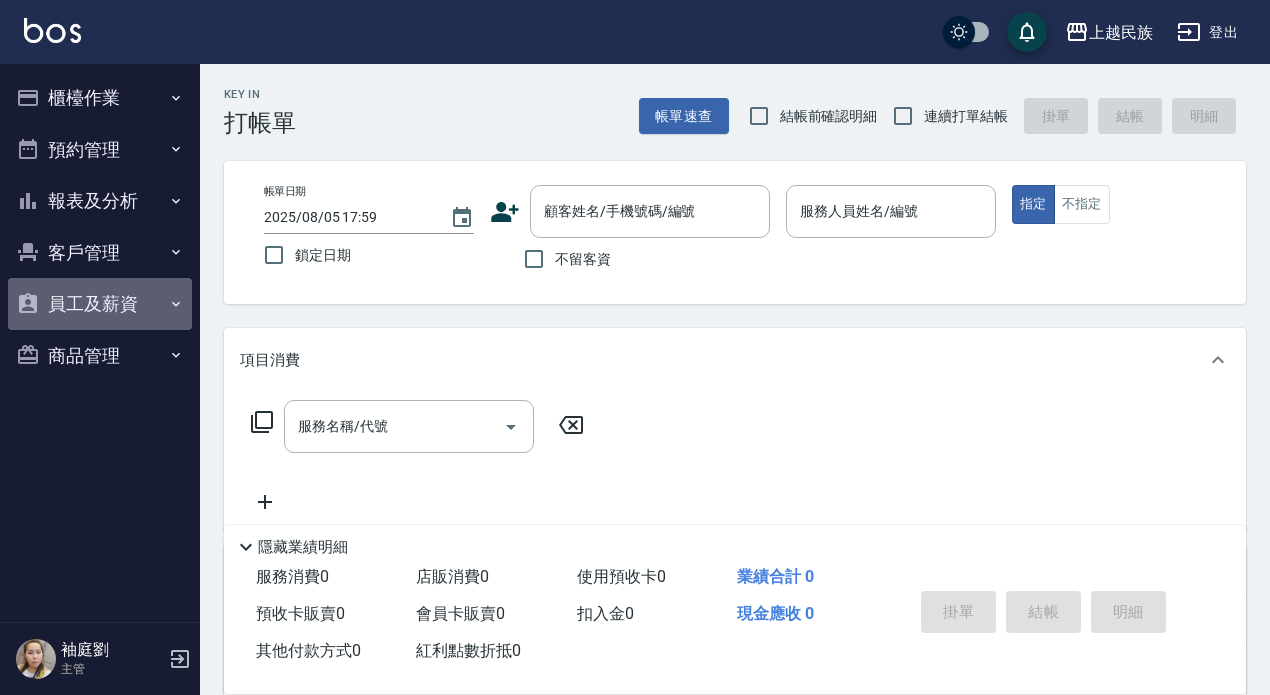 click on "員工及薪資" at bounding box center [100, 304] 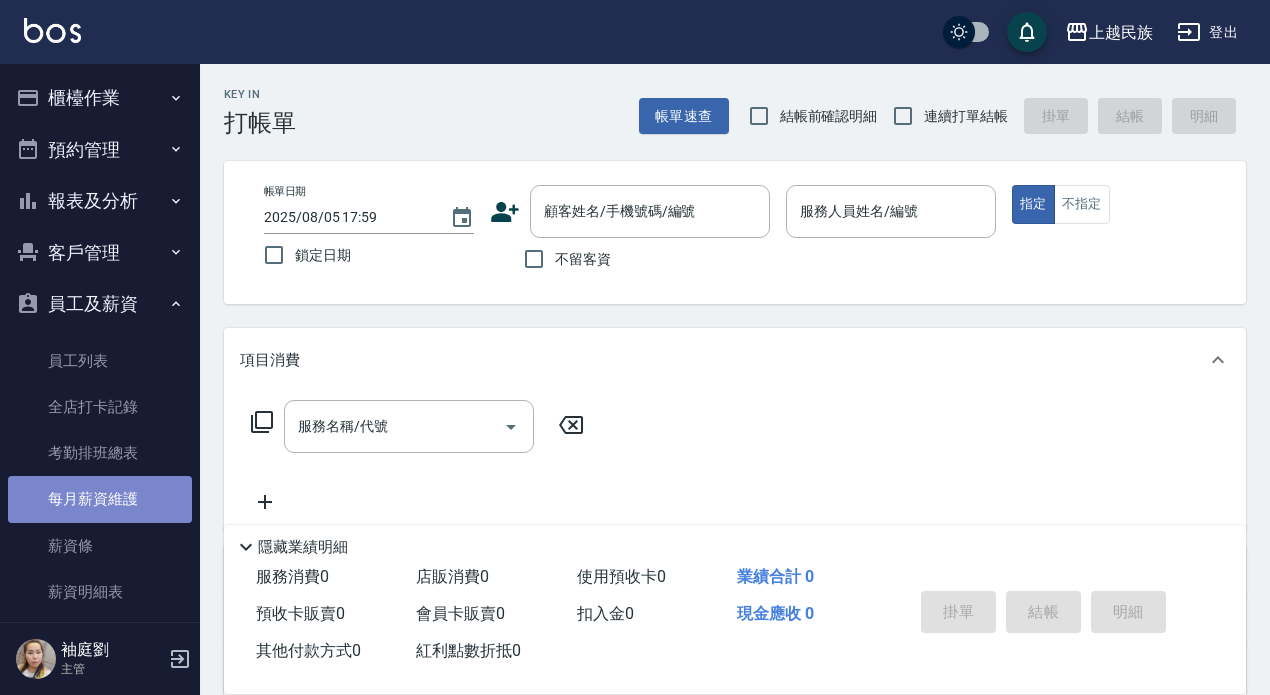 click on "每月薪資維護" at bounding box center [100, 499] 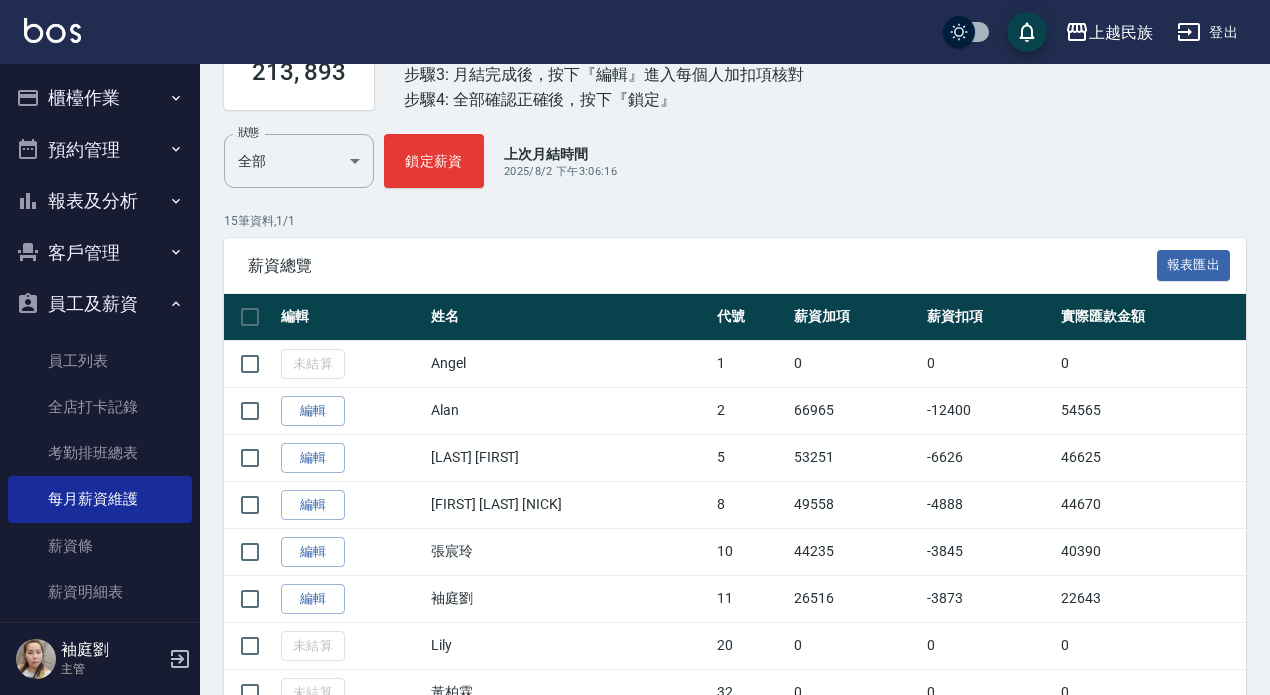 scroll, scrollTop: 400, scrollLeft: 0, axis: vertical 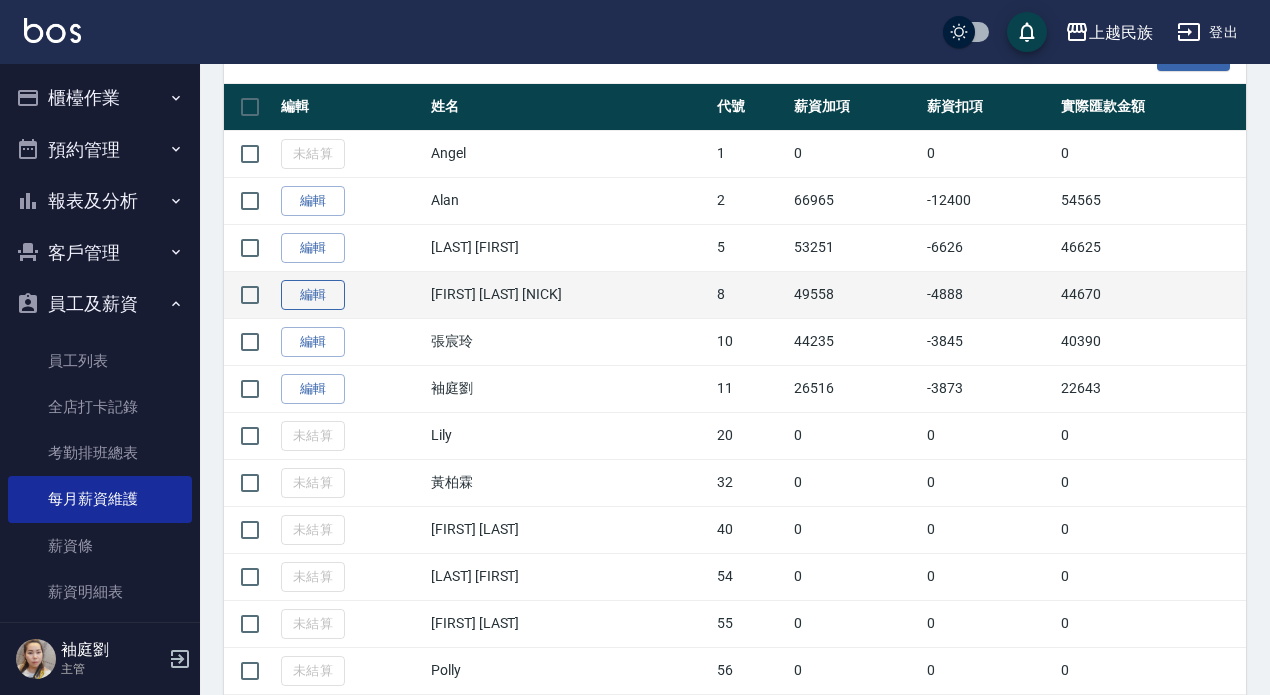 click on "編輯" at bounding box center [313, 295] 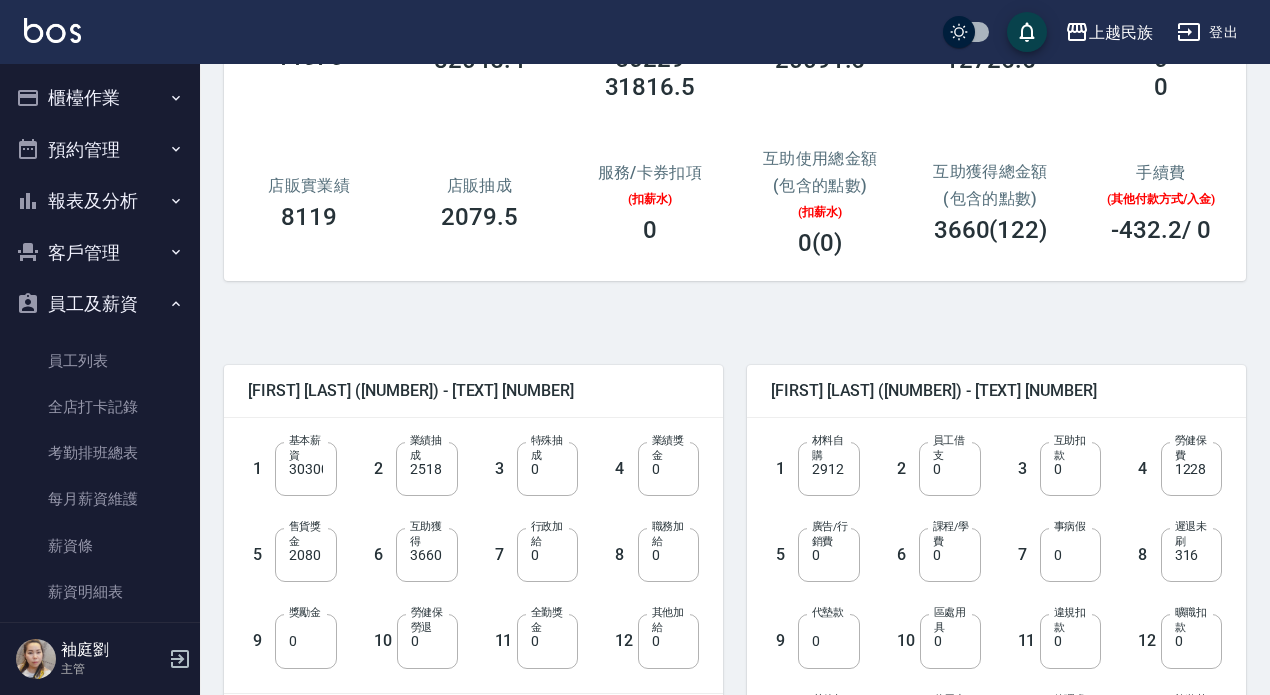 scroll, scrollTop: 200, scrollLeft: 0, axis: vertical 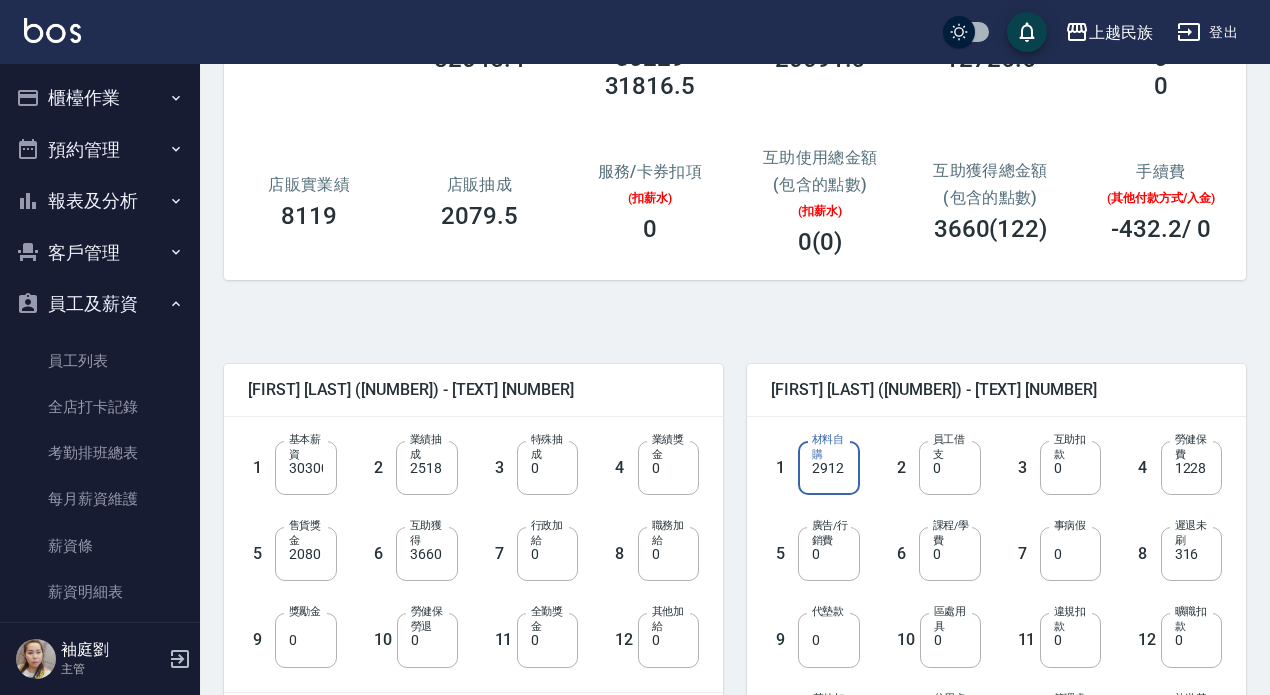 click on "2912" at bounding box center (828, 468) 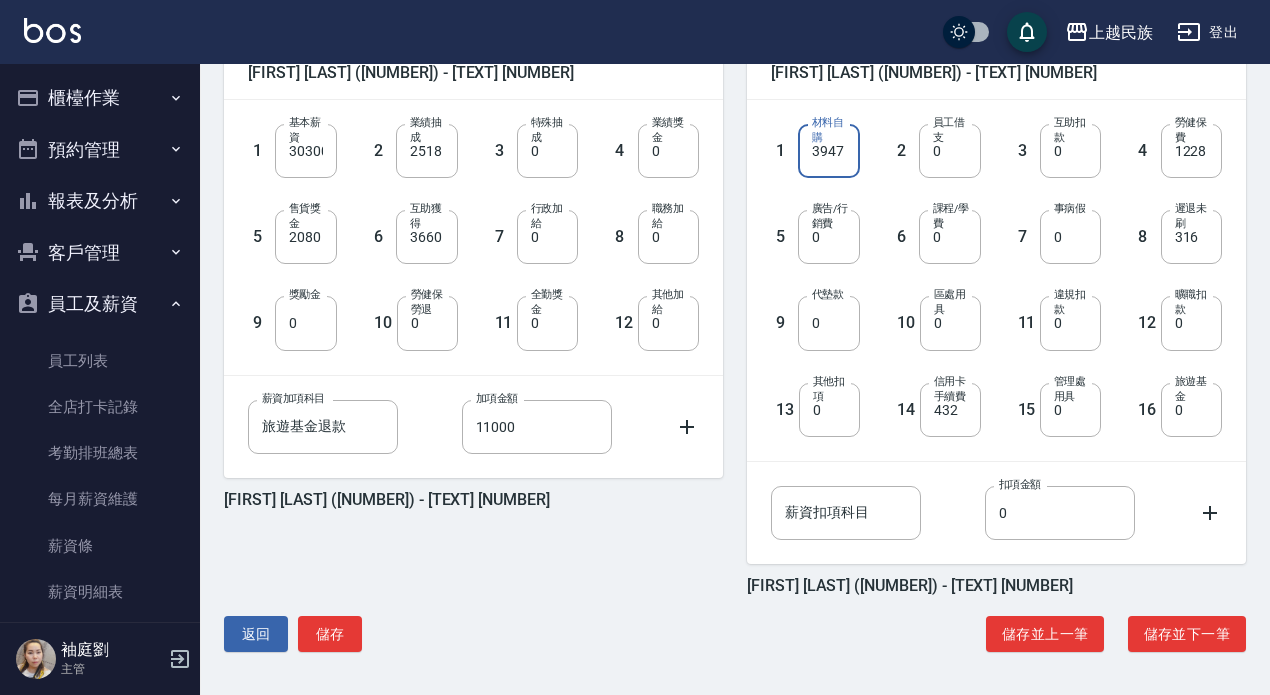 scroll, scrollTop: 518, scrollLeft: 0, axis: vertical 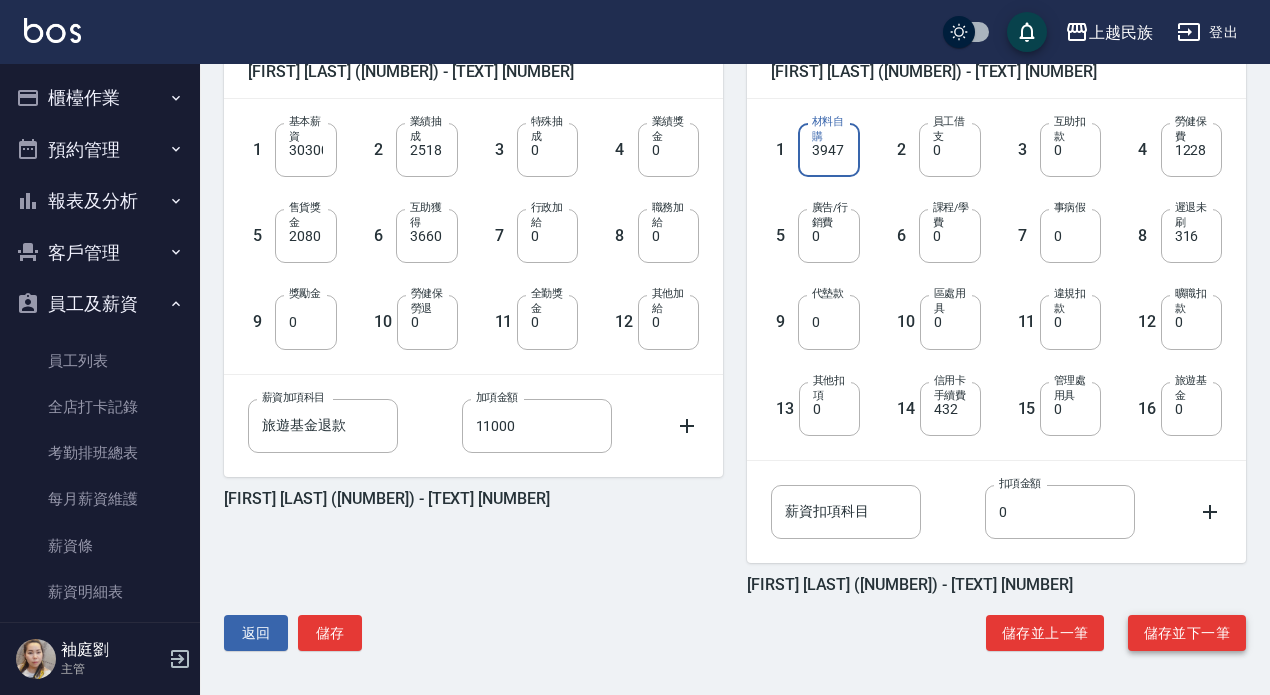type on "3947" 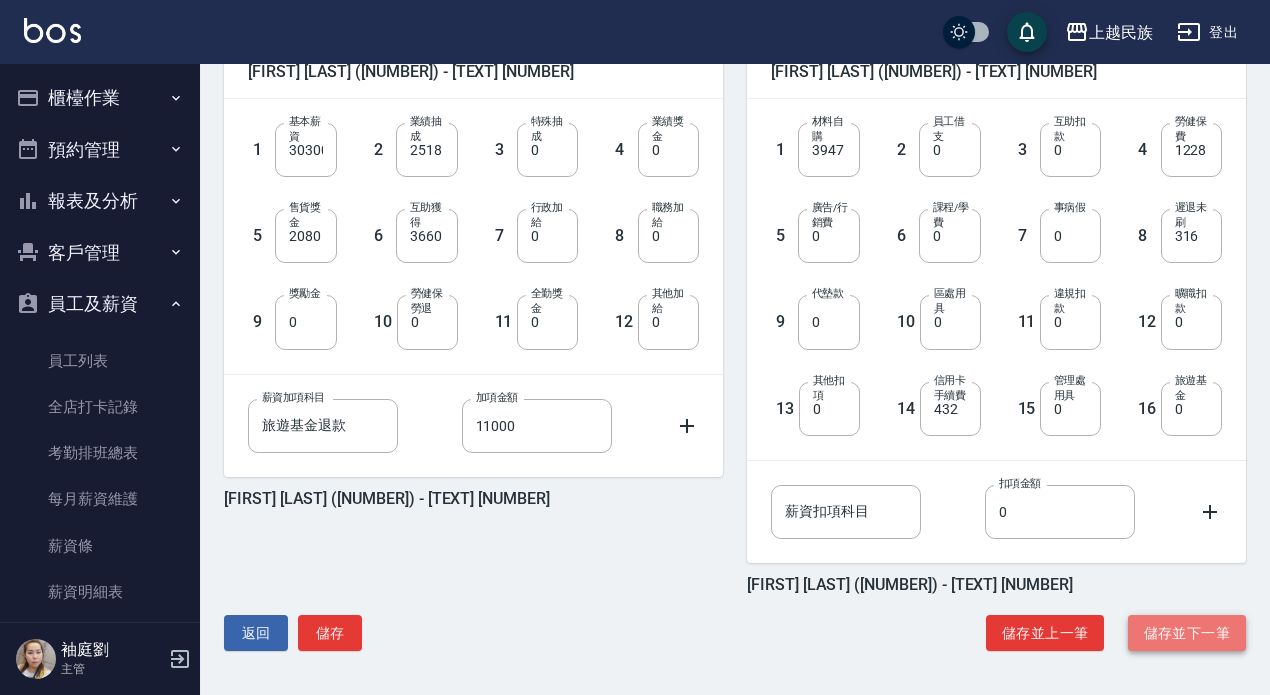 click on "儲存並下一筆" at bounding box center [1187, 633] 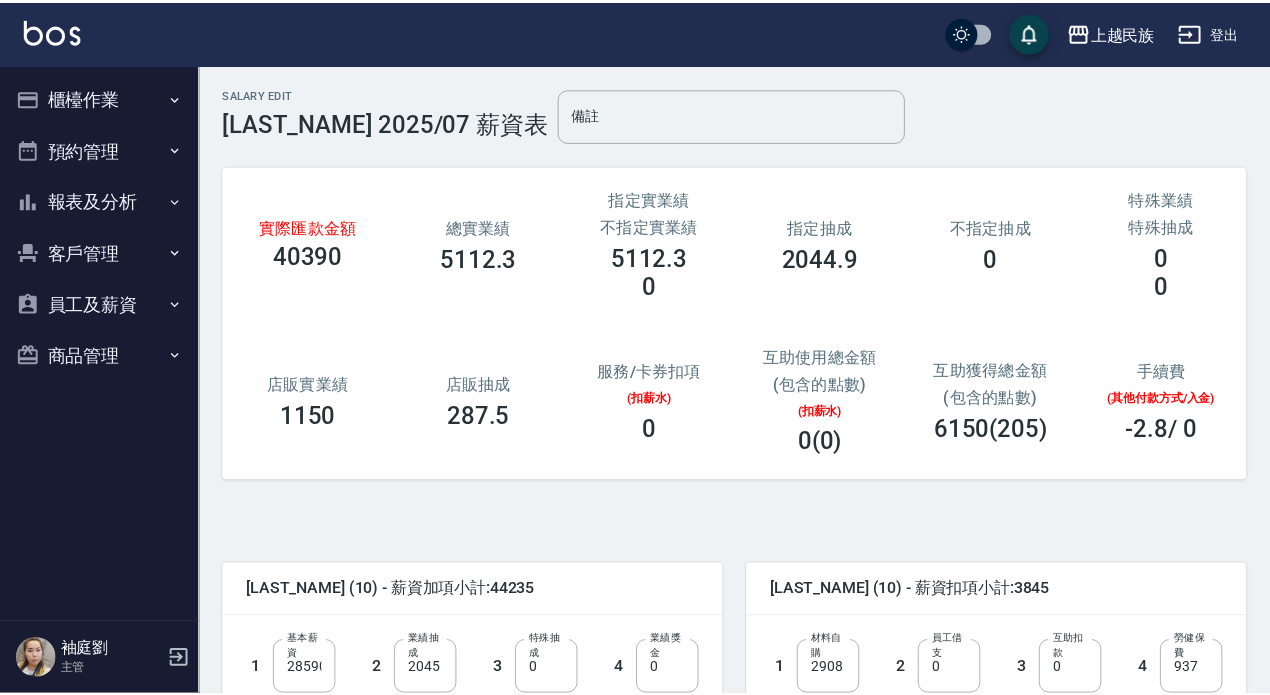 scroll, scrollTop: 0, scrollLeft: 0, axis: both 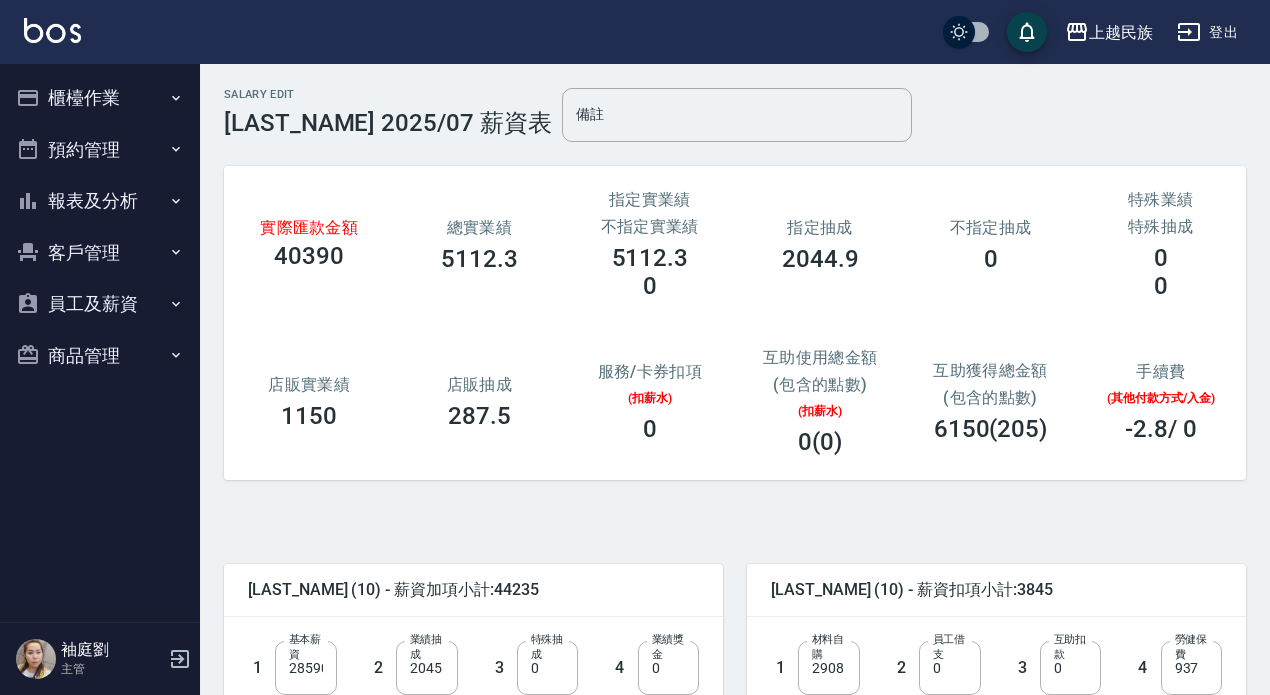 click on "員工及薪資" at bounding box center (100, 304) 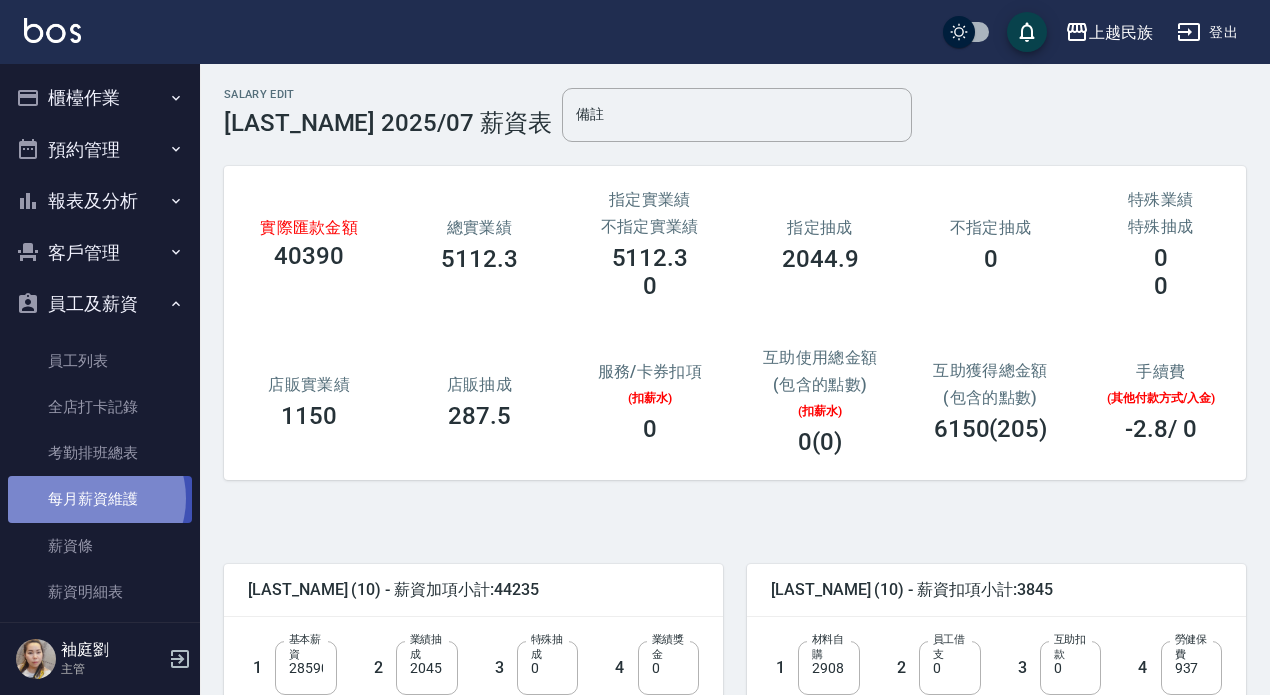 drag, startPoint x: 95, startPoint y: 498, endPoint x: 86, endPoint y: 491, distance: 11.401754 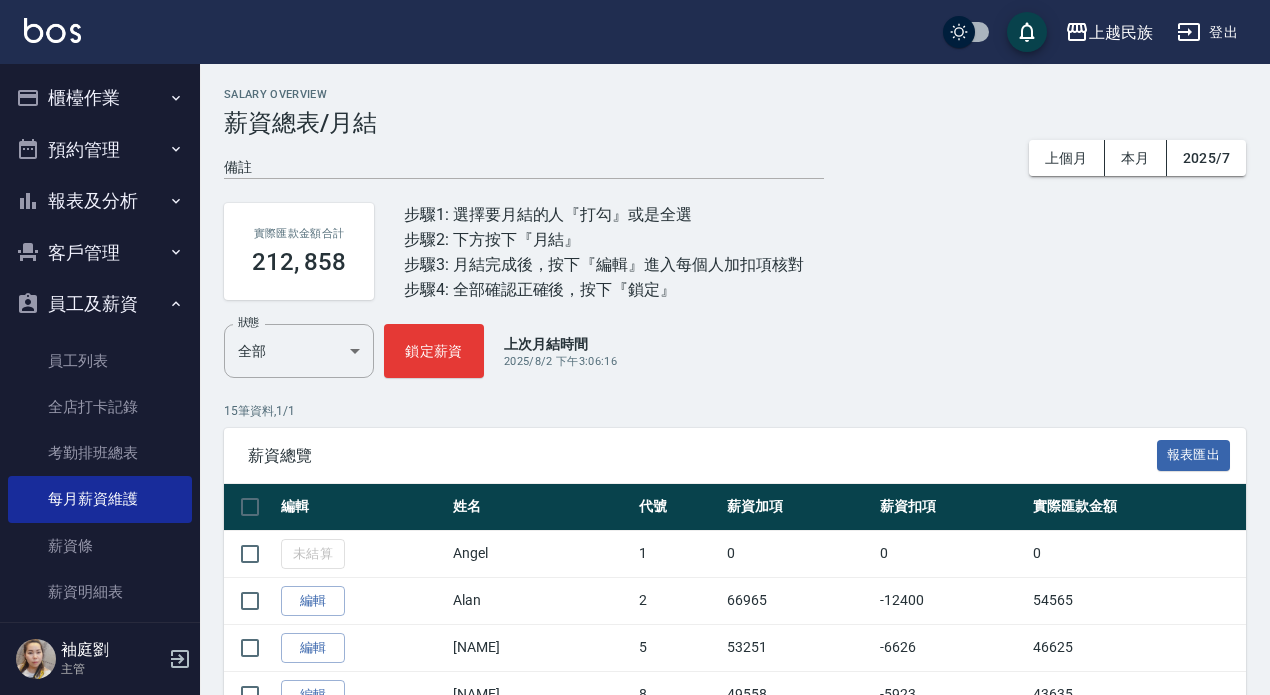 scroll, scrollTop: 200, scrollLeft: 0, axis: vertical 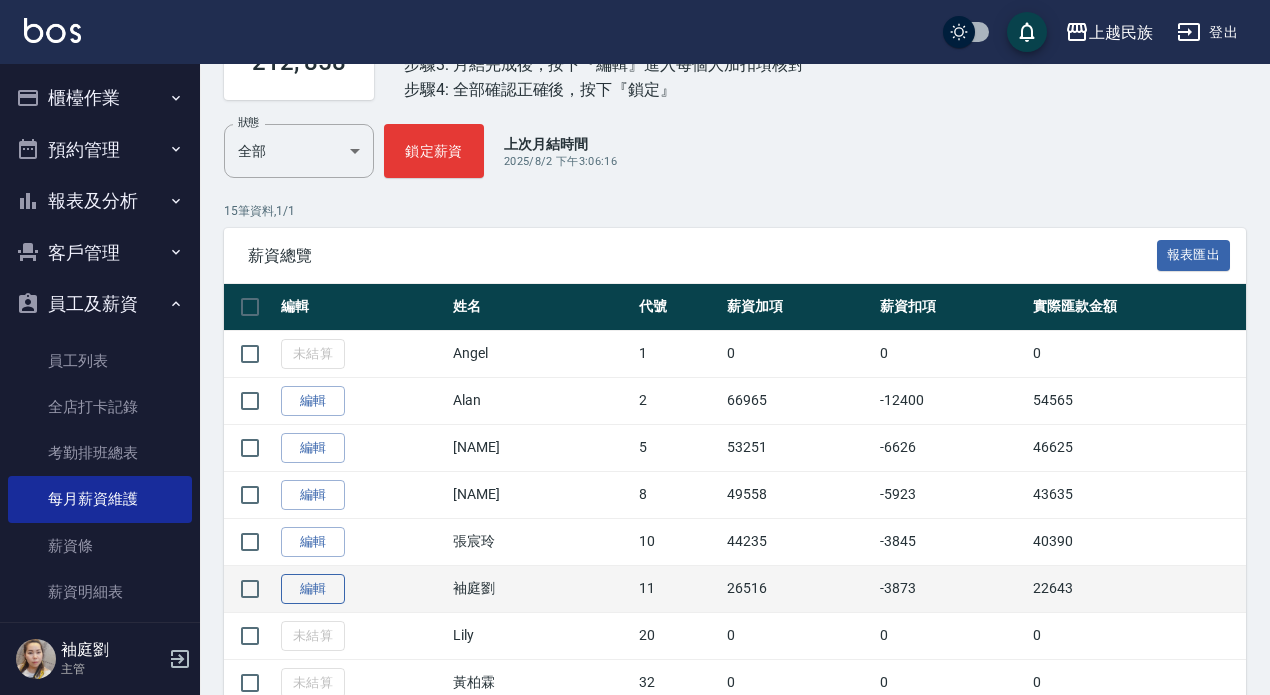click on "編輯" at bounding box center (313, 589) 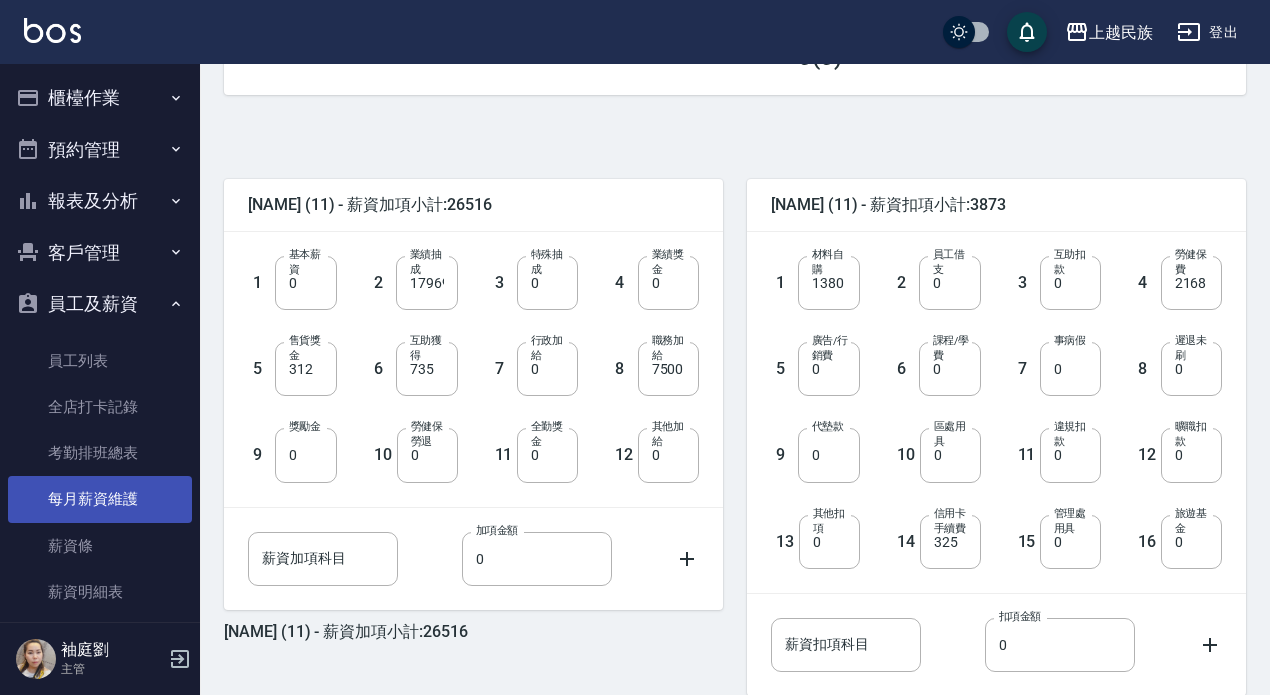 scroll, scrollTop: 518, scrollLeft: 0, axis: vertical 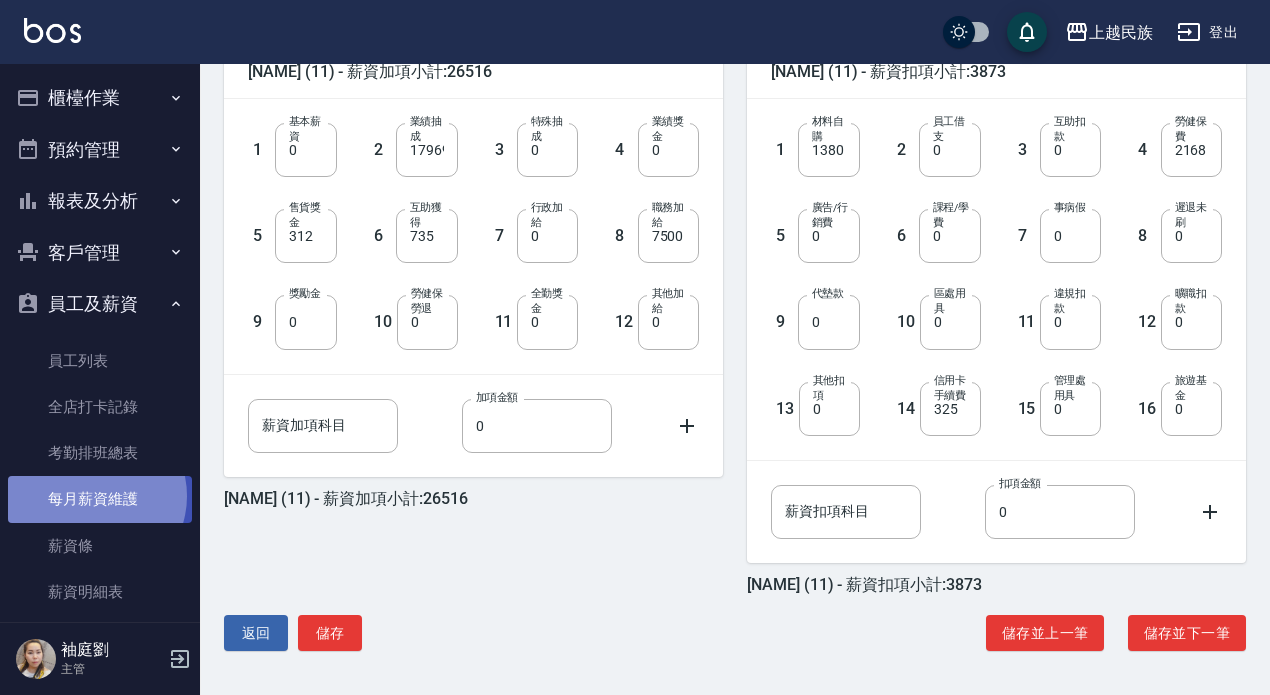 click on "每月薪資維護" at bounding box center [100, 499] 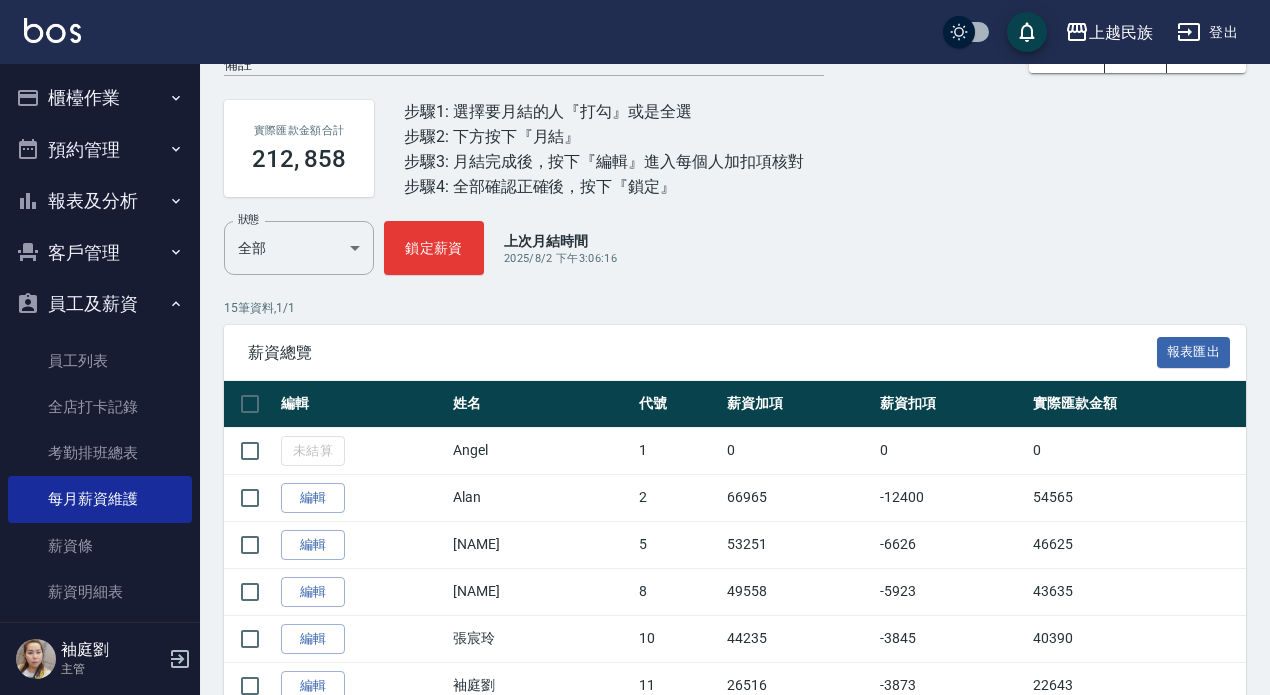 scroll, scrollTop: 300, scrollLeft: 0, axis: vertical 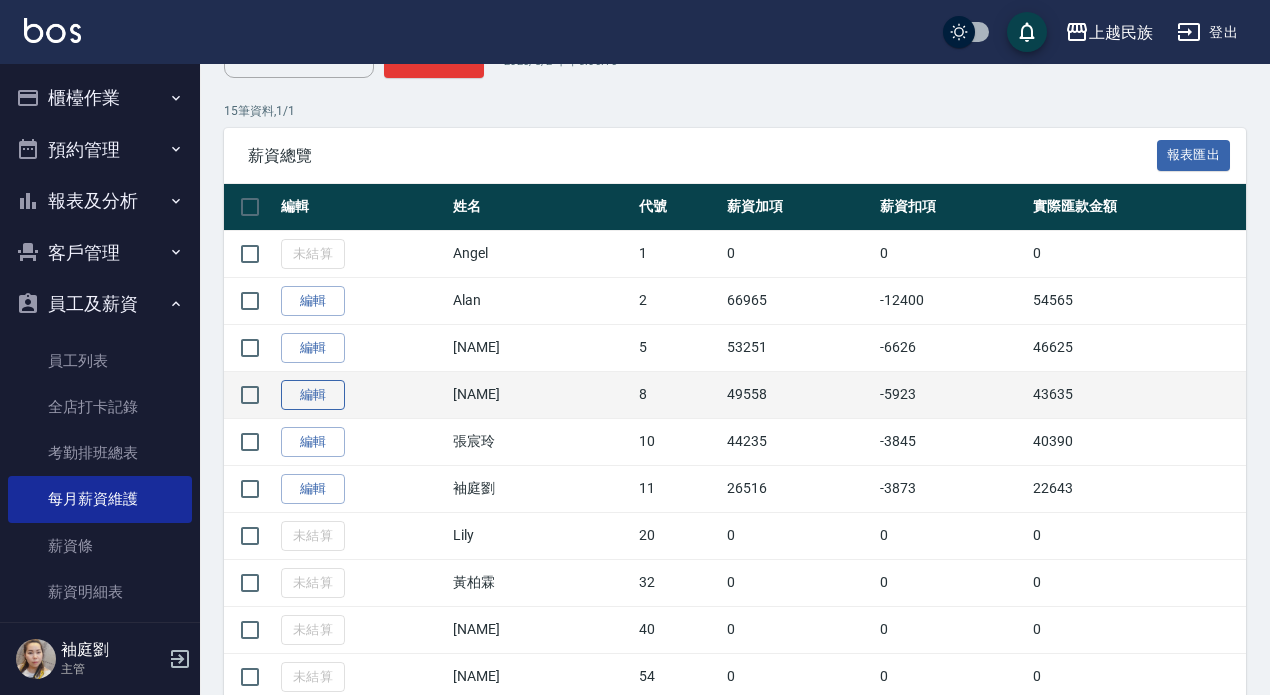 click on "編輯" at bounding box center [313, 395] 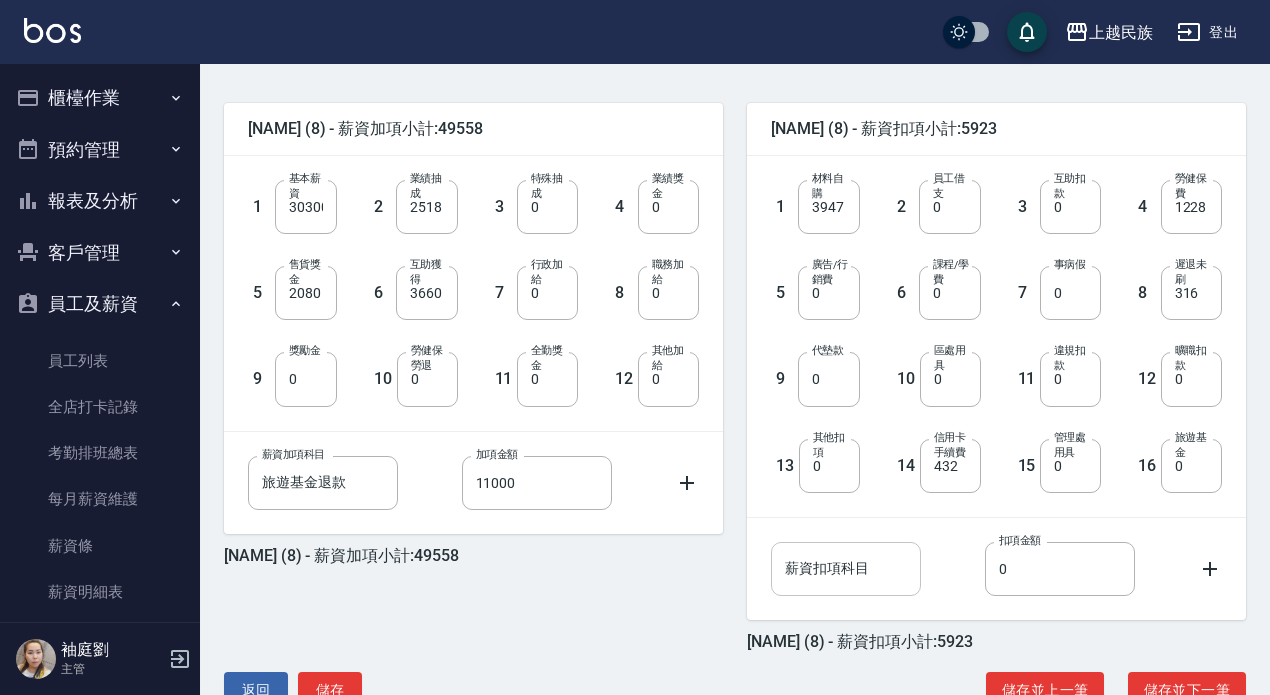 scroll, scrollTop: 518, scrollLeft: 0, axis: vertical 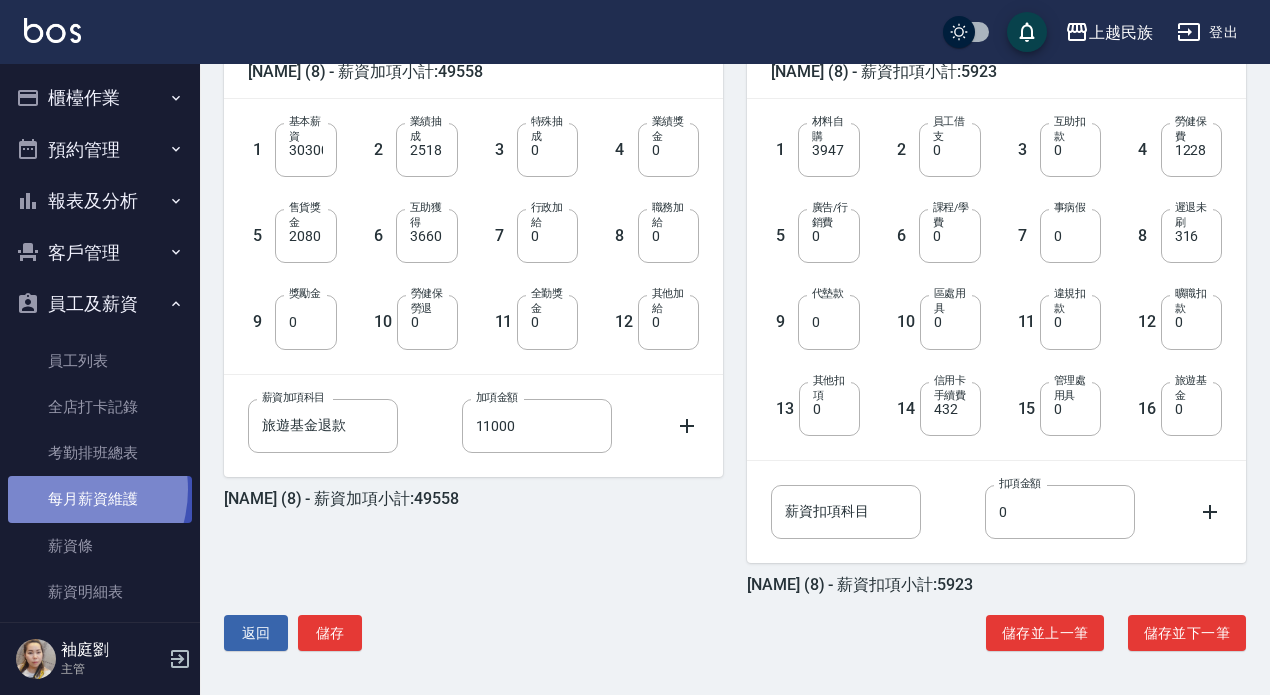 click on "每月薪資維護" at bounding box center (100, 499) 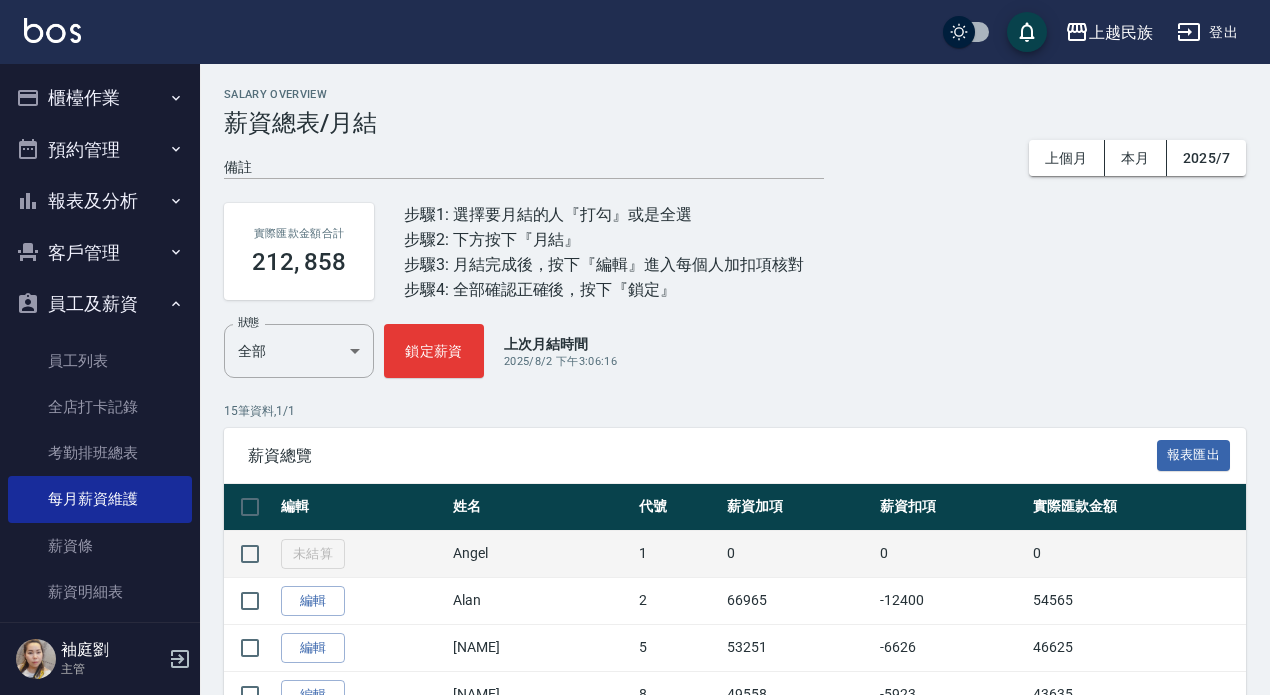 scroll, scrollTop: 200, scrollLeft: 0, axis: vertical 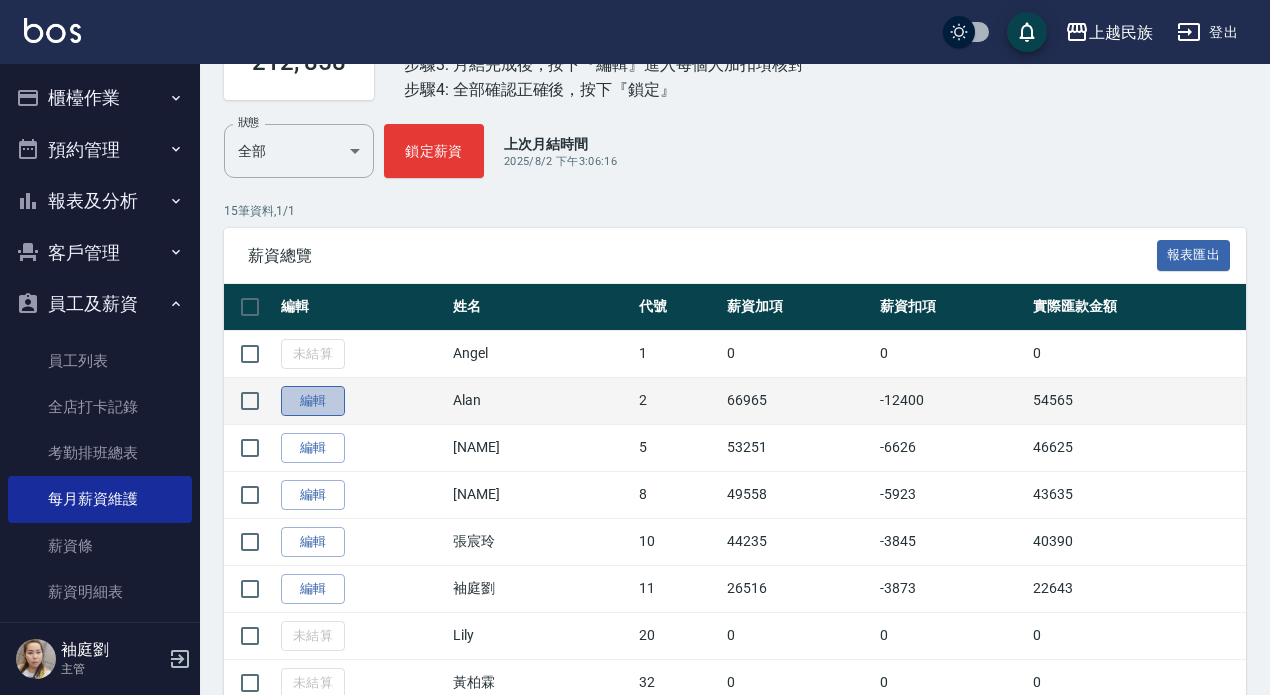 click on "編輯" at bounding box center (313, 401) 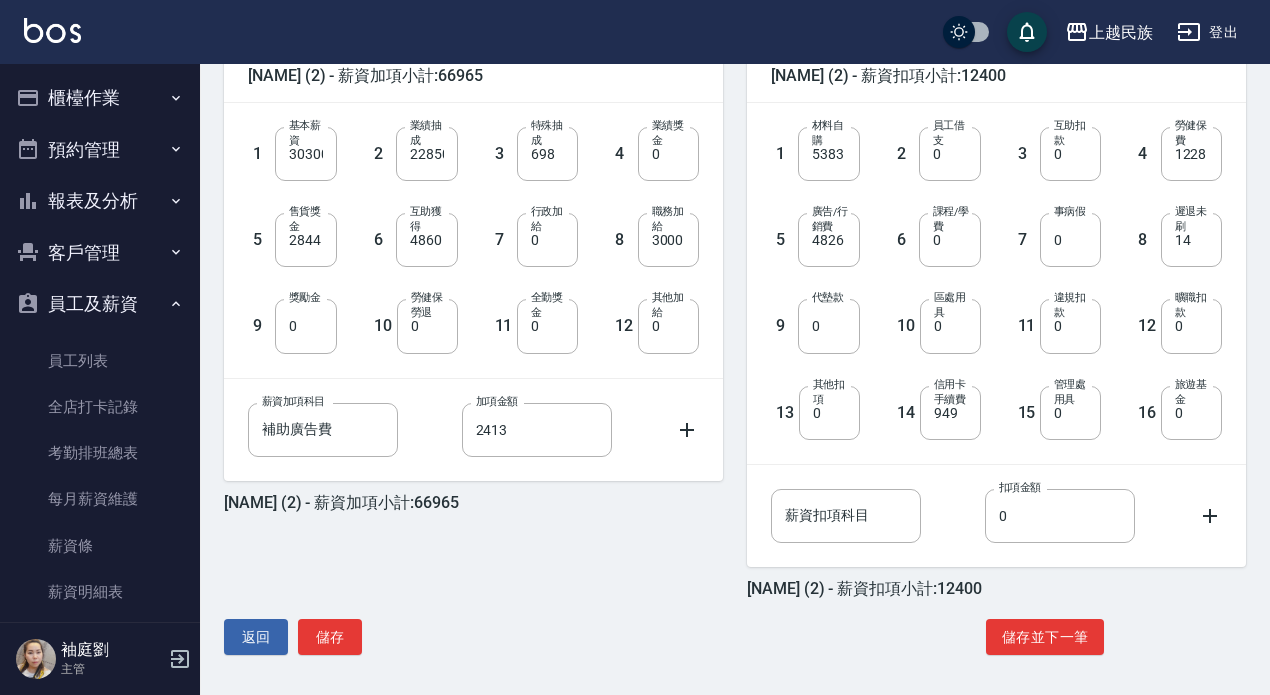 scroll, scrollTop: 518, scrollLeft: 0, axis: vertical 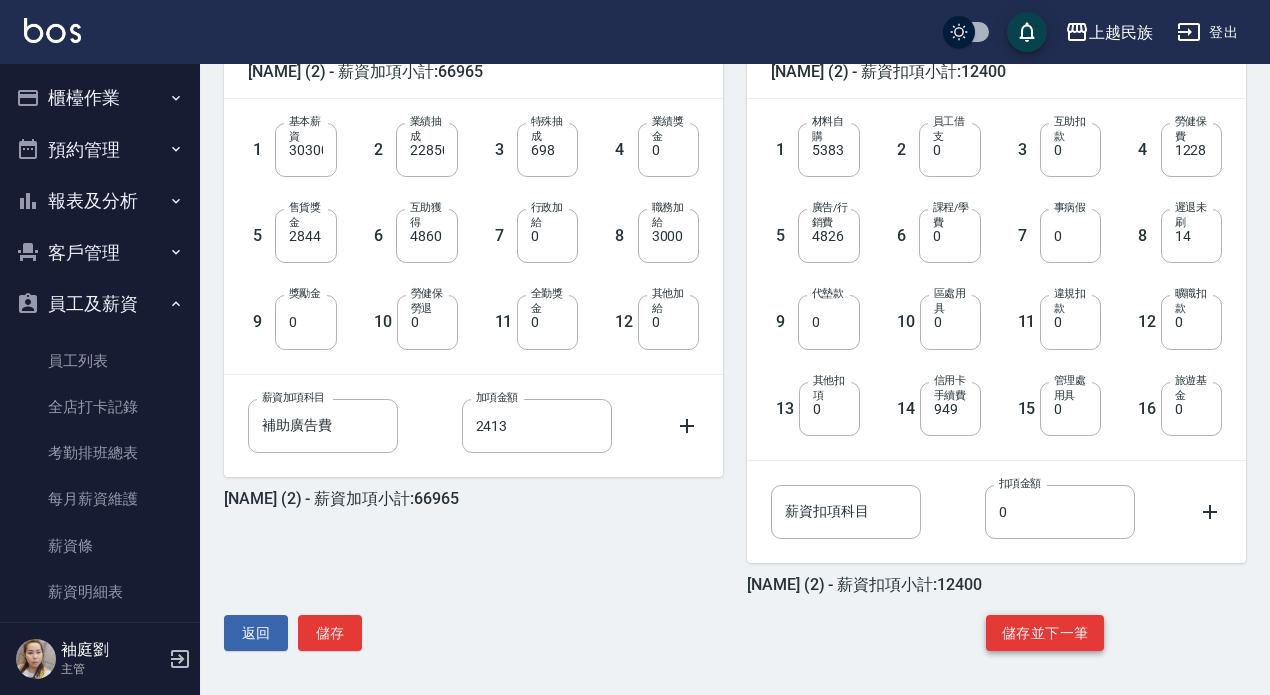 click on "儲存並下一筆" 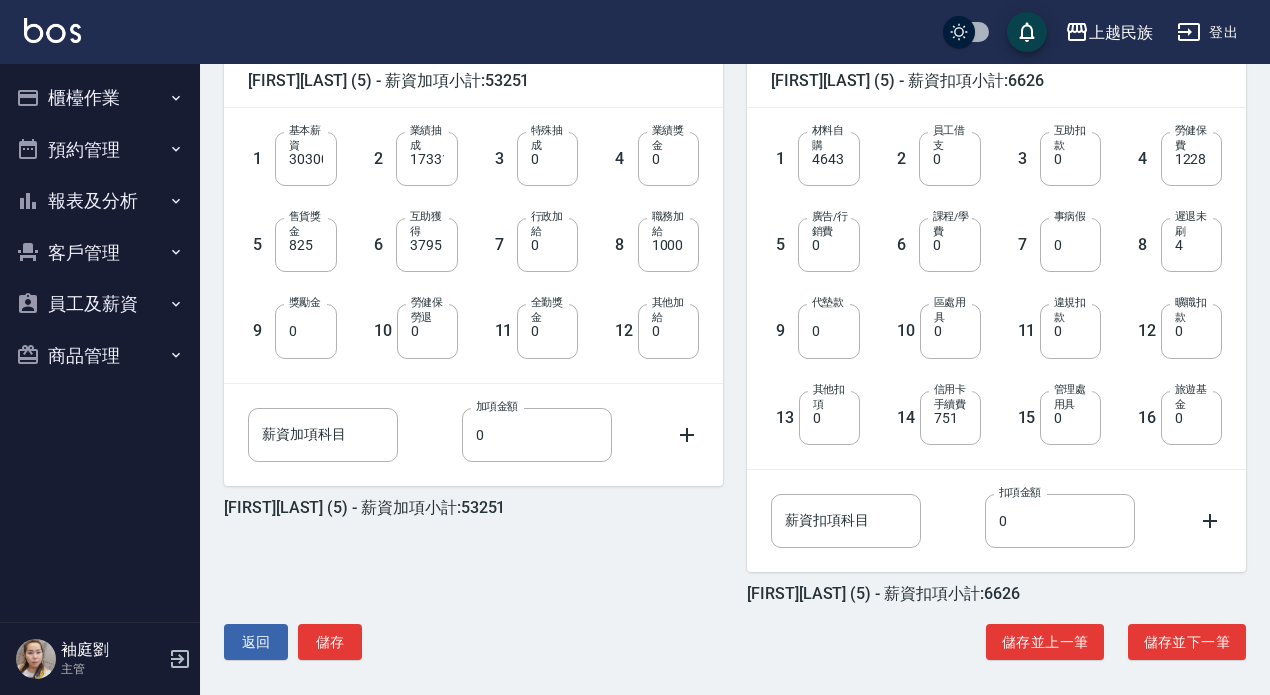scroll, scrollTop: 519, scrollLeft: 0, axis: vertical 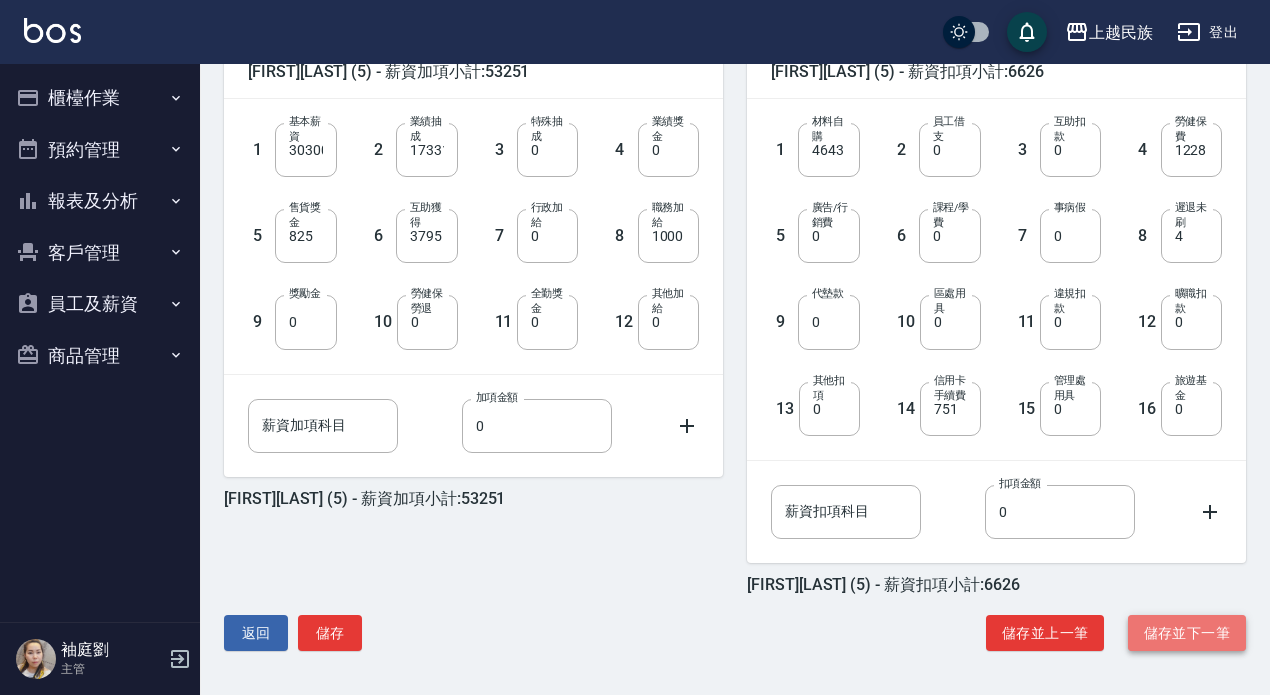 click on "儲存並下一筆" at bounding box center [1187, 633] 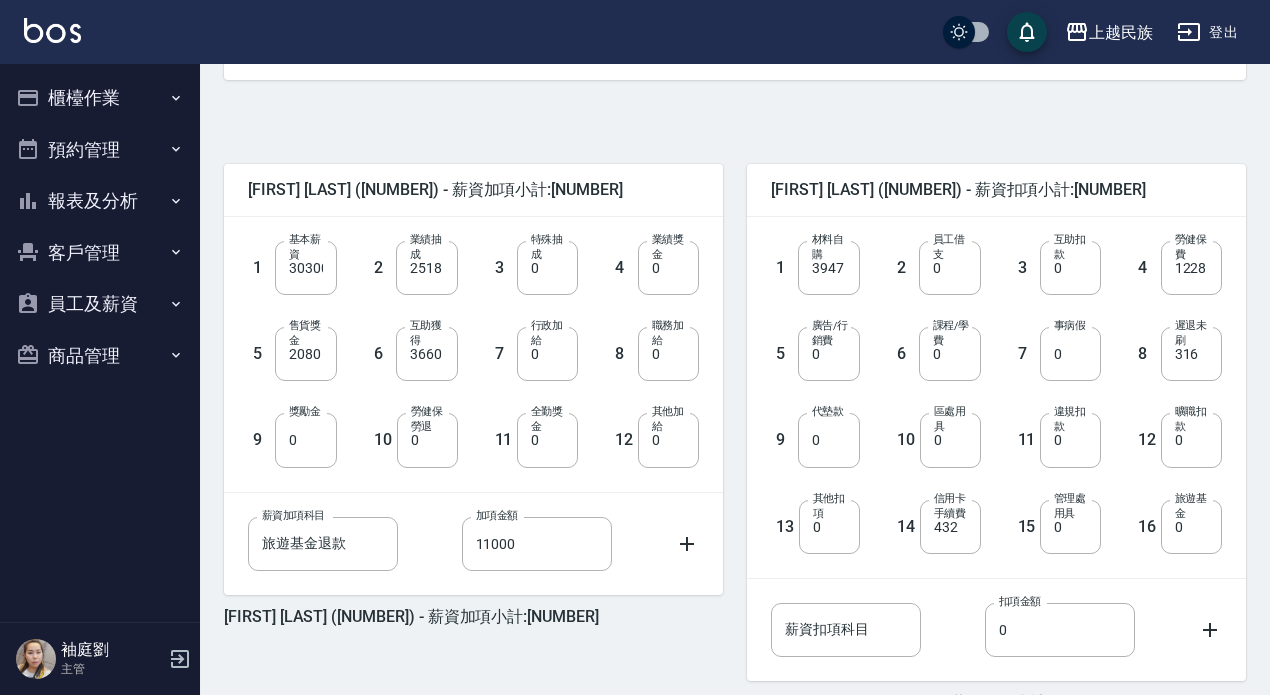 scroll, scrollTop: 518, scrollLeft: 0, axis: vertical 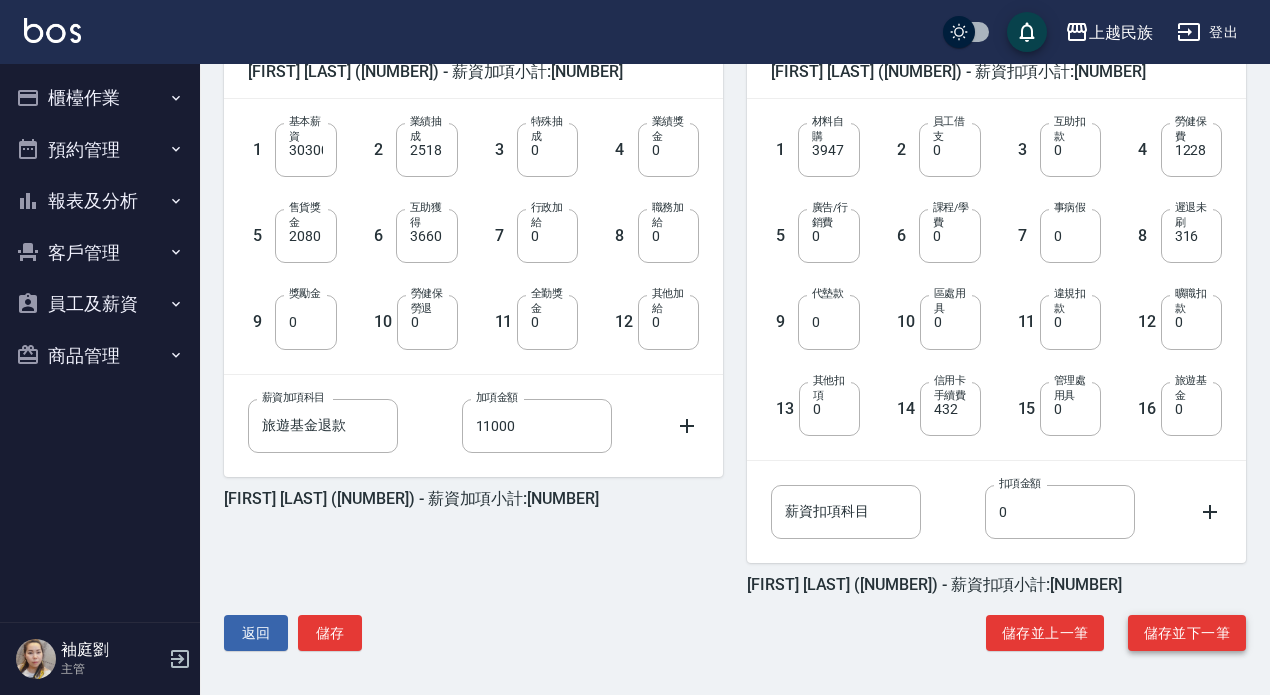 click on "儲存並下一筆" at bounding box center (1187, 633) 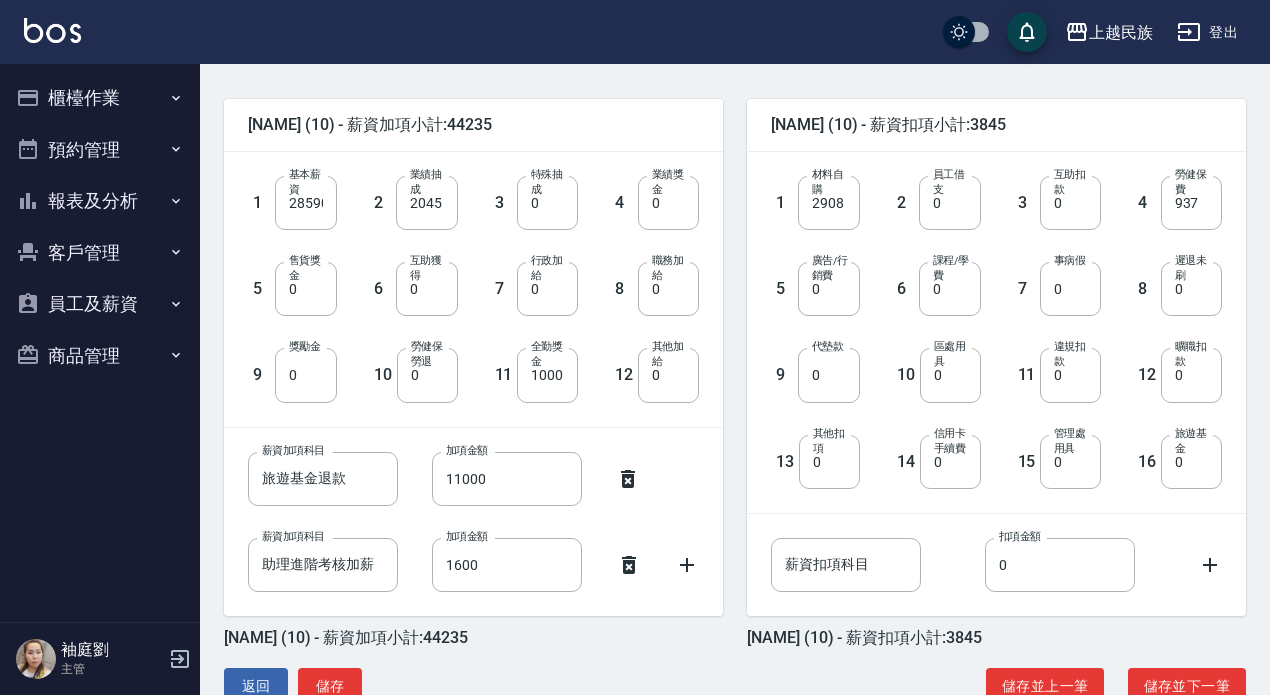 scroll, scrollTop: 500, scrollLeft: 0, axis: vertical 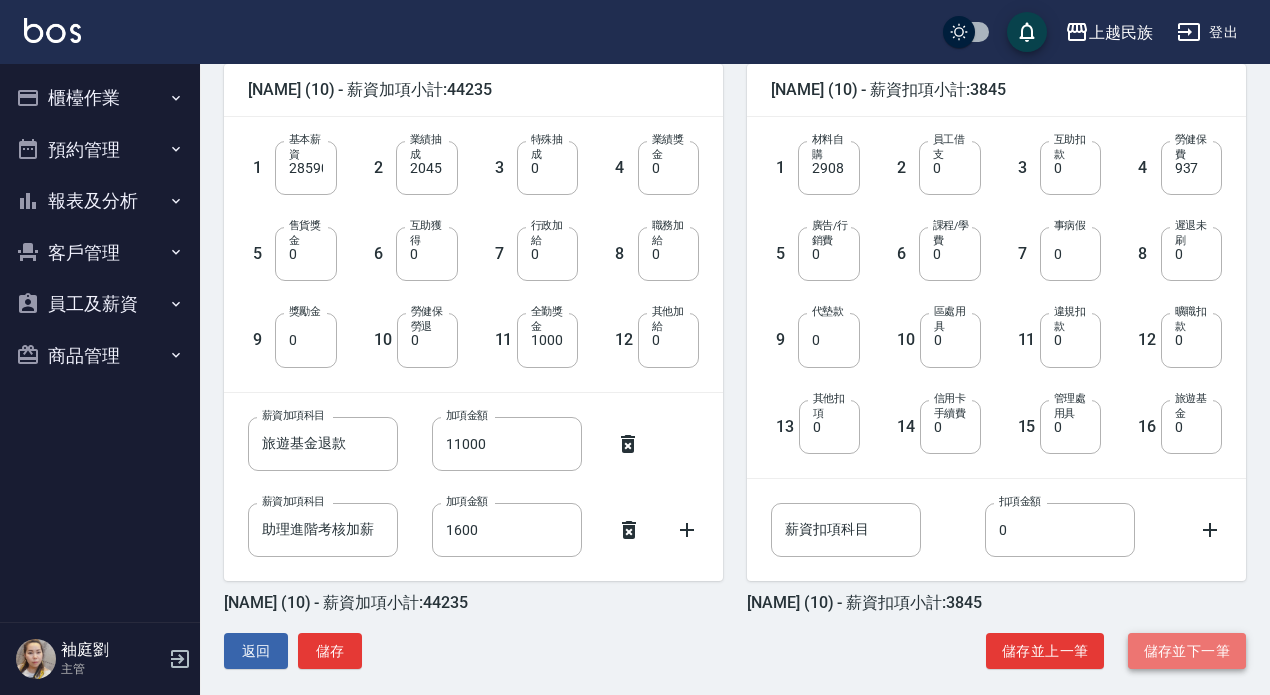 click on "儲存並下一筆" at bounding box center (1187, 651) 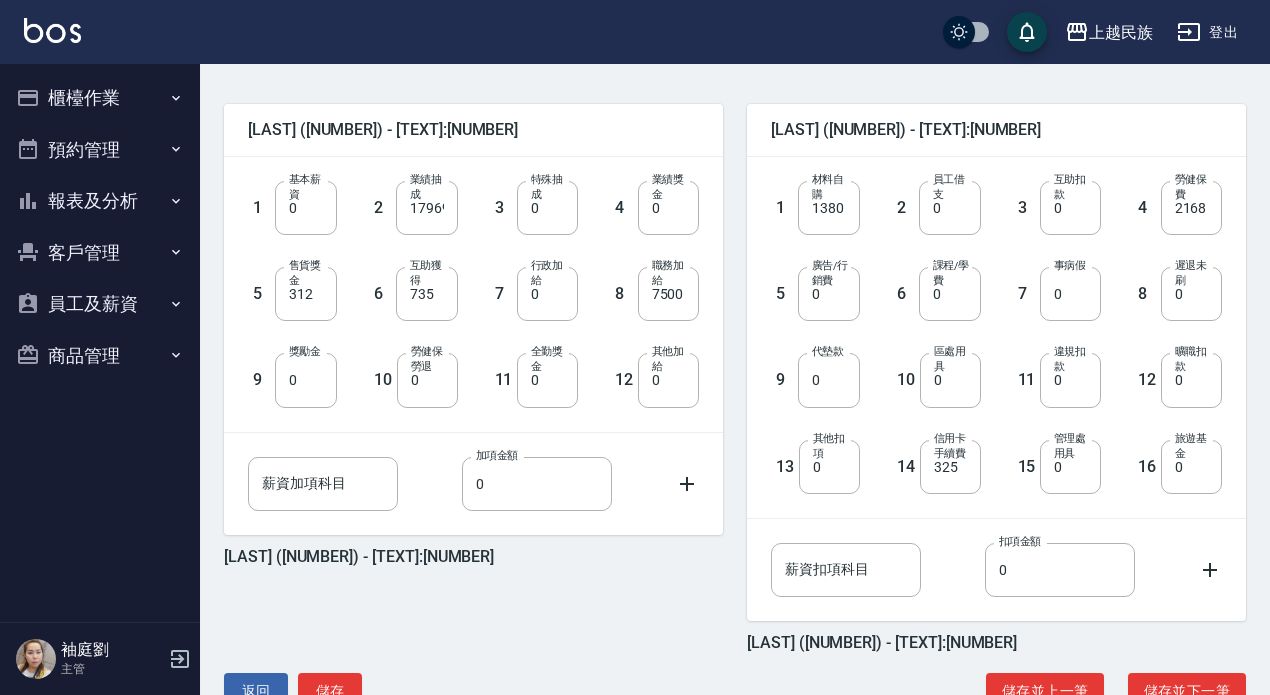 scroll, scrollTop: 518, scrollLeft: 0, axis: vertical 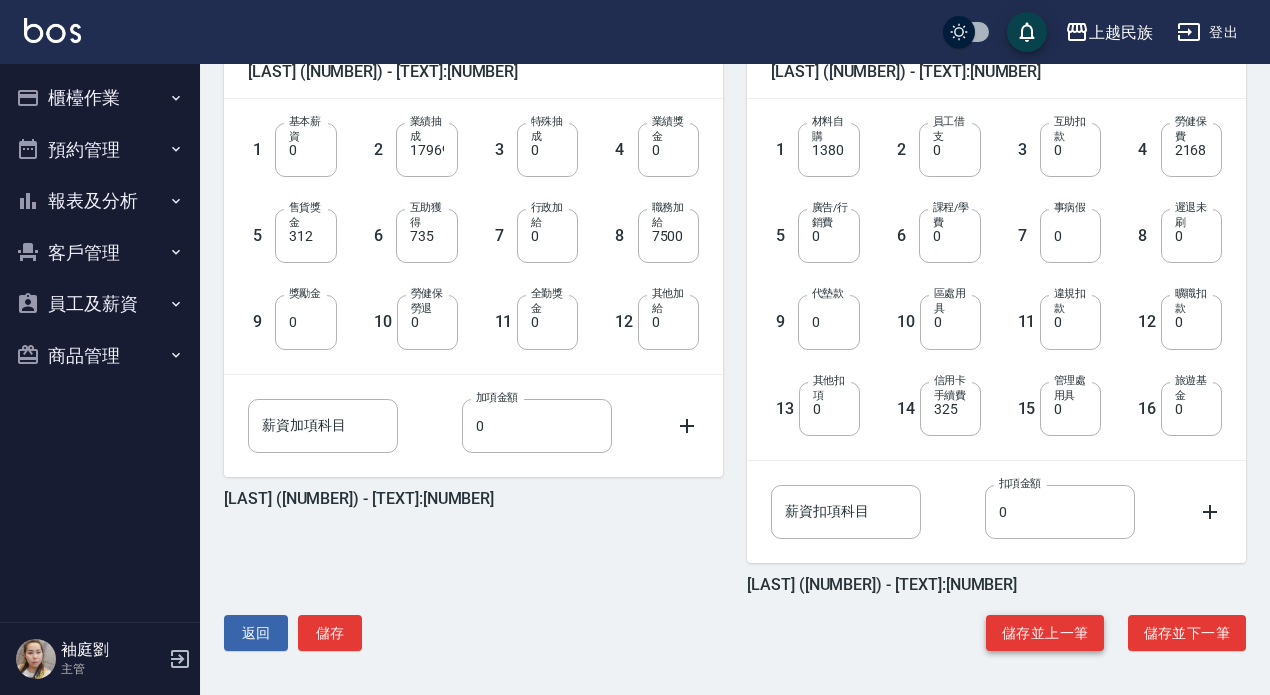 click on "儲存並上一筆" at bounding box center (1045, 633) 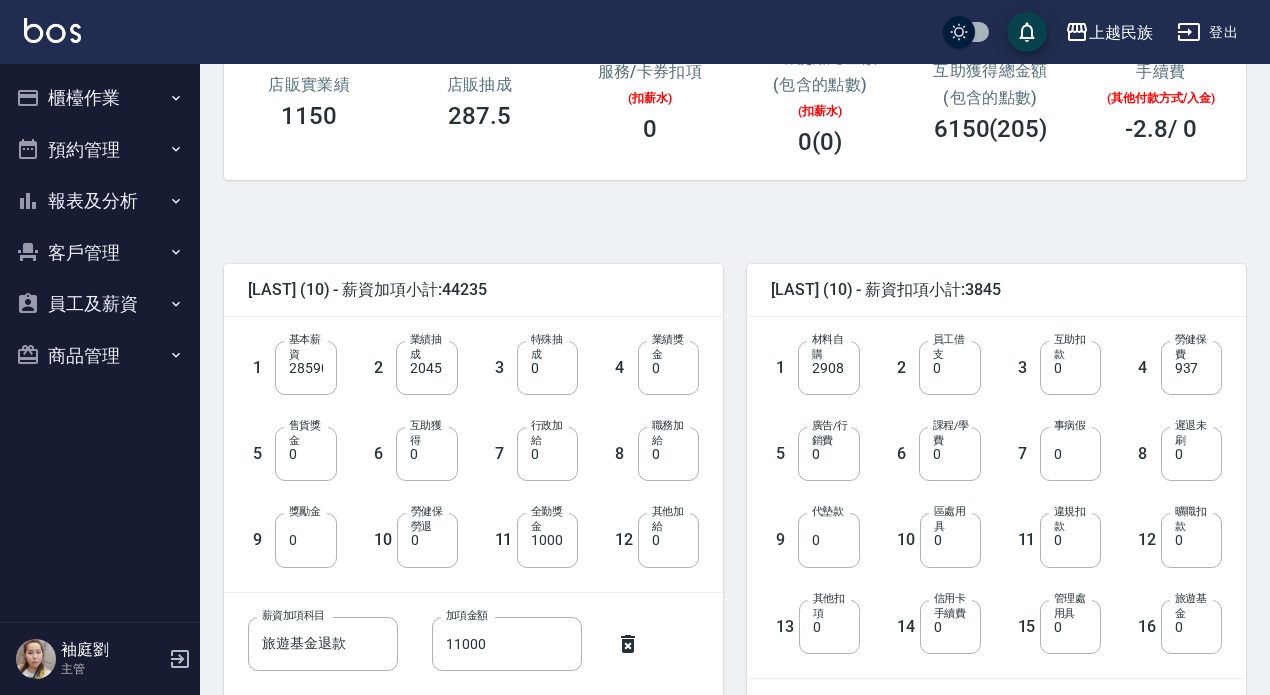 scroll, scrollTop: 518, scrollLeft: 0, axis: vertical 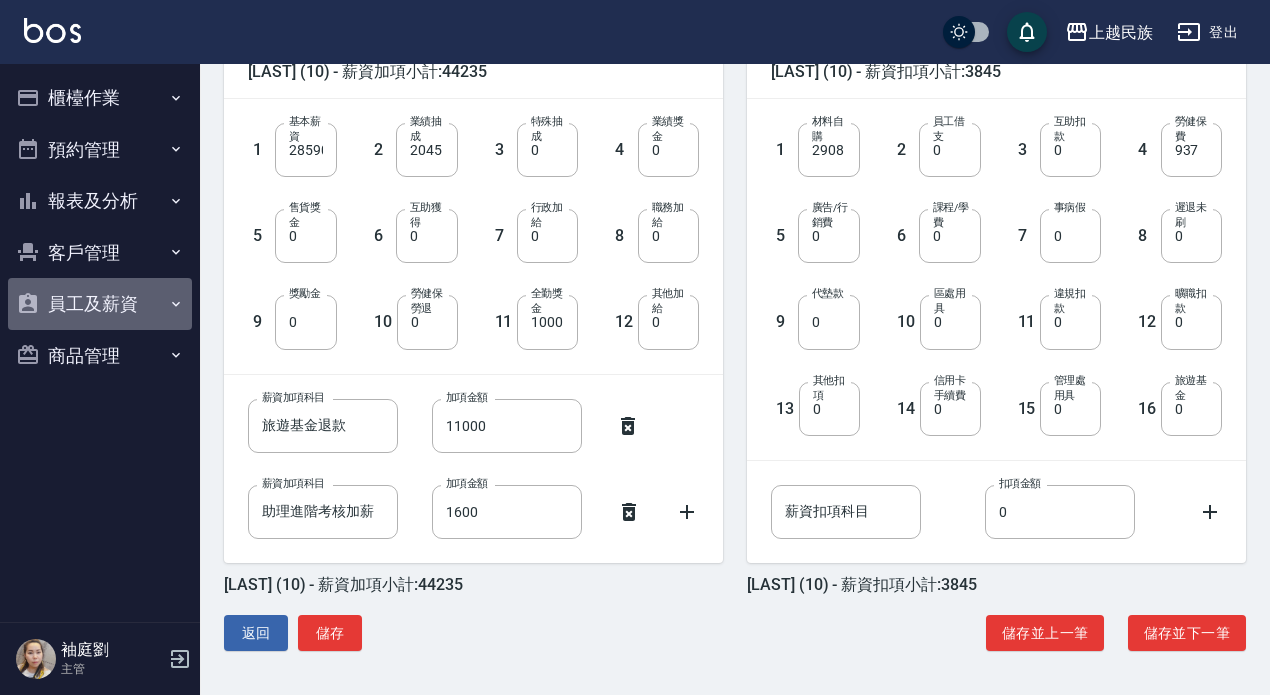 click on "員工及薪資" at bounding box center (100, 304) 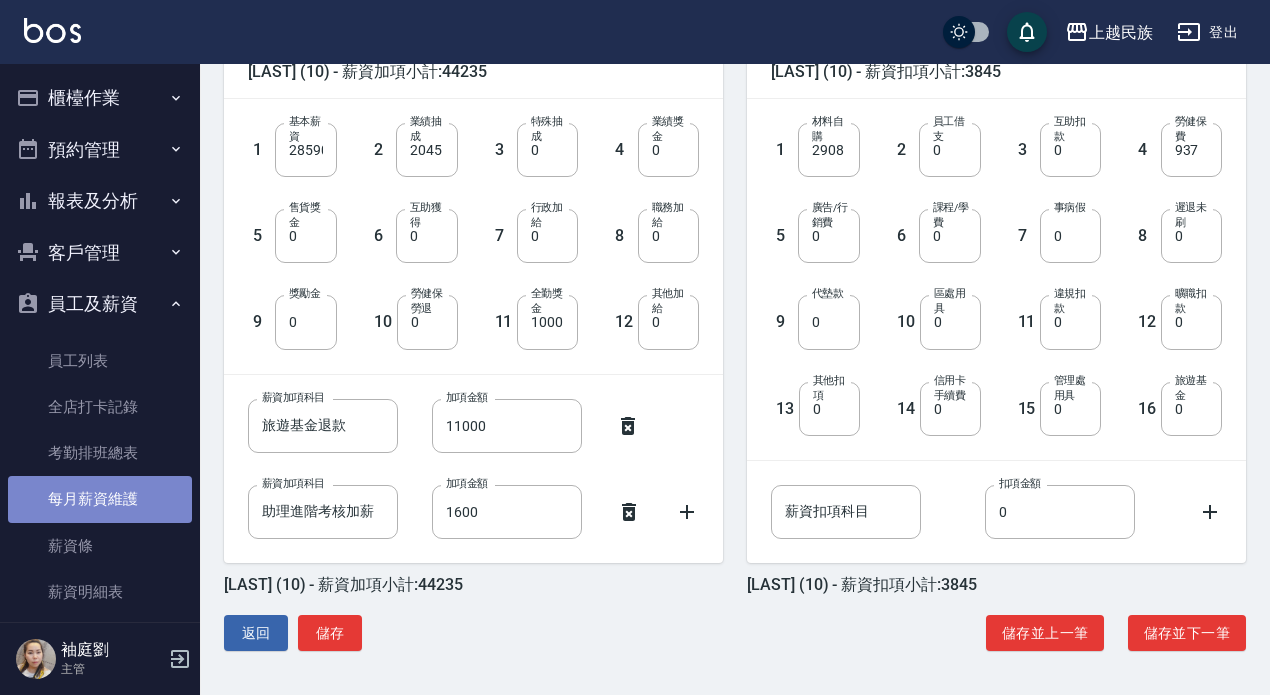 click on "每月薪資維護" at bounding box center [100, 499] 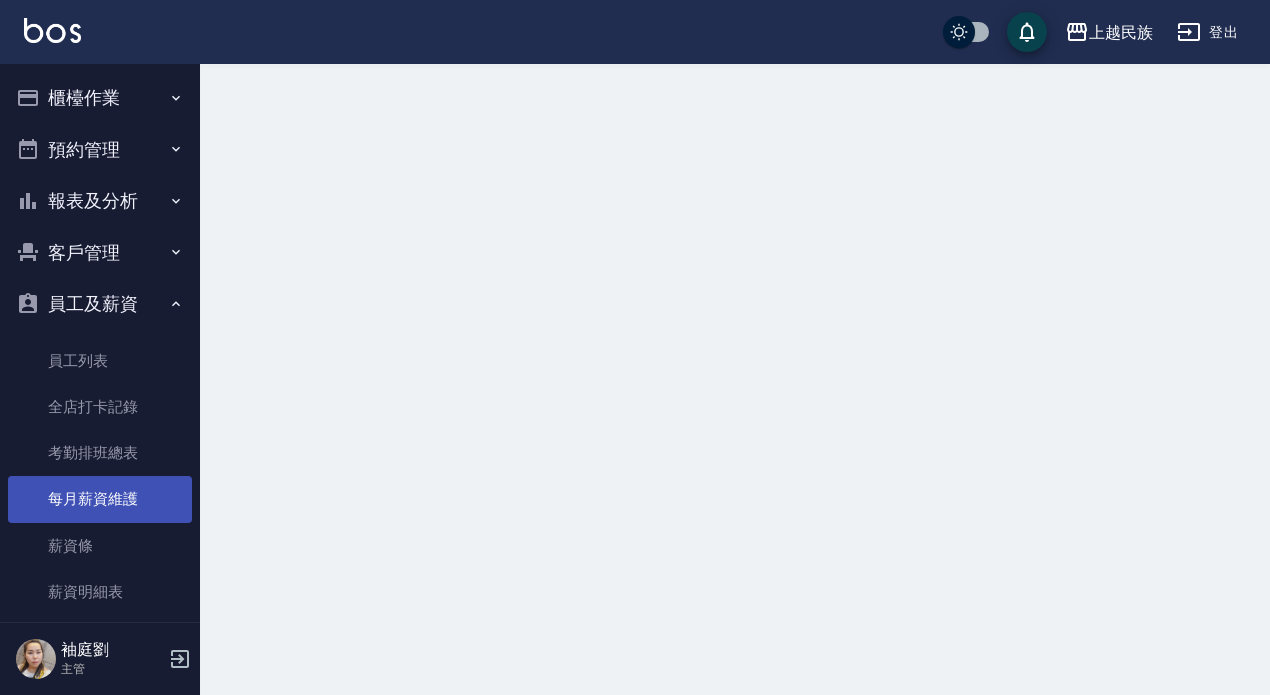 scroll, scrollTop: 0, scrollLeft: 0, axis: both 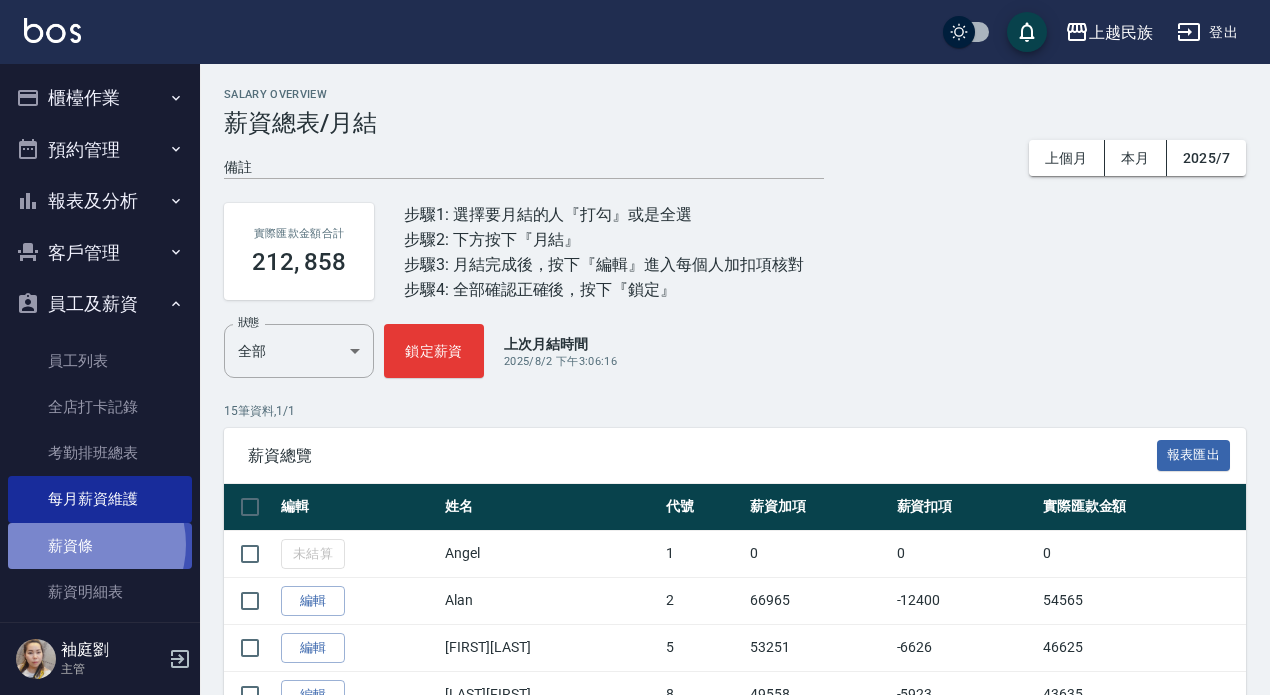click on "薪資條" at bounding box center [100, 546] 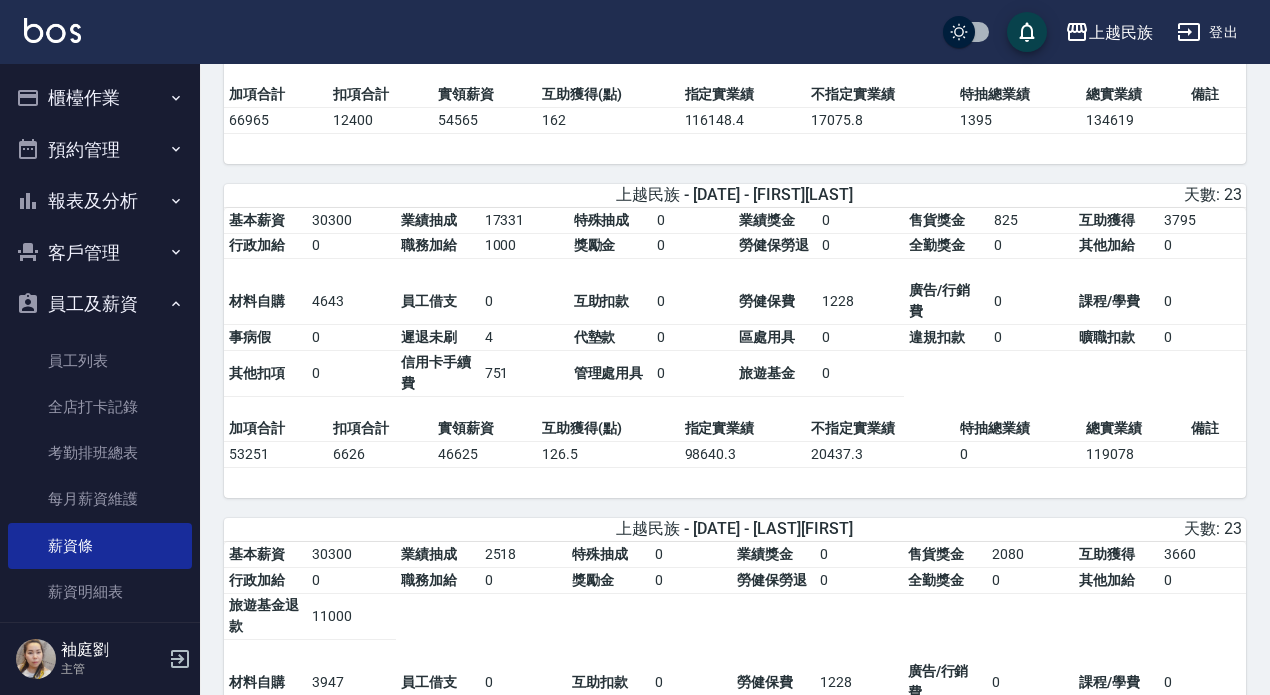 scroll, scrollTop: 402, scrollLeft: 0, axis: vertical 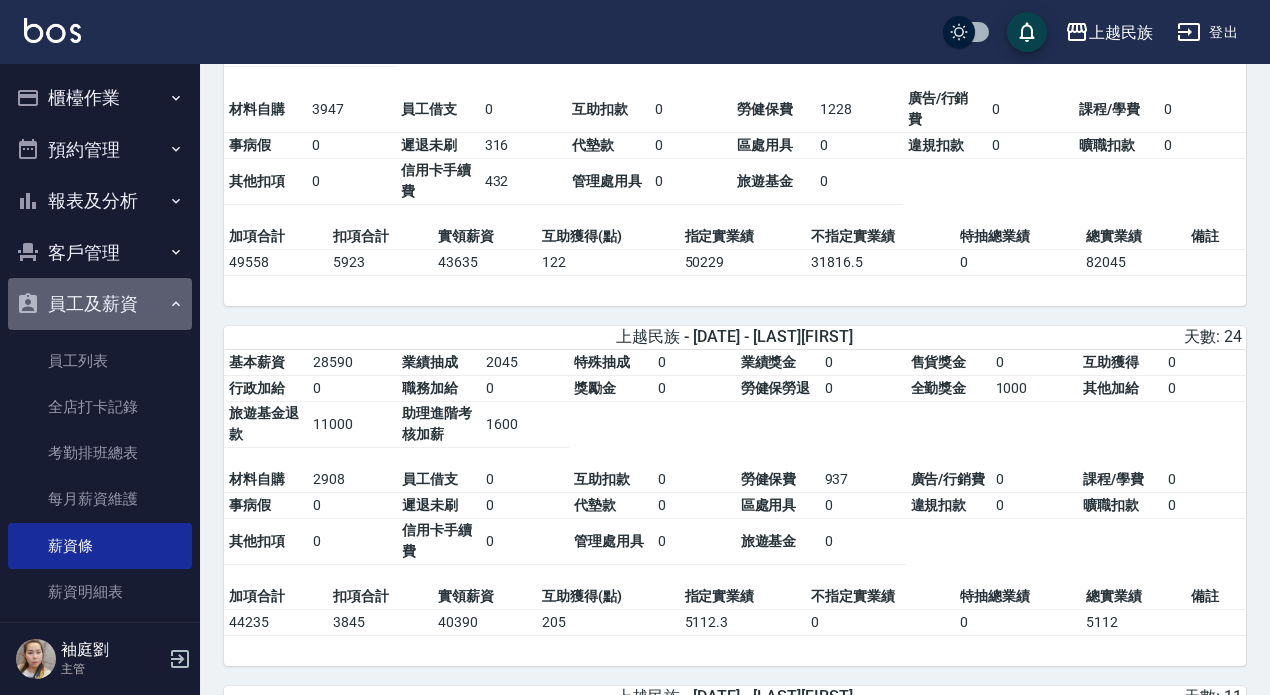 click 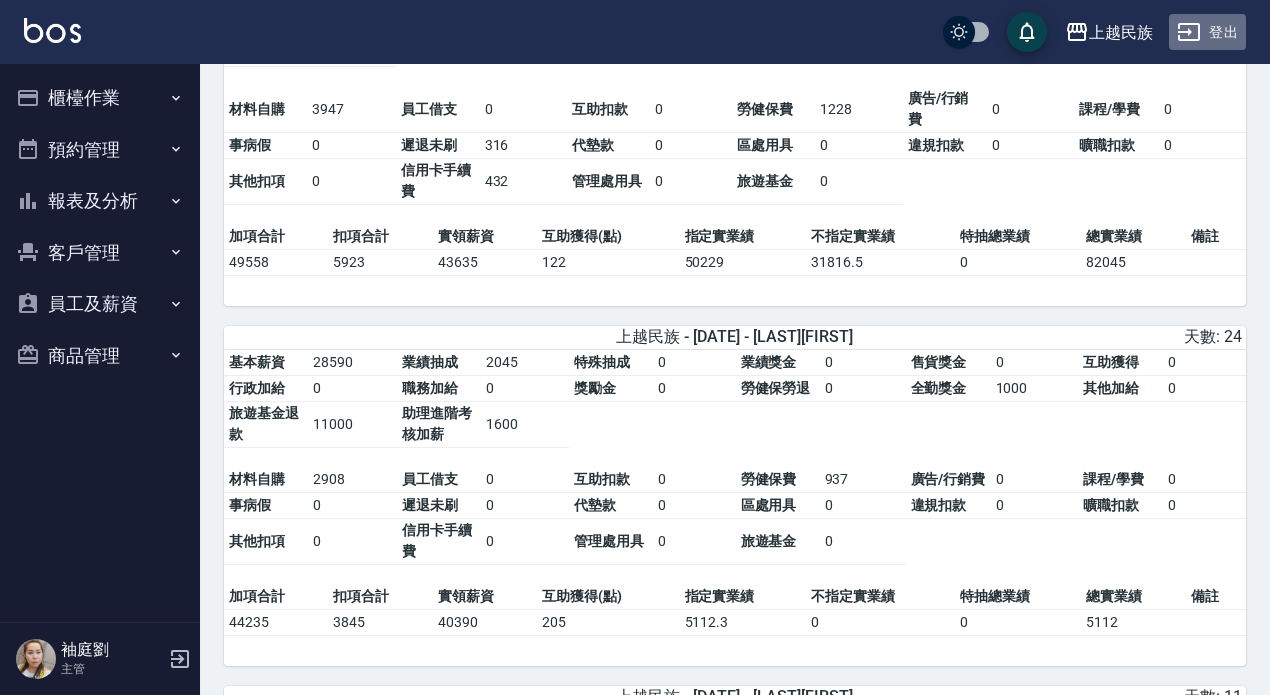 click on "登出" at bounding box center (1207, 32) 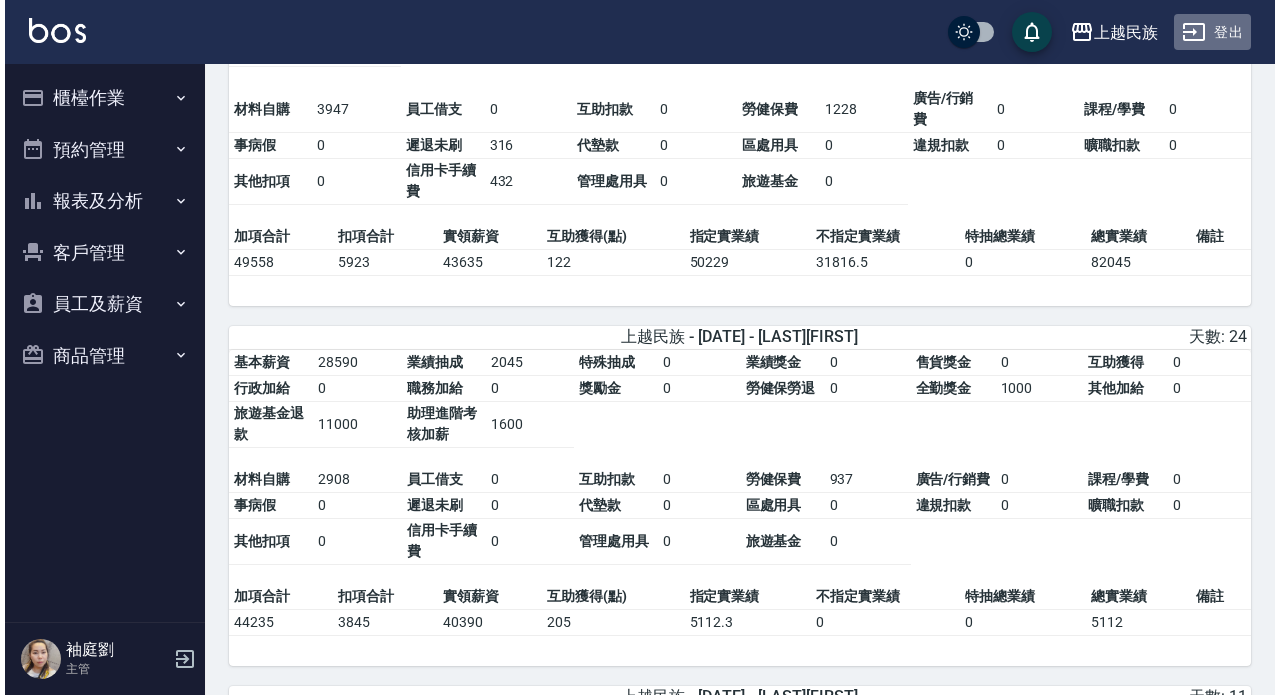 scroll, scrollTop: 0, scrollLeft: 0, axis: both 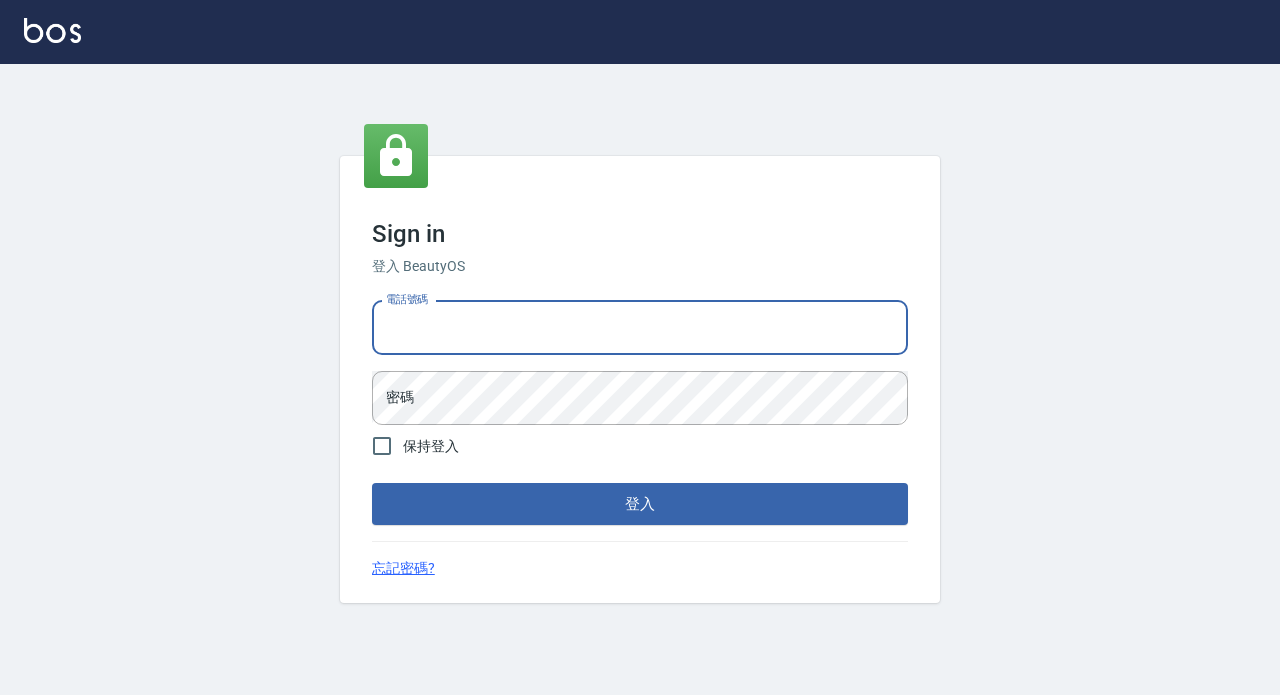 click on "電話號碼" at bounding box center (640, 328) 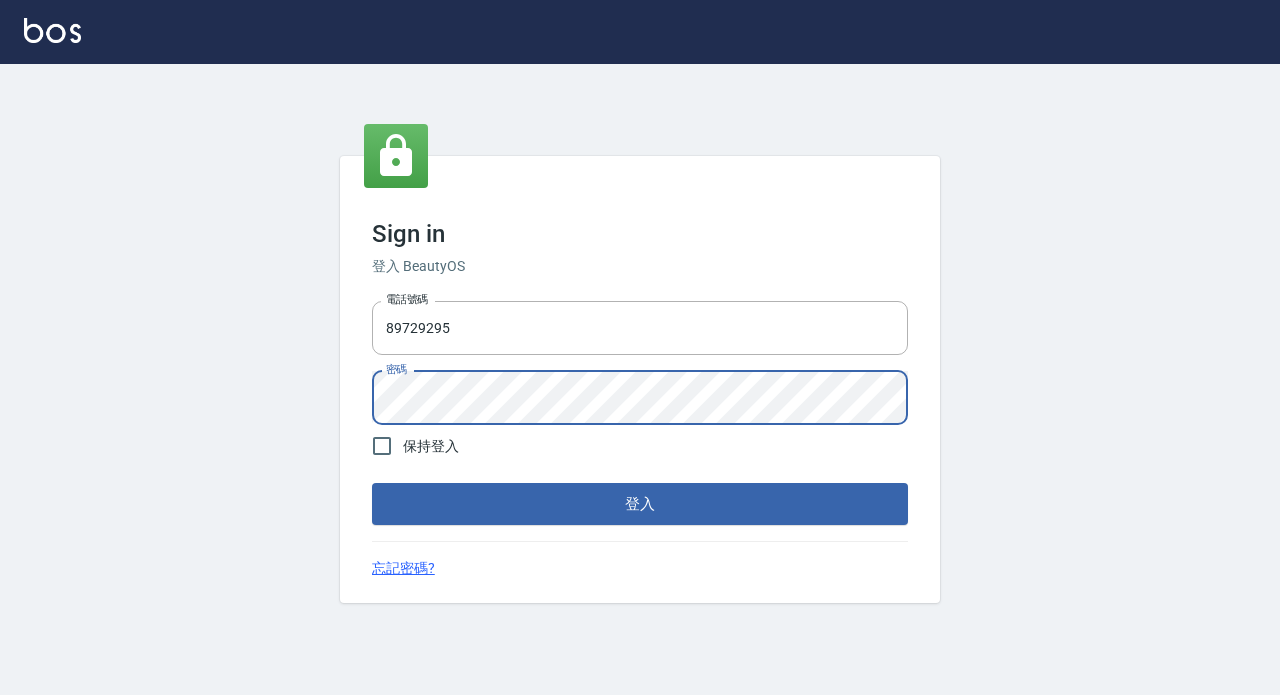 click on "登入" at bounding box center (640, 504) 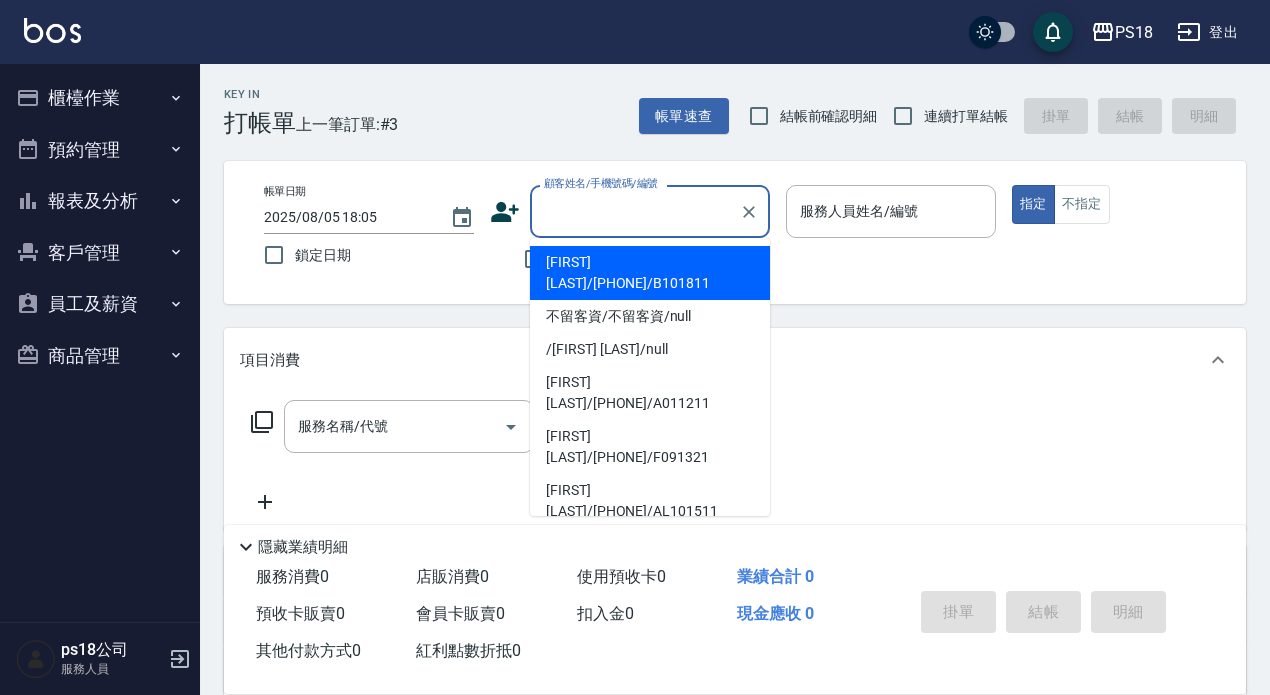 click on "顧客姓名/手機號碼/編號" at bounding box center [635, 211] 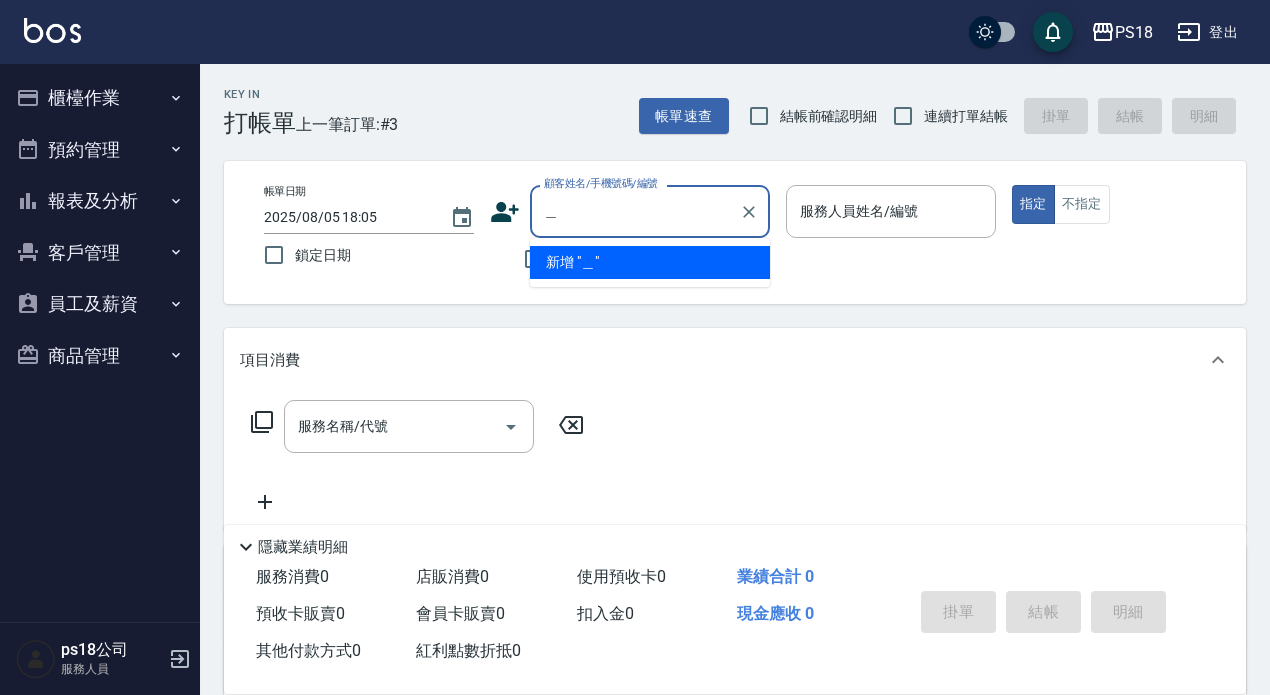 type on "陳" 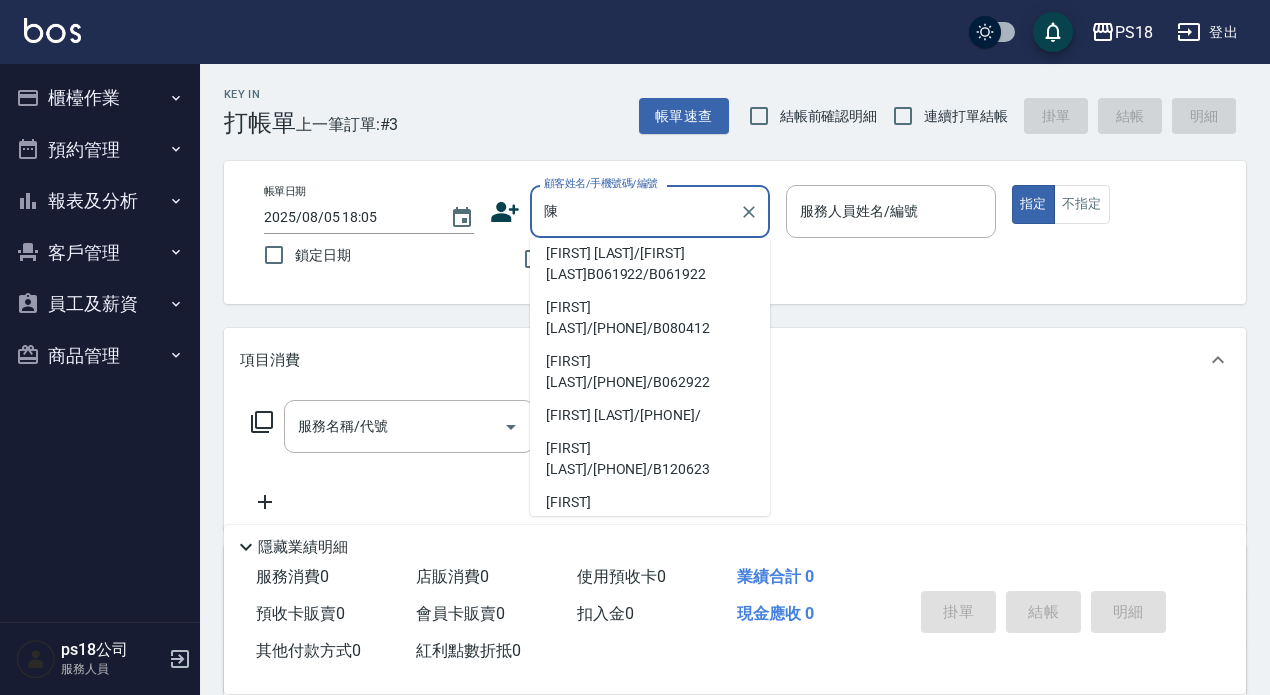 scroll, scrollTop: 424, scrollLeft: 0, axis: vertical 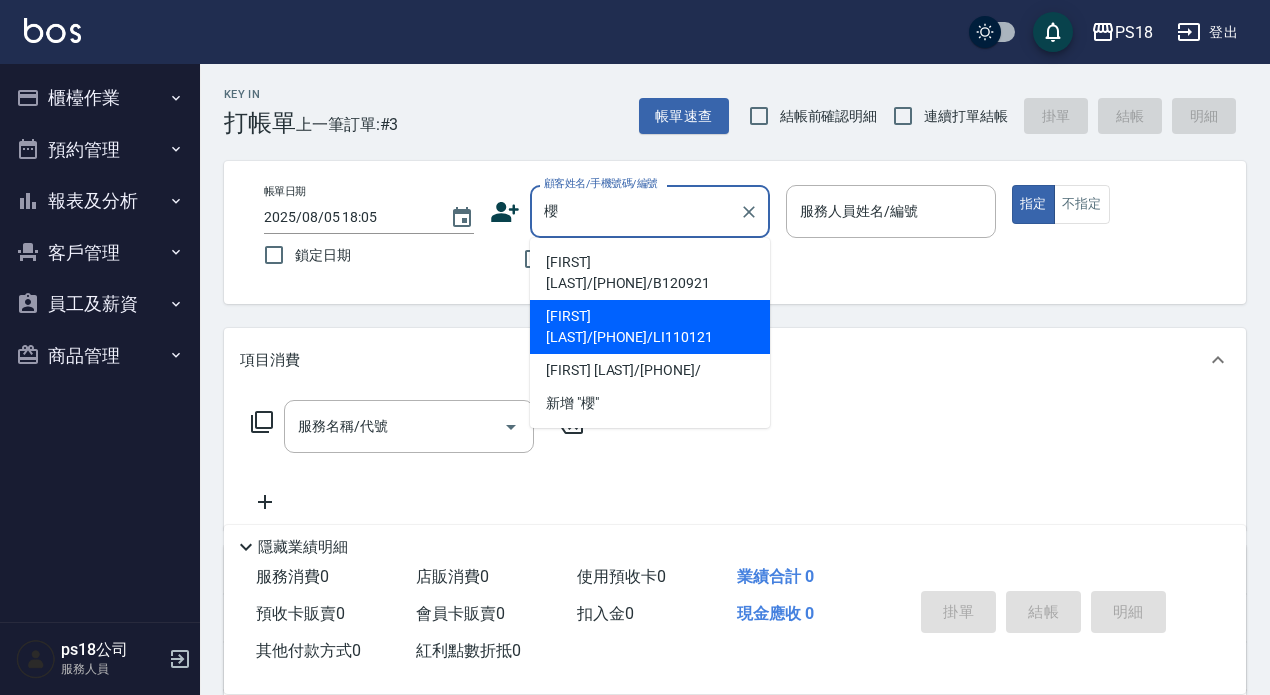 click on "[FIRST] [LAST]/[PHONE]/LI110121" at bounding box center (650, 327) 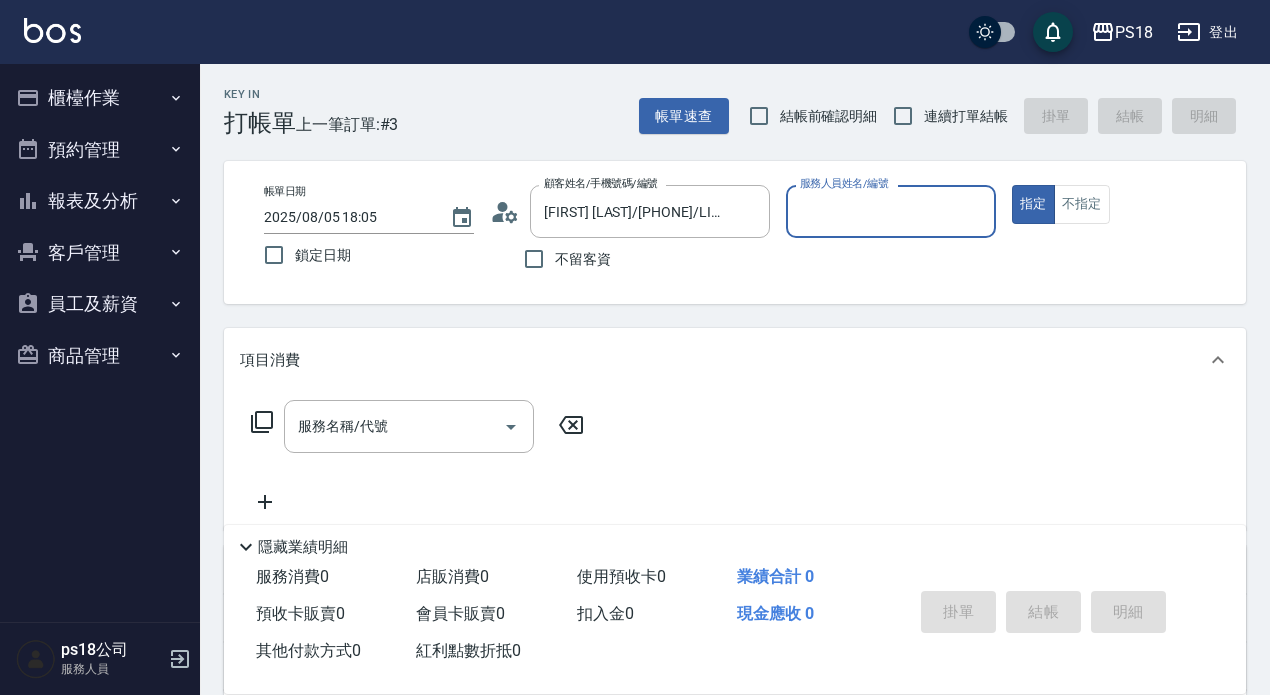 type on "Jolin-3" 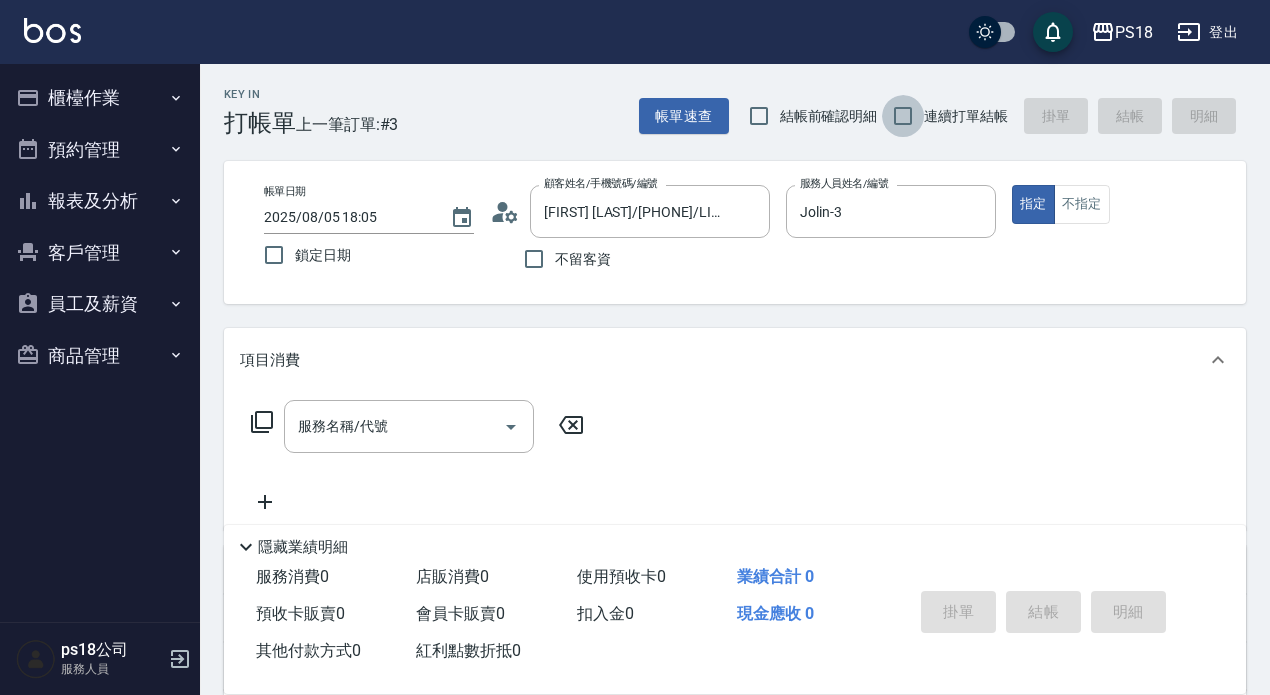 click on "連續打單結帳" at bounding box center (903, 116) 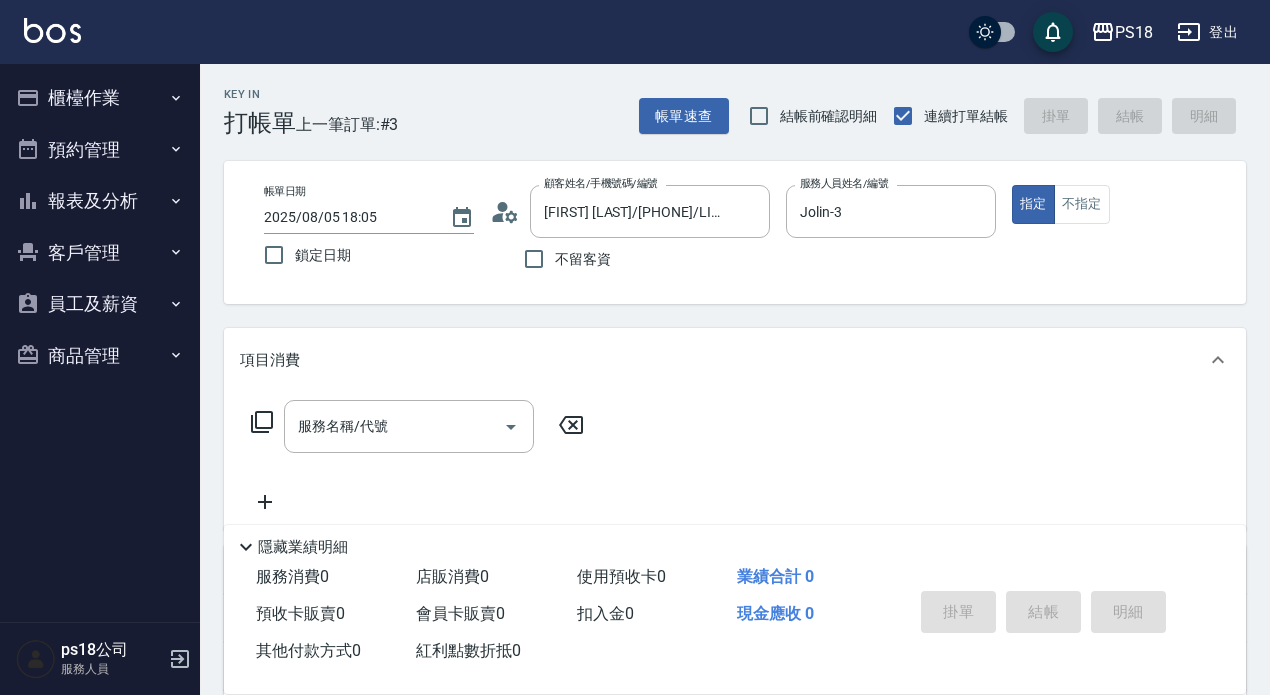 click 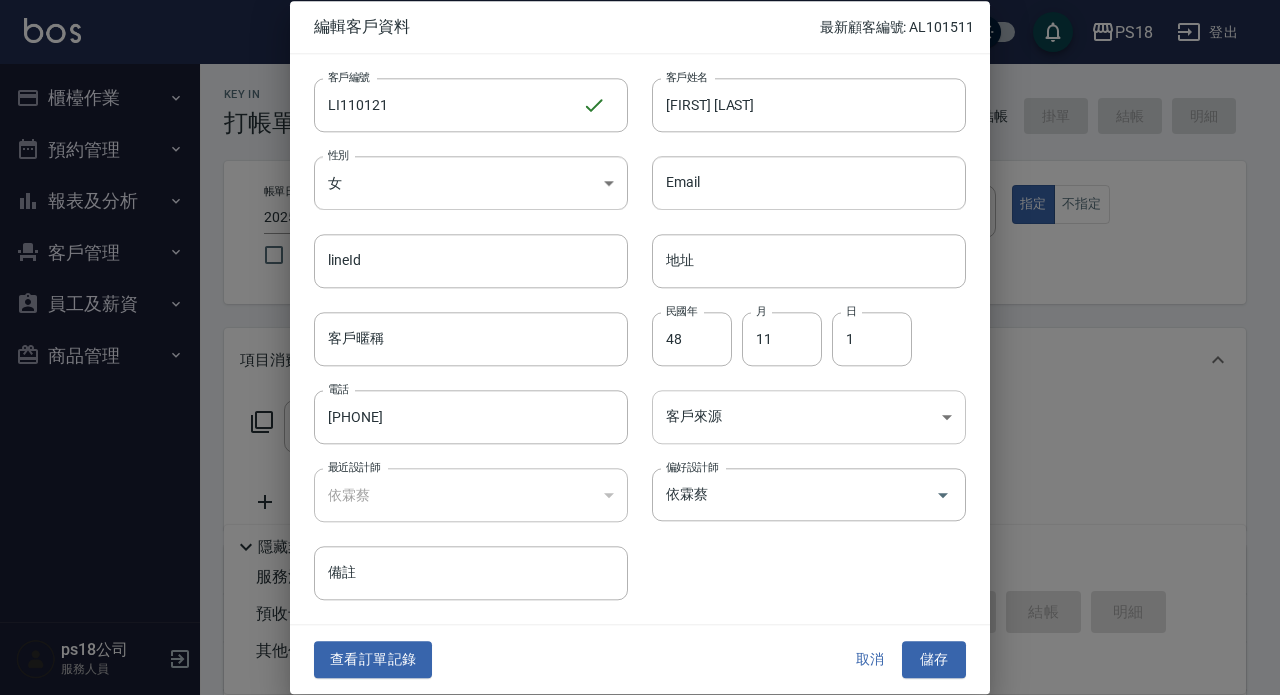 click on "PS18 登出 櫃檯作業 打帳單 帳單列表 現金收支登錄 材料自購登錄 排班表 現場電腦打卡 掃碼打卡 預約管理 預約管理 單日預約紀錄 單週預約紀錄 報表及分析 報表目錄 消費分析儀表板 店家日報表 互助日報表 互助點數明細 設計師日報表 店販抽成明細 客戶管理 客戶列表 員工及薪資 員工列表 全店打卡記錄 商品管理 商品列表 ps18公司 服務人員 Key In 打帳單 上一筆訂單:#3 帳單速查 結帳前確認明細 連續打單結帳 掛單 結帳 明細 帳單日期 2025/08/05 18:05 鎖定日期 顧客姓名/手機號碼/編號 [FIRST] [LAST]/[PHONE]/LI110121 顧客姓名/手機號碼/編號 不留客資 服務人員姓名/編號 Jolin-3 服務人員姓名/編號 指定 不指定 項目消費 服務名稱/代號 服務名稱/代號 店販銷售 服務人員姓名/編號 服務人員姓名/編號 商品代號/名稱 商品代號/名稱 預收卡販賣 卡券名稱/代號 卡券名稱/代號 0元 0 ​ ​" at bounding box center (640, 489) 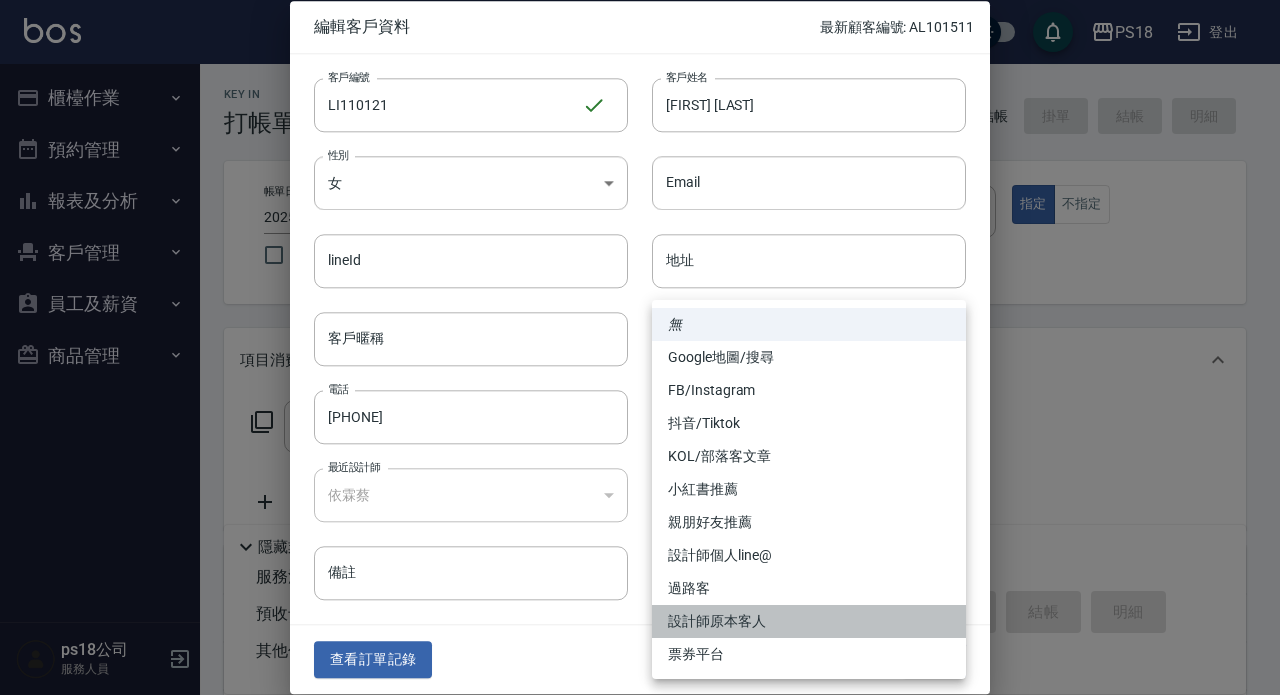 click on "設計師原本客人" at bounding box center [809, 621] 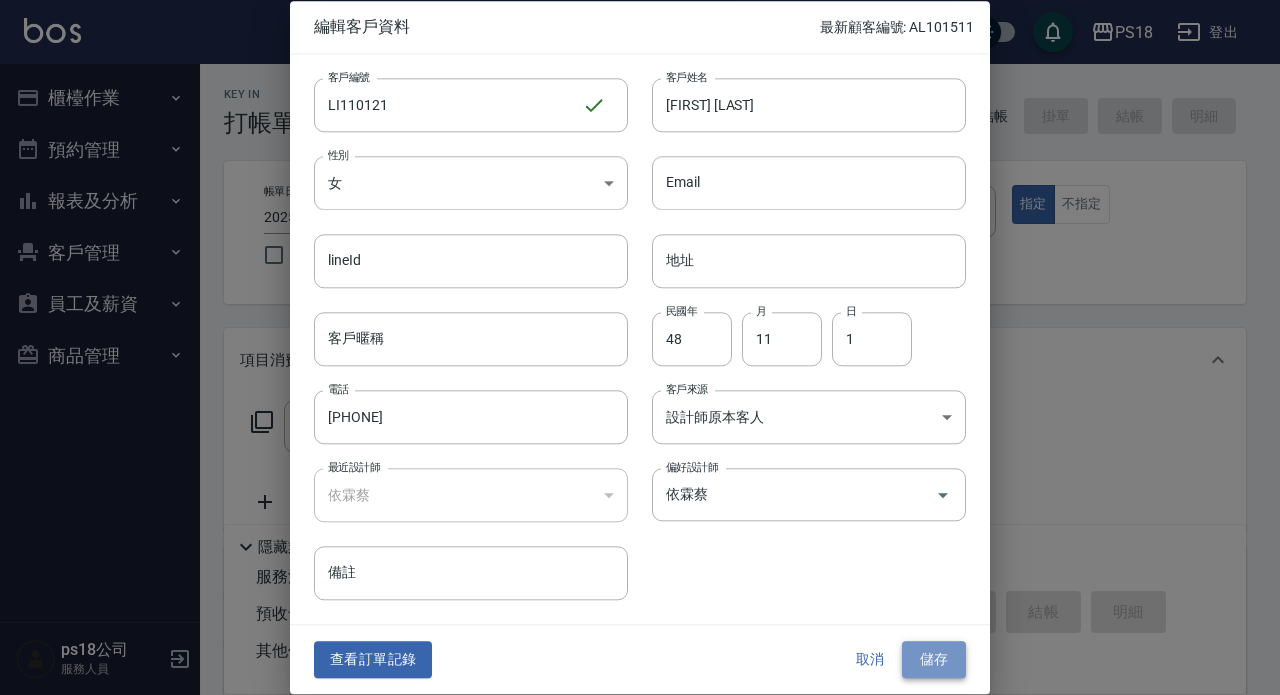 click on "儲存" at bounding box center [934, 660] 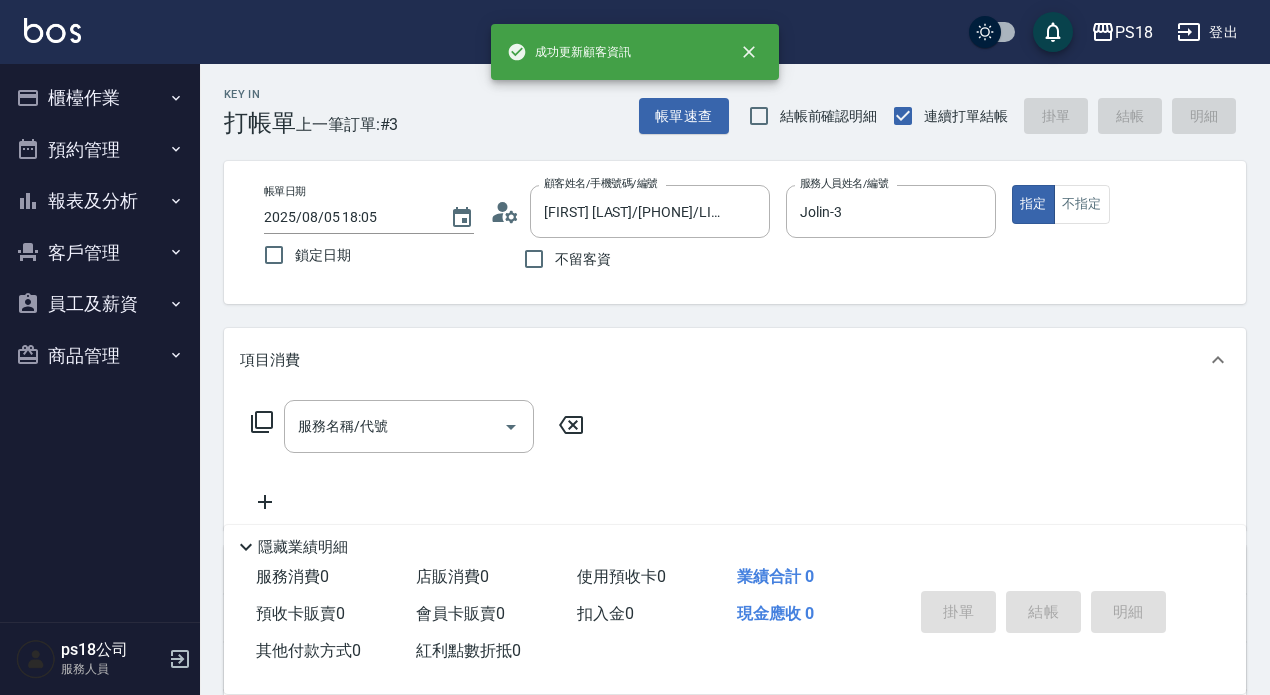 click 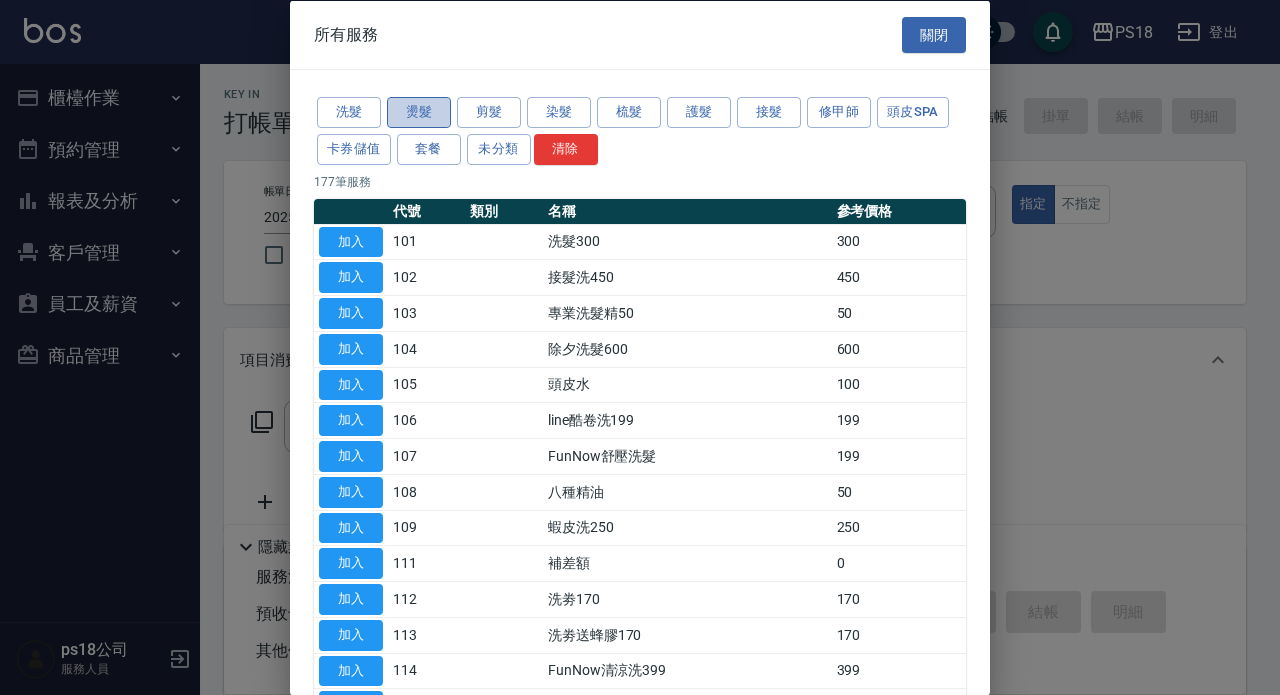 click on "燙髮" at bounding box center [419, 112] 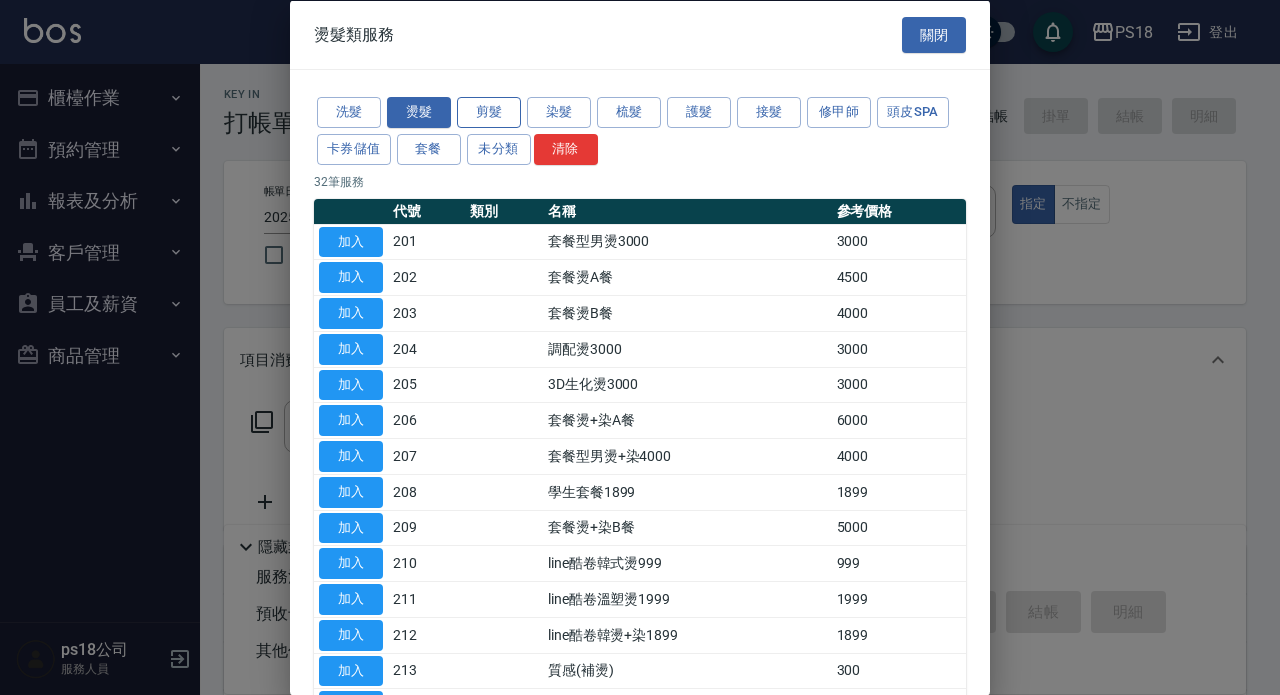 click on "剪髮" at bounding box center (489, 112) 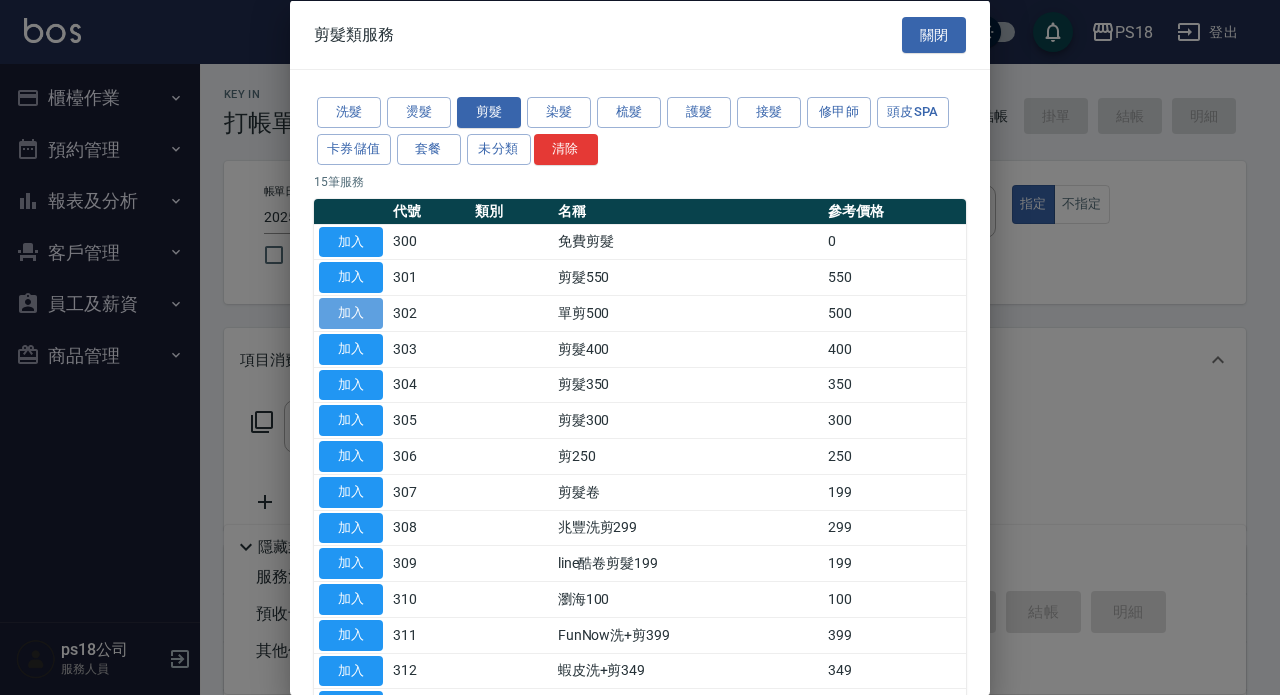click on "加入" at bounding box center [351, 313] 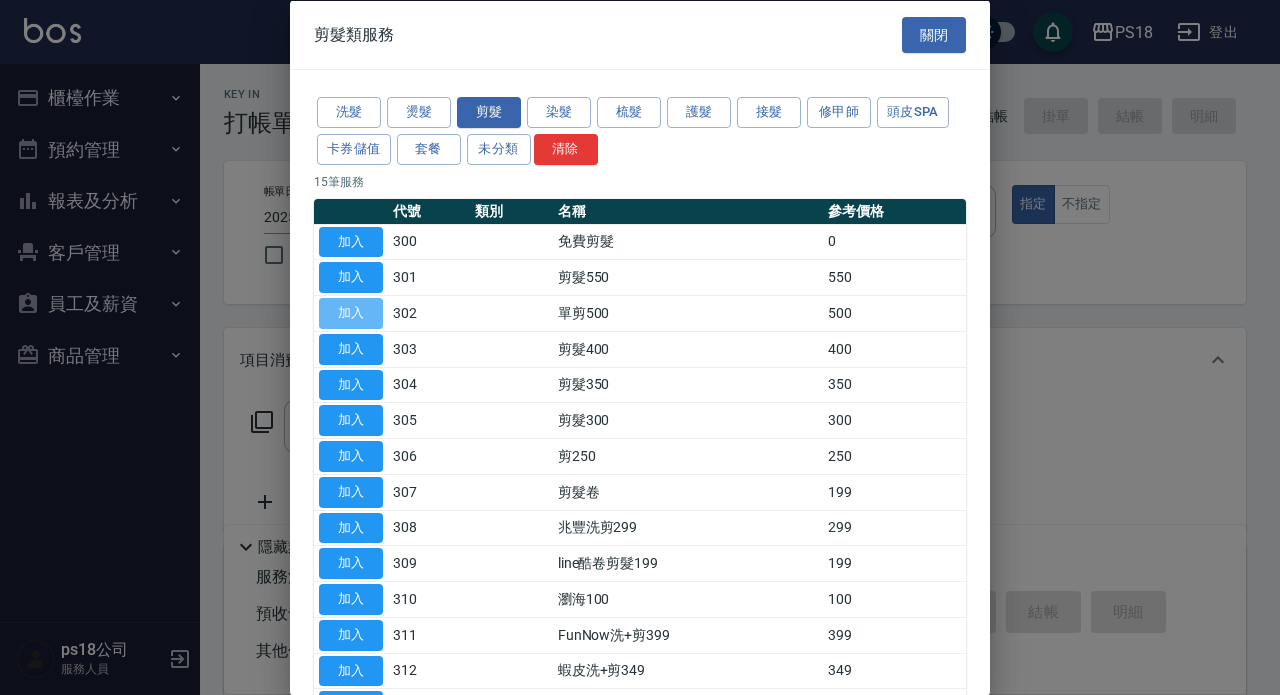 type on "單剪500(302)" 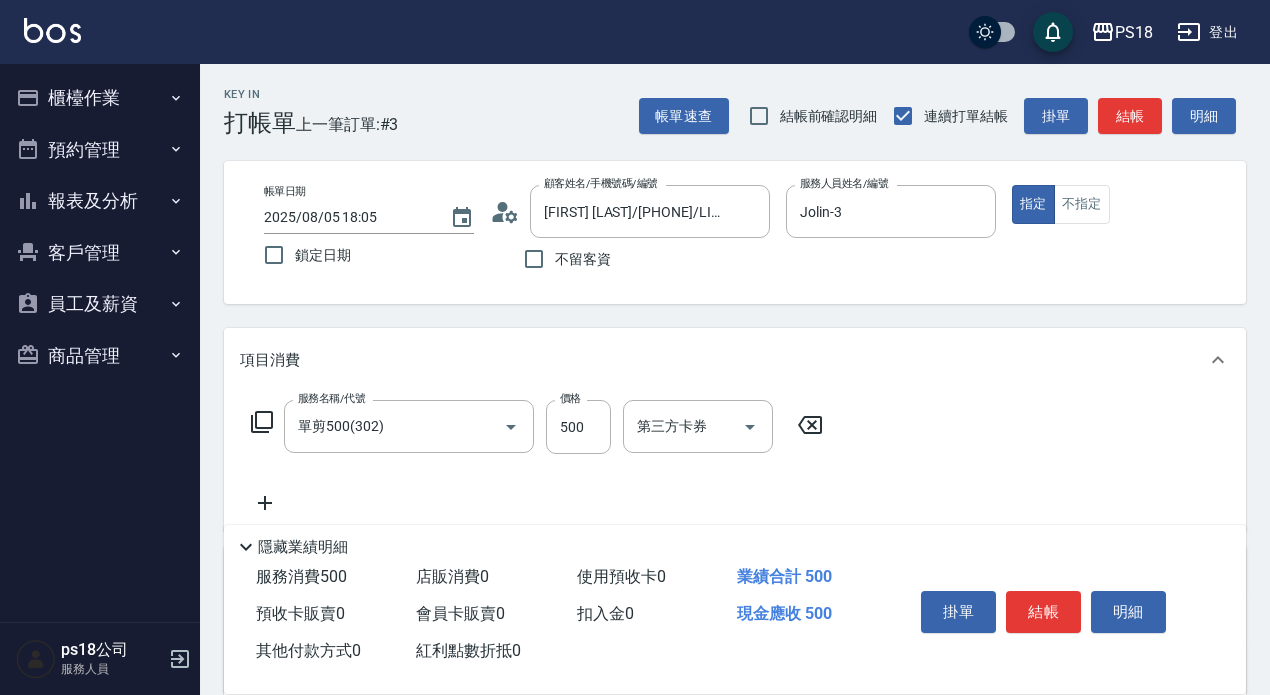 click 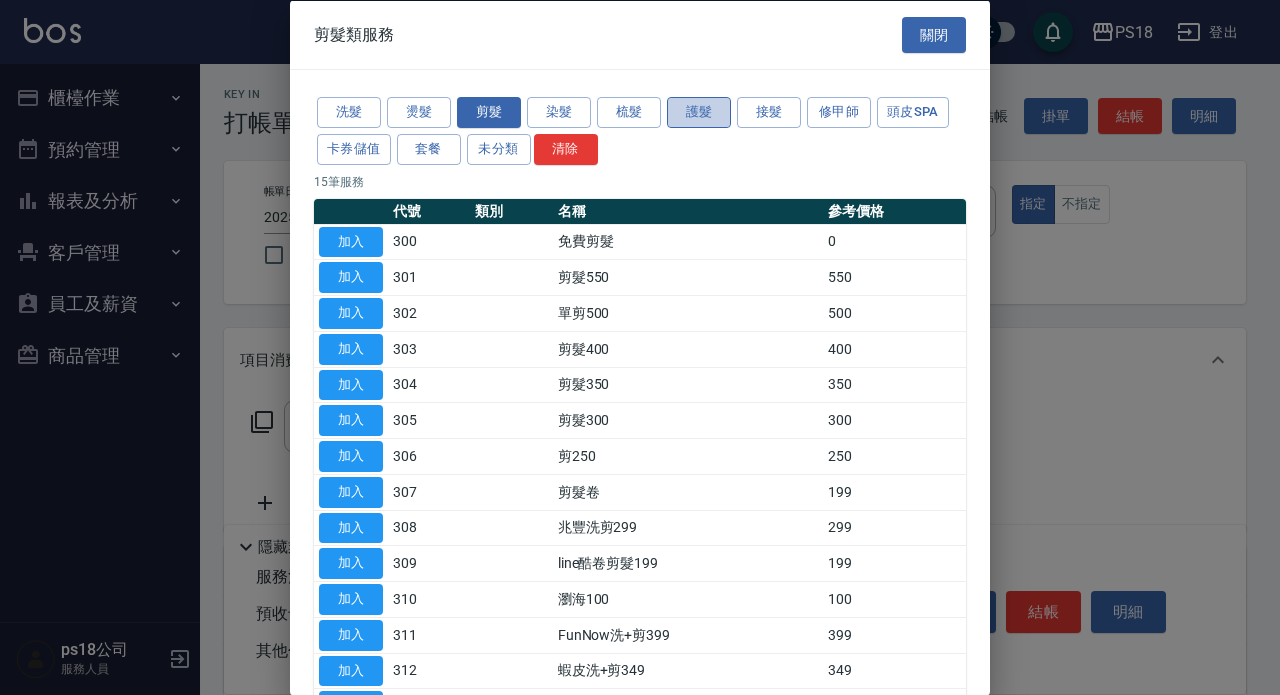 click on "護髮" at bounding box center [699, 112] 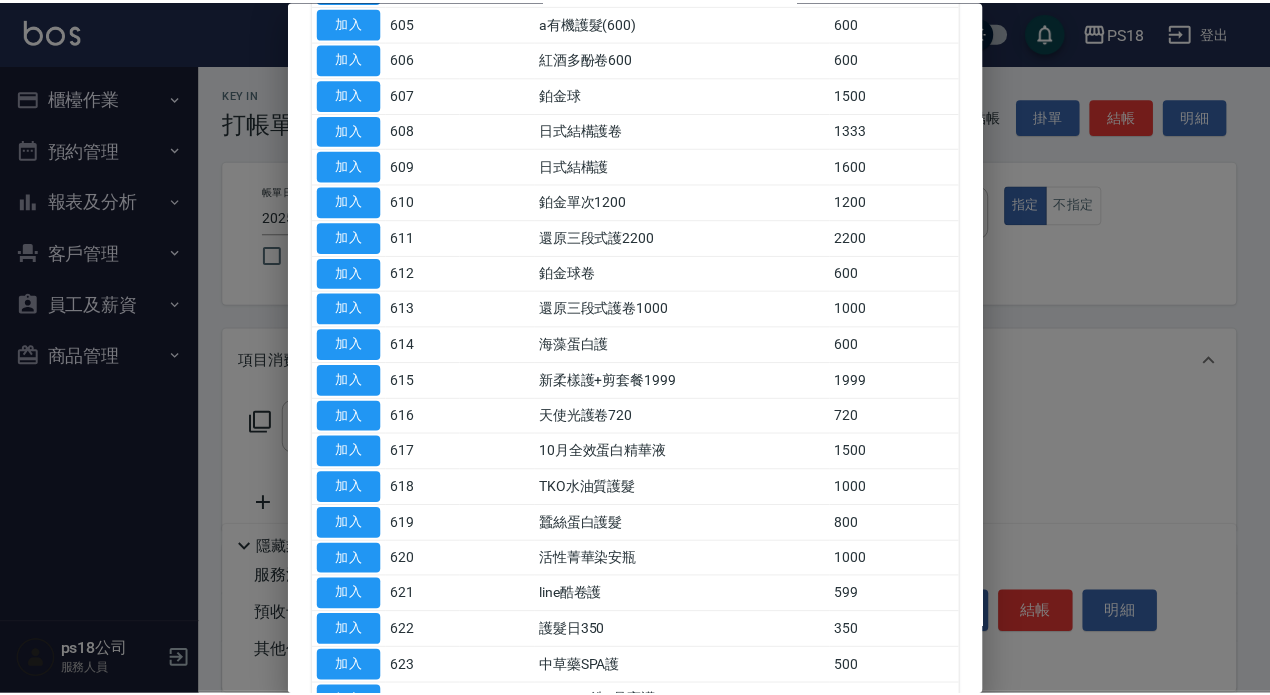 scroll, scrollTop: 400, scrollLeft: 0, axis: vertical 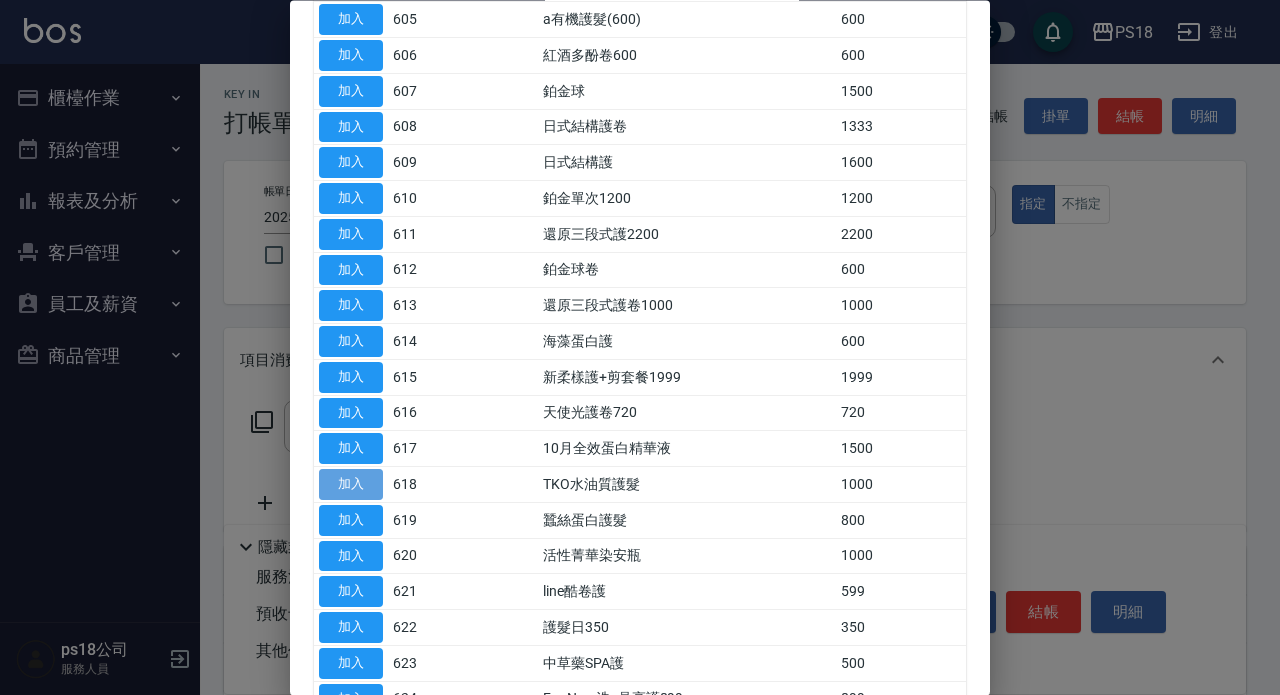 click on "加入" at bounding box center (351, 485) 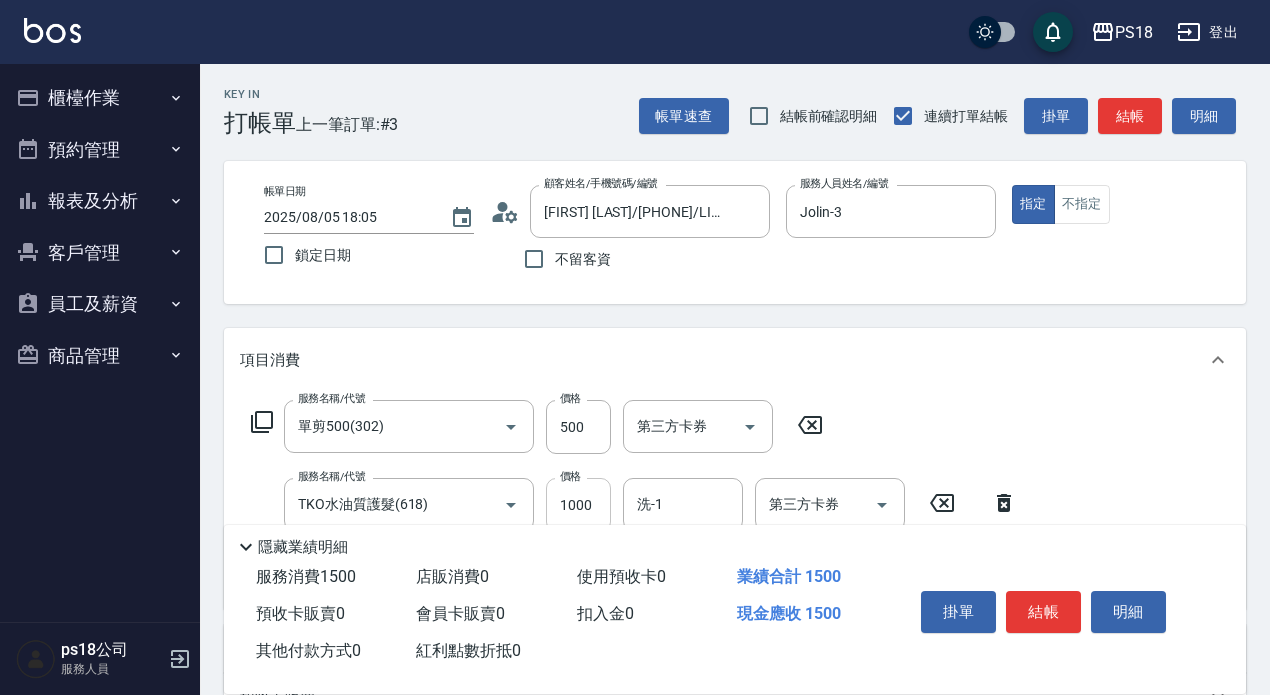 scroll, scrollTop: 100, scrollLeft: 0, axis: vertical 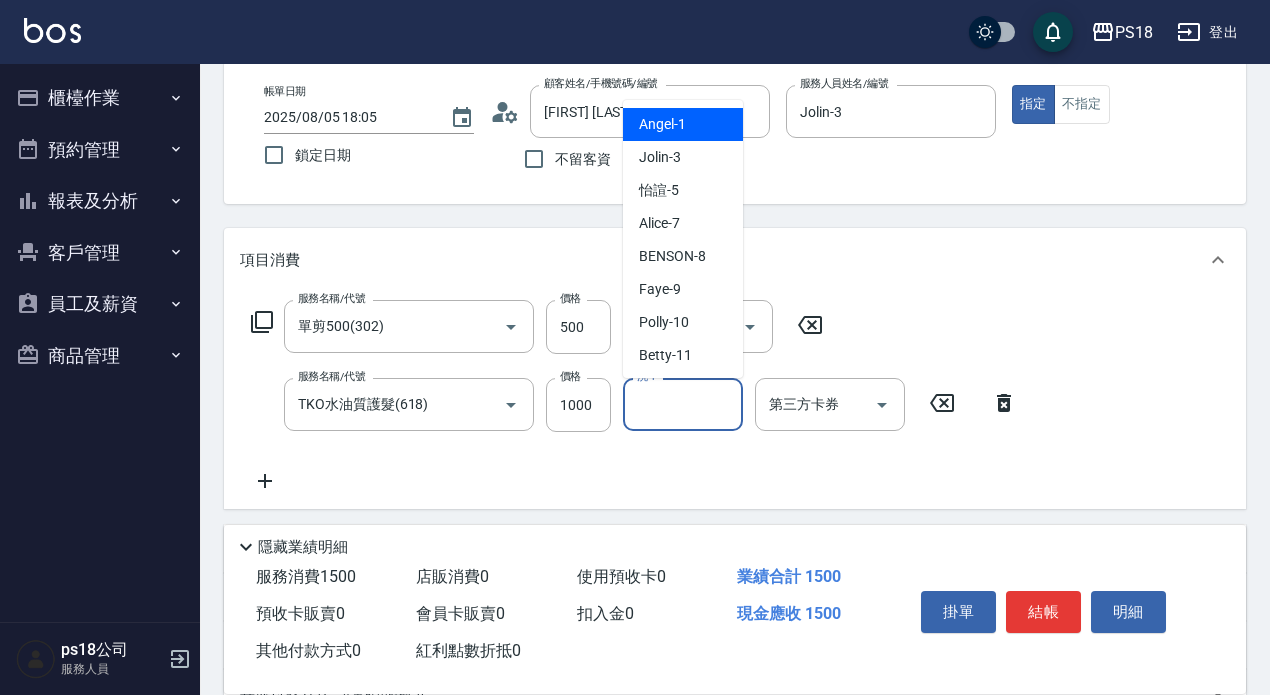 click on "洗-1" at bounding box center [683, 404] 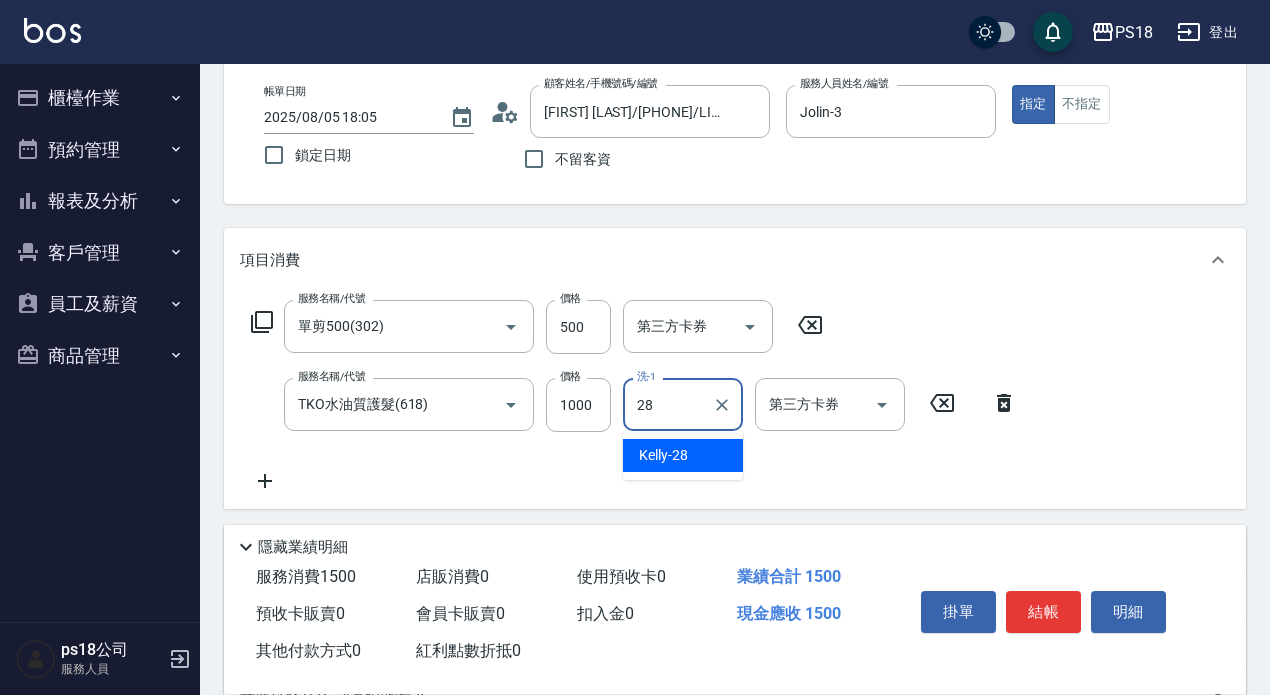 type on "Kelly-28" 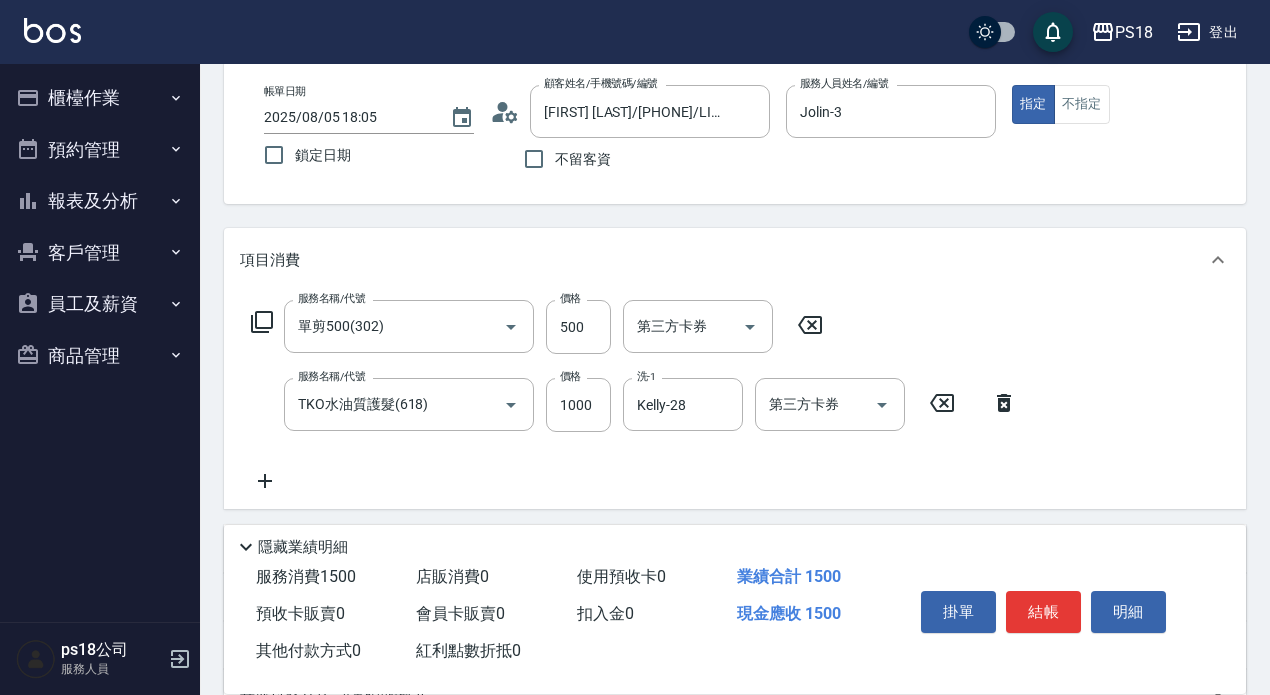 click 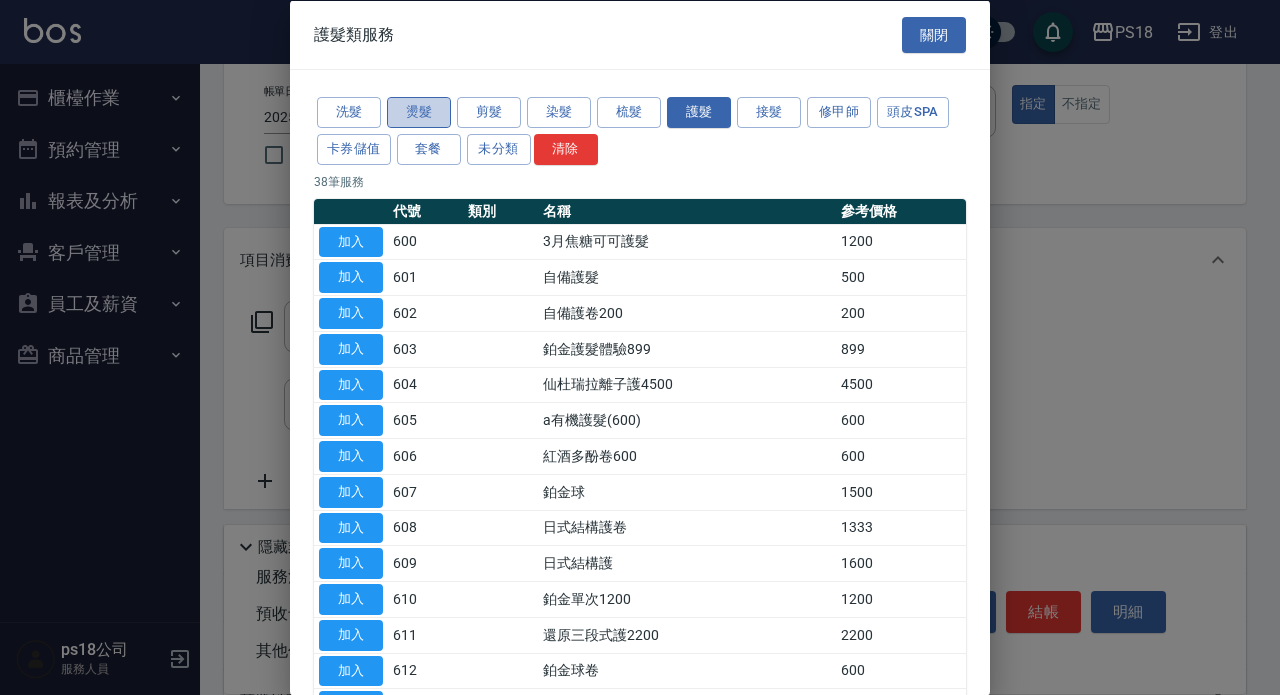 click on "燙髮" at bounding box center [419, 112] 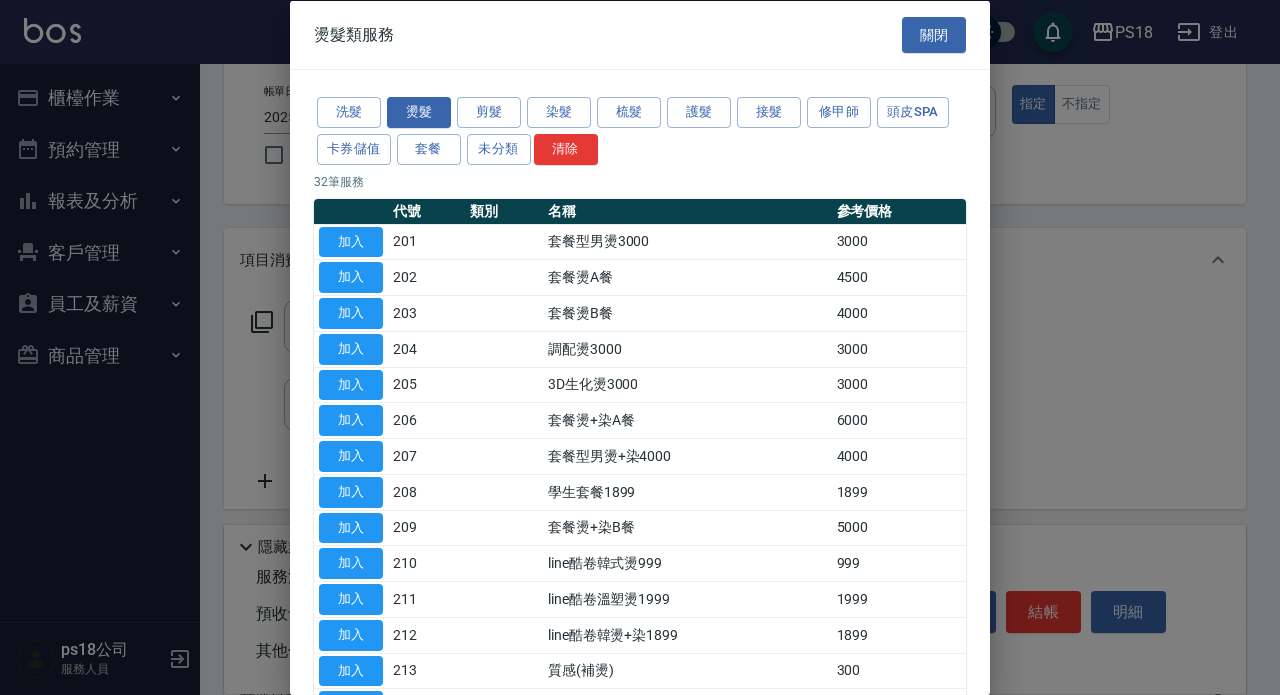 drag, startPoint x: 364, startPoint y: 349, endPoint x: 406, endPoint y: 411, distance: 74.88658 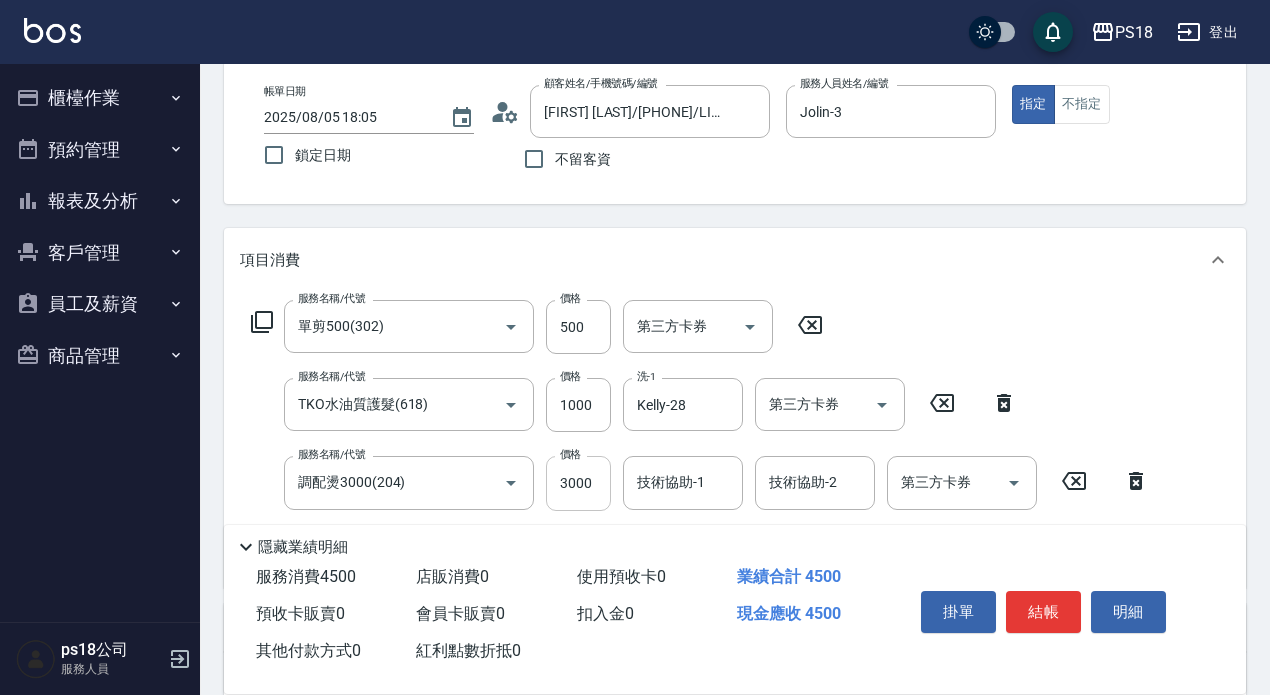 click on "3000" at bounding box center (578, 483) 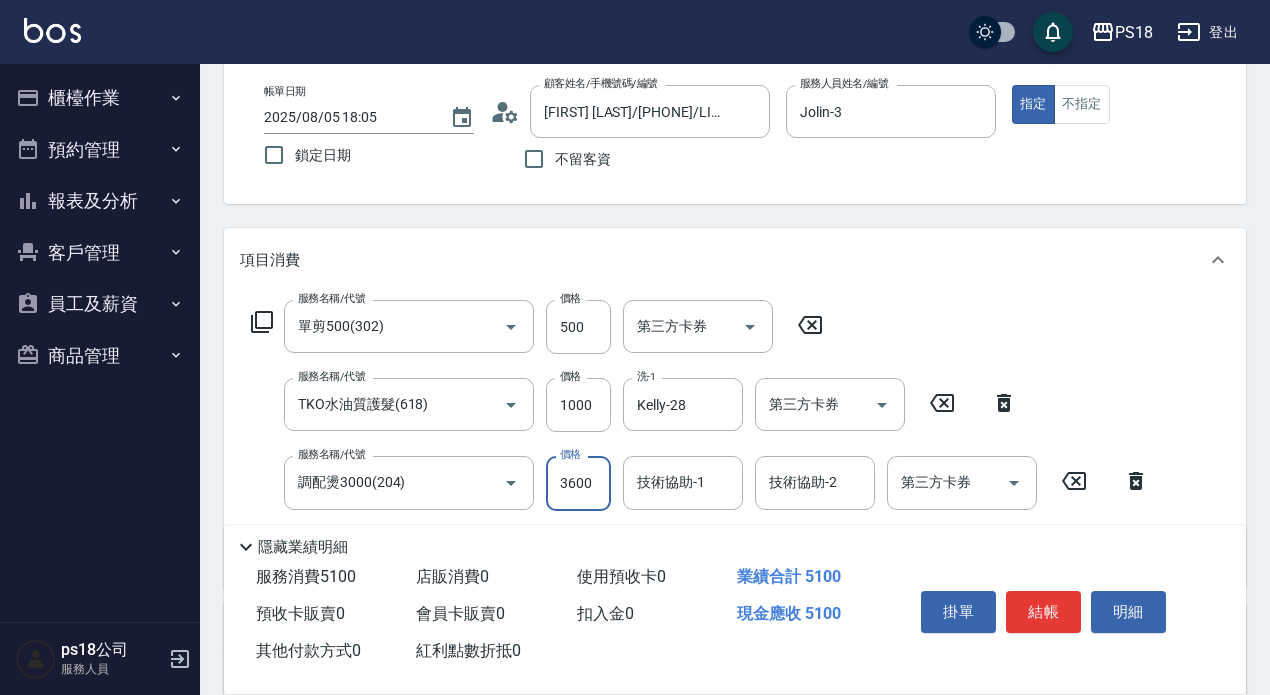 type on "3600" 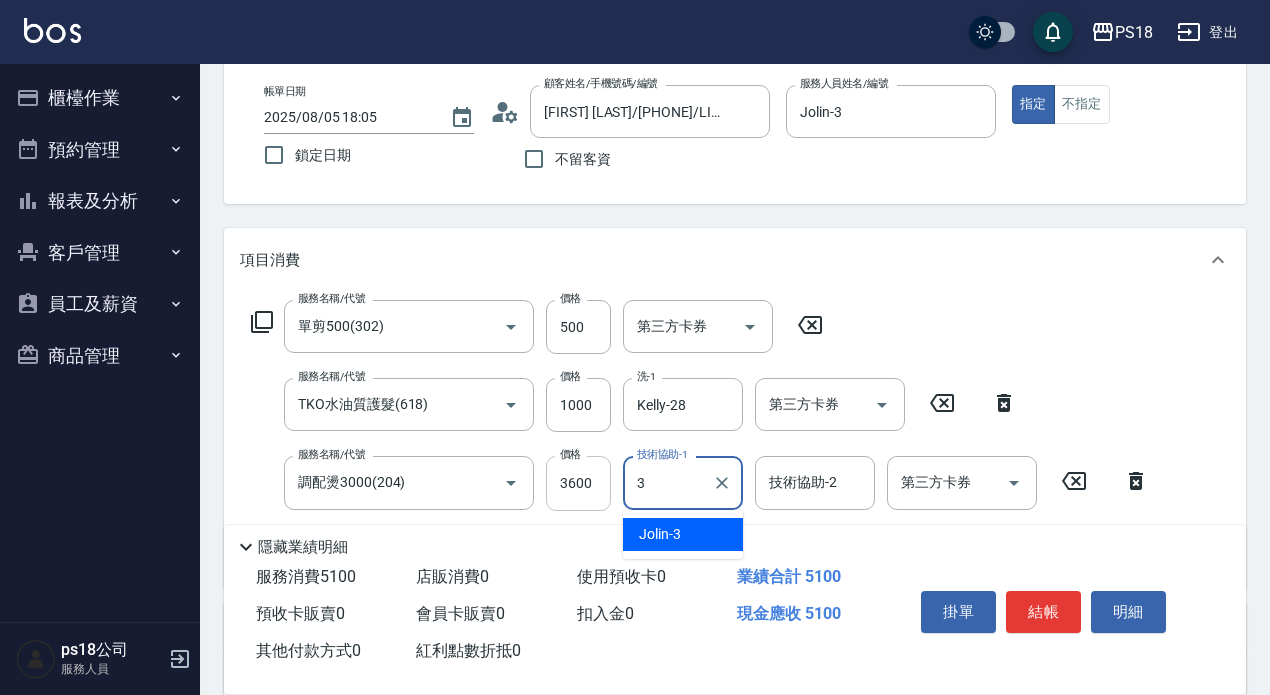 type on "Jolin-3" 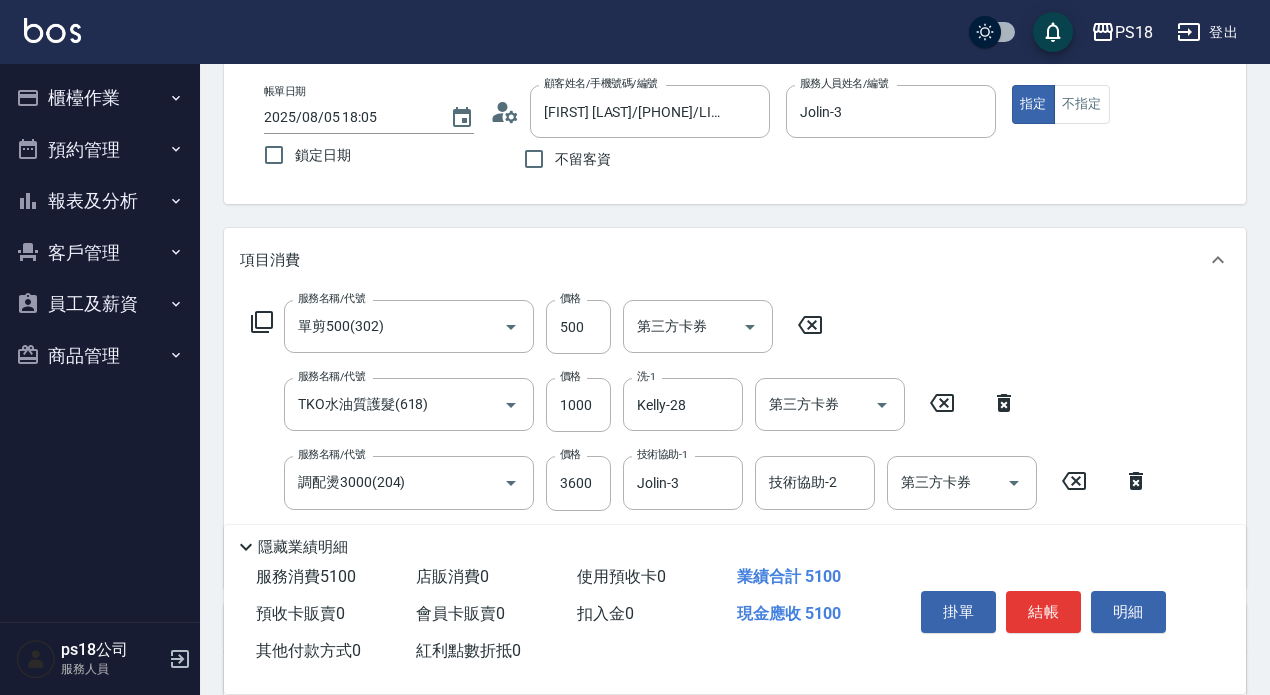 click 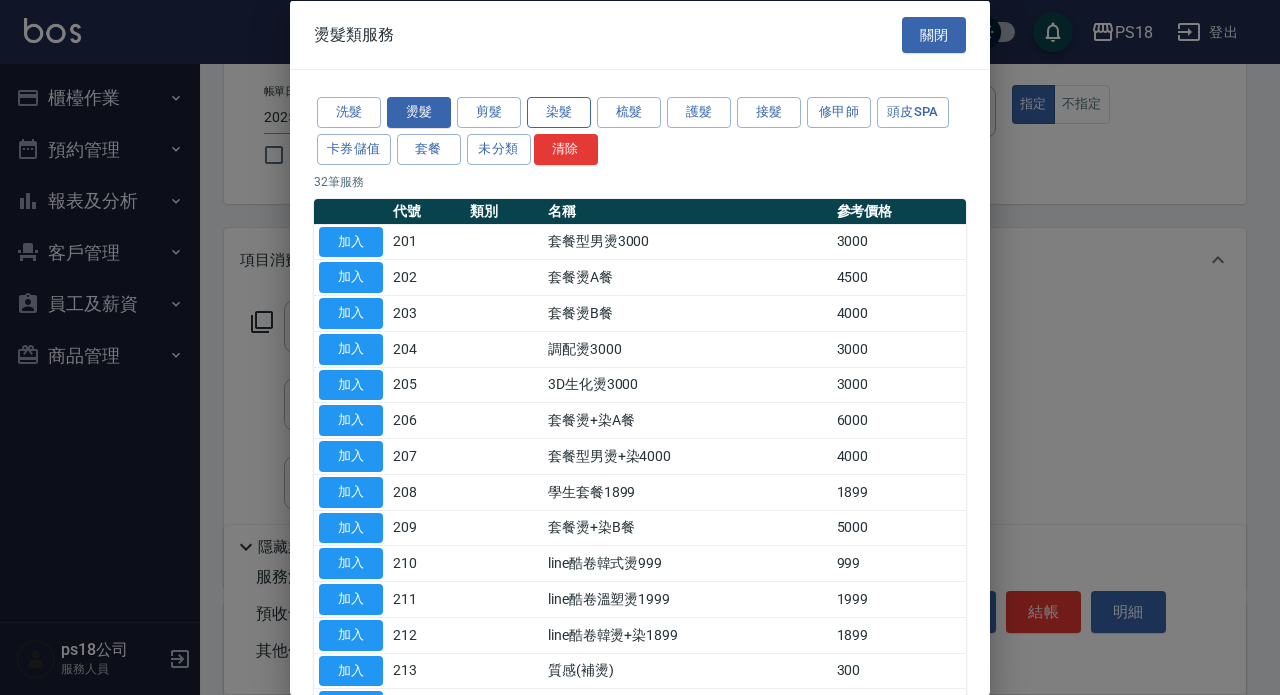 drag, startPoint x: 533, startPoint y: 114, endPoint x: 527, endPoint y: 98, distance: 17.088007 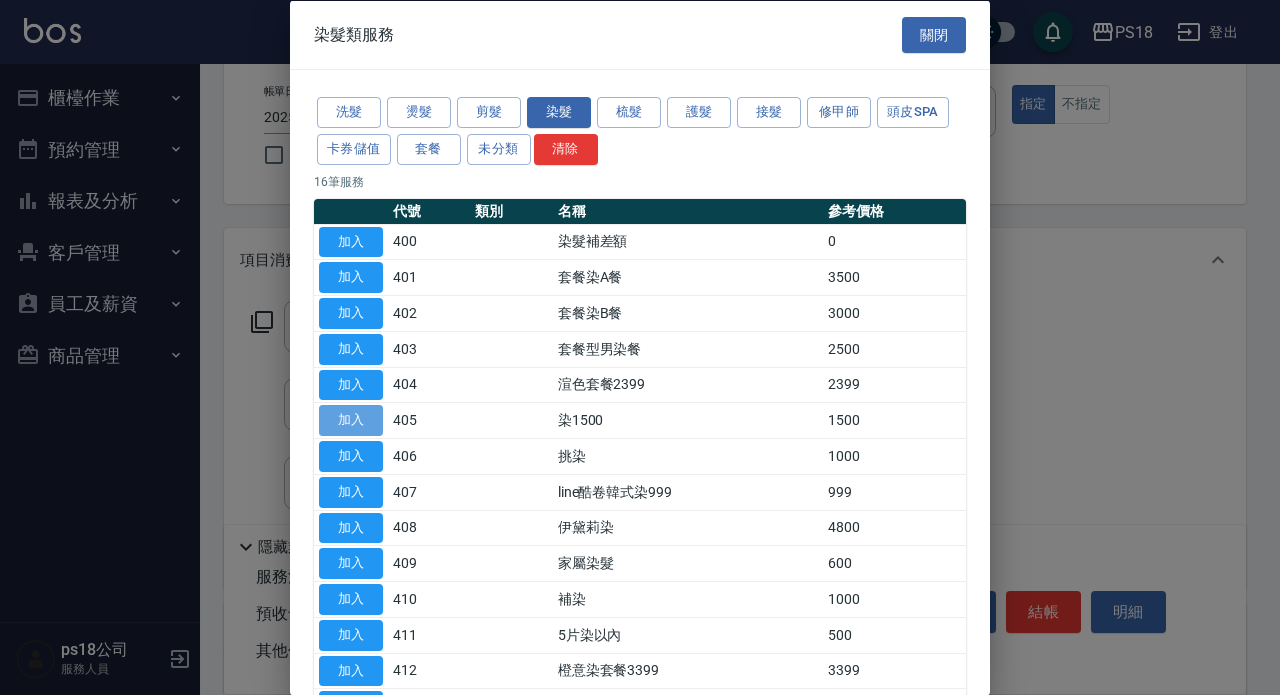 click on "加入" at bounding box center (351, 420) 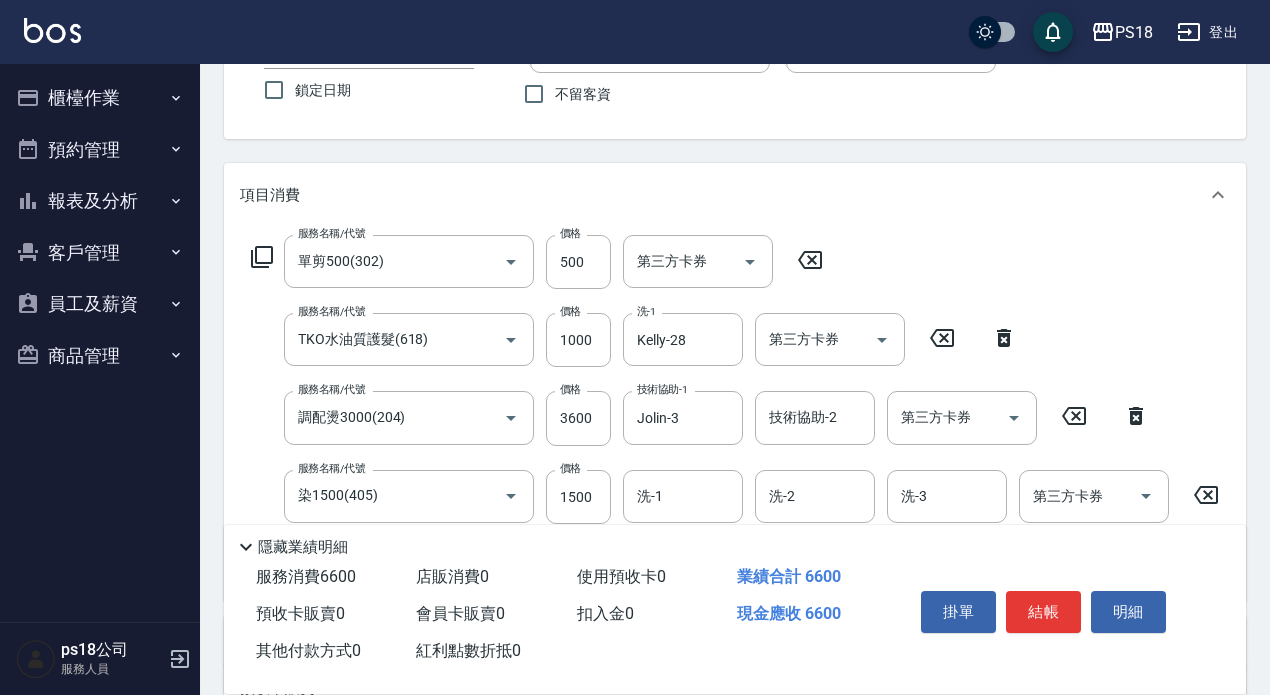 scroll, scrollTop: 200, scrollLeft: 0, axis: vertical 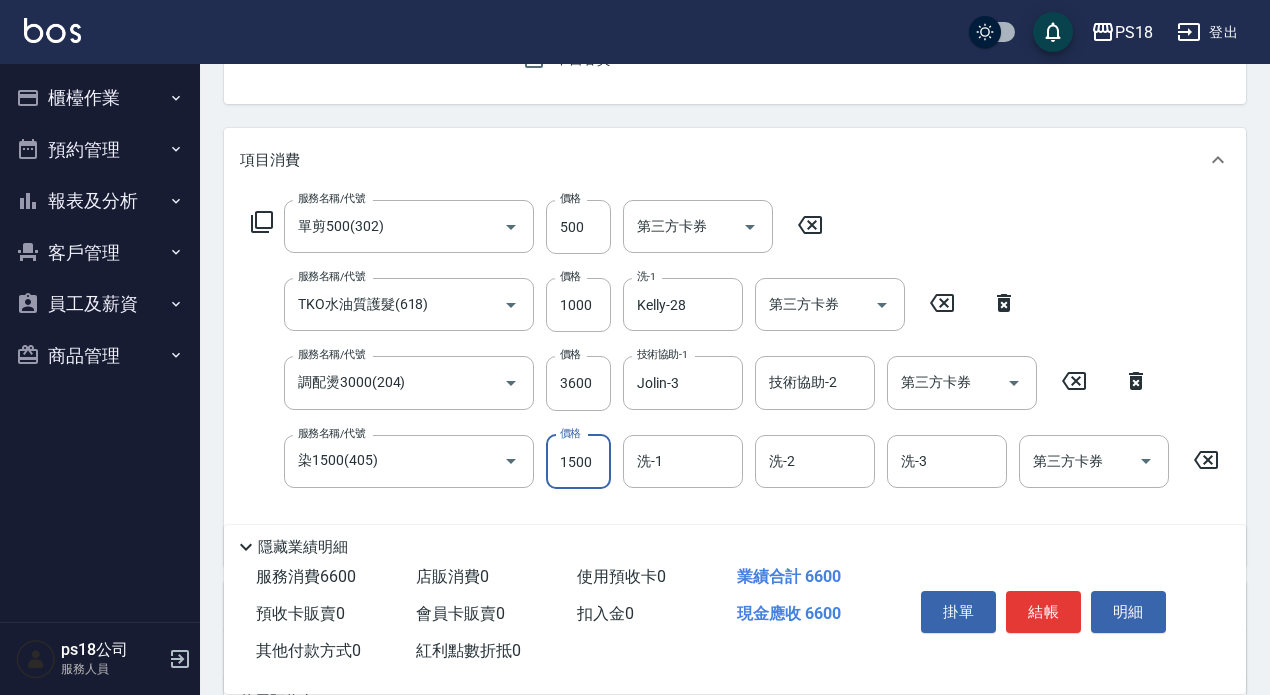 click on "1500" at bounding box center [578, 462] 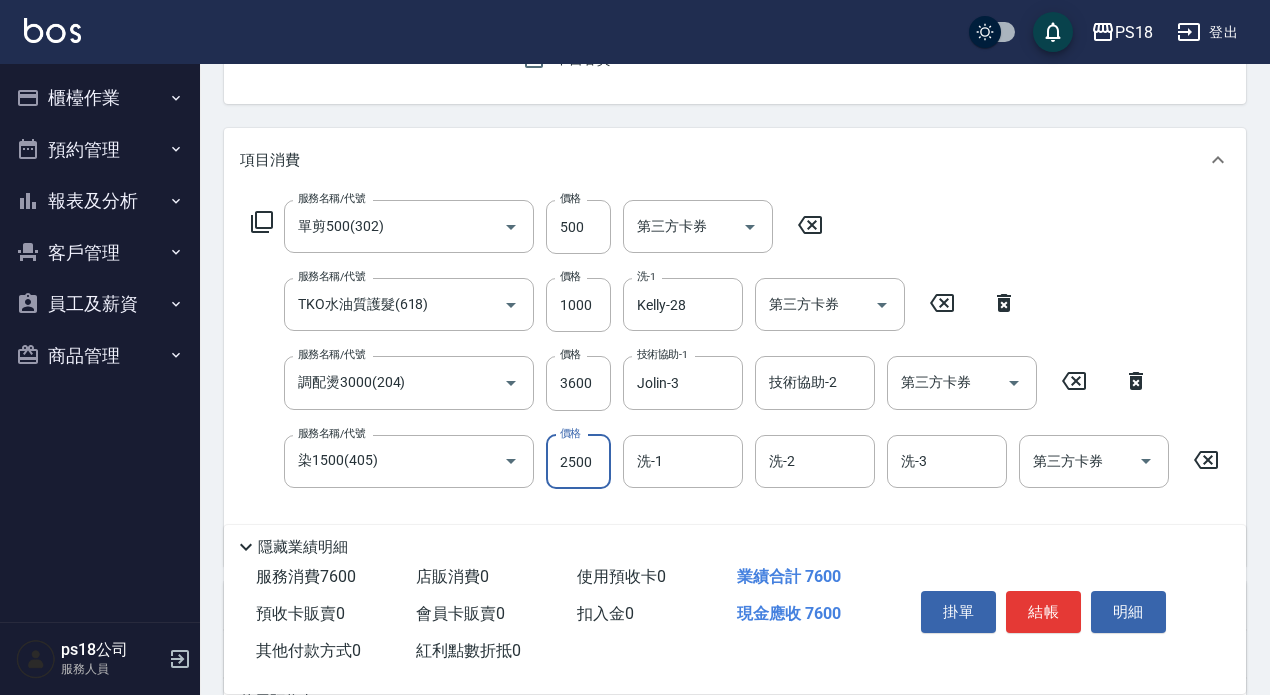 type on "2500" 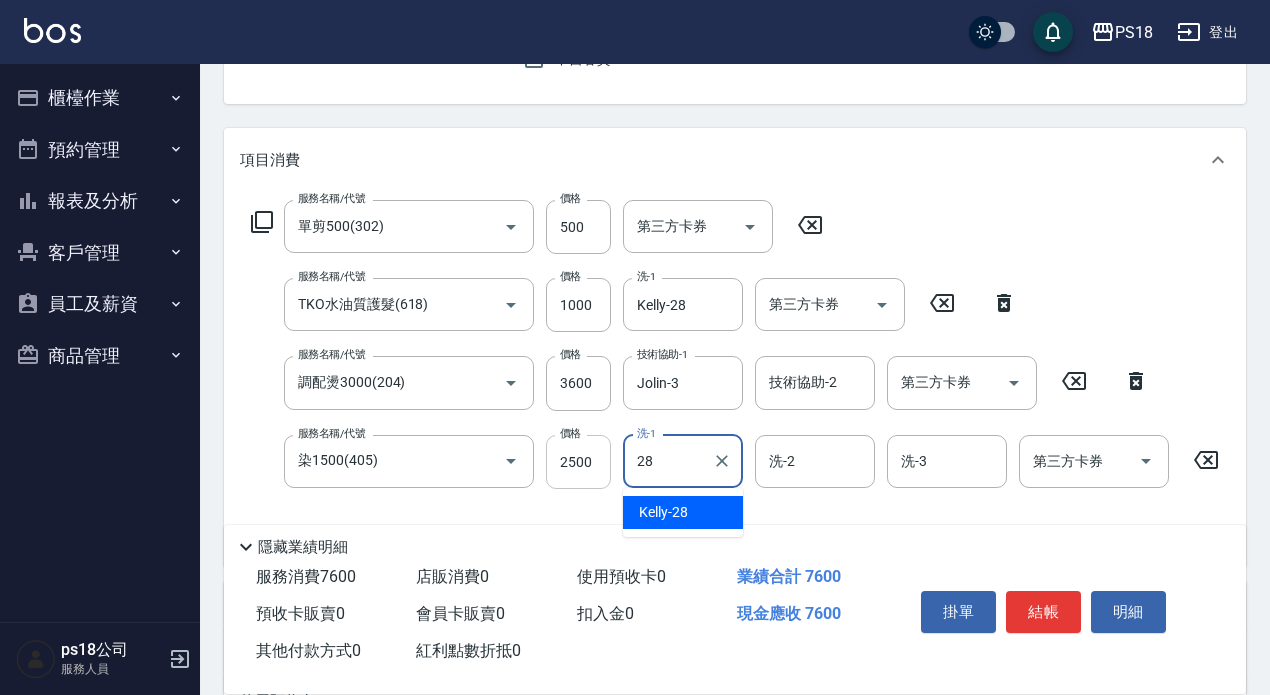type on "Kelly-28" 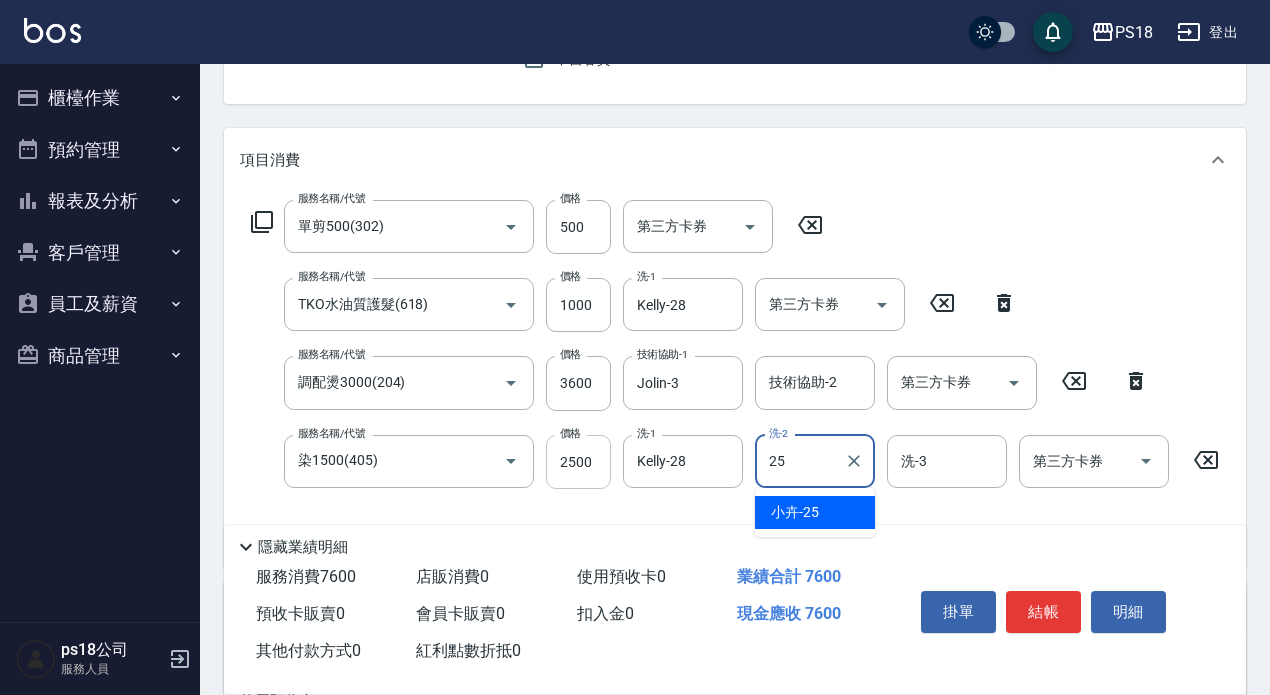 type on "小卉-25" 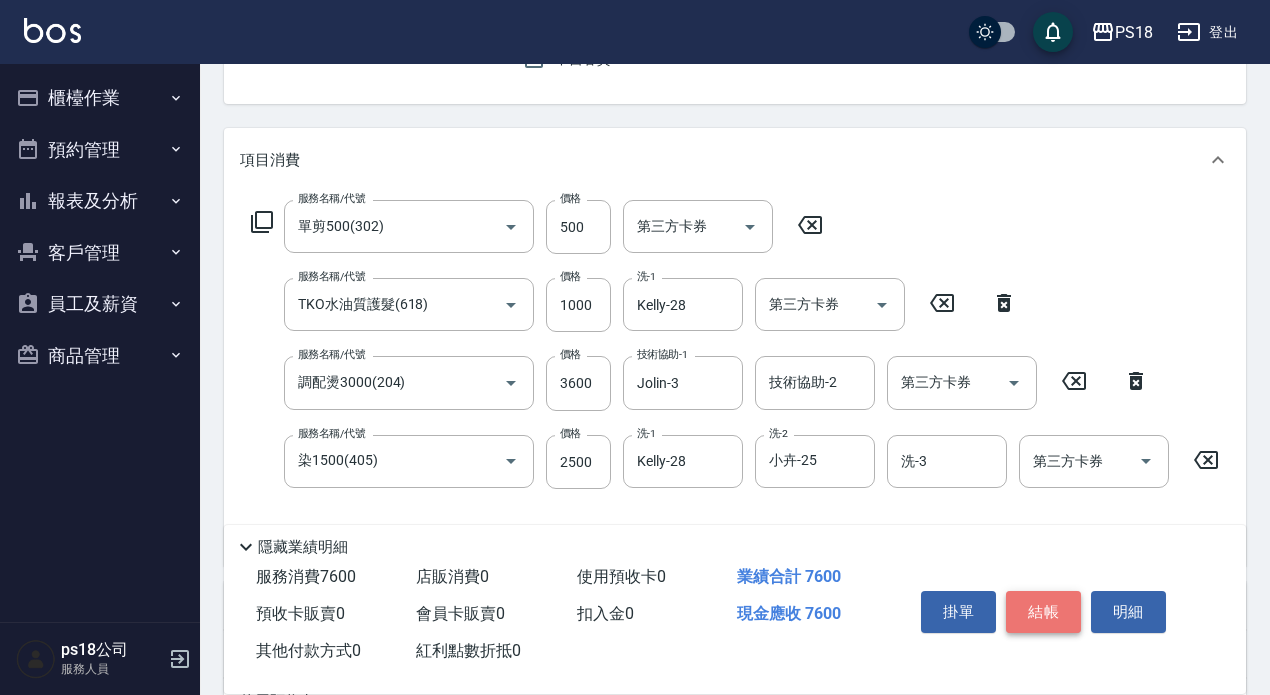 click on "結帳" at bounding box center (1043, 612) 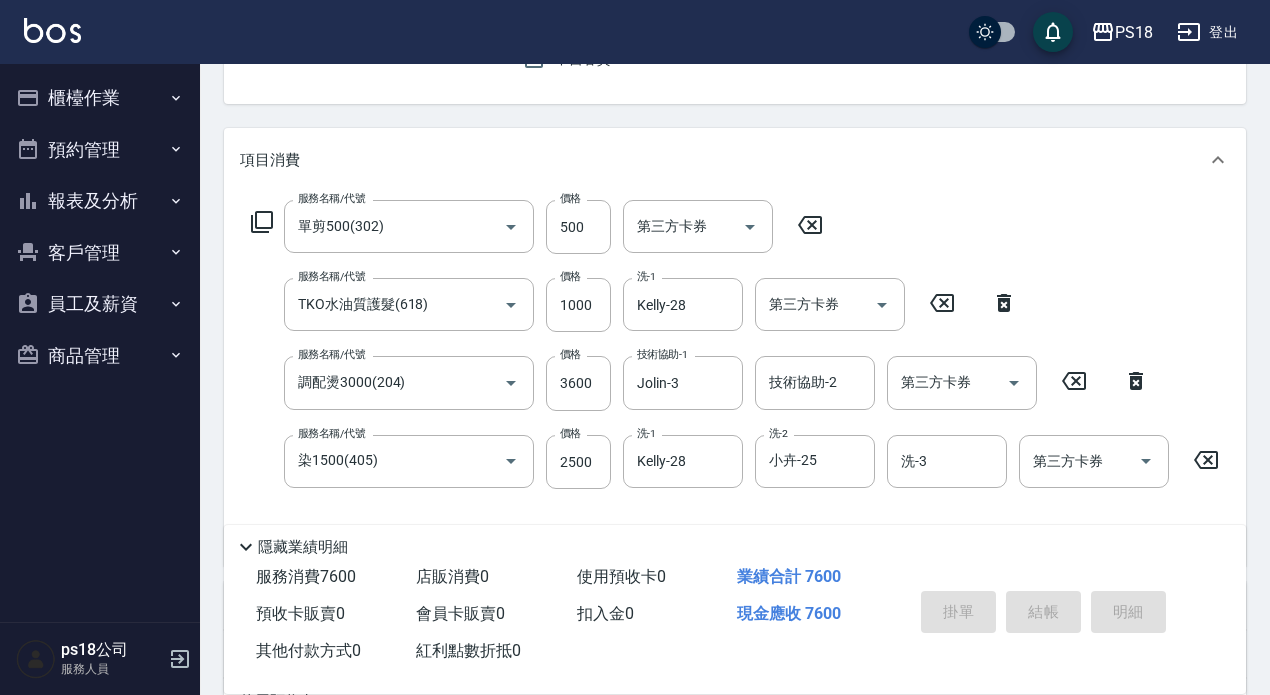 type on "2025/08/05 18:40" 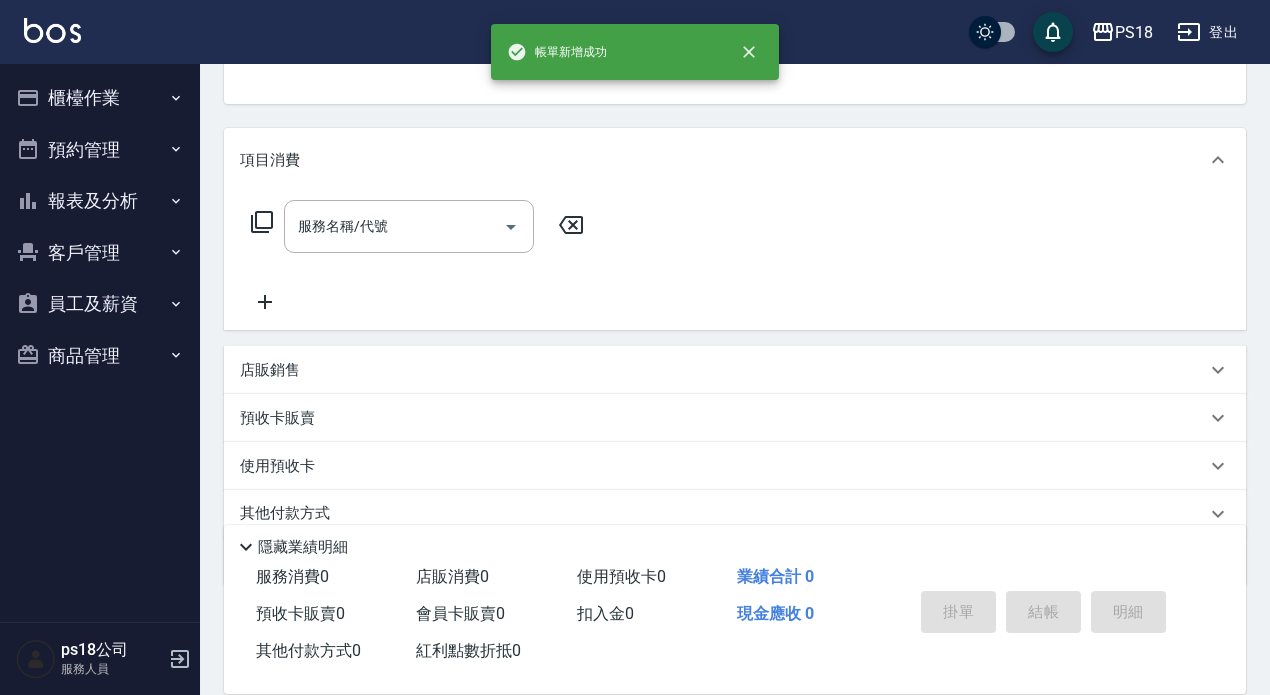 scroll, scrollTop: 194, scrollLeft: 0, axis: vertical 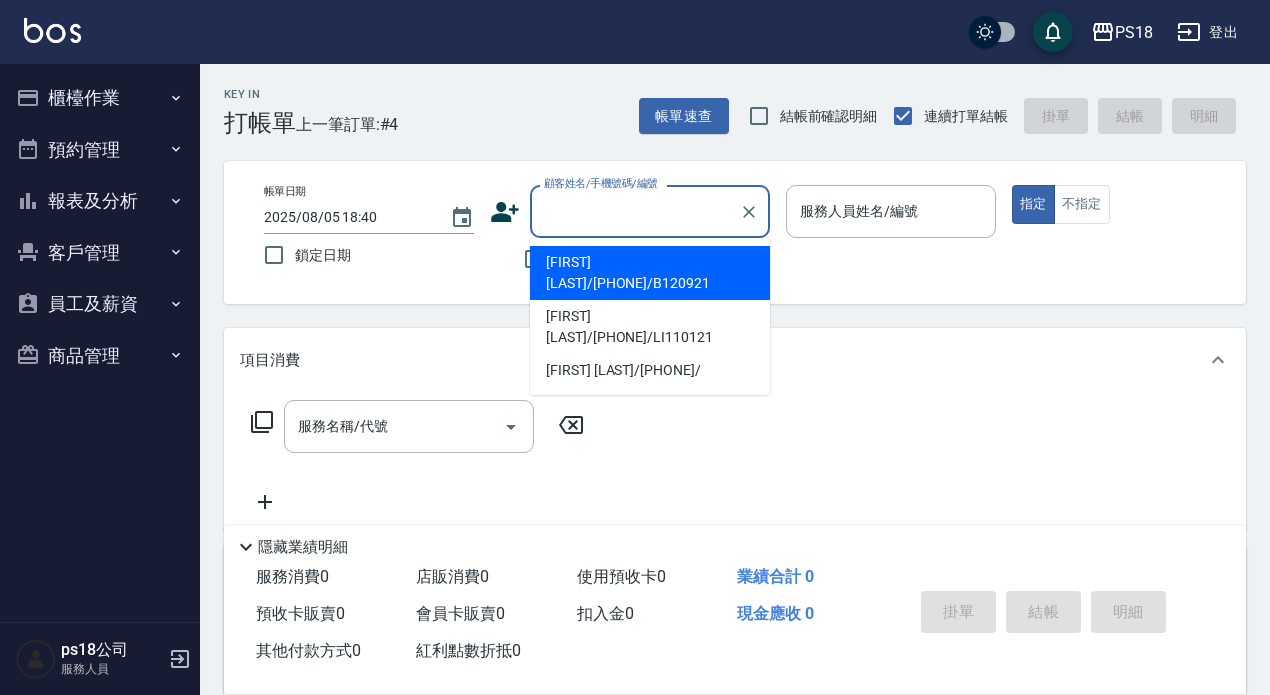 click on "顧客姓名/手機號碼/編號" at bounding box center (635, 211) 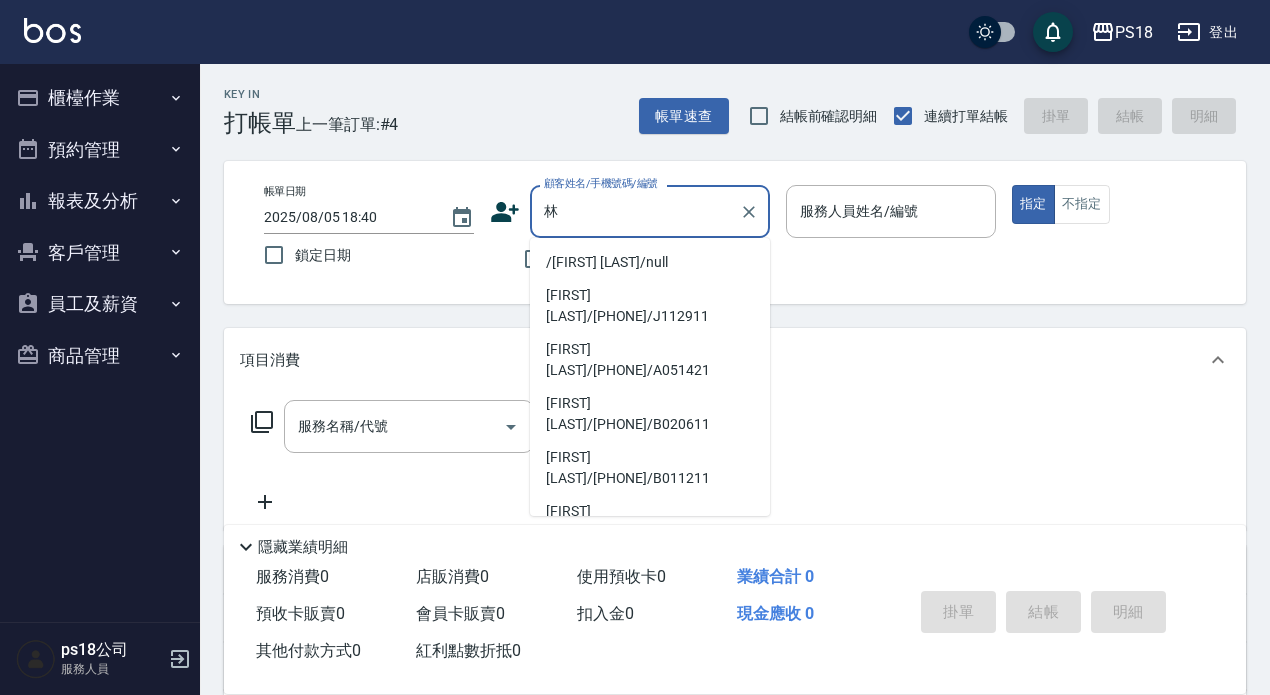 type on "[FIRST] [LAST]" 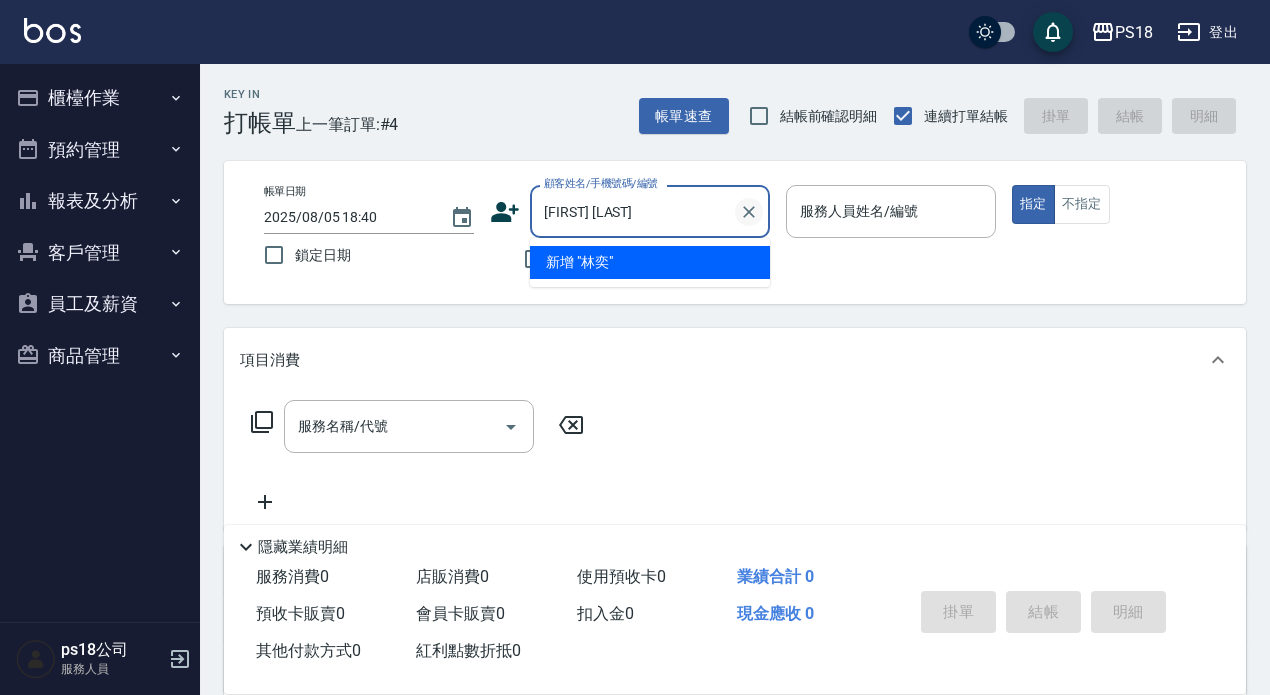click 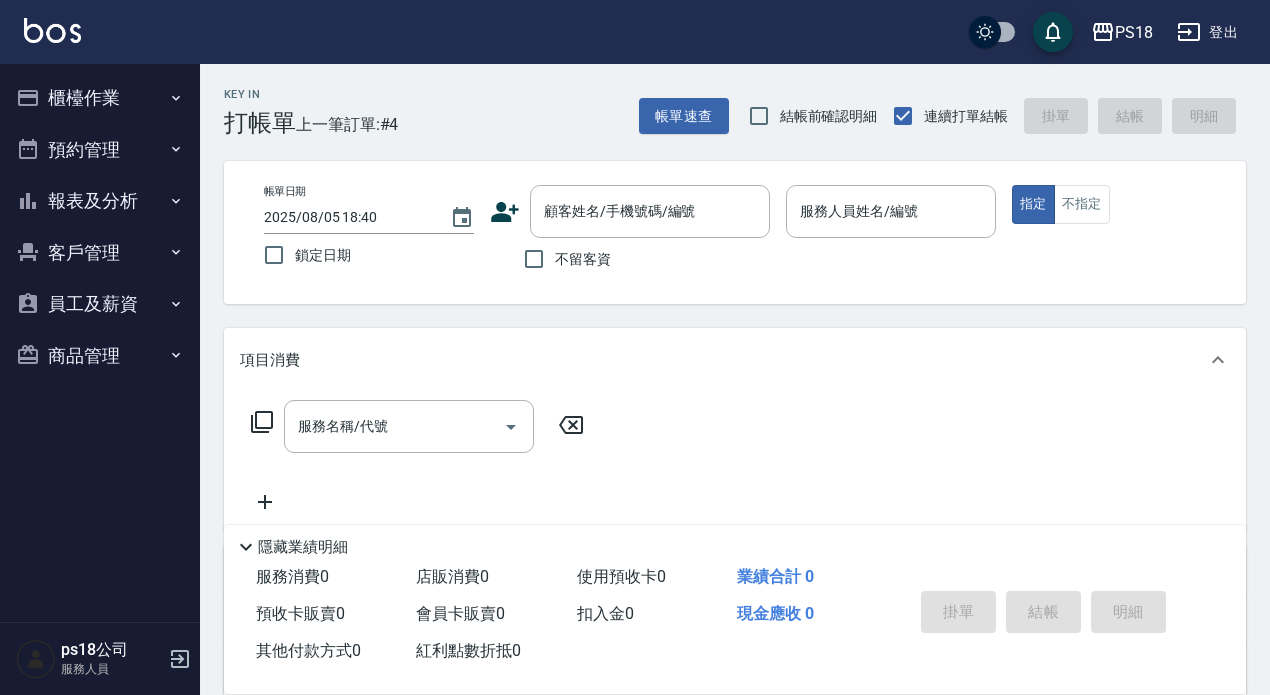 click on "不留客資" at bounding box center [630, 259] 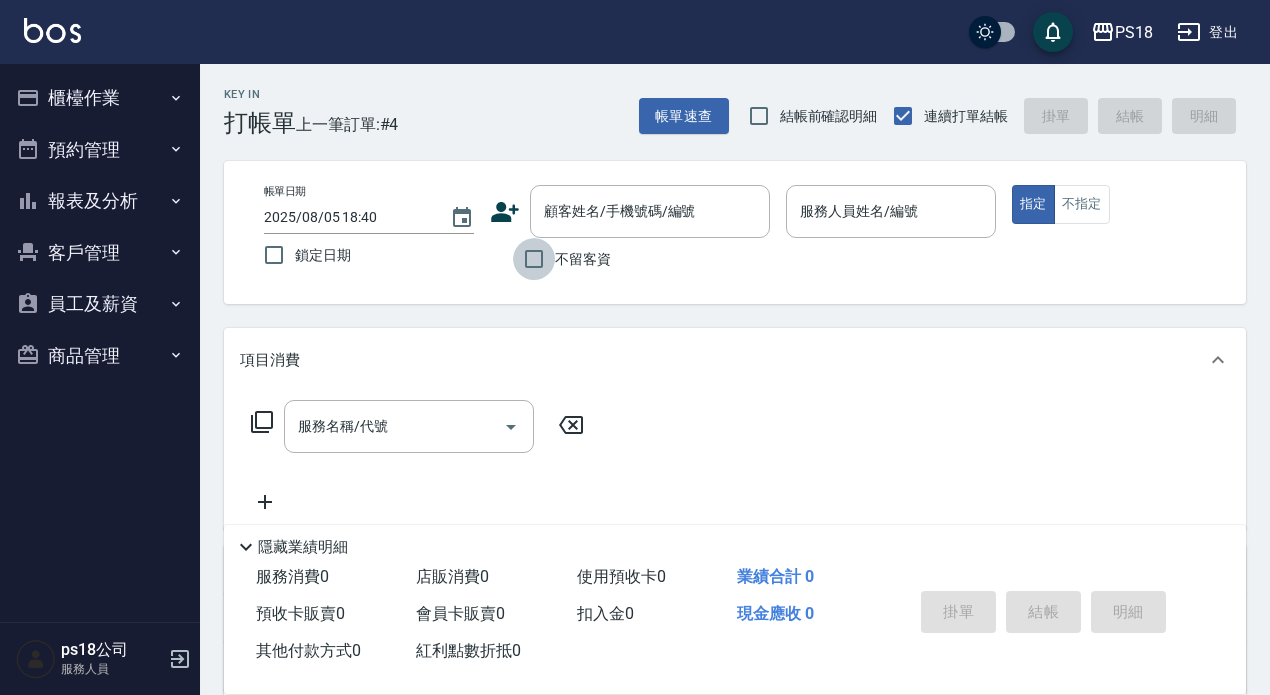 click on "不留客資" at bounding box center [534, 259] 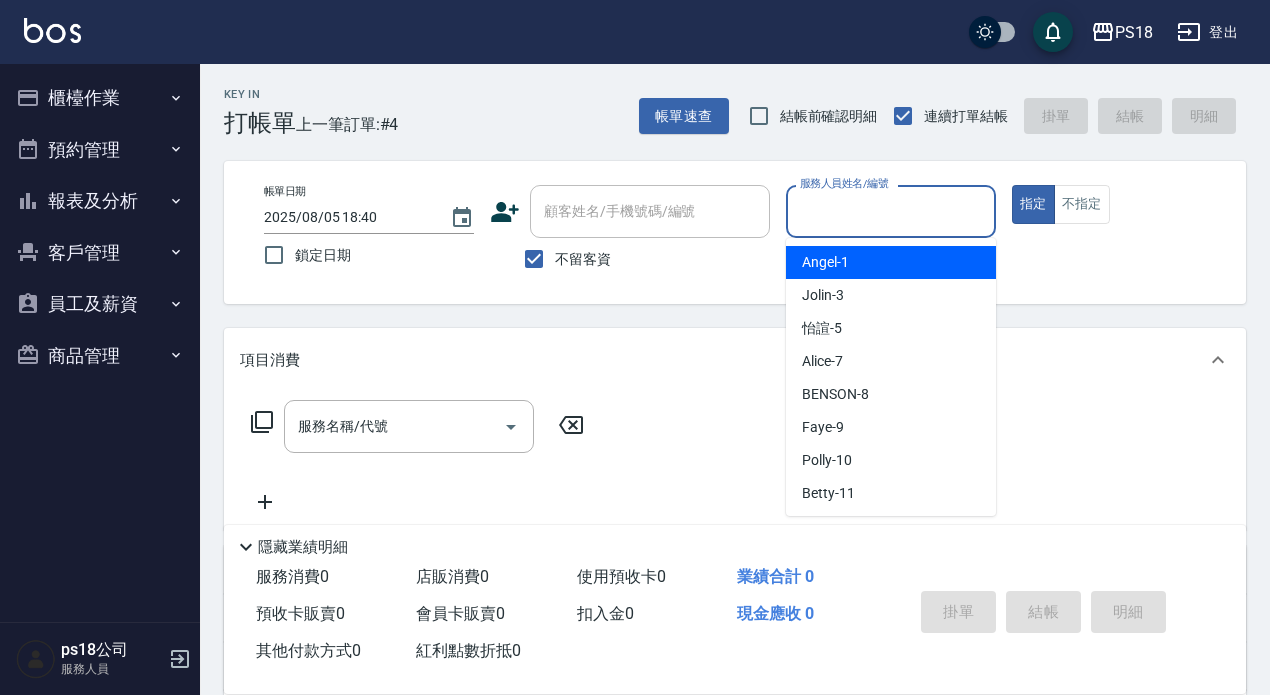 click on "服務人員姓名/編號" at bounding box center [891, 211] 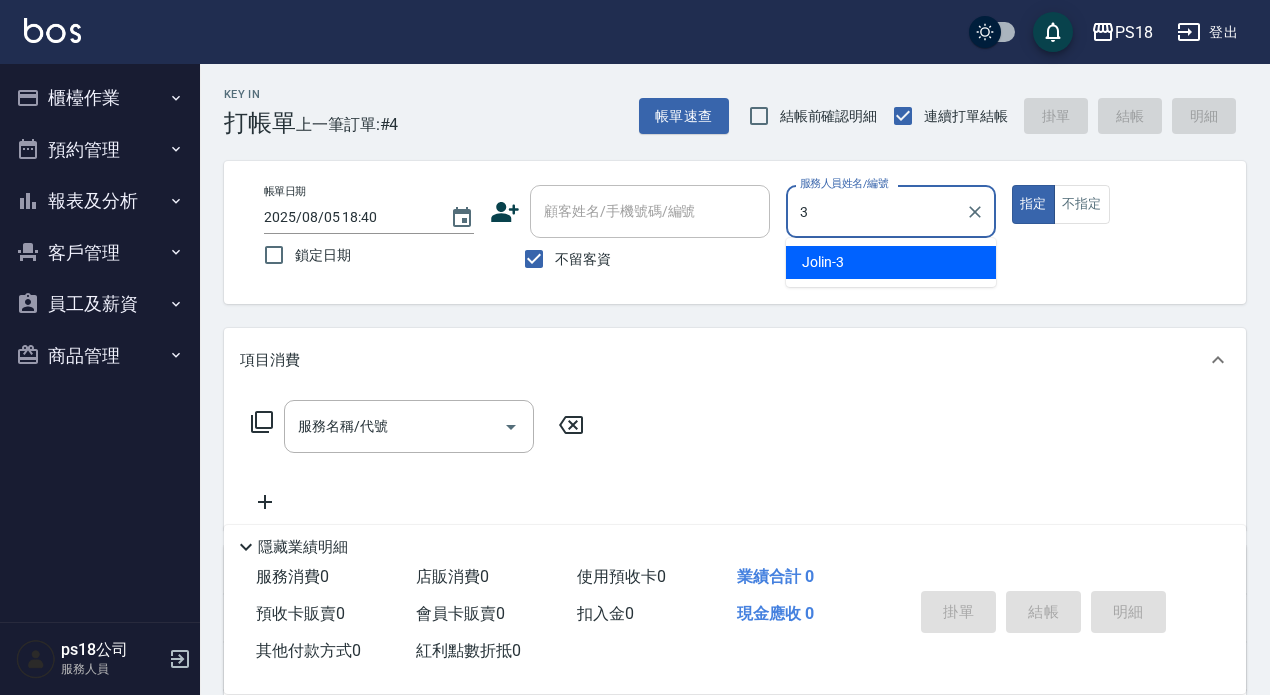 type on "3" 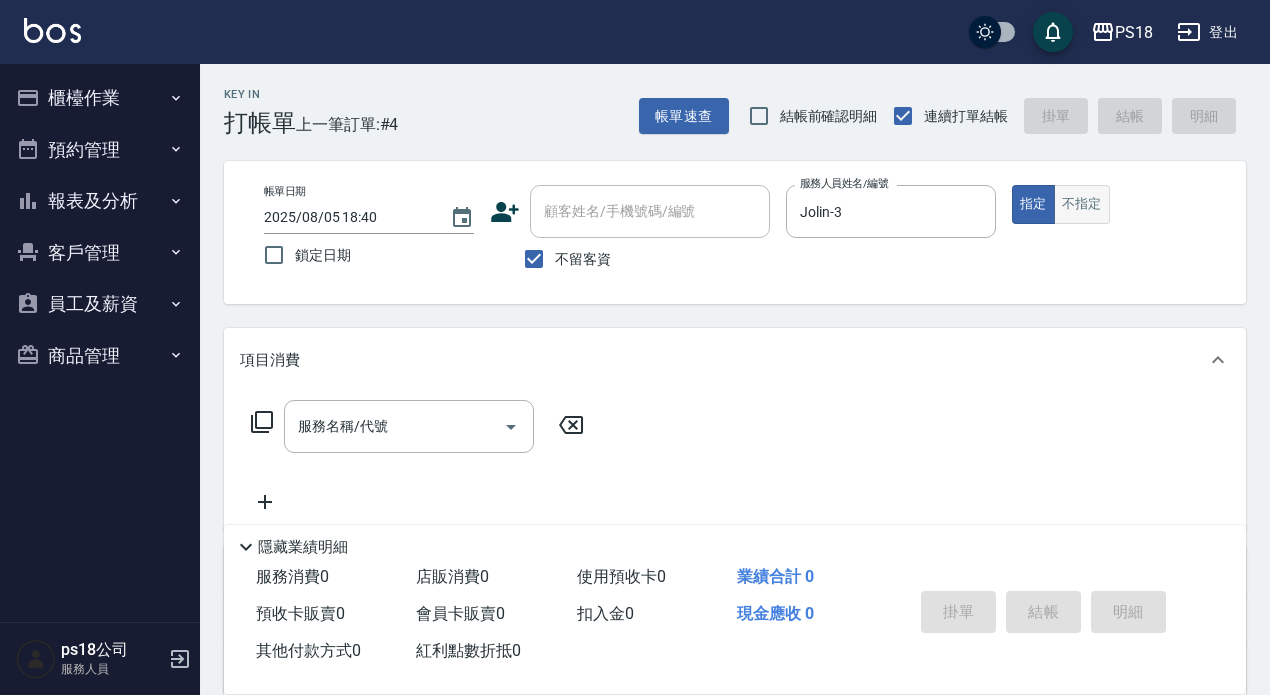 click on "不指定" at bounding box center [1082, 204] 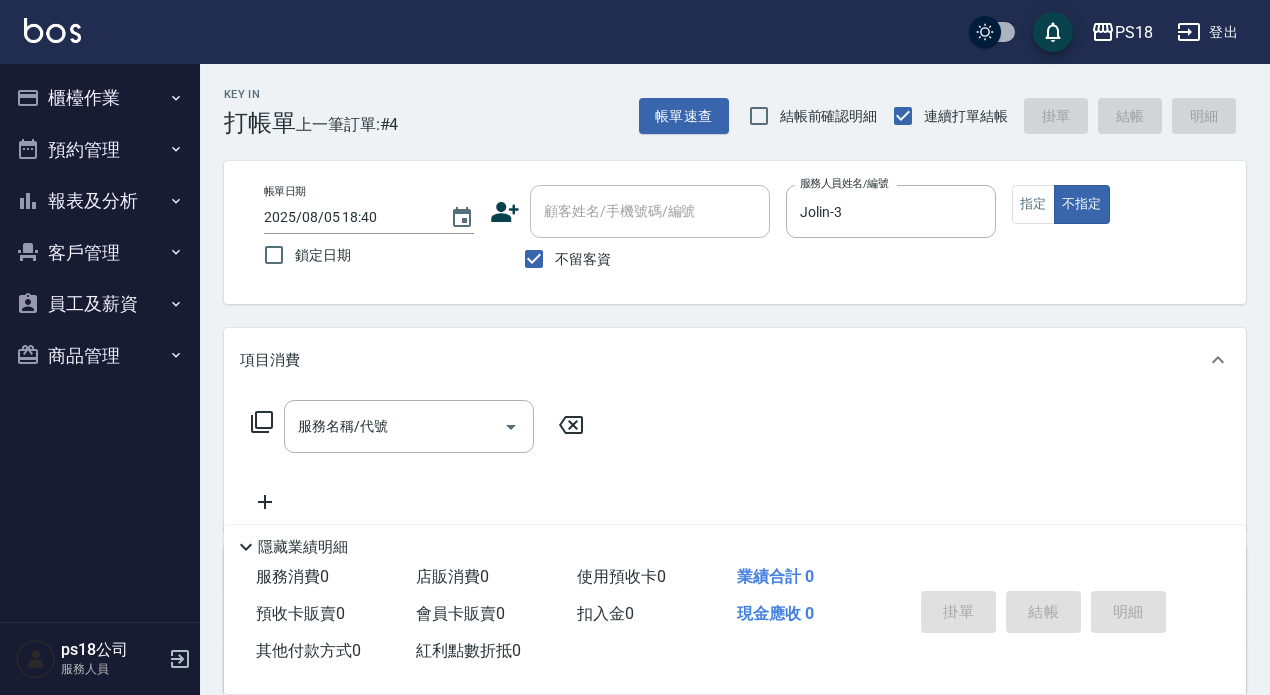 click 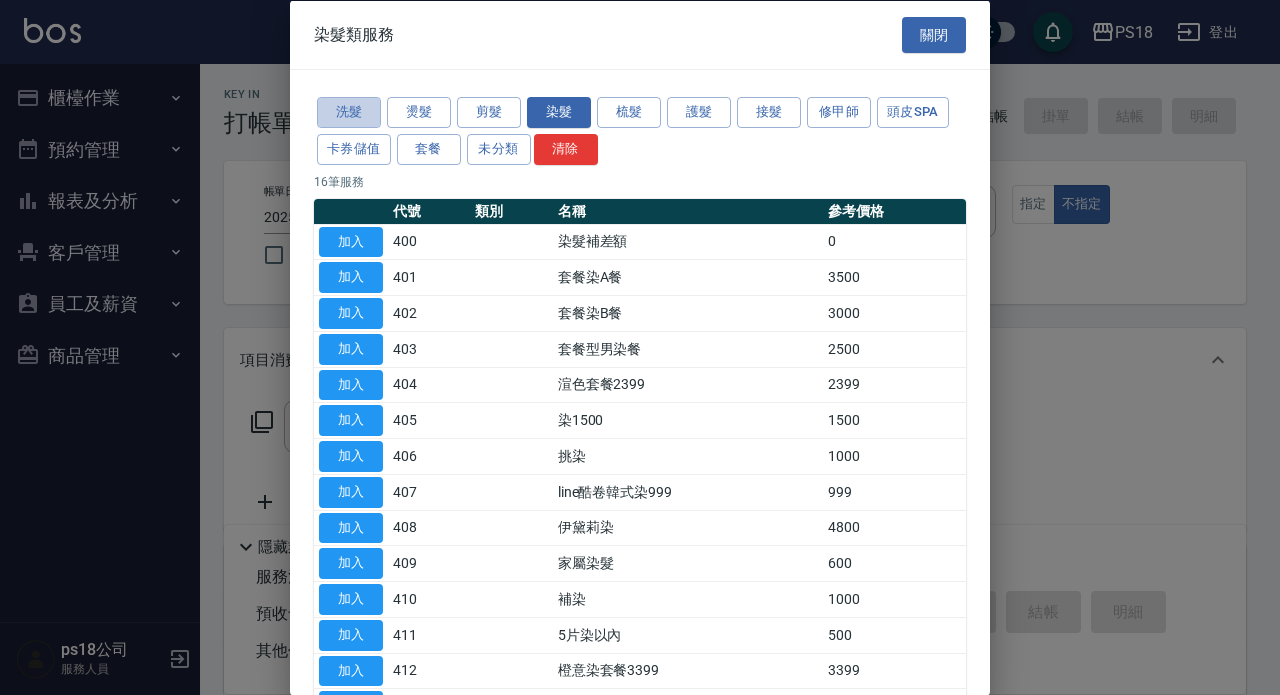 drag, startPoint x: 339, startPoint y: 109, endPoint x: 344, endPoint y: 172, distance: 63.1981 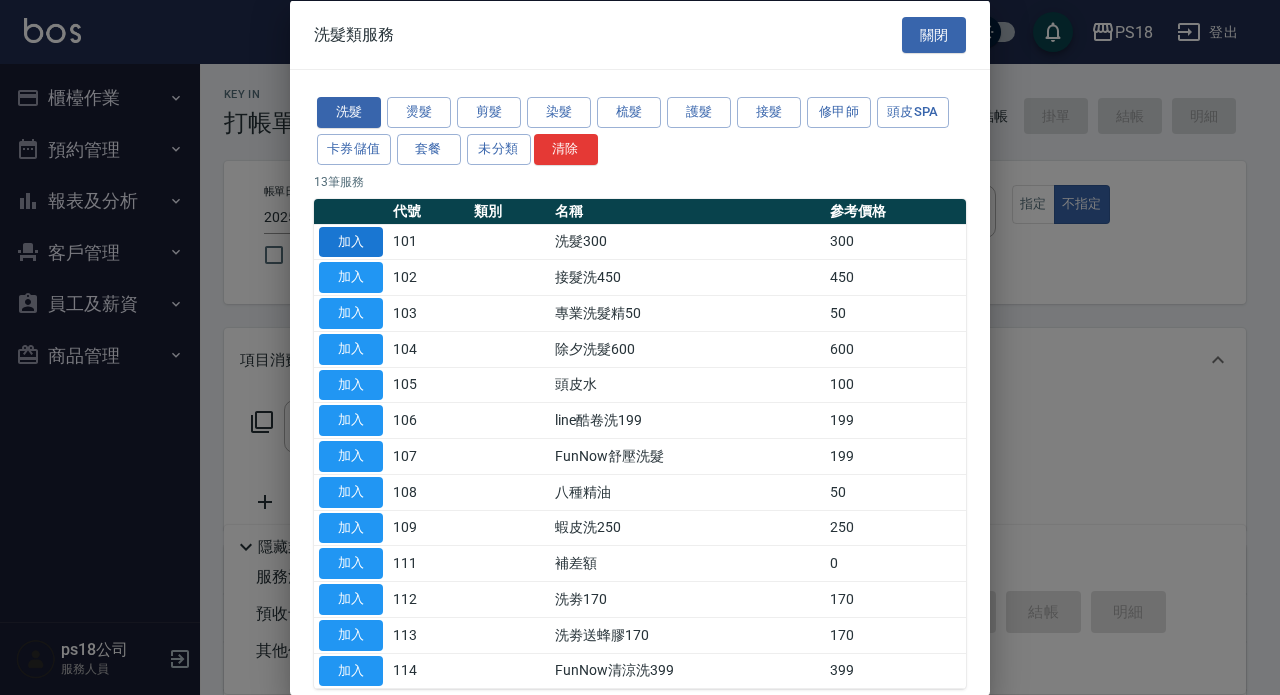 click on "加入" at bounding box center [351, 241] 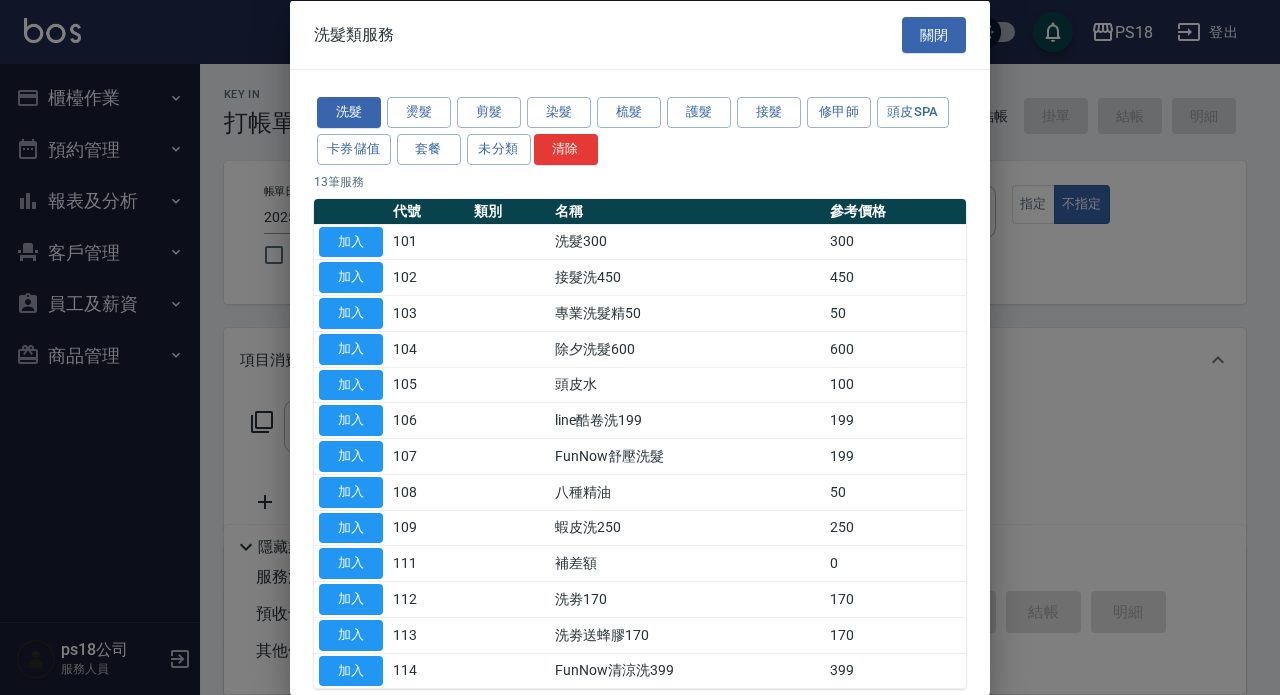 type on "洗髮300(101)" 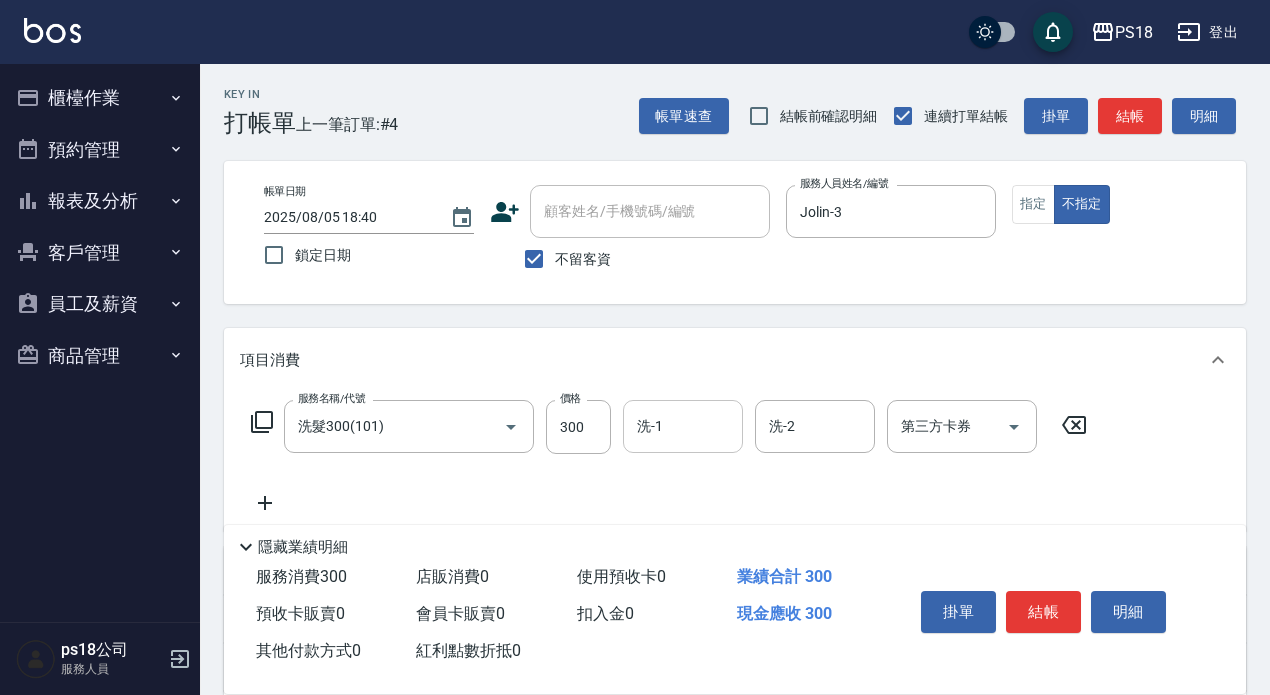 click on "洗-1" at bounding box center [683, 426] 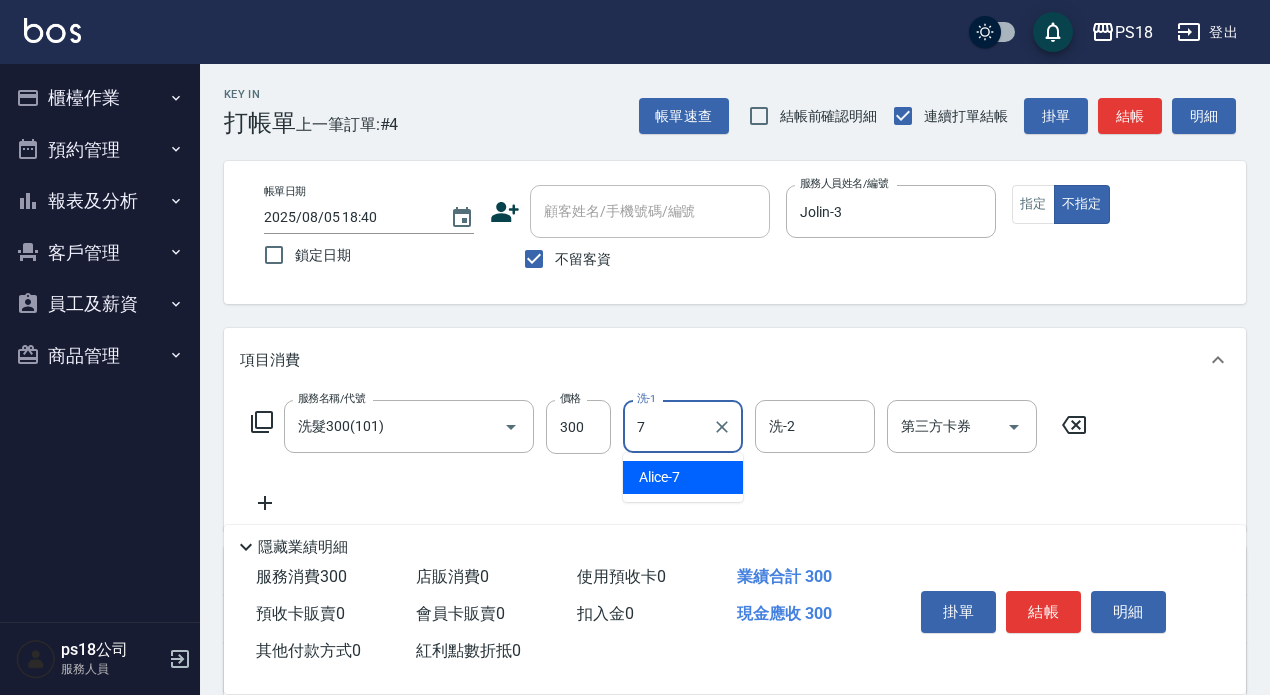 type on "Alice-7" 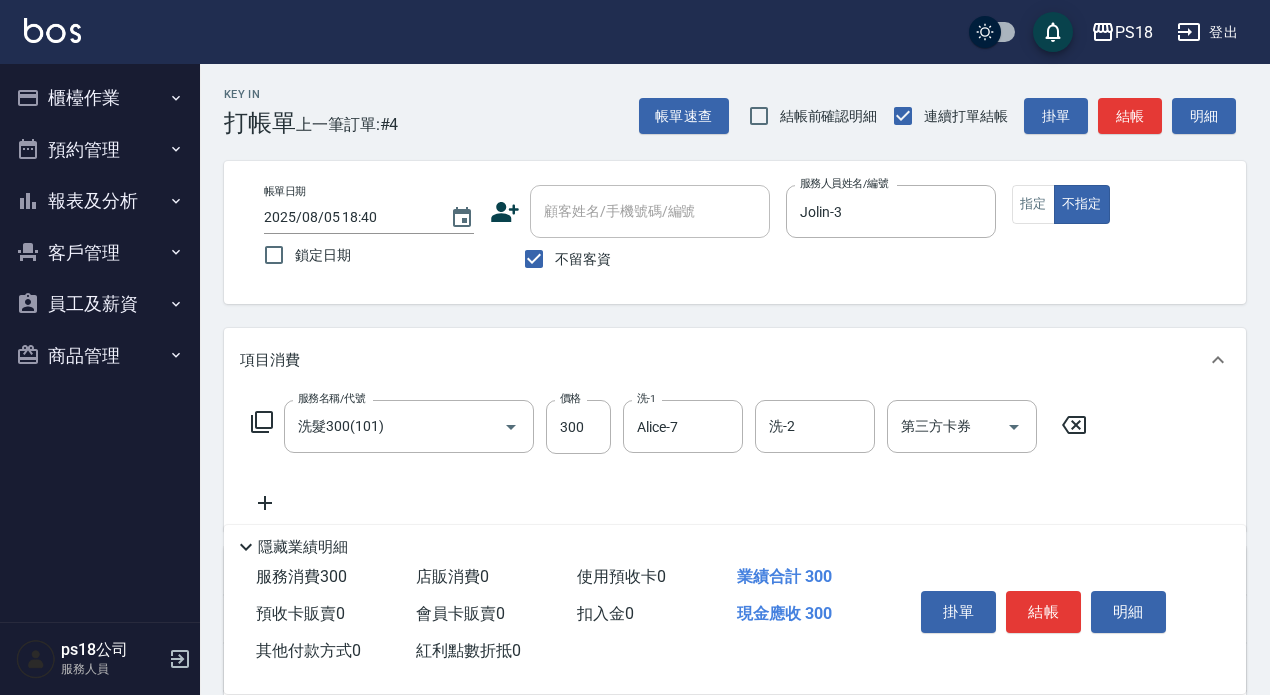 click 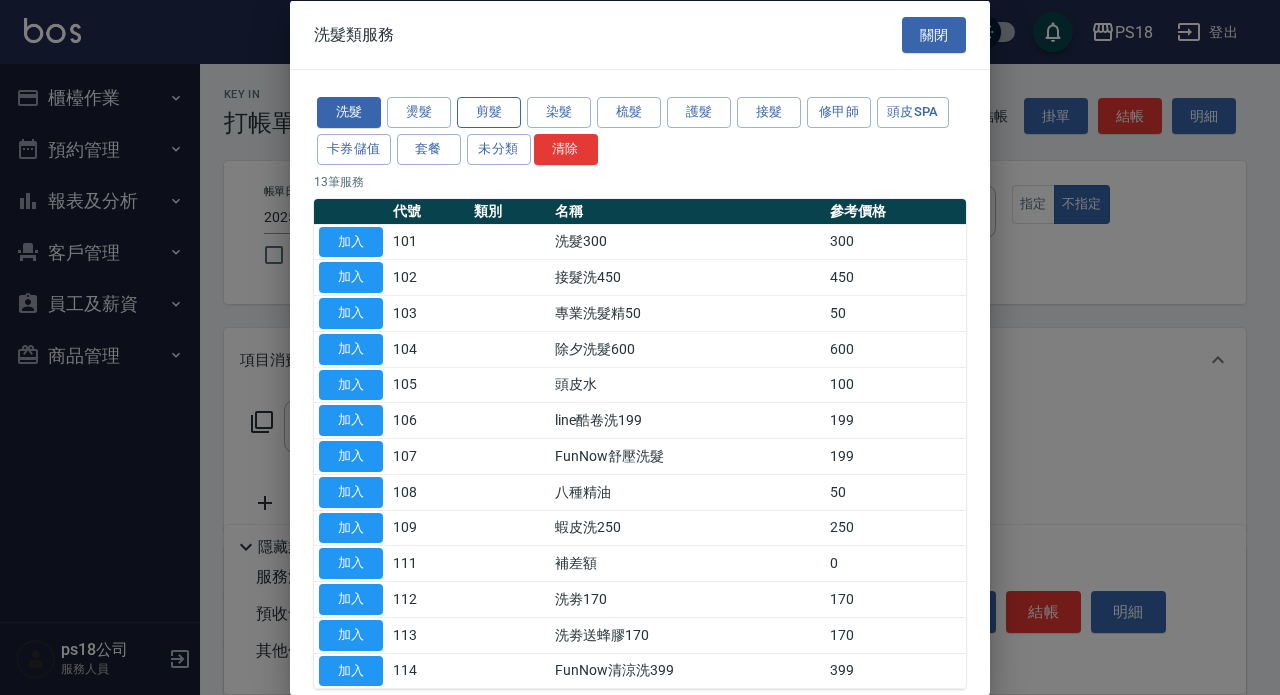 click on "剪髮" at bounding box center (489, 112) 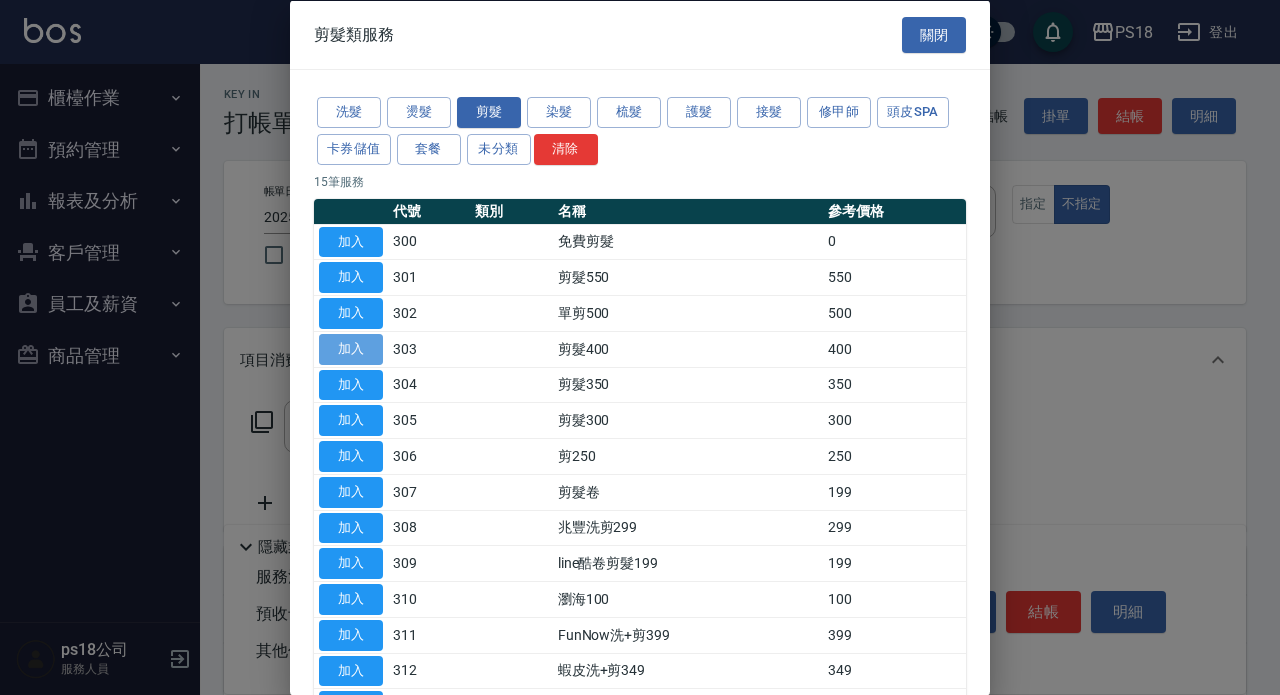 click on "加入" at bounding box center (351, 348) 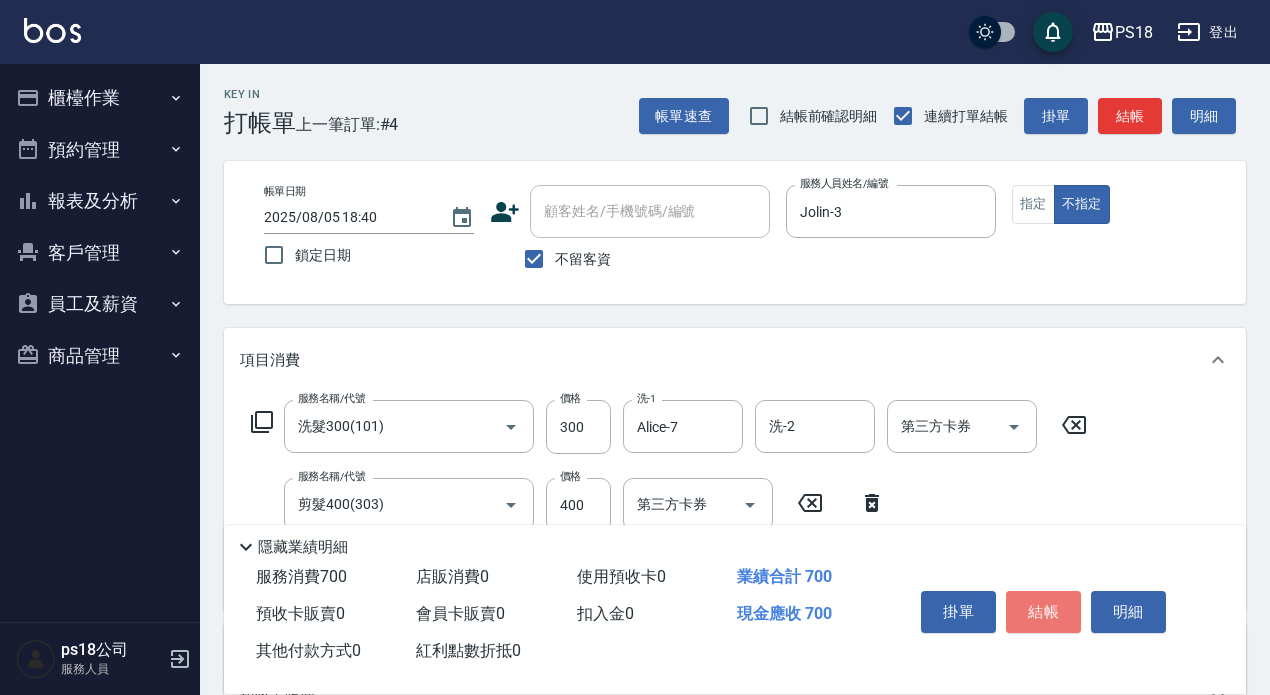 drag, startPoint x: 1054, startPoint y: 602, endPoint x: 1053, endPoint y: 586, distance: 16.03122 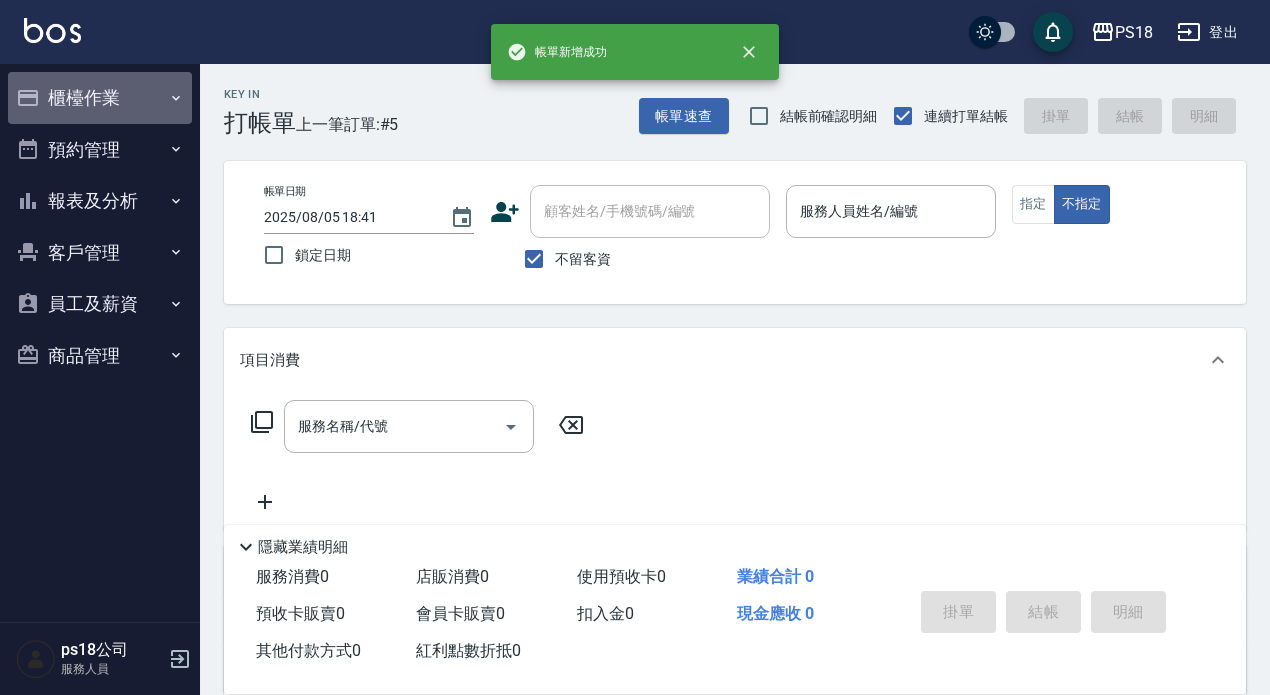 click on "櫃檯作業" at bounding box center (100, 98) 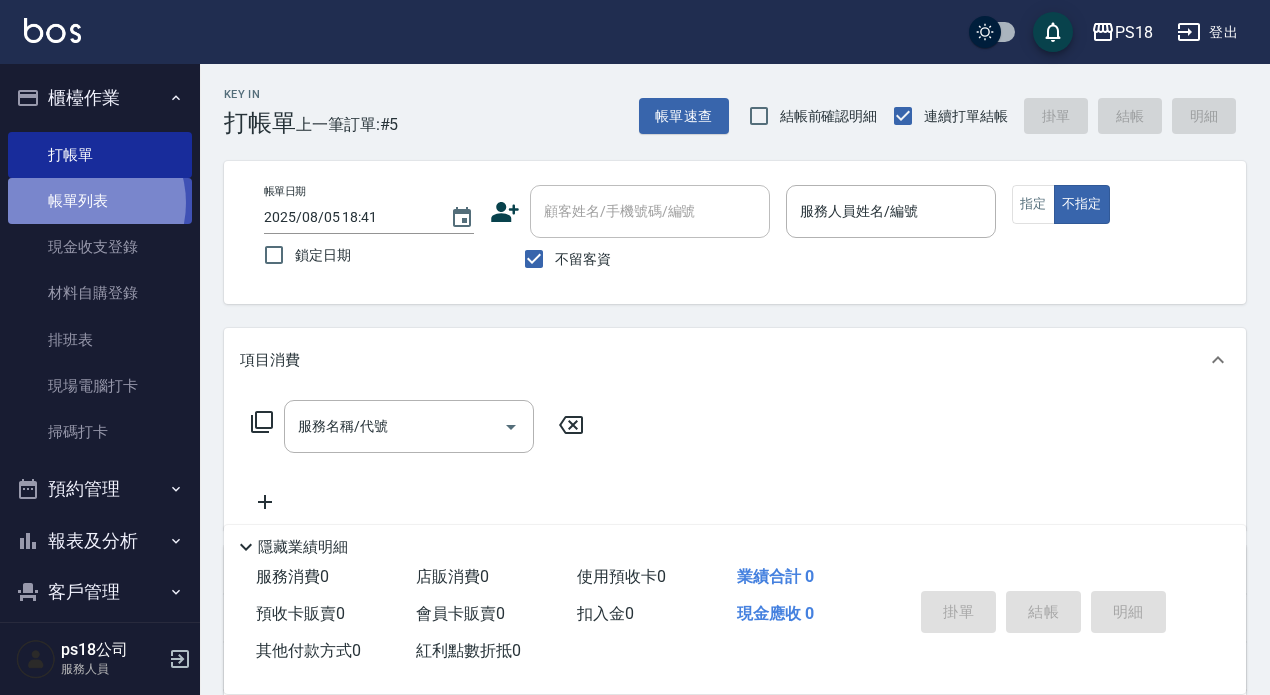 click on "帳單列表" at bounding box center (100, 201) 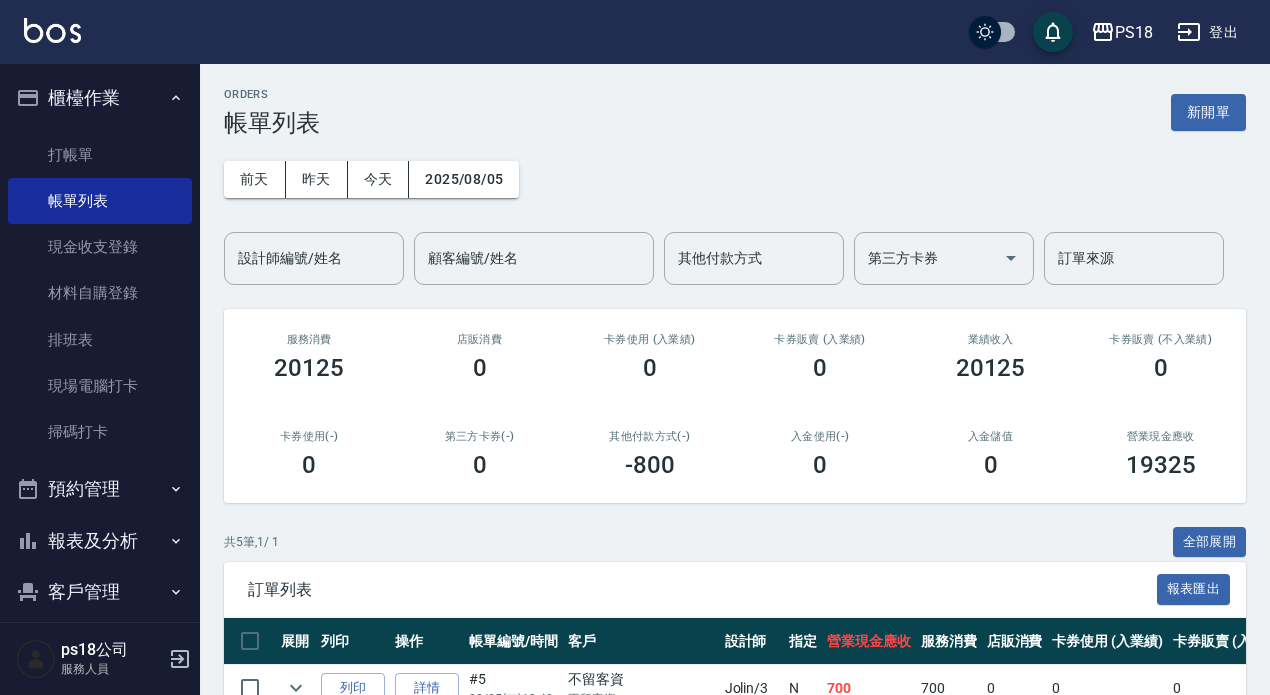 scroll, scrollTop: 211, scrollLeft: 0, axis: vertical 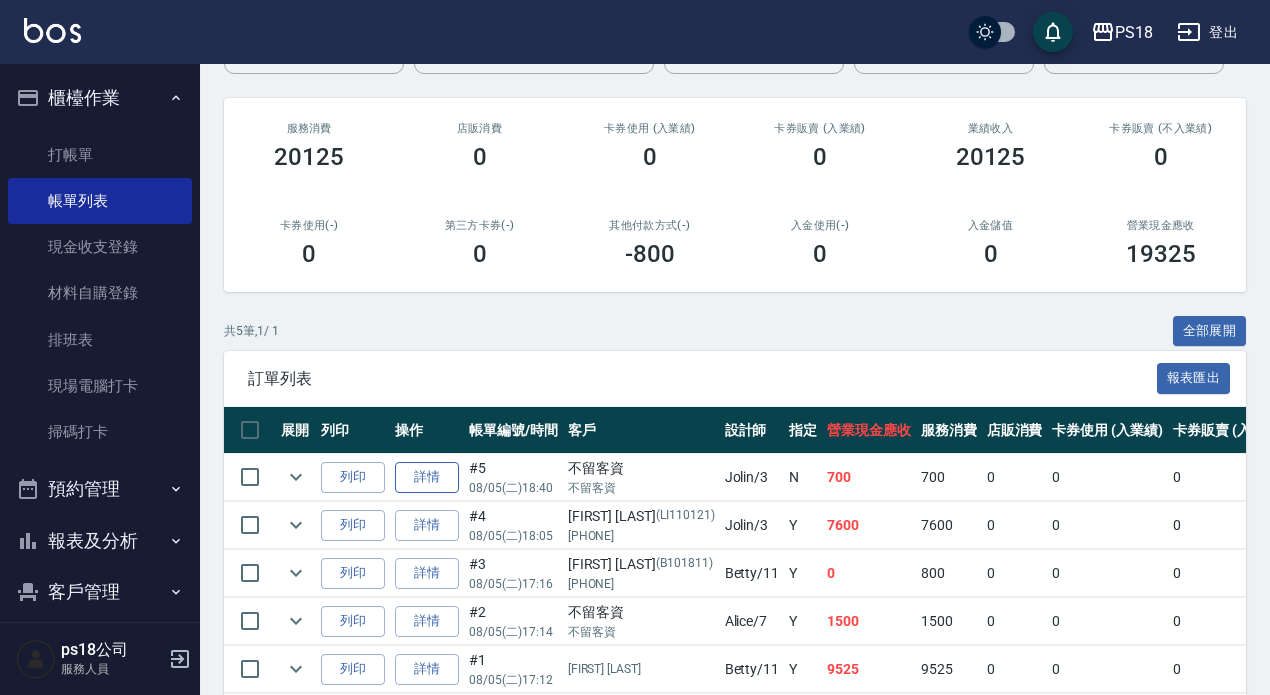 click on "詳情" at bounding box center [427, 477] 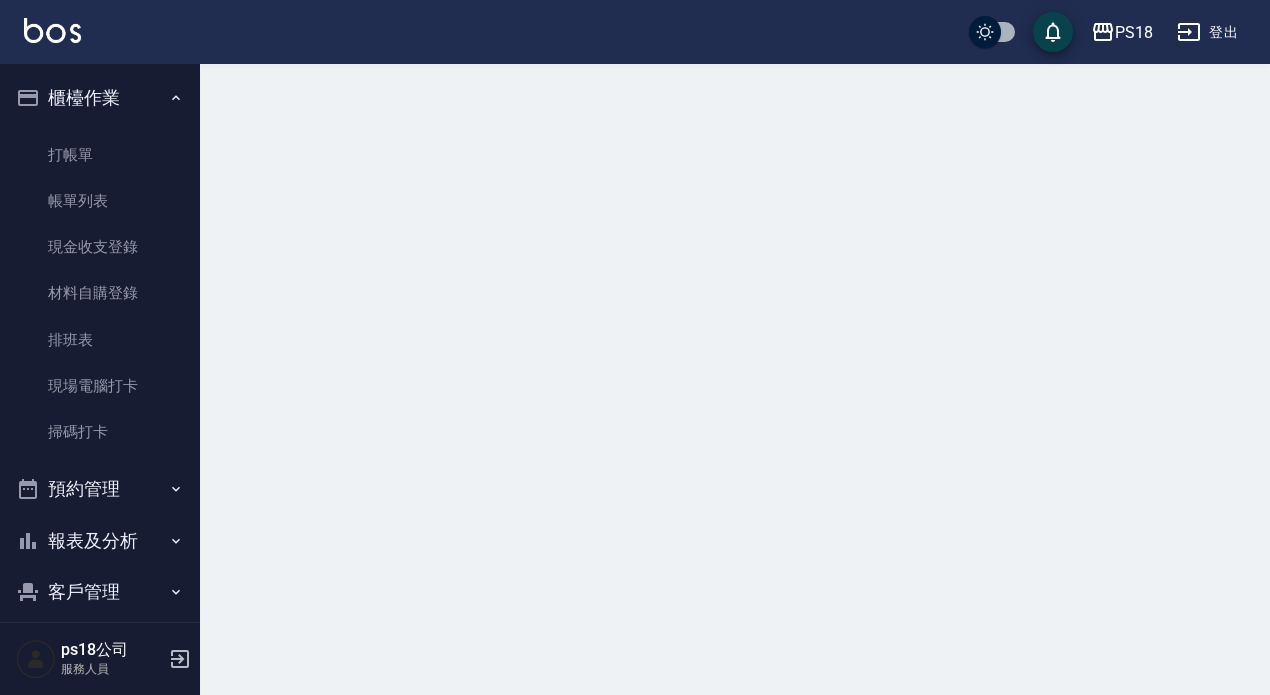 scroll, scrollTop: 0, scrollLeft: 0, axis: both 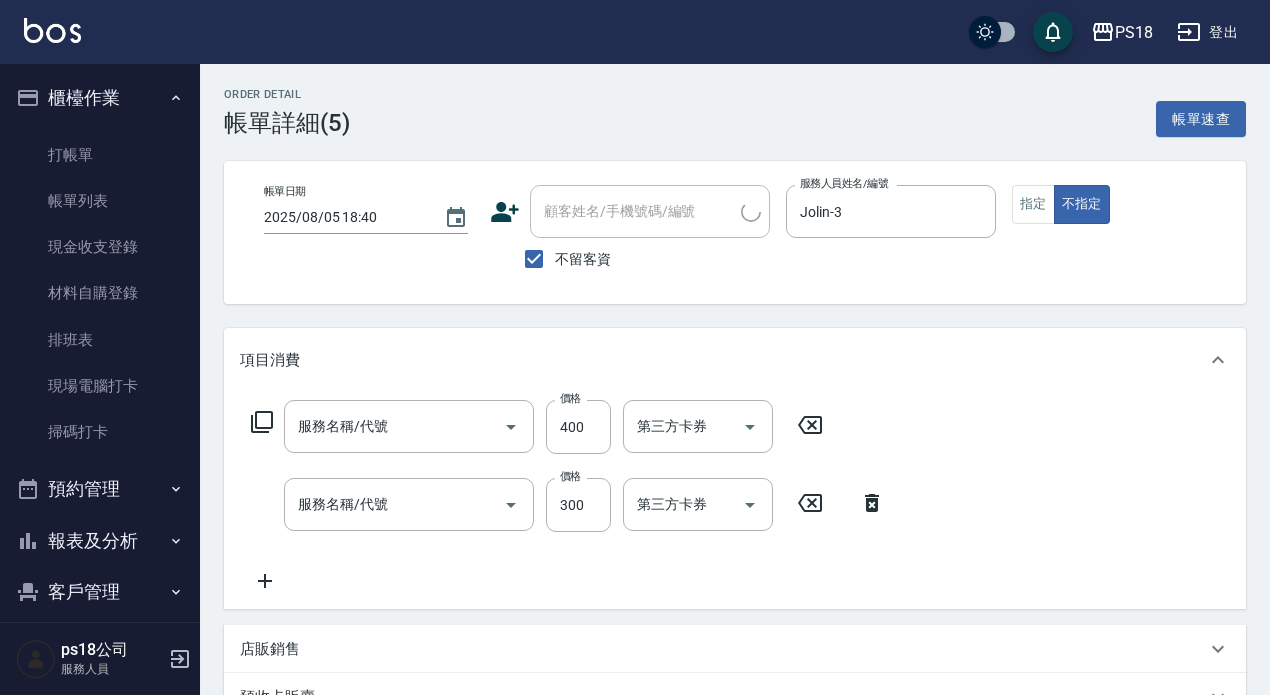 type on "2025/08/05 18:40" 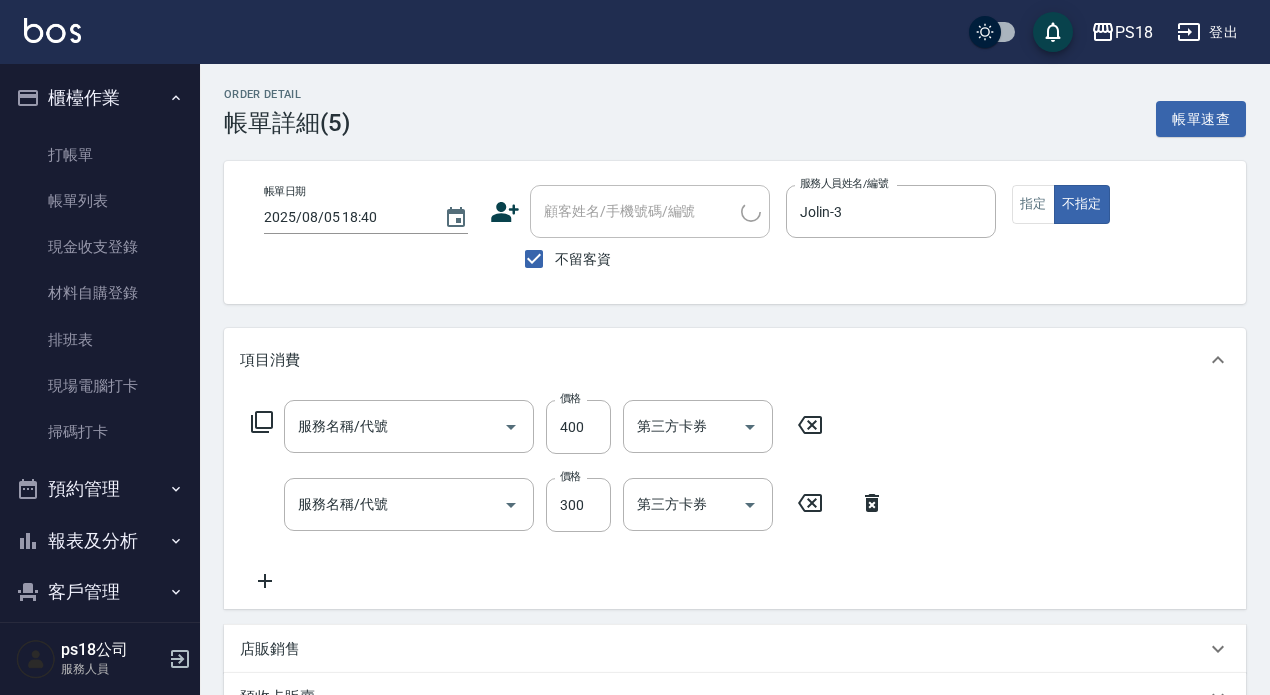 checkbox on "true" 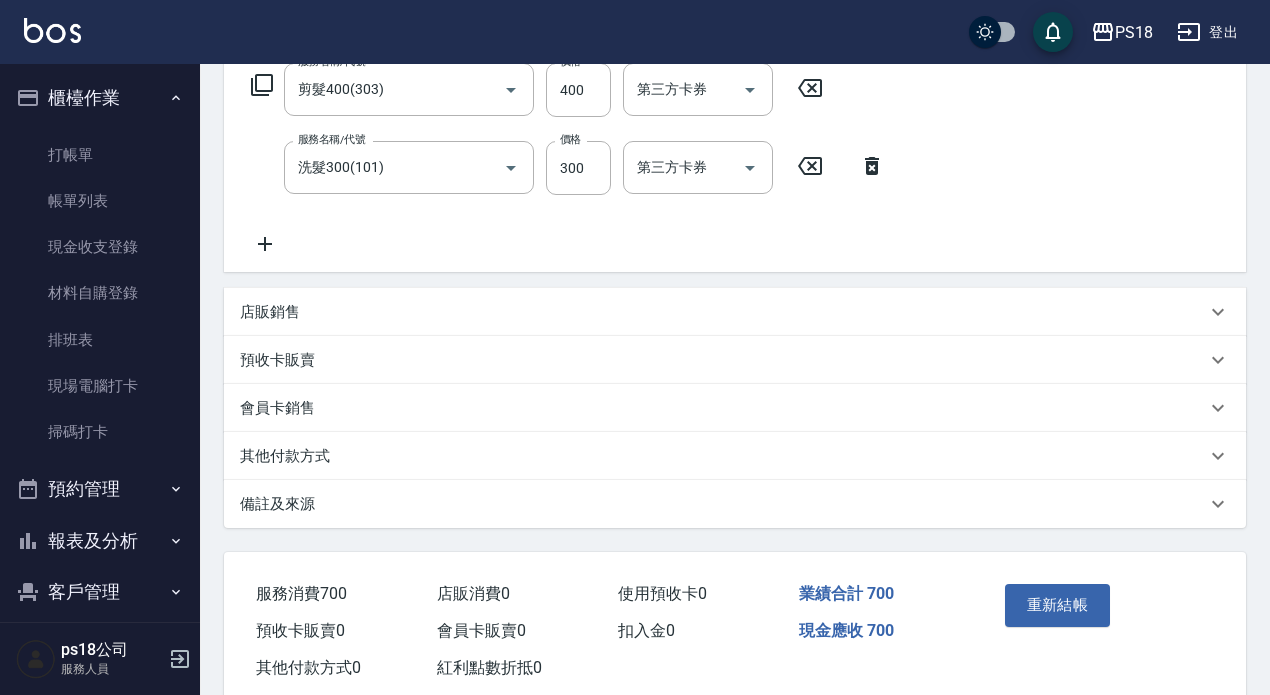 type on "剪髮400(303)" 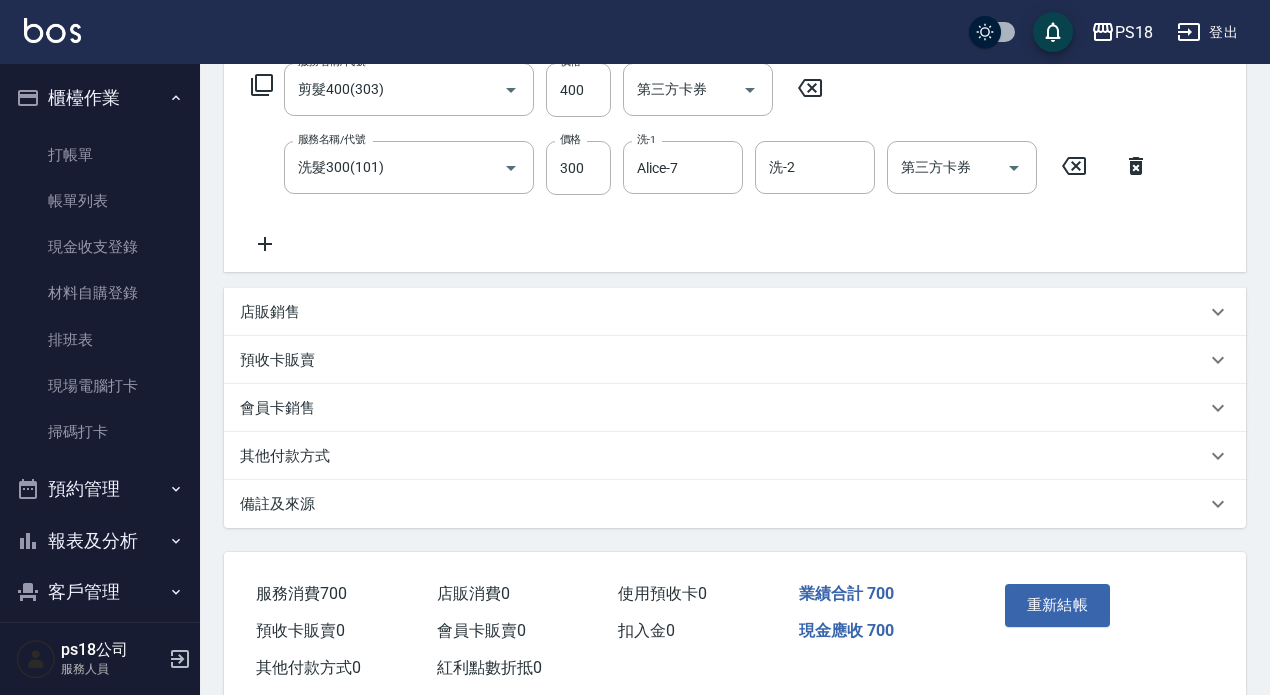 click on "備註及來源" at bounding box center [277, 504] 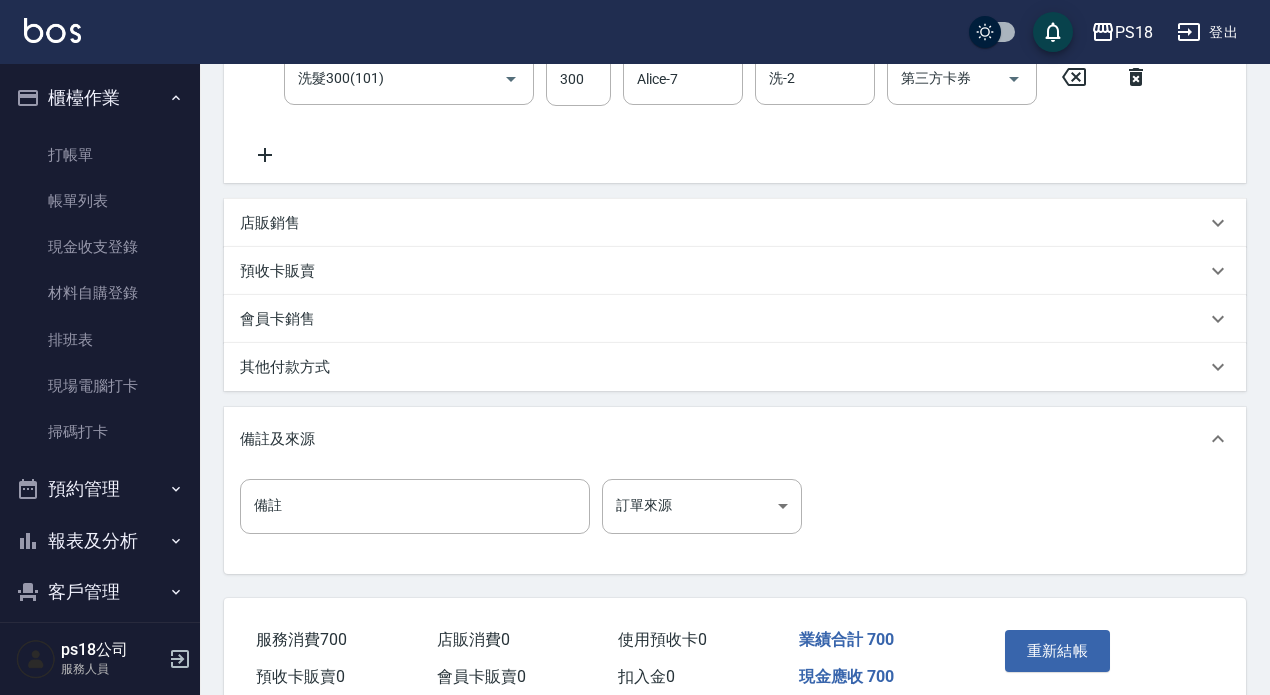 scroll, scrollTop: 521, scrollLeft: 0, axis: vertical 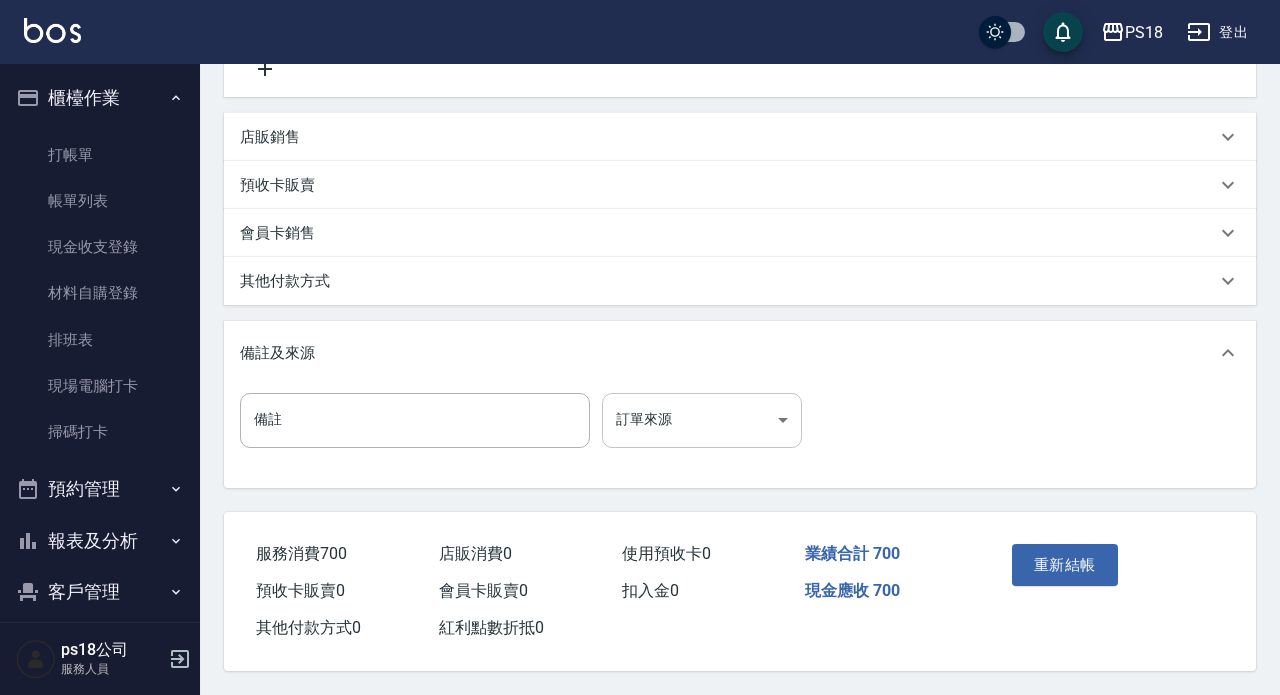 click on "PS18 登出 櫃檯作業 打帳單 帳單列表 現金收支登錄 材料自購登錄 排班表 現場電腦打卡 掃碼打卡 預約管理 預約管理 單日預約紀錄 單週預約紀錄 報表及分析 報表目錄 消費分析儀表板 店家日報表 互助日報表 互助點數明細 設計師日報表 店販抽成明細 客戶管理 客戶列表 員工及薪資 員工列表 全店打卡記錄 商品管理 商品列表 ps18公司 服務人員 Order detail 帳單詳細  (5) 帳單速查 帳單日期 2025/08/05 18:40 顧客姓名/手機號碼/編號 顧客姓名/手機號碼/編號 不留客資 服務人員姓名/編號 Jolin-3 服務人員姓名/編號 指定 不指定 項目消費 服務名稱/代號 剪髮400(303) 服務名稱/代號 價格 400 價格 第三方卡券 第三方卡券 服務名稱/代號 洗髮300(101) 服務名稱/代號 價格 300 價格 洗-1 Alice-7 洗-1 洗-2 洗-2 第三方卡券 第三方卡券 店販銷售 服務人員姓名/編號 服務人員姓名/編號 預收卡販賣 0" at bounding box center (640, 91) 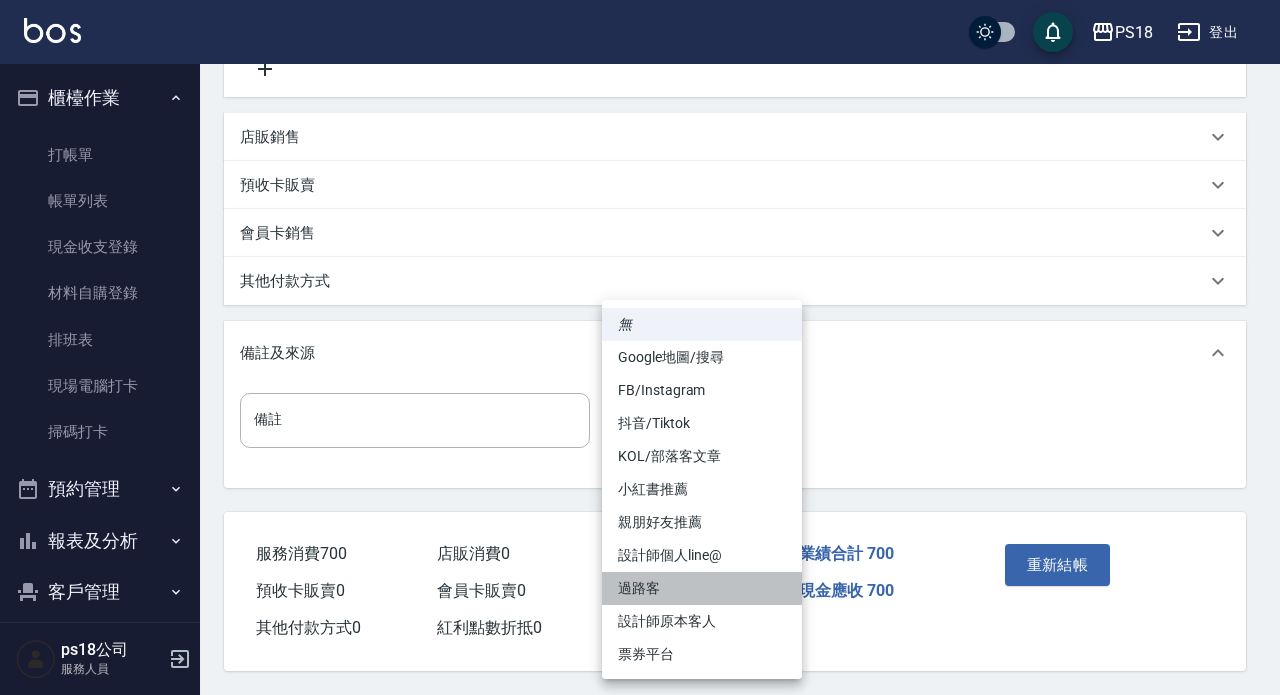 click on "過路客" at bounding box center (702, 588) 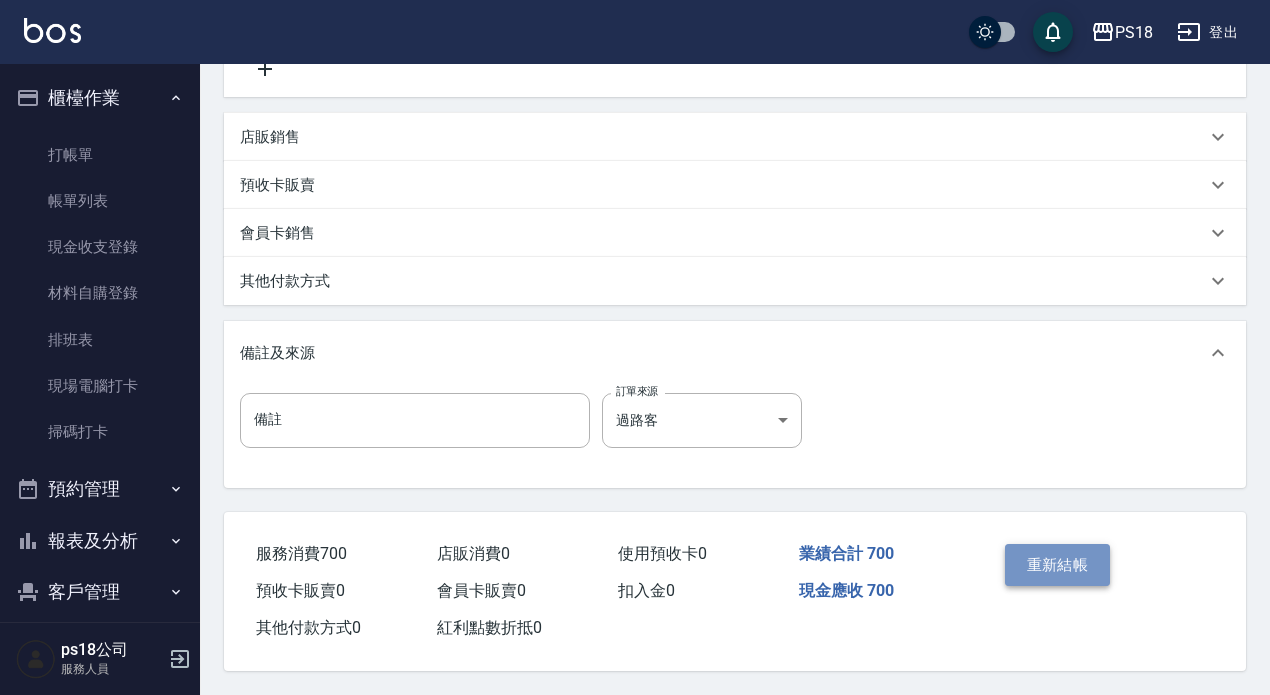 click on "重新結帳" at bounding box center [1058, 565] 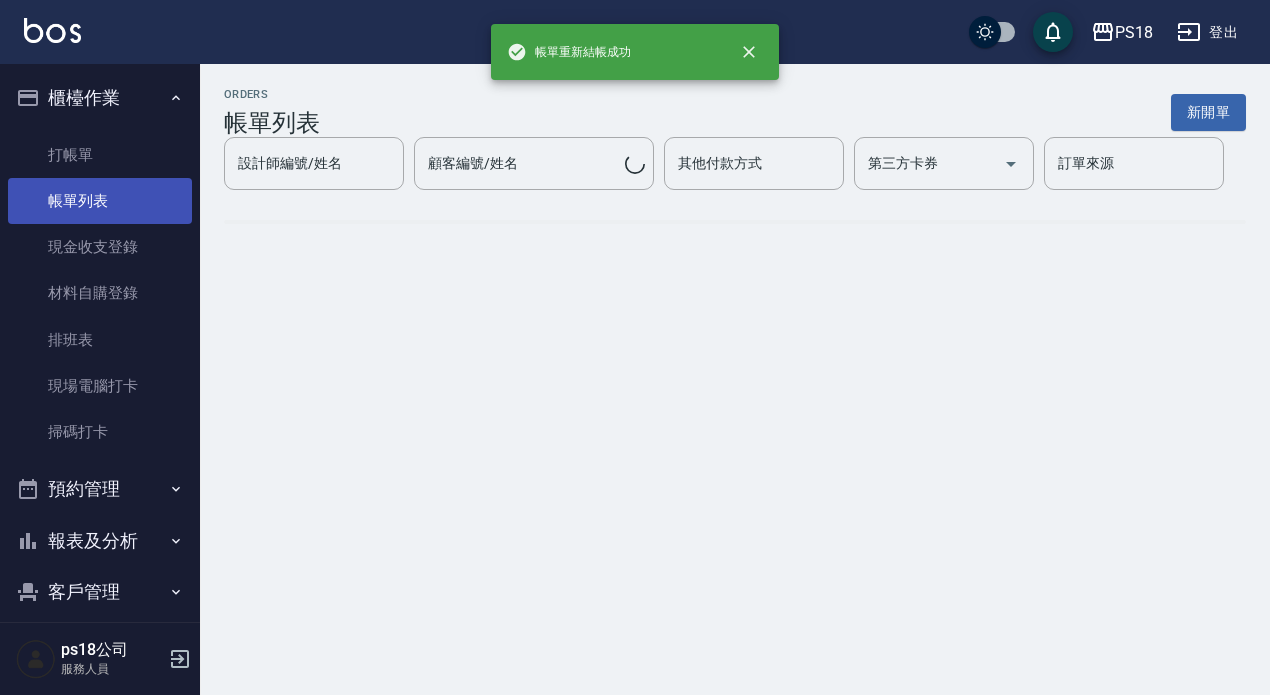 scroll, scrollTop: 0, scrollLeft: 0, axis: both 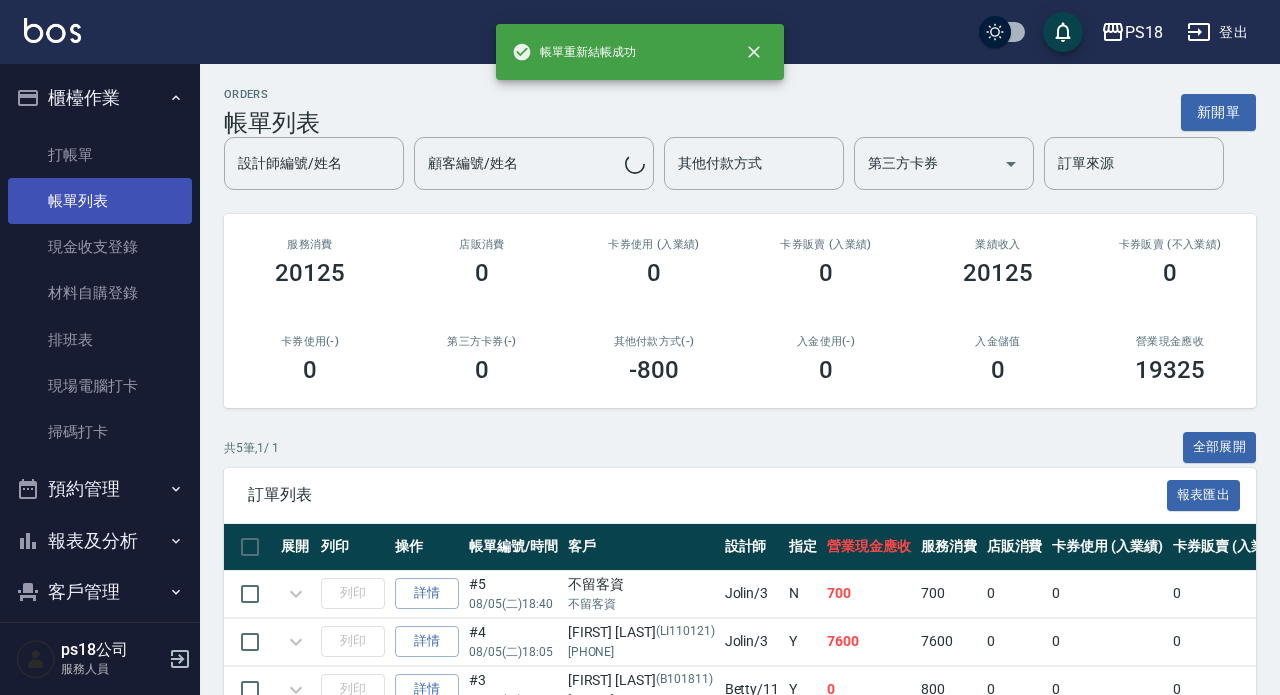 click on "帳單列表" at bounding box center [100, 201] 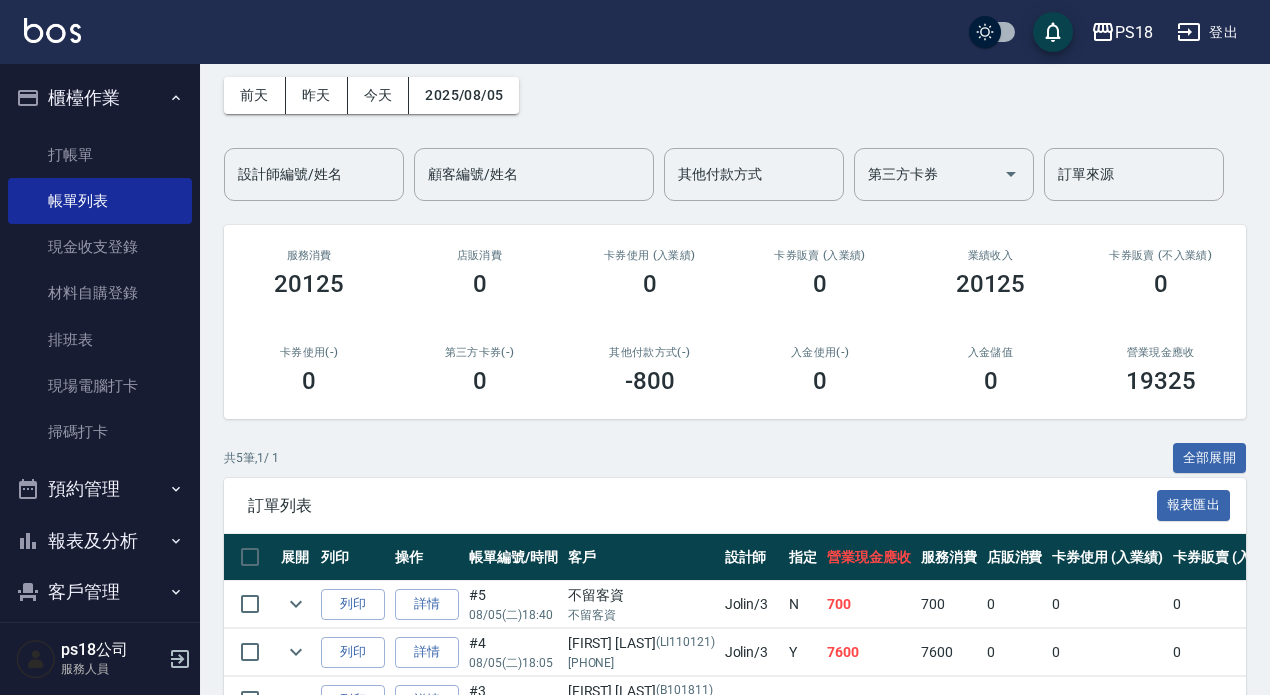 scroll, scrollTop: 300, scrollLeft: 0, axis: vertical 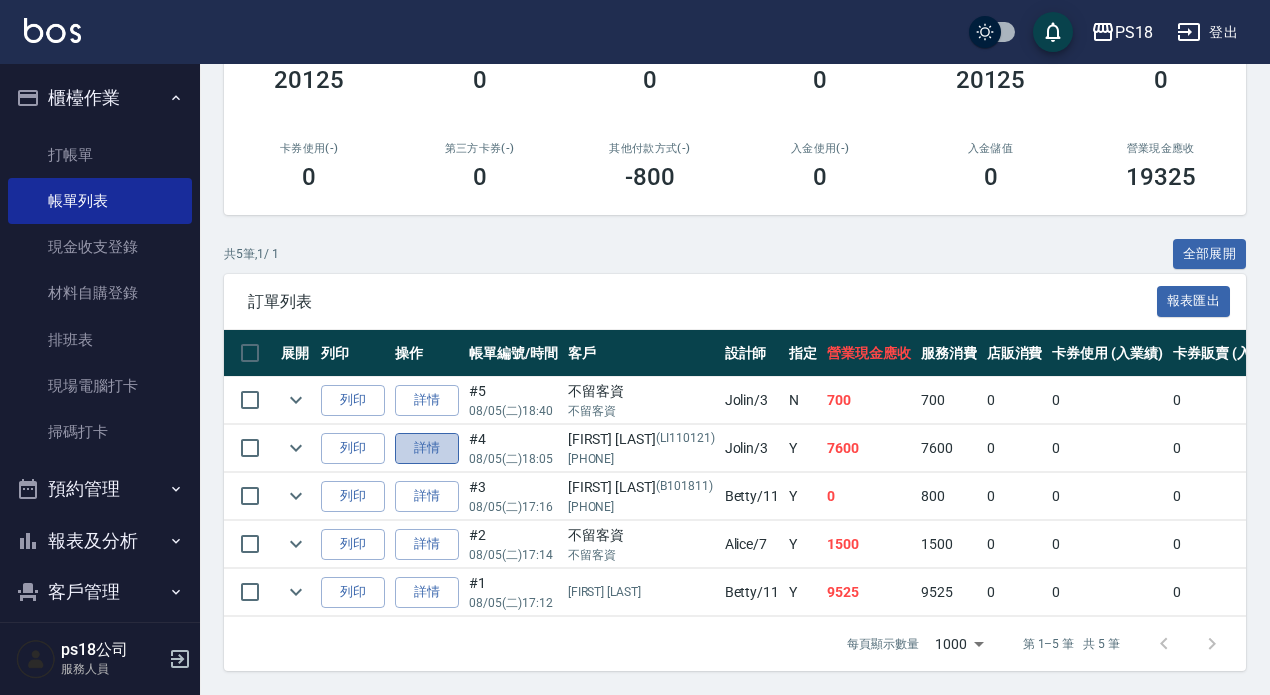 click on "詳情" at bounding box center (427, 448) 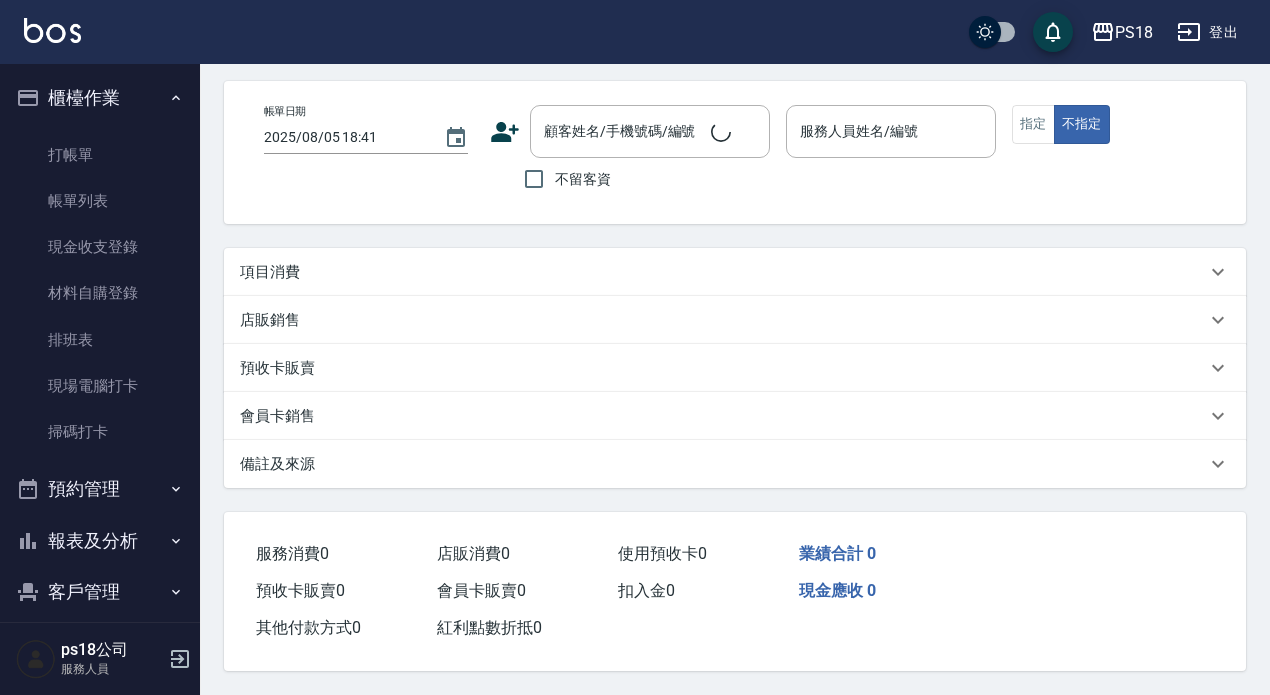 scroll, scrollTop: 0, scrollLeft: 0, axis: both 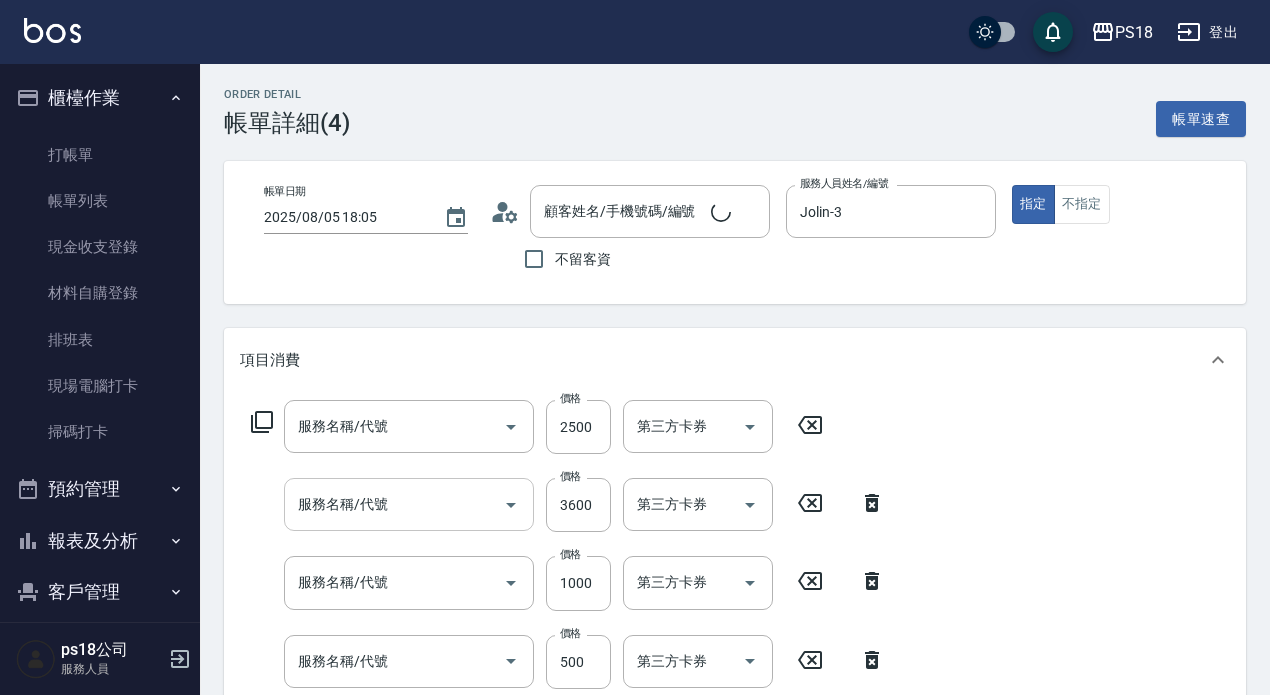 type on "2025/08/05 18:05" 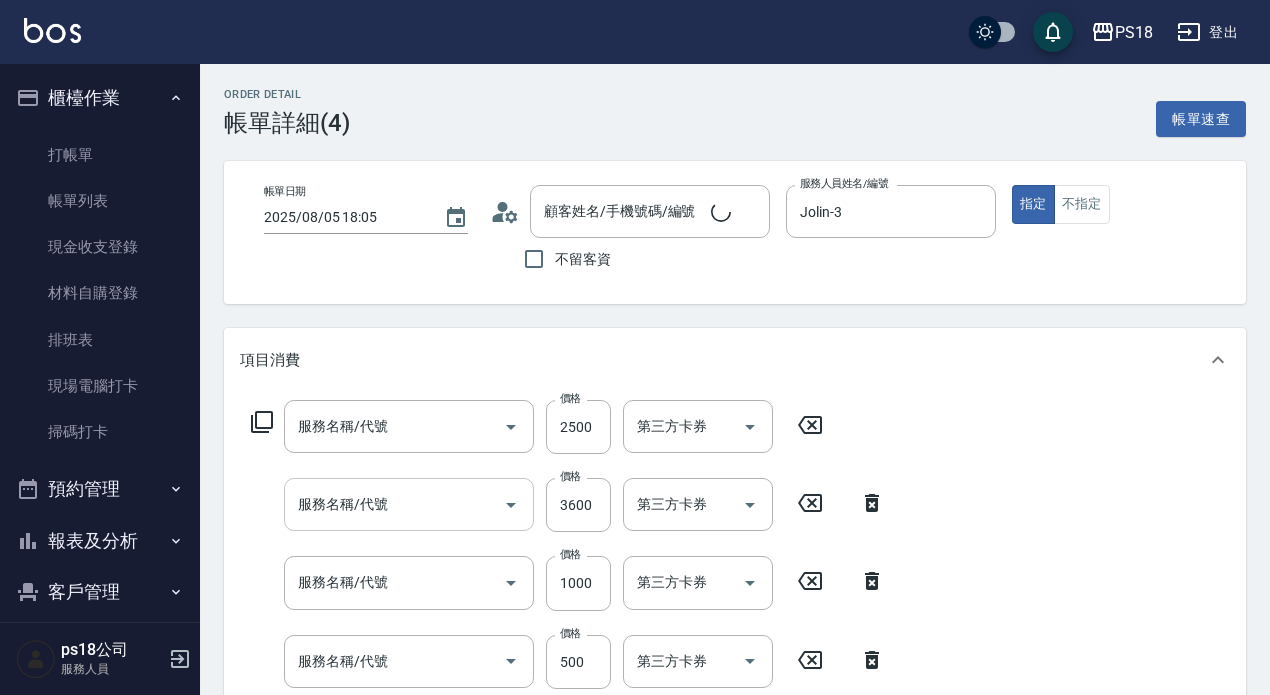 type on "Jolin-3" 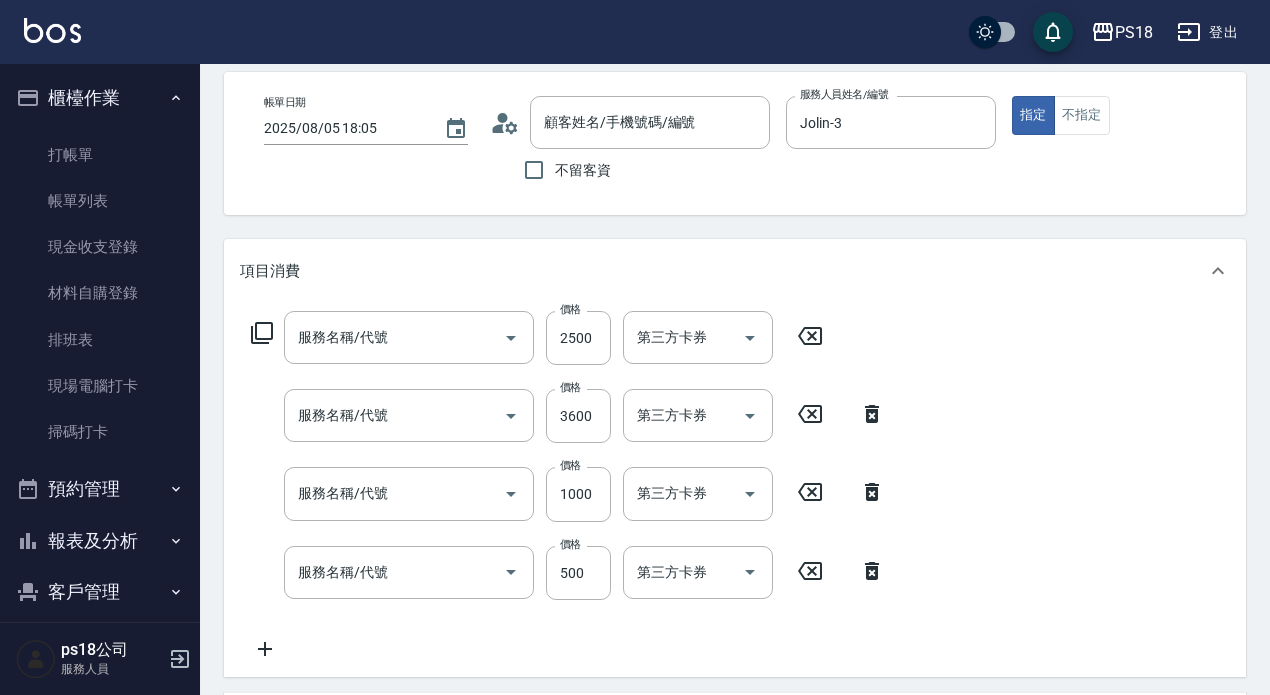 type on "染1500(405)" 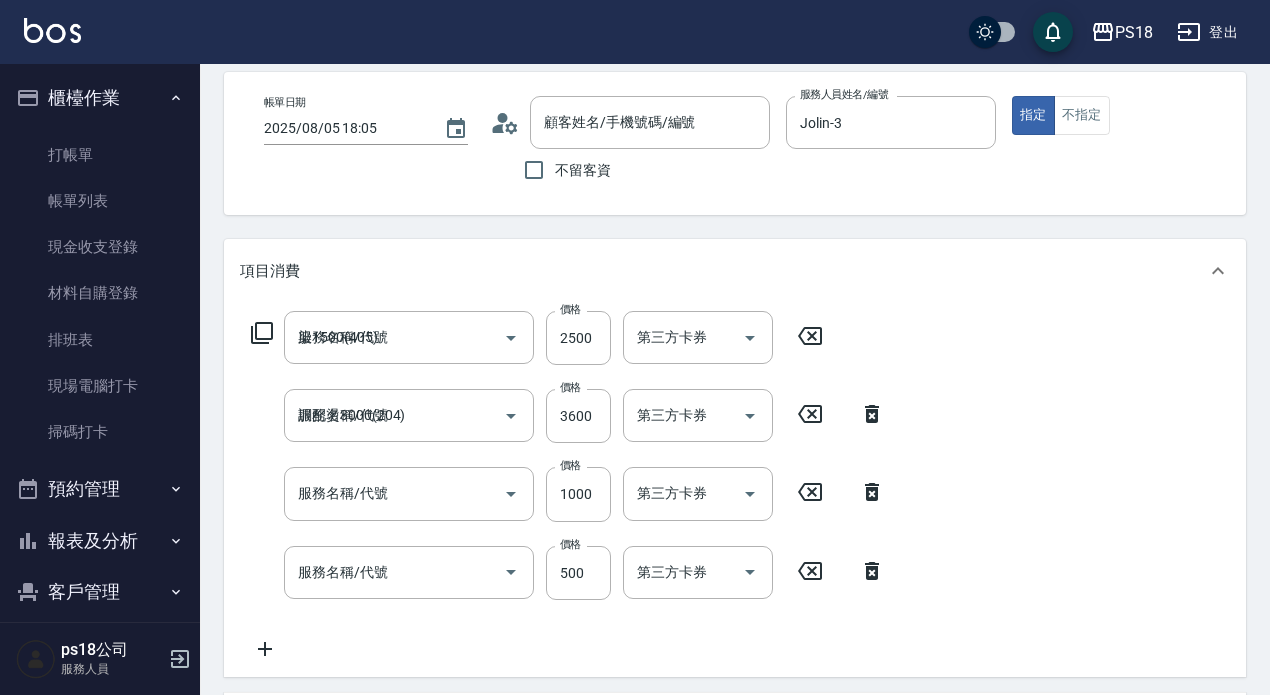 type on "TKO水油質護髮(618)" 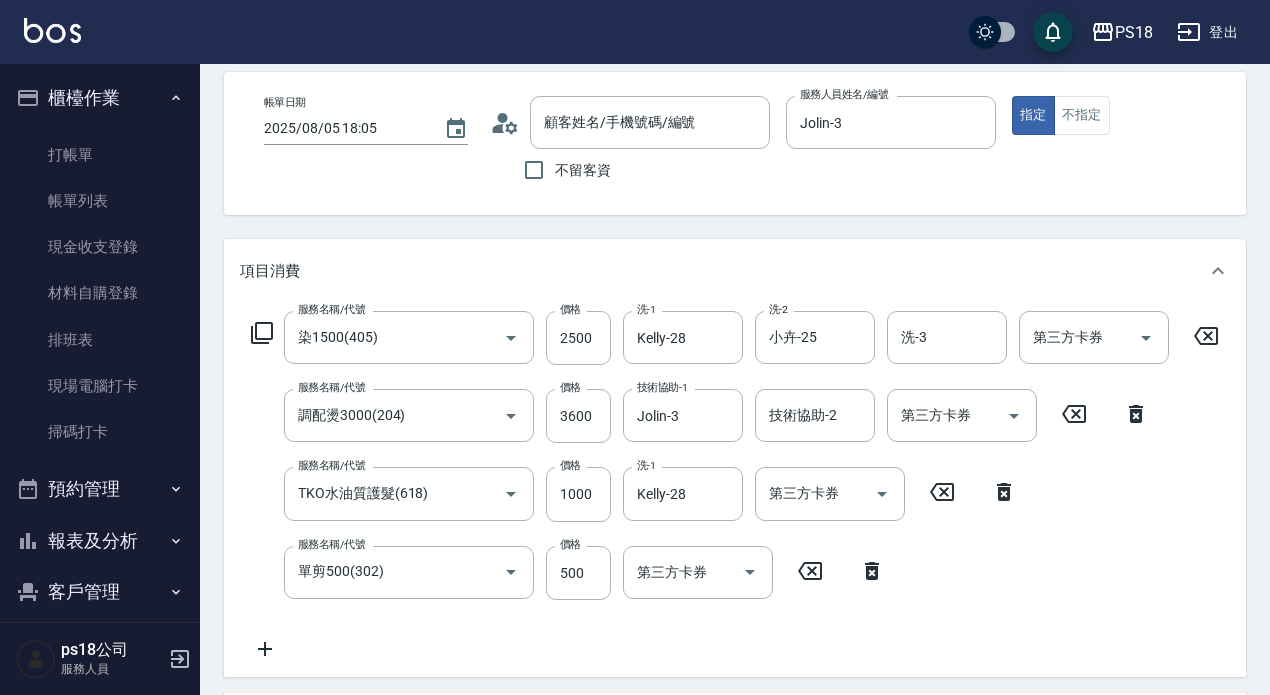 type on "[FIRST] [LAST]/[PHONE]/LI110121" 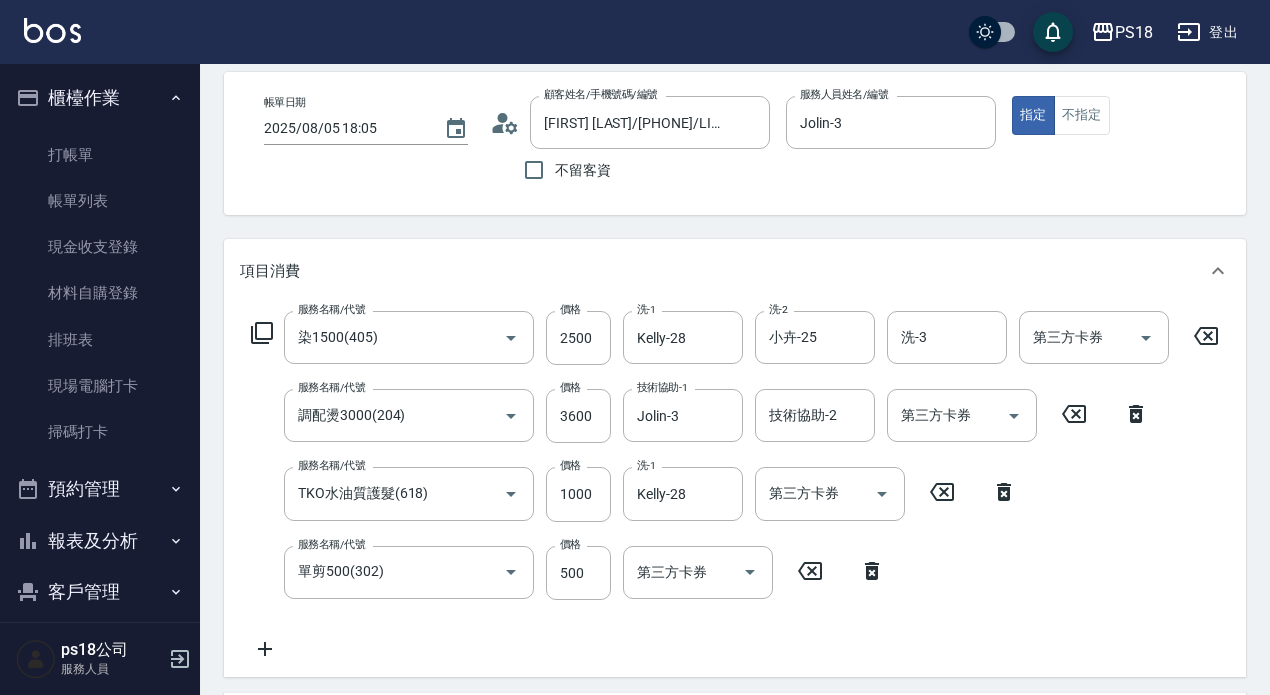 scroll, scrollTop: 489, scrollLeft: 0, axis: vertical 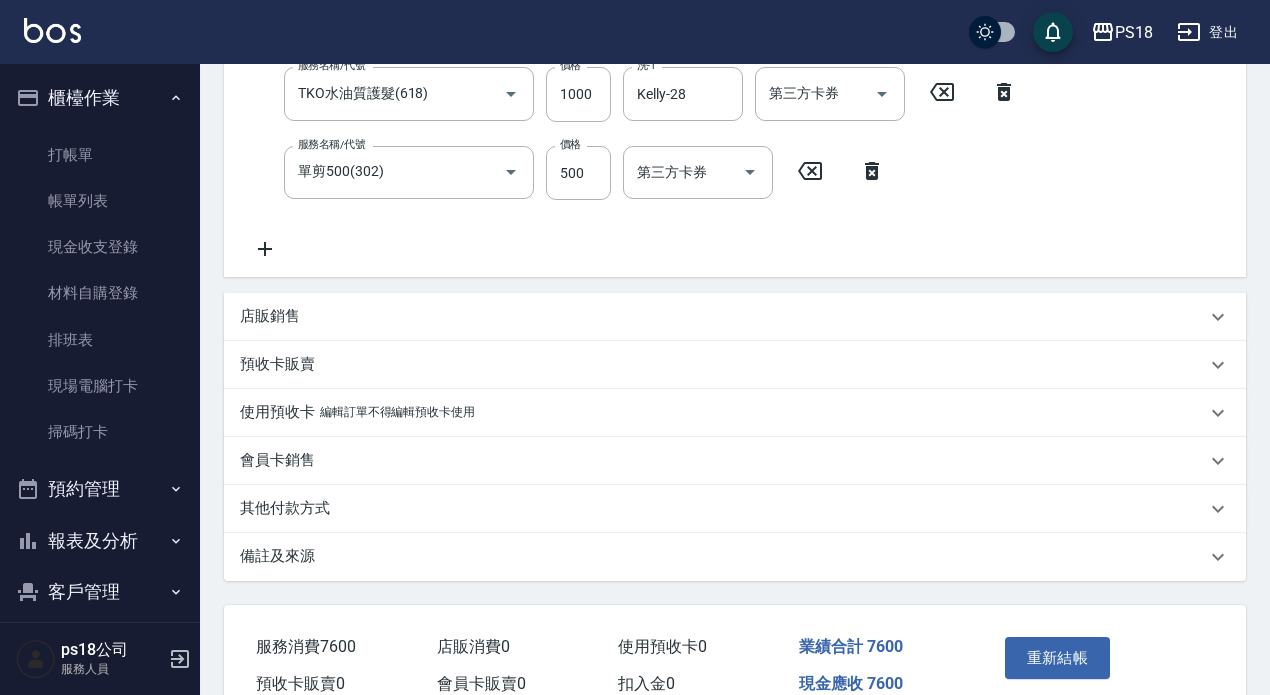 click on "備註及來源" at bounding box center (277, 556) 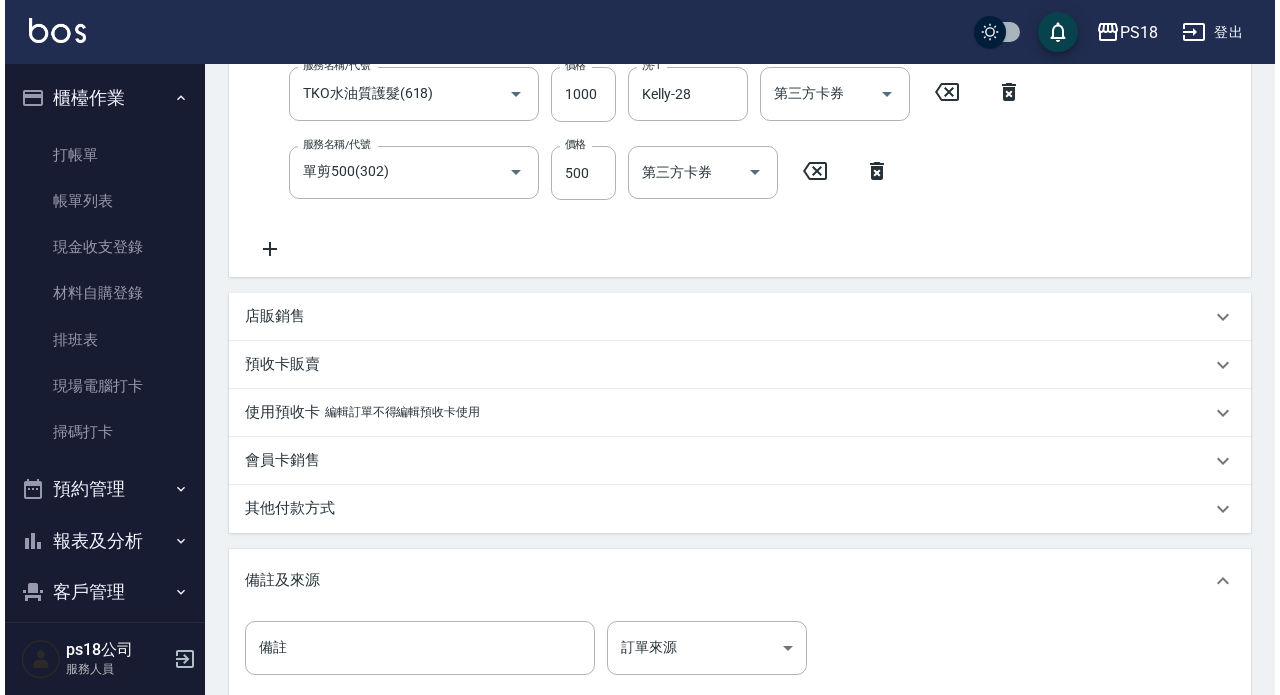 scroll, scrollTop: 742, scrollLeft: 0, axis: vertical 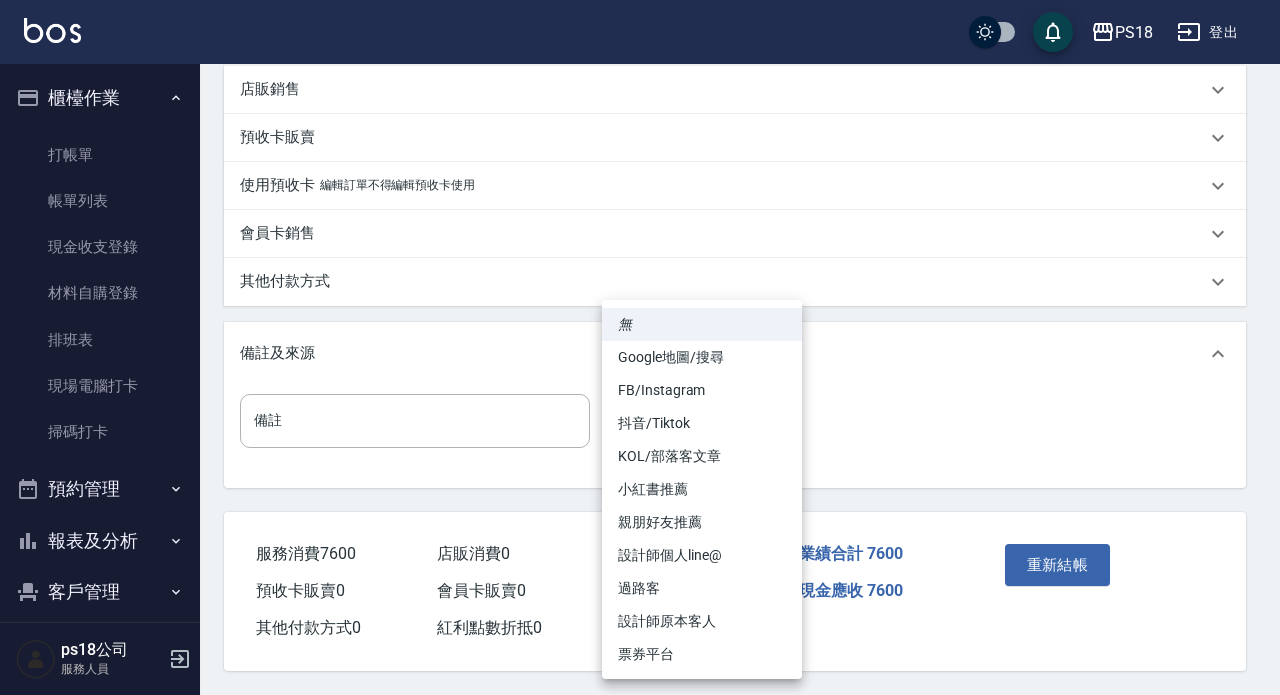 click on "PS18 登出 櫃檯作業 打帳單 帳單列表 現金收支登錄 材料自購登錄 排班表 現場電腦打卡 掃碼打卡 預約管理 預約管理 單日預約紀錄 單週預約紀錄 報表及分析 報表目錄 消費分析儀表板 店家日報表 互助日報表 互助點數明細 設計師日報表 店販抽成明細 客戶管理 客戶列表 員工及薪資 員工列表 全店打卡記錄 商品管理 商品列表 ps18公司 服務人員 Order detail 帳單詳細  (4) 帳單速查 帳單日期 2025/08/05 18:05 顧客姓名/手機號碼/編號 [FIRST] [LAST]/[PHONE]/LI110121 顧客姓名/手機號碼/編號 不留客資 服務人員姓名/編號 Jolin-3 服務人員姓名/編號 指定 不指定 項目消費 服務名稱/代號 染1500(405) 服務名稱/代號 價格 2500 價格 洗-1 Kelly-28 洗-1 洗-2 小卉-25 洗-2 洗-3 洗-3 第三方卡券 第三方卡券 服務名稱/代號 調配燙3000(204) 服務名稱/代號 價格 3600 價格 技術協助-1 Jolin-3 技術協助-1 技術協助-2 1000" at bounding box center [640, -11] 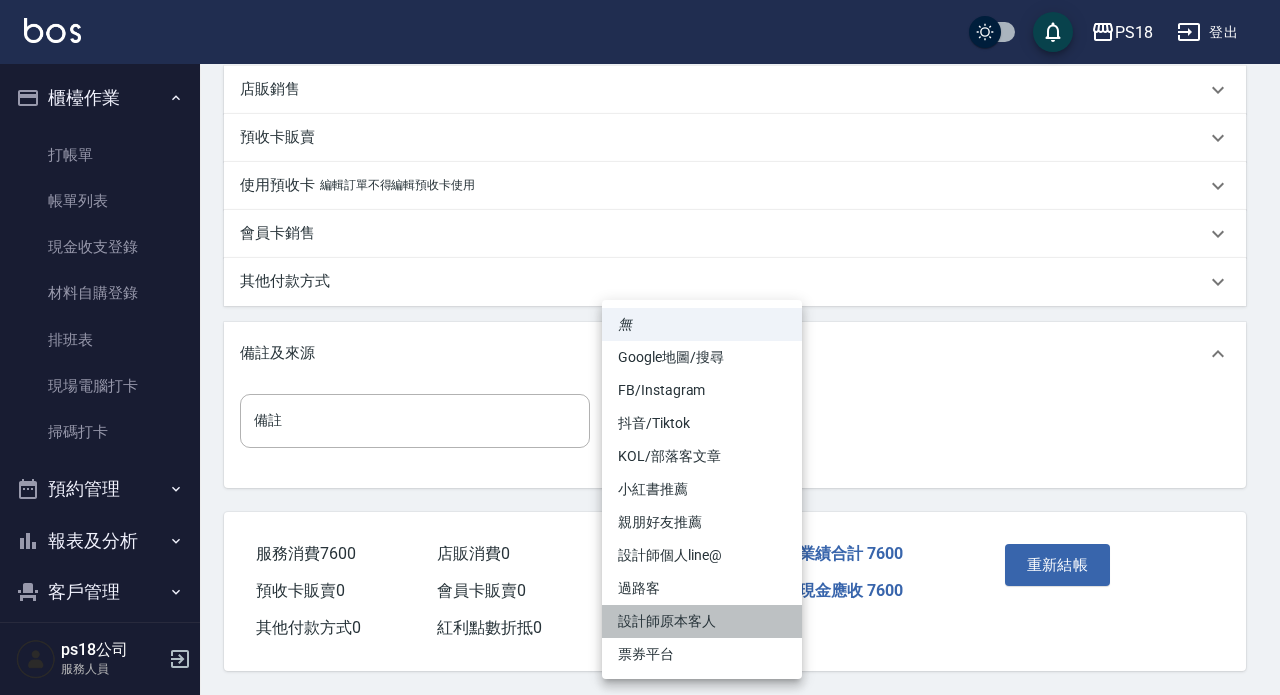 click on "設計師原本客人" at bounding box center (702, 621) 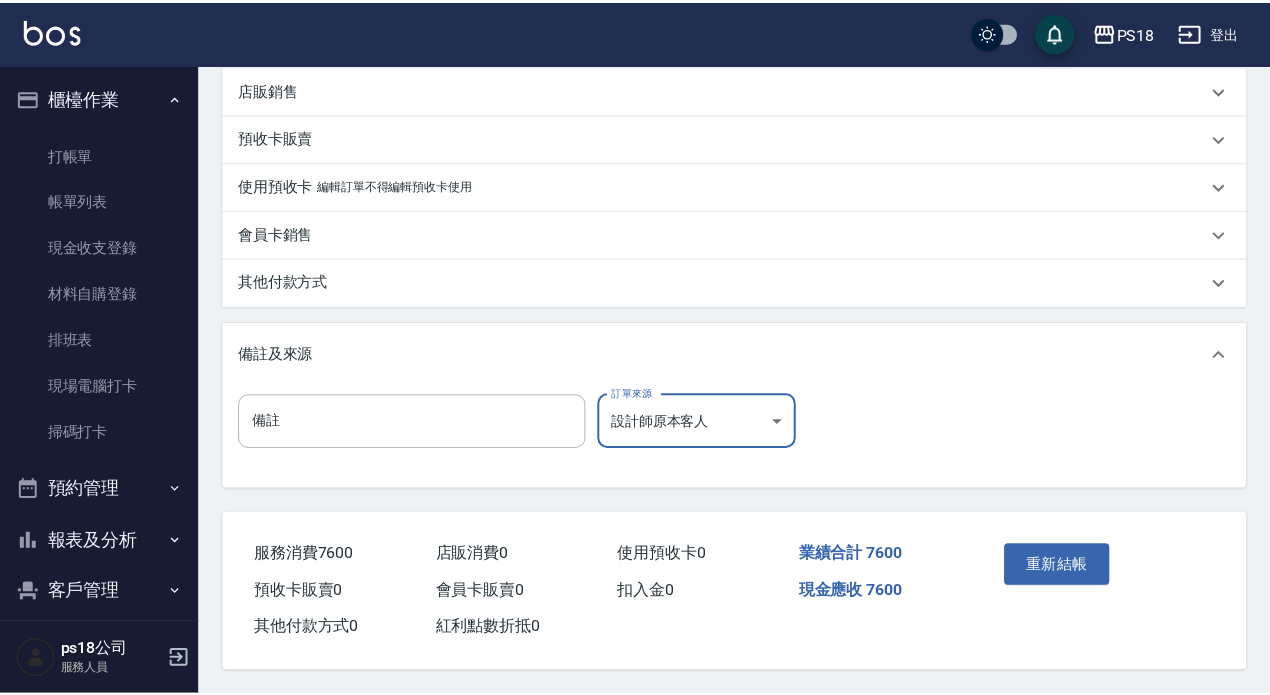 scroll, scrollTop: 725, scrollLeft: 0, axis: vertical 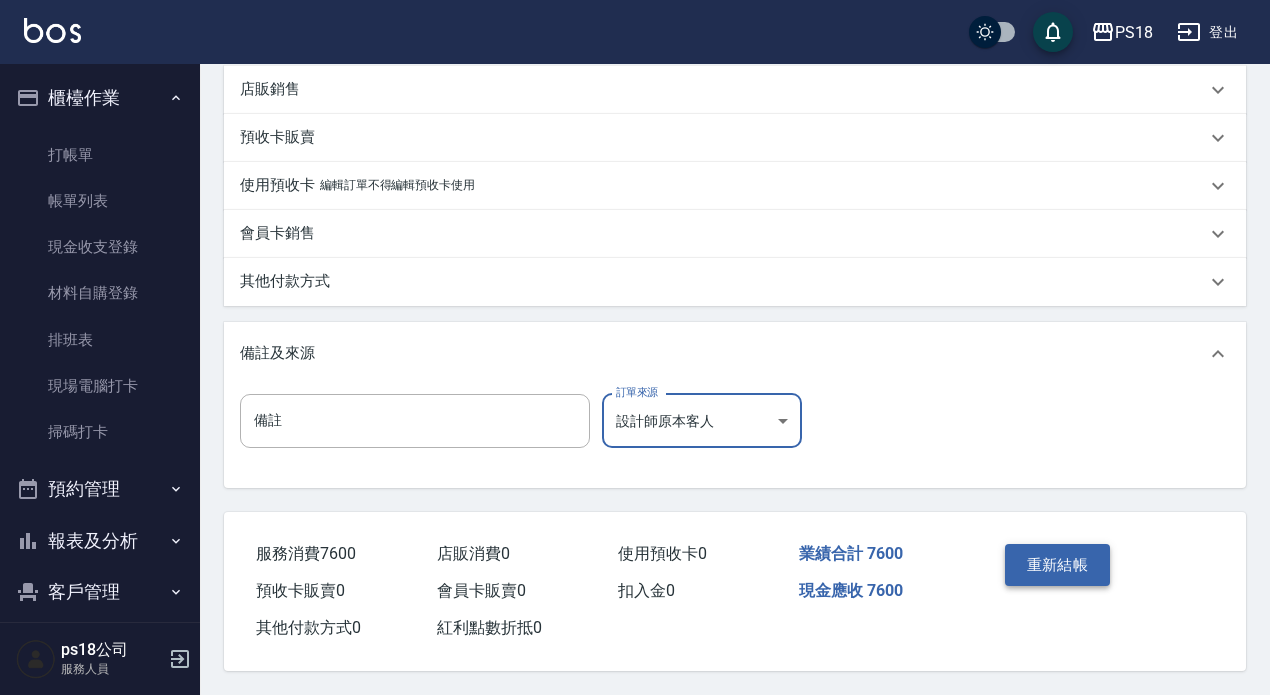 click on "重新結帳" at bounding box center (1058, 565) 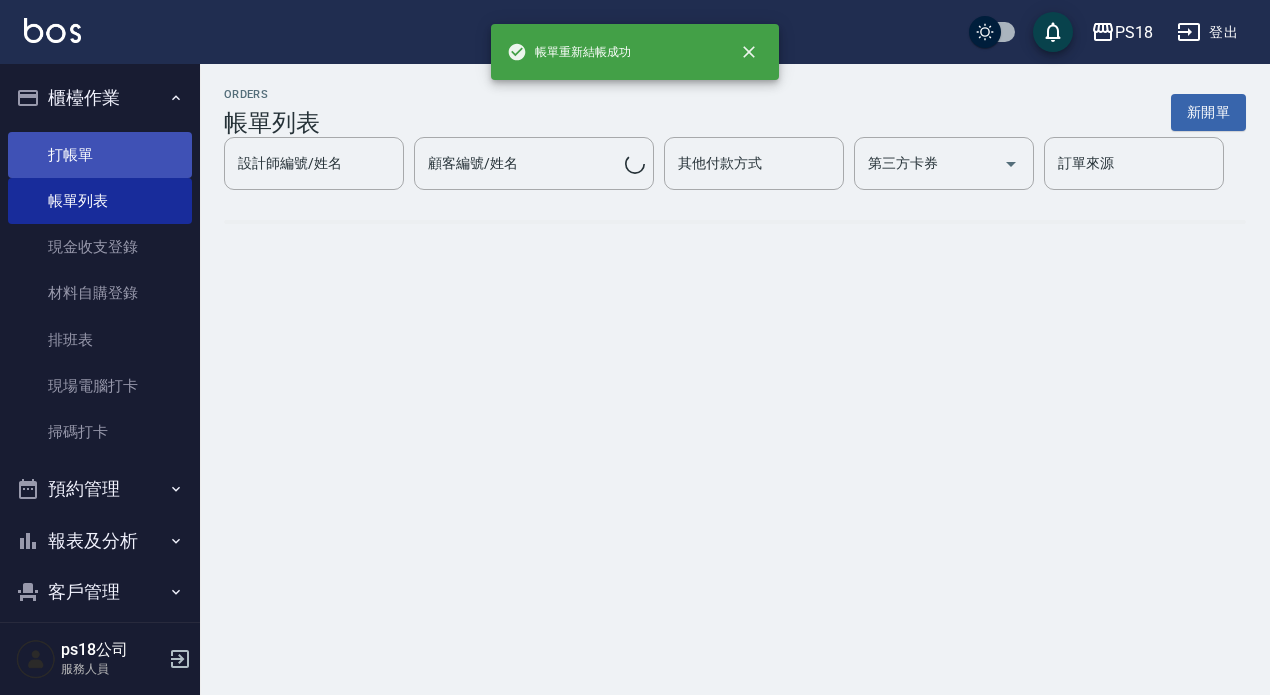 scroll, scrollTop: 0, scrollLeft: 0, axis: both 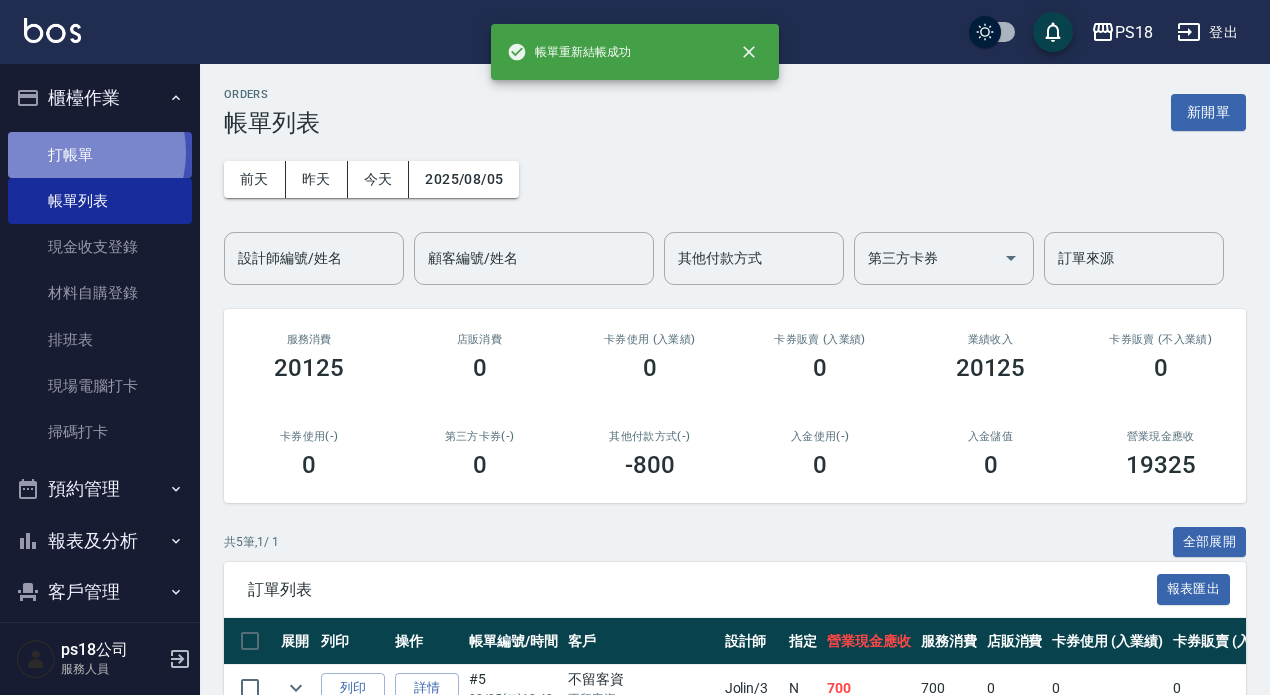 click on "打帳單" at bounding box center [100, 155] 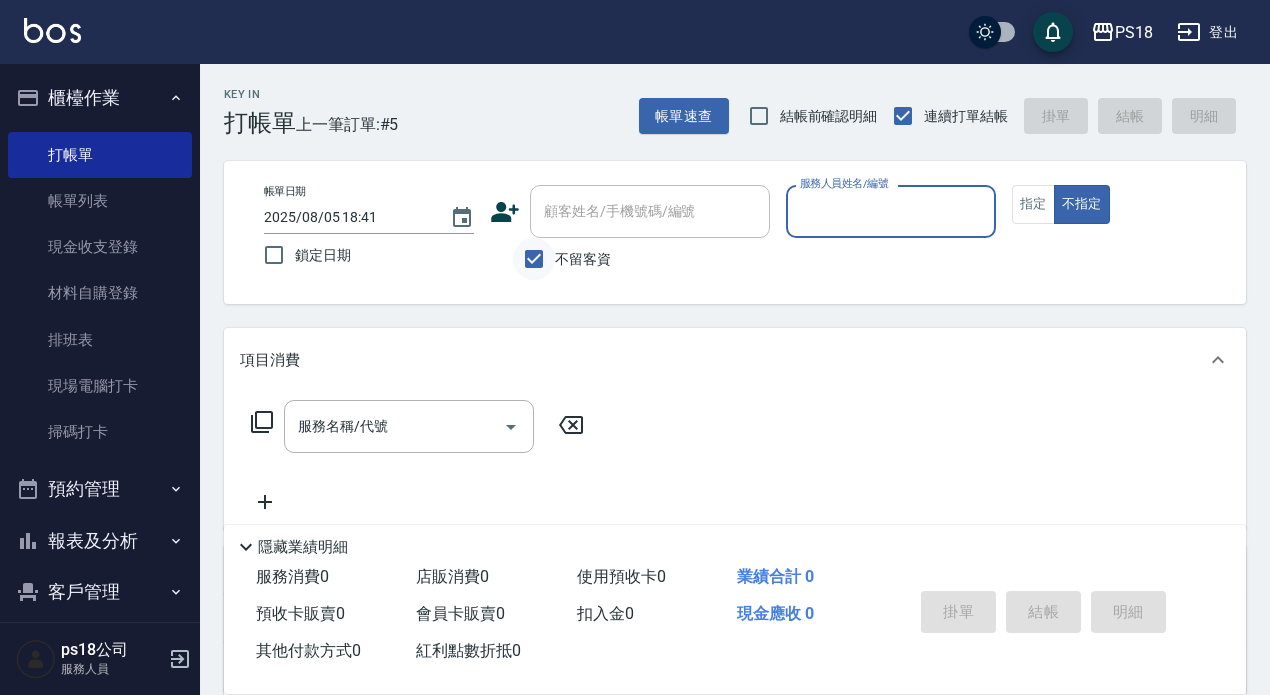 drag, startPoint x: 525, startPoint y: 258, endPoint x: 546, endPoint y: 238, distance: 29 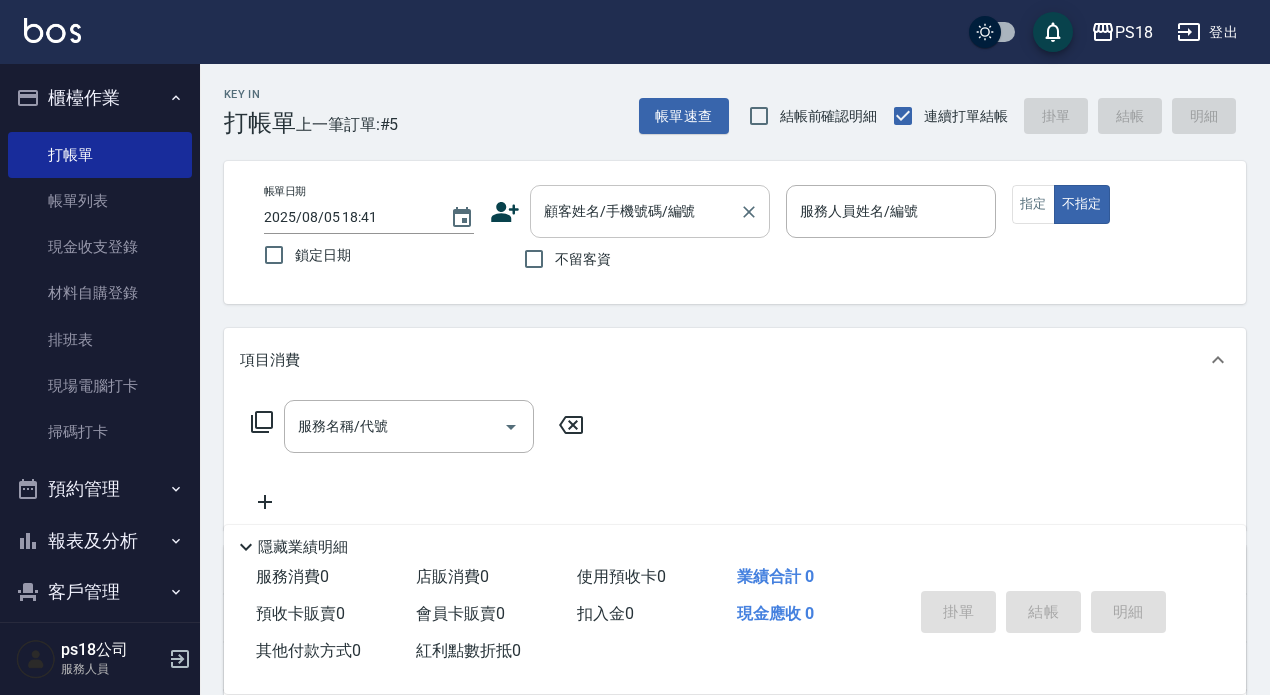 click on "顧客姓名/手機號碼/編號" at bounding box center (635, 211) 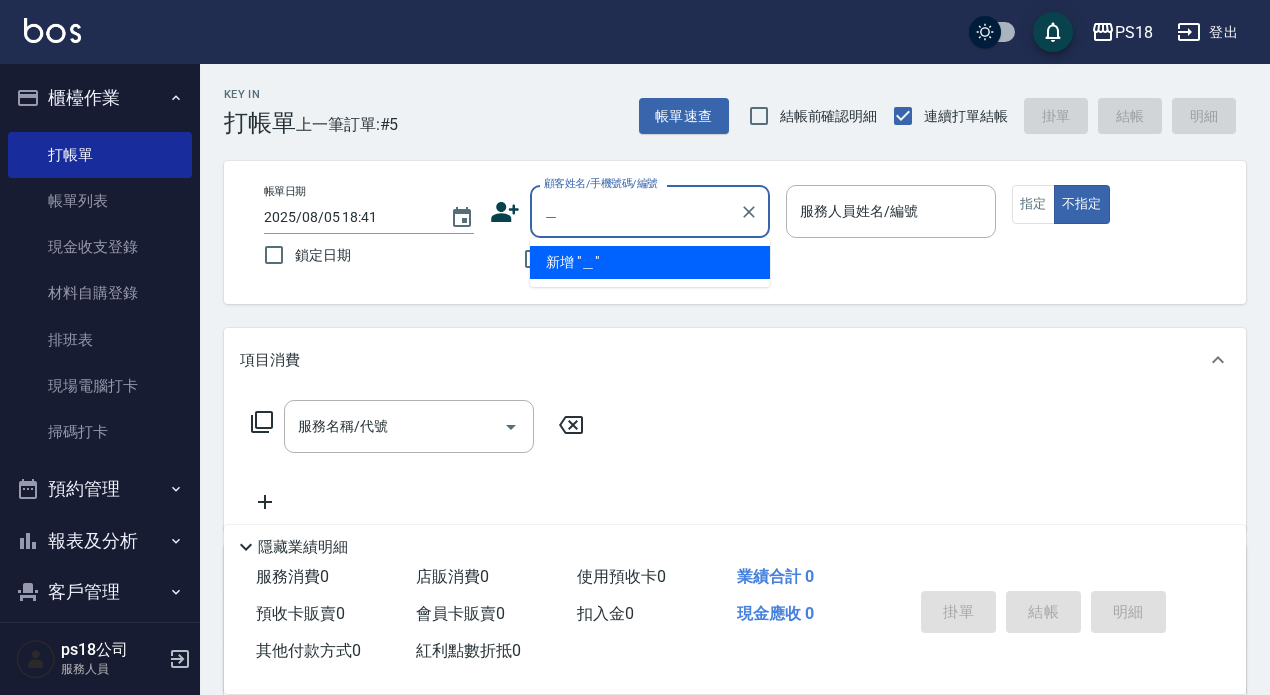 type on "覽" 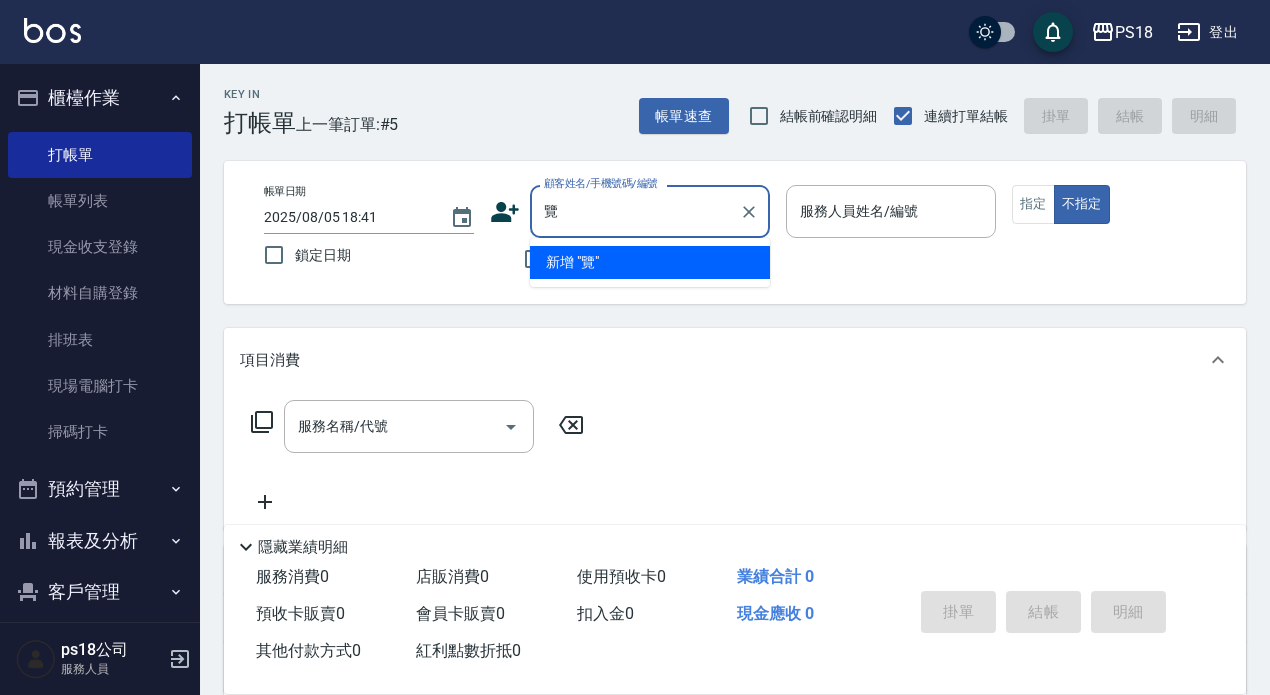 click on "覽" at bounding box center (635, 211) 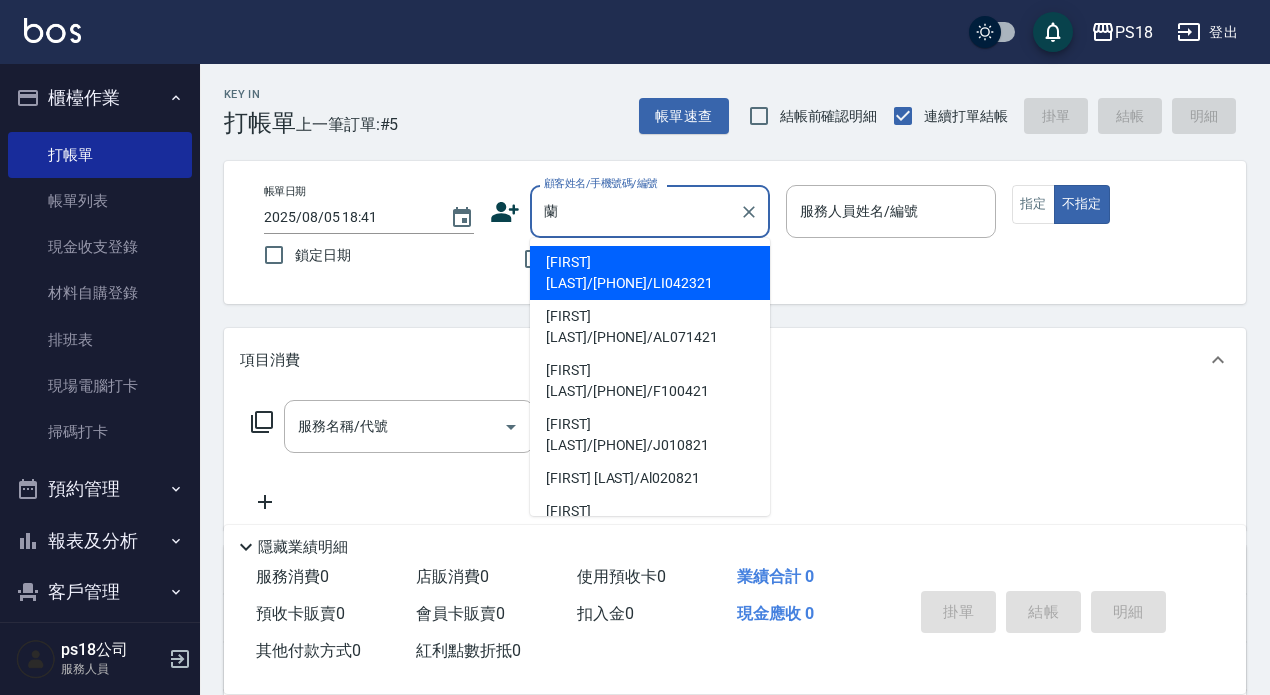 drag, startPoint x: 660, startPoint y: 259, endPoint x: 648, endPoint y: 262, distance: 12.369317 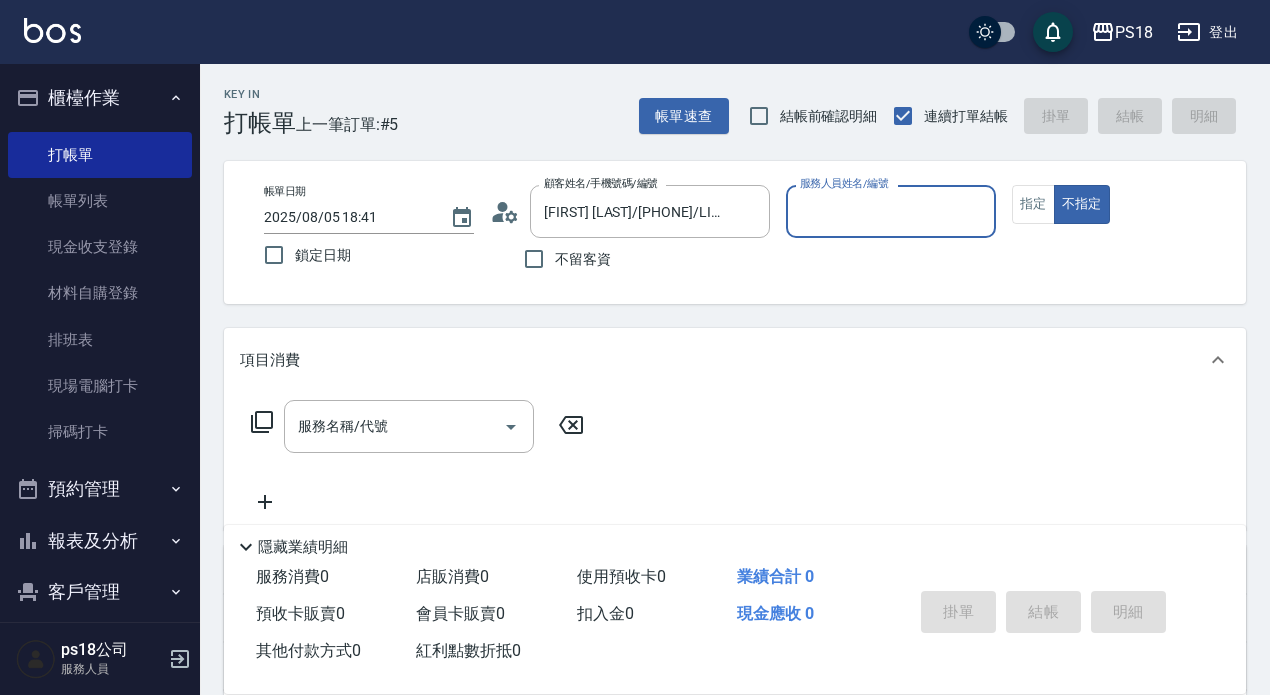 click 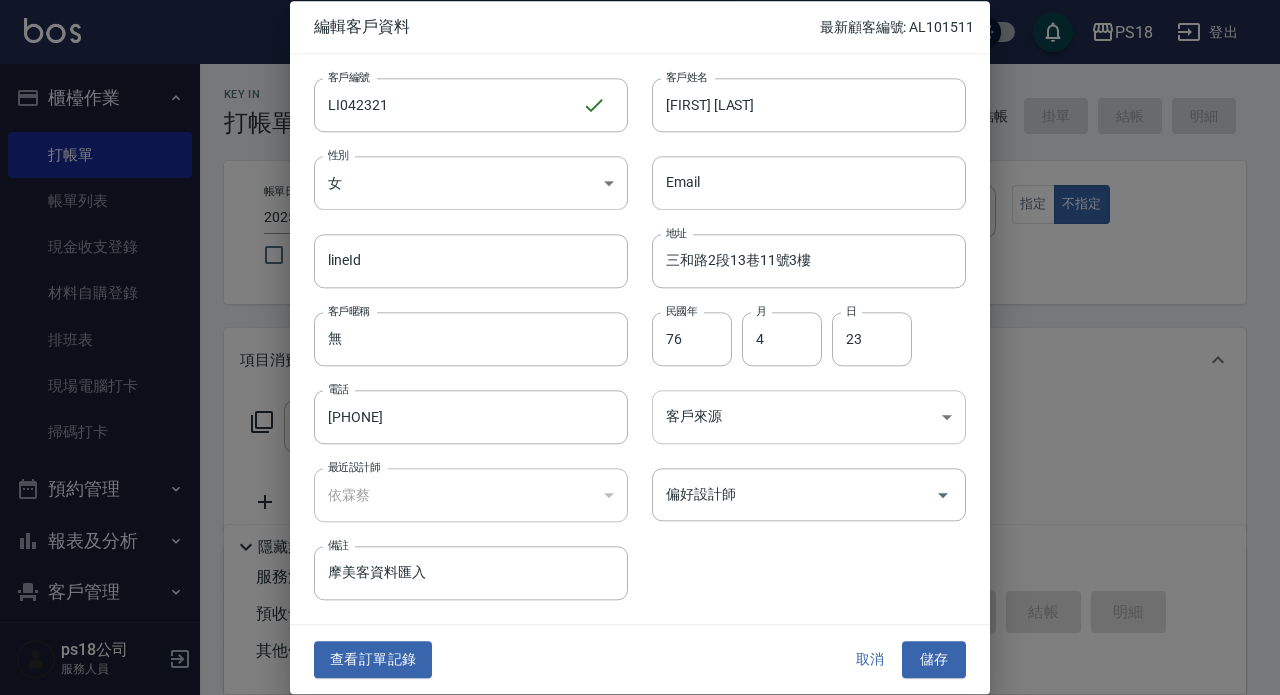 click on "PS18 登出 櫃檯作業 打帳單 帳單列表 現金收支登錄 材料自購登錄 排班表 現場電腦打卡 掃碼打卡 預約管理 預約管理 單日預約紀錄 單週預約紀錄 報表及分析 報表目錄 消費分析儀表板 店家日報表 互助日報表 互助點數明細 設計師日報表 店販抽成明細 客戶管理 客戶列表 員工及薪資 員工列表 全店打卡記錄 商品管理 商品列表 ps18公司 服務人員 Key In 打帳單 上一筆訂單:#5 帳單速查 結帳前確認明細 連續打單結帳 掛單 結帳 明細 帳單日期 2025/08/05 18:41 鎖定日期 顧客姓名/手機號碼/編號 [FIRST] [LAST]/[PHONE]/LI042321 顧客姓名/手機號碼/編號 不留客資 服務人員姓名/編號 服務人員姓名/編號 指定 不指定 項目消費 服務名稱/代號 服務名稱/代號 店販銷售 服務人員姓名/編號 服務人員姓名/編號 商品代號/名稱 商品代號/名稱 預收卡販賣 卡券名稱/代號 卡券名稱/代號 使用預收卡 0元 0" at bounding box center (640, 489) 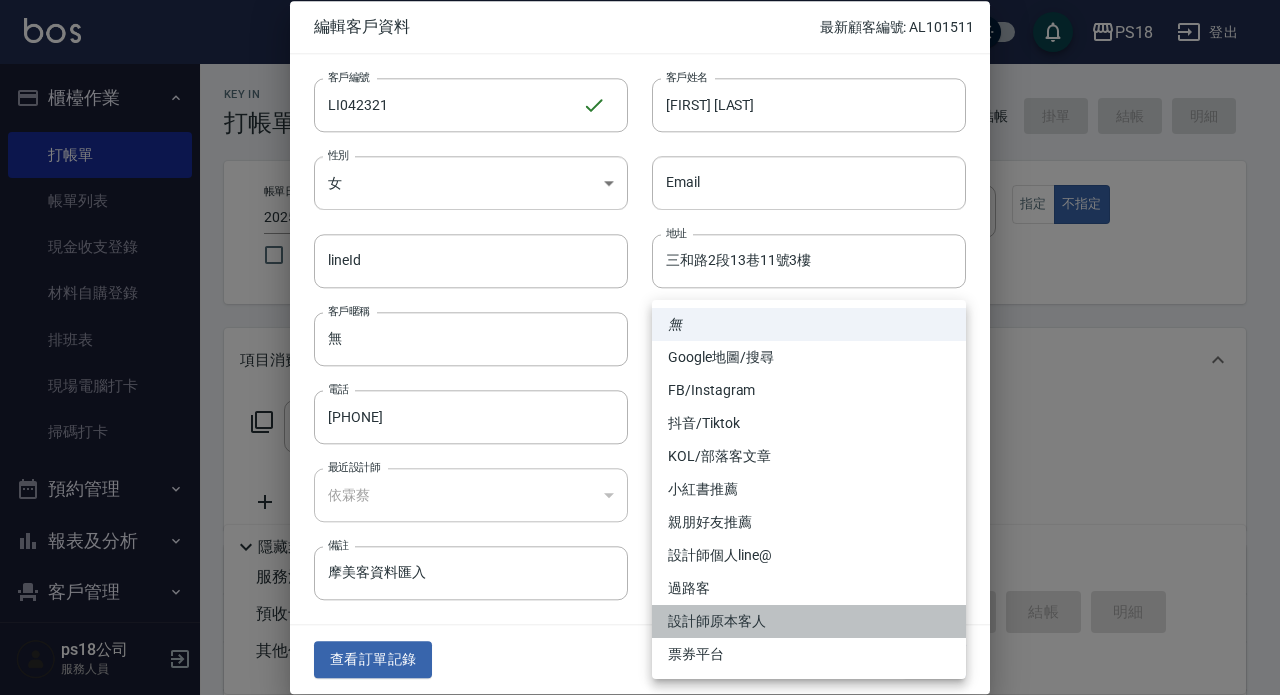 click on "設計師原本客人" at bounding box center [809, 621] 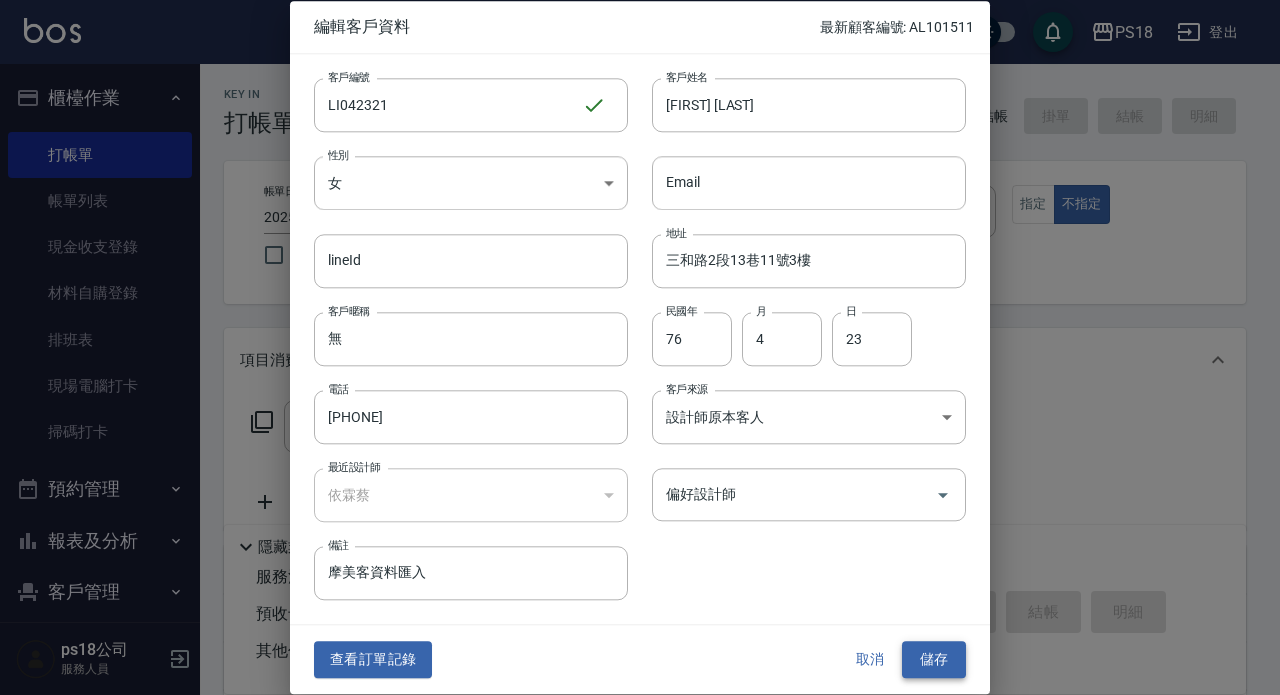 click on "儲存" at bounding box center (934, 660) 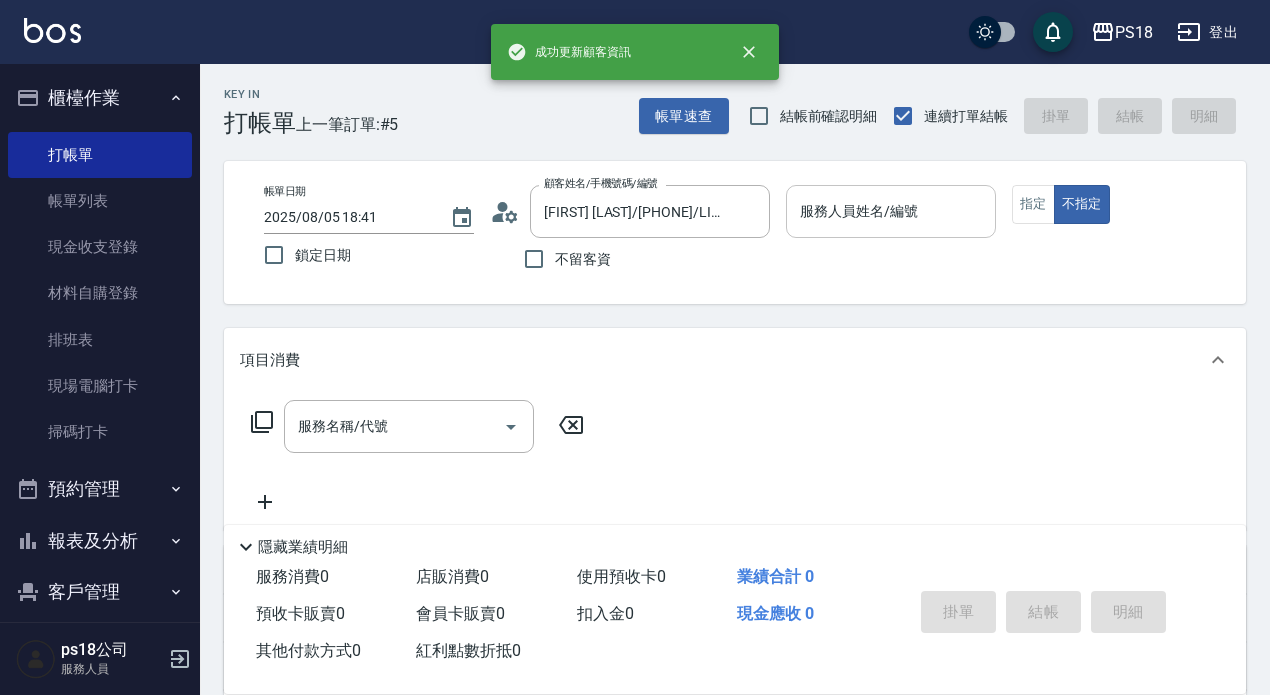 click on "服務人員姓名/編號" at bounding box center (891, 211) 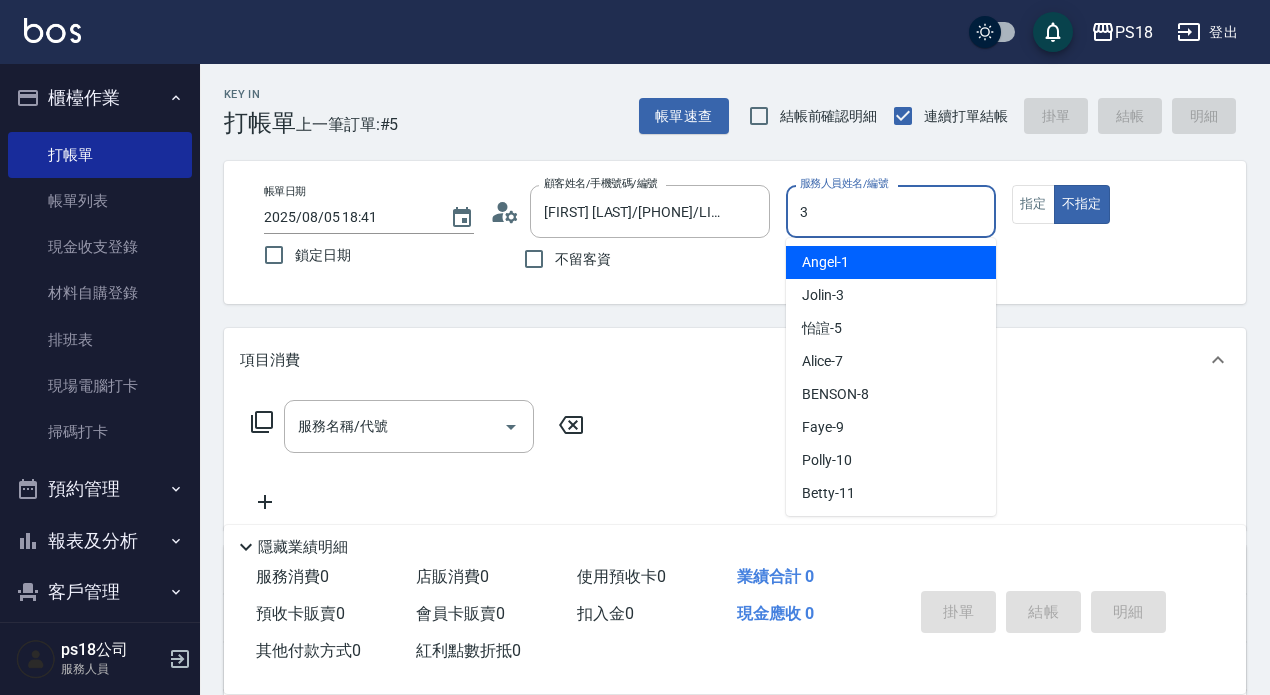 type on "3" 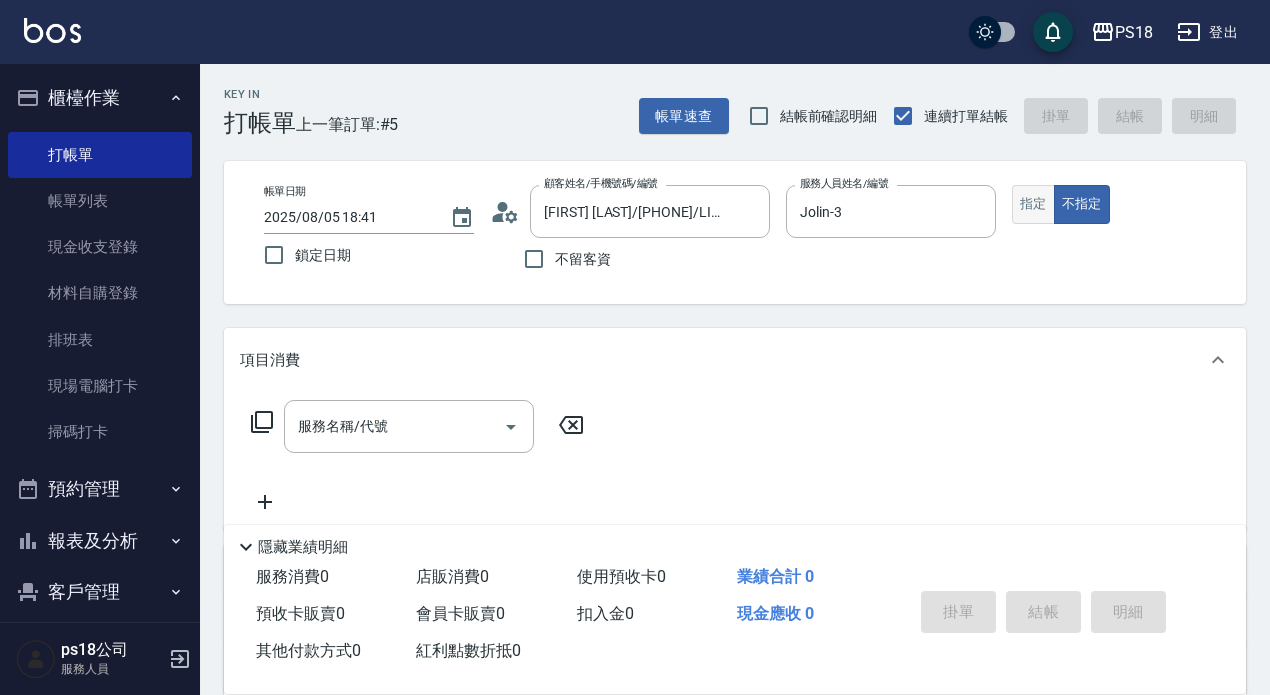 click on "指定" at bounding box center (1033, 204) 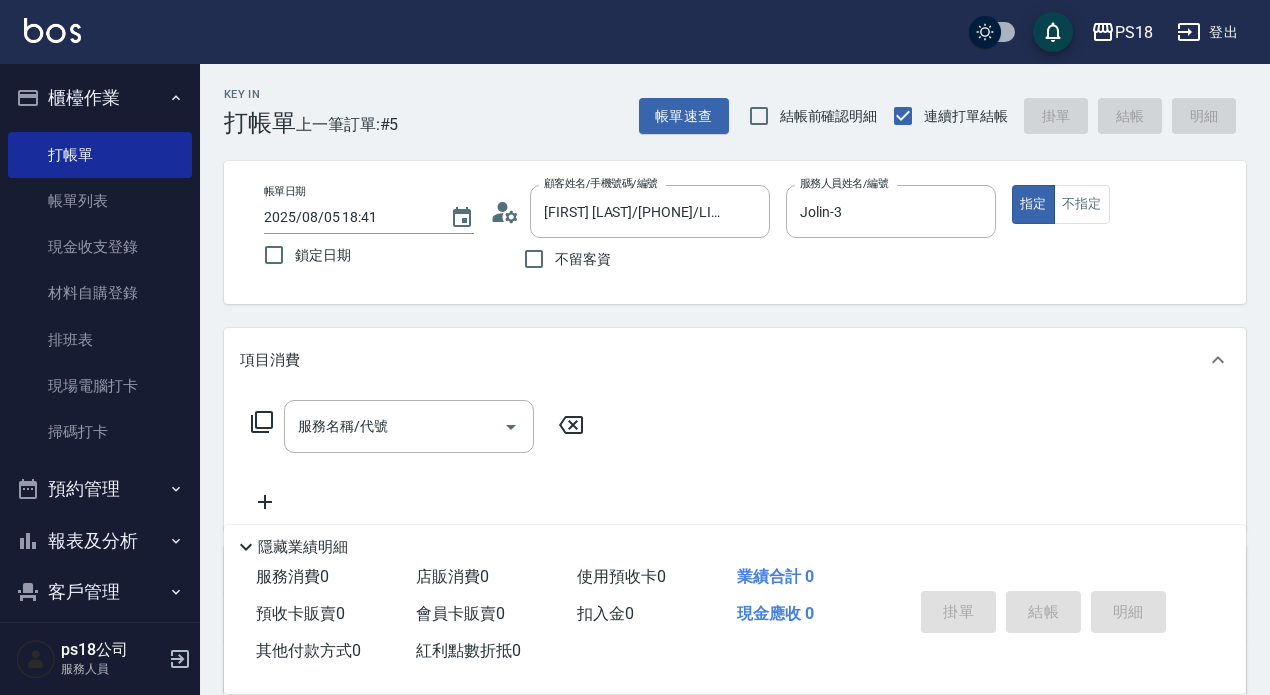 click 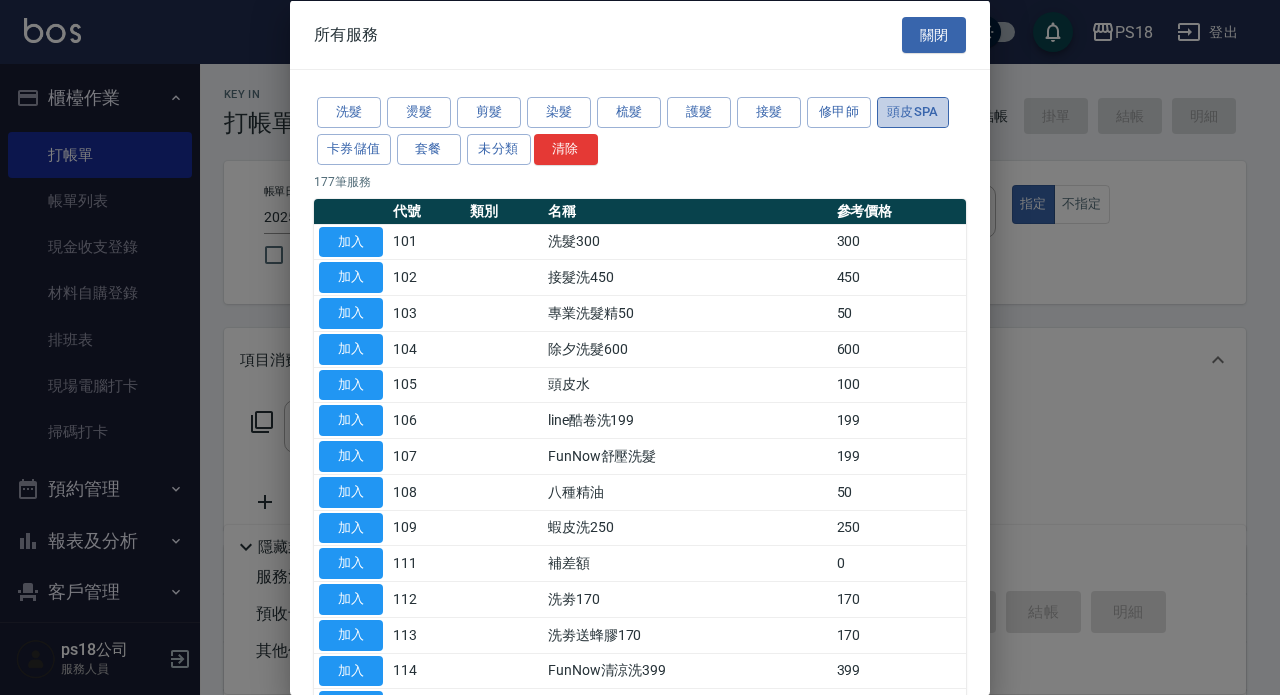 click on "頭皮SPA" at bounding box center [913, 112] 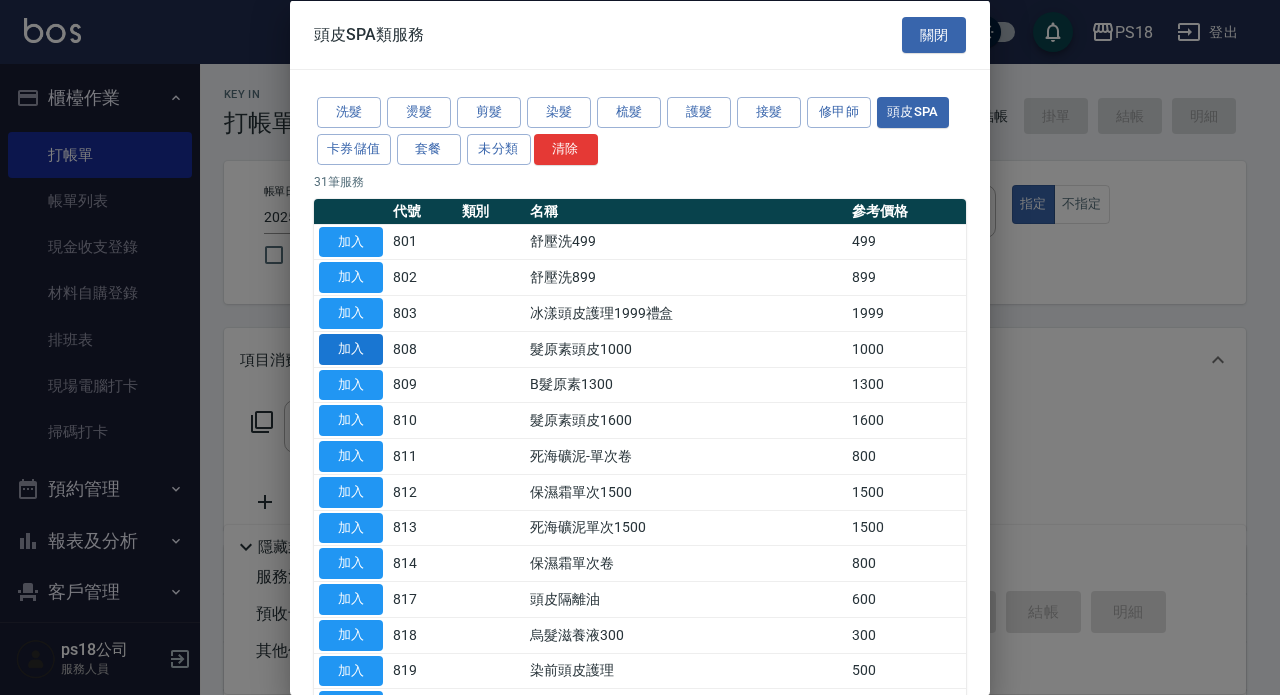 click on "加入" at bounding box center [351, 348] 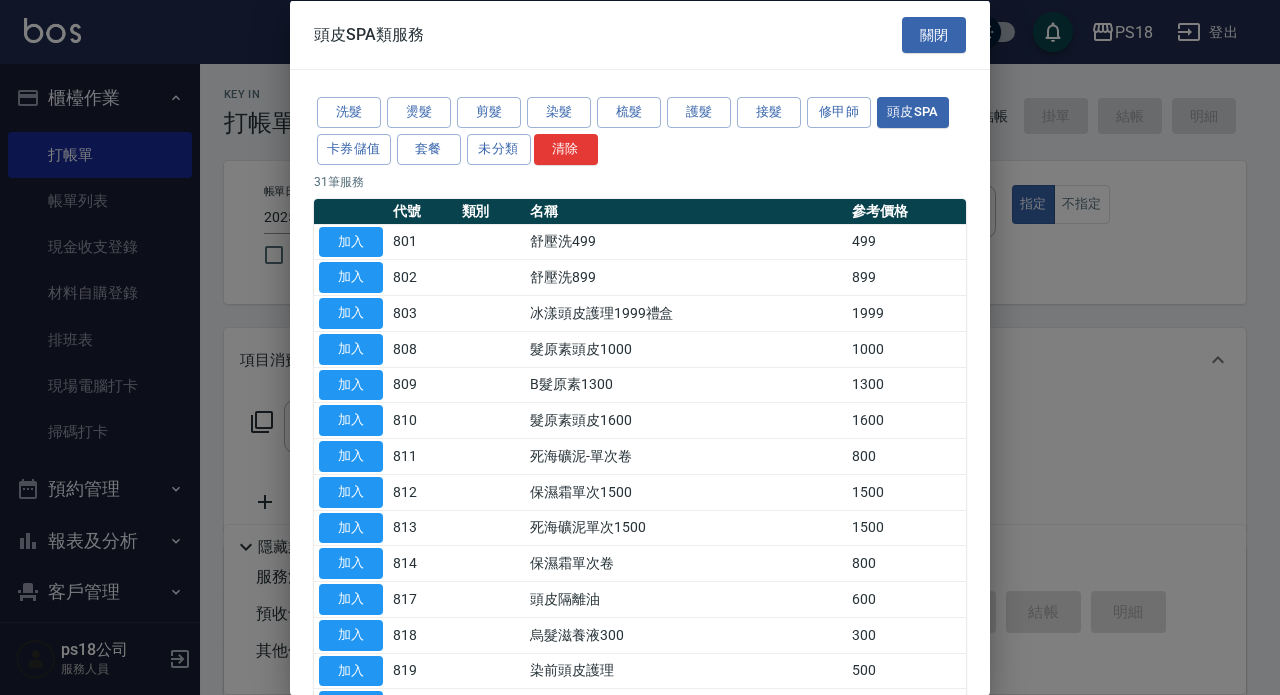 type on "髮原素頭皮1000(808)" 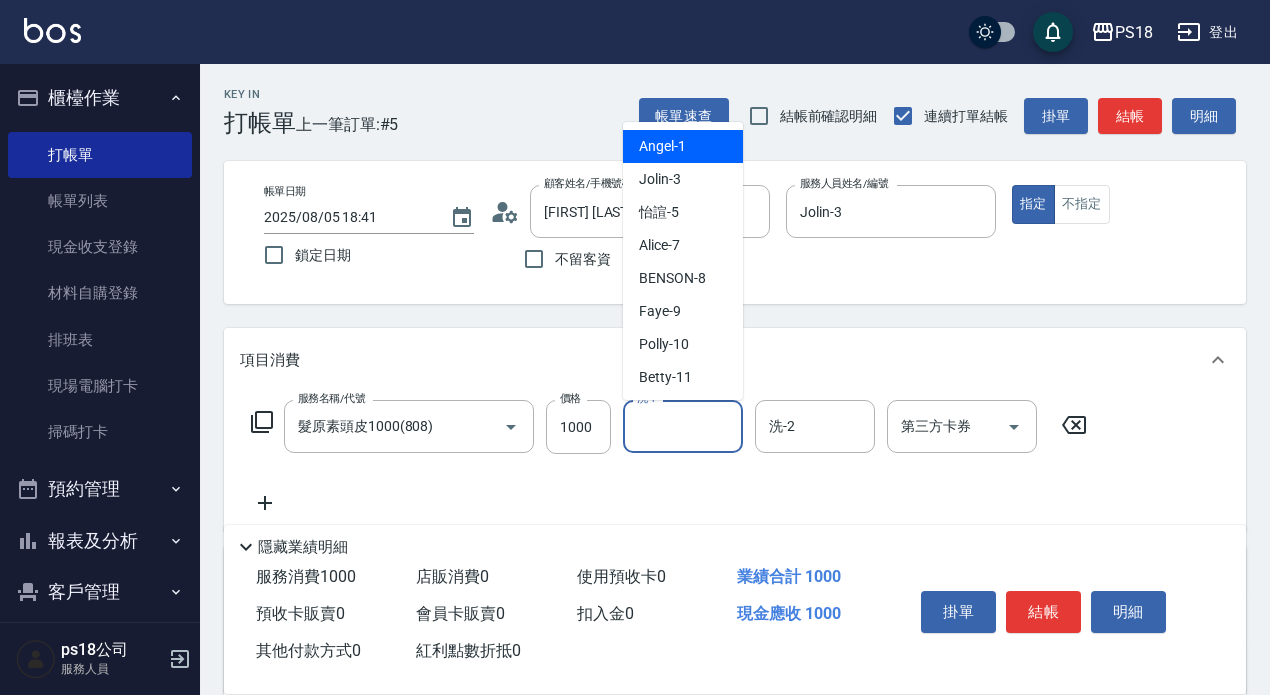 click on "洗-1" at bounding box center [683, 426] 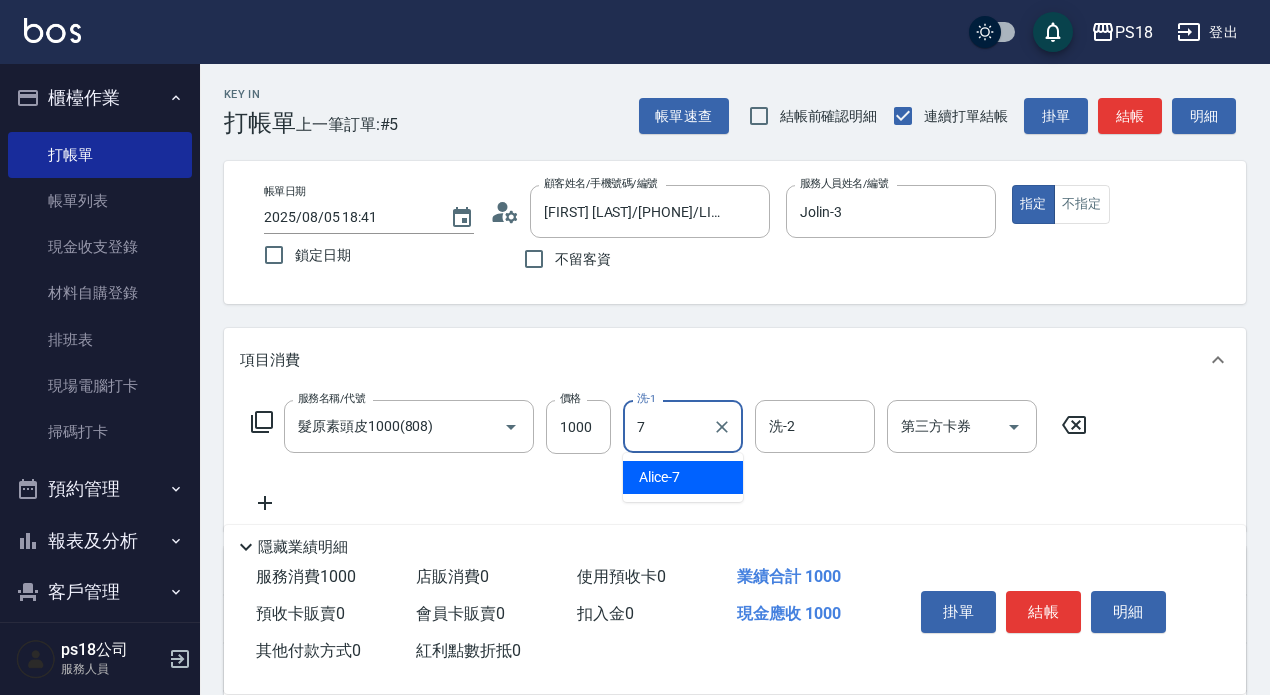 type on "Alice-7" 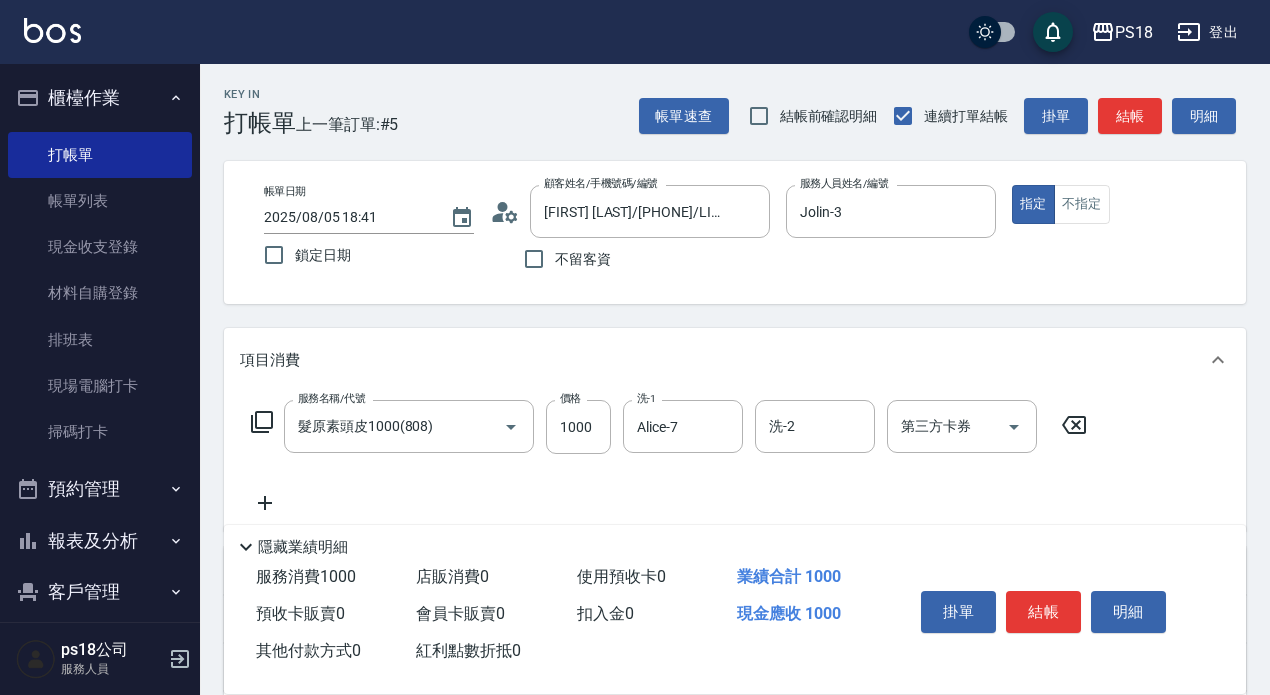 click 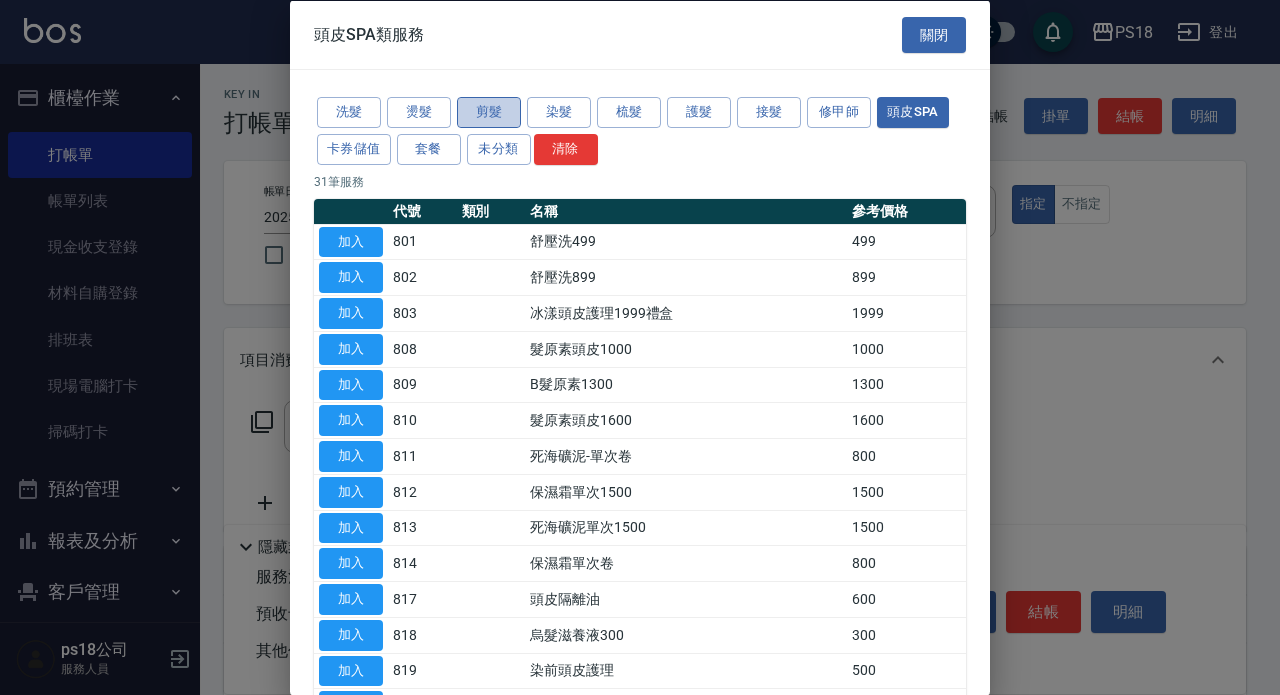 click on "剪髮" at bounding box center [489, 112] 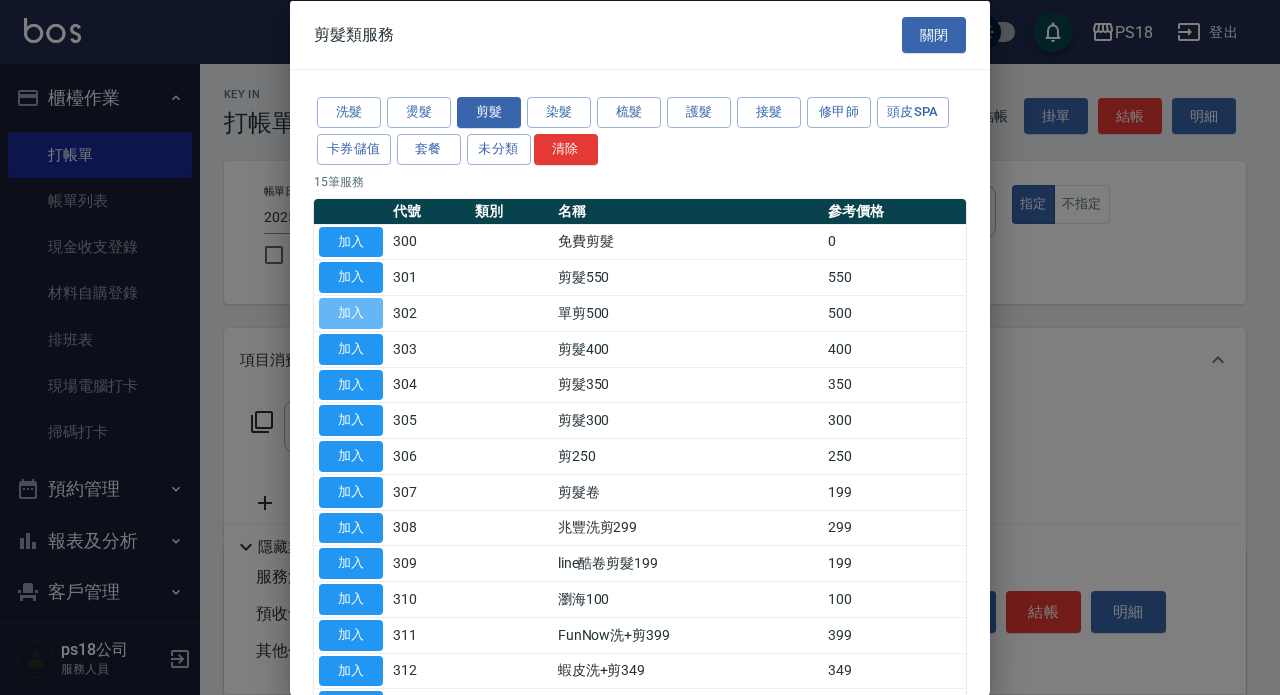click on "加入" at bounding box center (351, 313) 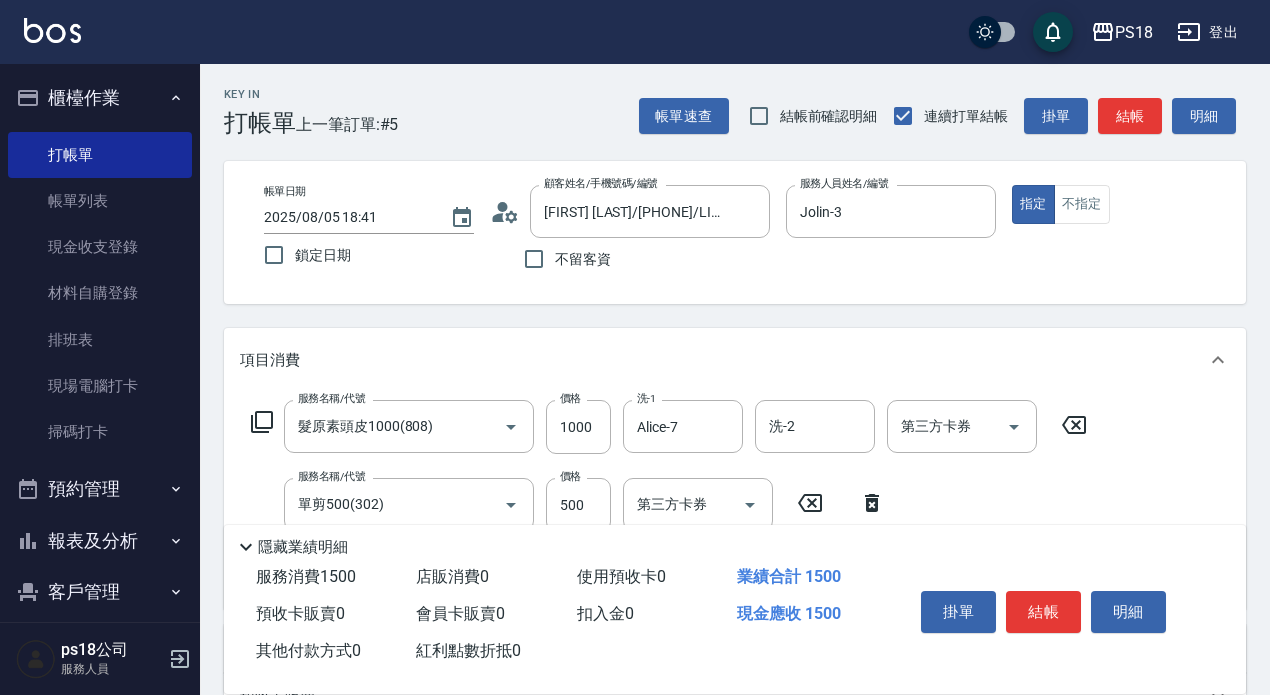 scroll, scrollTop: 362, scrollLeft: 0, axis: vertical 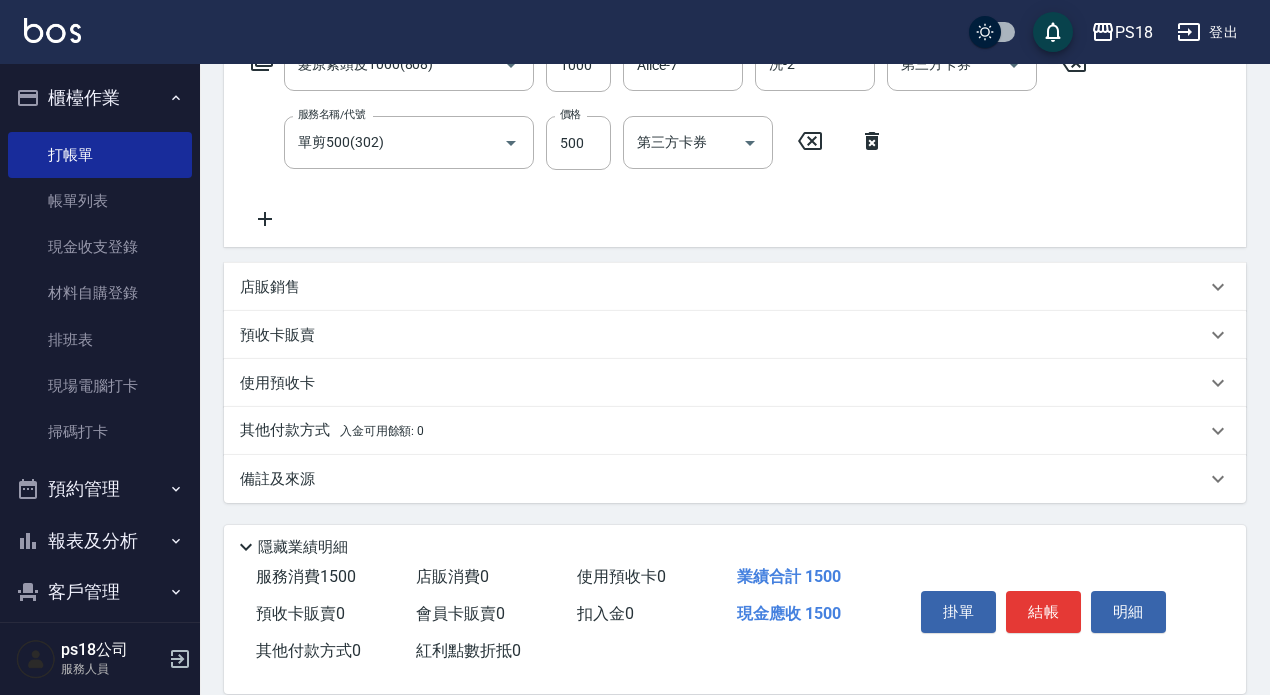 click on "備註及來源" at bounding box center [277, 479] 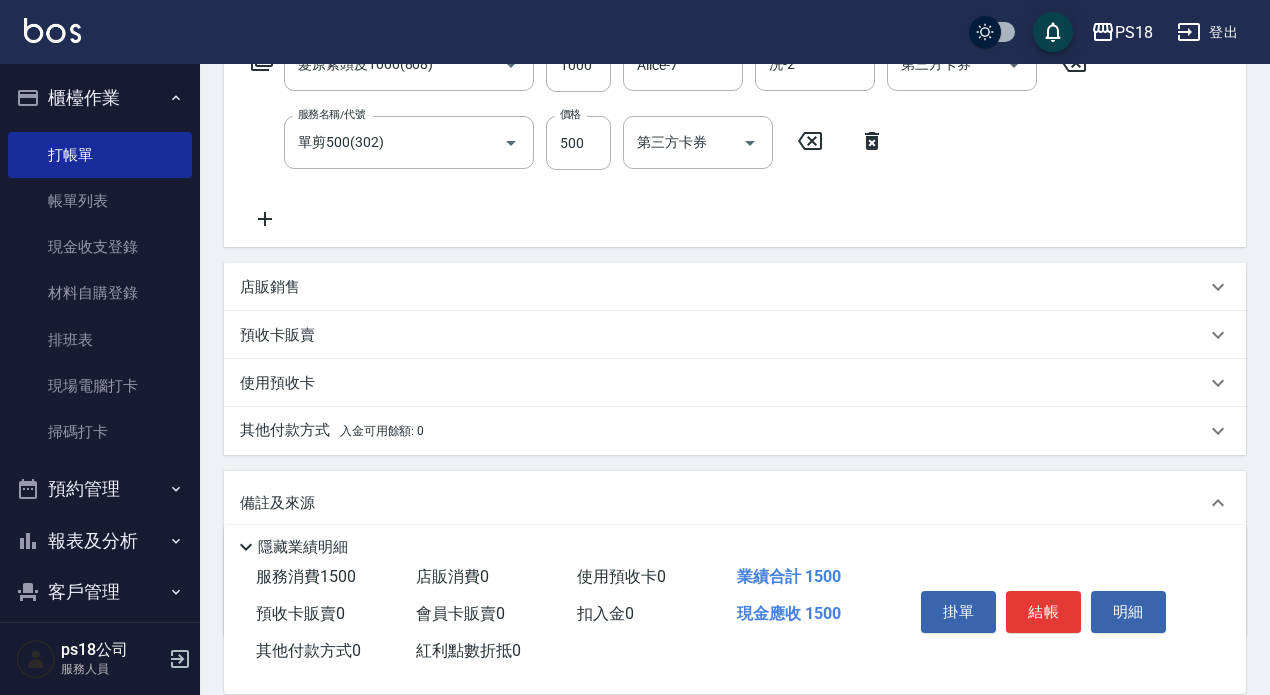 scroll, scrollTop: 497, scrollLeft: 0, axis: vertical 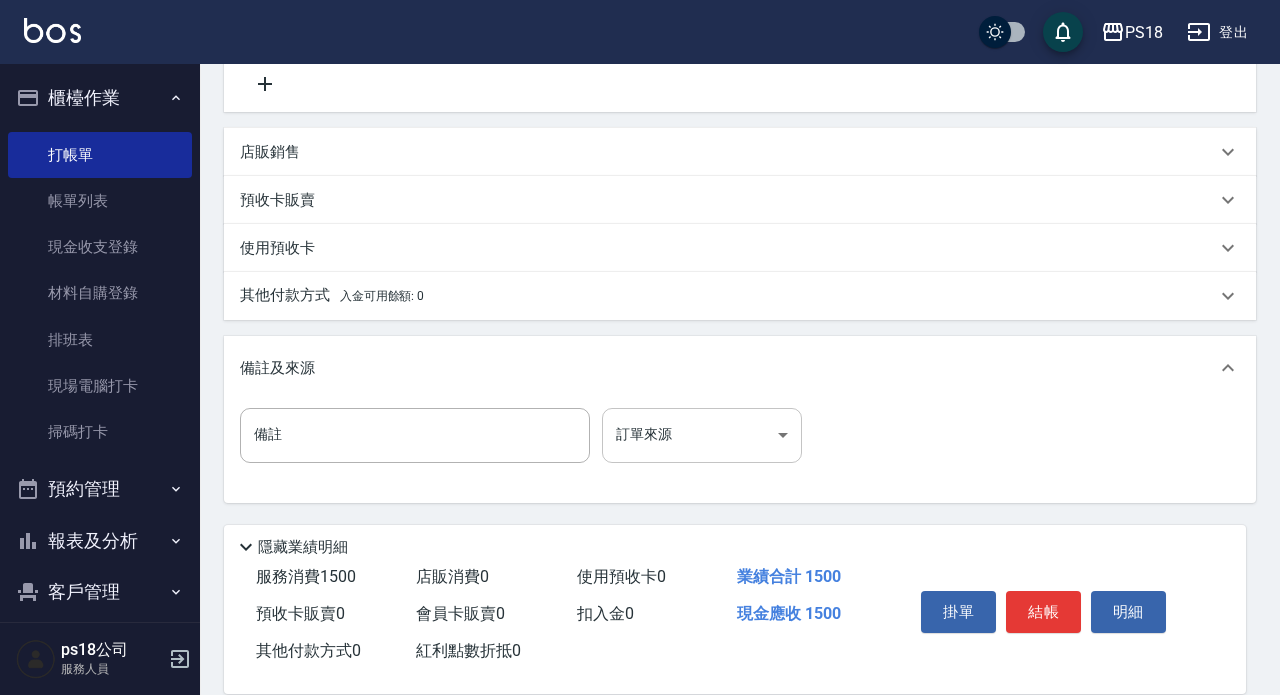click on "PS18 登出 櫃檯作業 打帳單 帳單列表 現金收支登錄 材料自購登錄 排班表 現場電腦打卡 掃碼打卡 預約管理 預約管理 單日預約紀錄 單週預約紀錄 報表及分析 報表目錄 消費分析儀表板 店家日報表 互助日報表 互助點數明細 設計師日報表 店販抽成明細 客戶管理 客戶列表 員工及薪資 員工列表 全店打卡記錄 商品管理 商品列表 ps18公司 服務人員 Key In 打帳單 上一筆訂單:#5 帳單速查 結帳前確認明細 連續打單結帳 掛單 結帳 明細 帳單日期 2025/08/05 18:41 鎖定日期 顧客姓名/手機號碼/編號 [FIRST] [LAST]/[PHONE]/LI042321 顧客姓名/手機號碼/編號 不留客資 服務人員姓名/編號 Jolin-3 服務人員姓名/編號 指定 不指定 項目消費 服務名稱/代號 髮原素頭皮1000(808) 服務名稱/代號 價格 1000 價格 洗-1 Alice-7 洗-1 洗-2 洗-2 第三方卡券 第三方卡券 服務名稱/代號單剪500(302) 服務名稱/代號 價格 500 0" at bounding box center [640, 99] 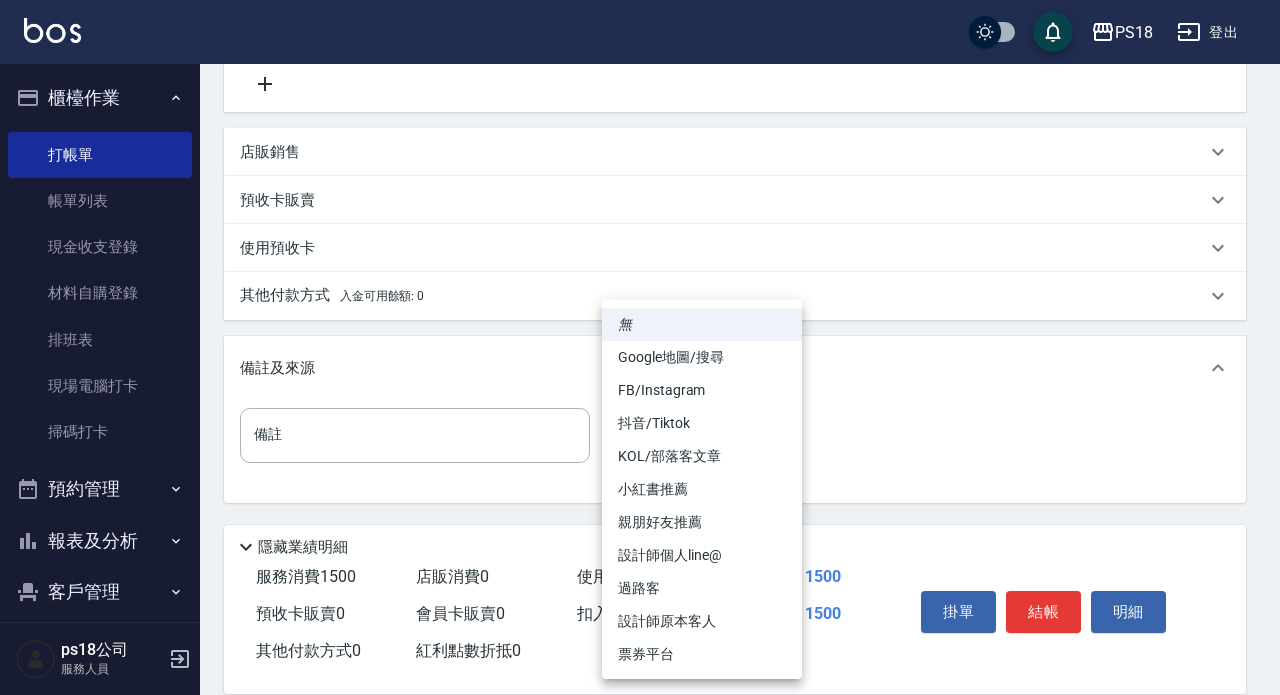 click on "設計師原本客人" at bounding box center [702, 621] 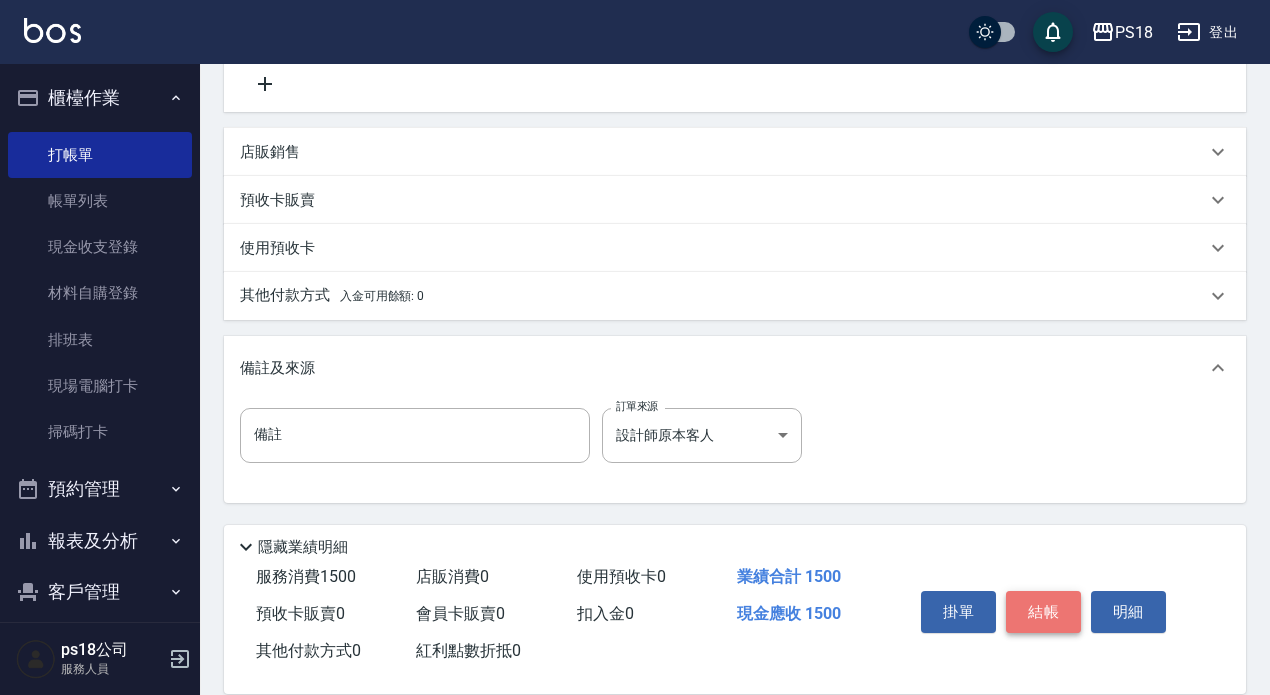 drag, startPoint x: 1041, startPoint y: 606, endPoint x: 1024, endPoint y: 604, distance: 17.117243 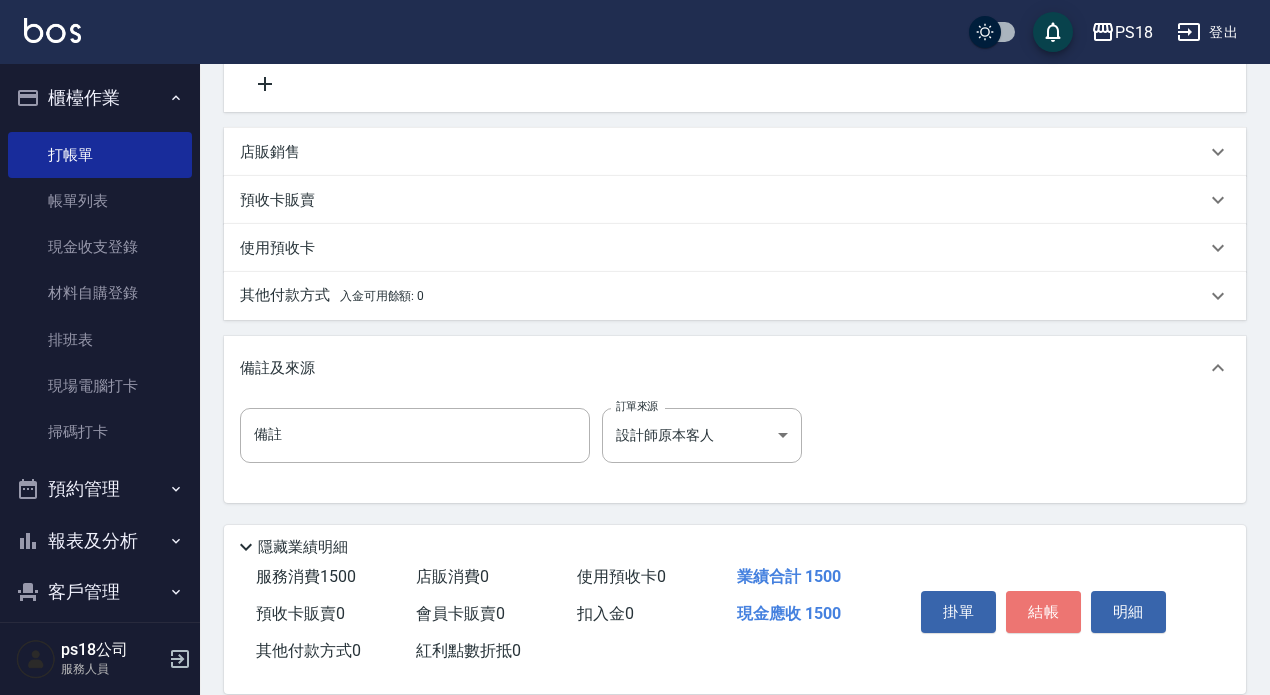 click on "結帳" at bounding box center (1043, 612) 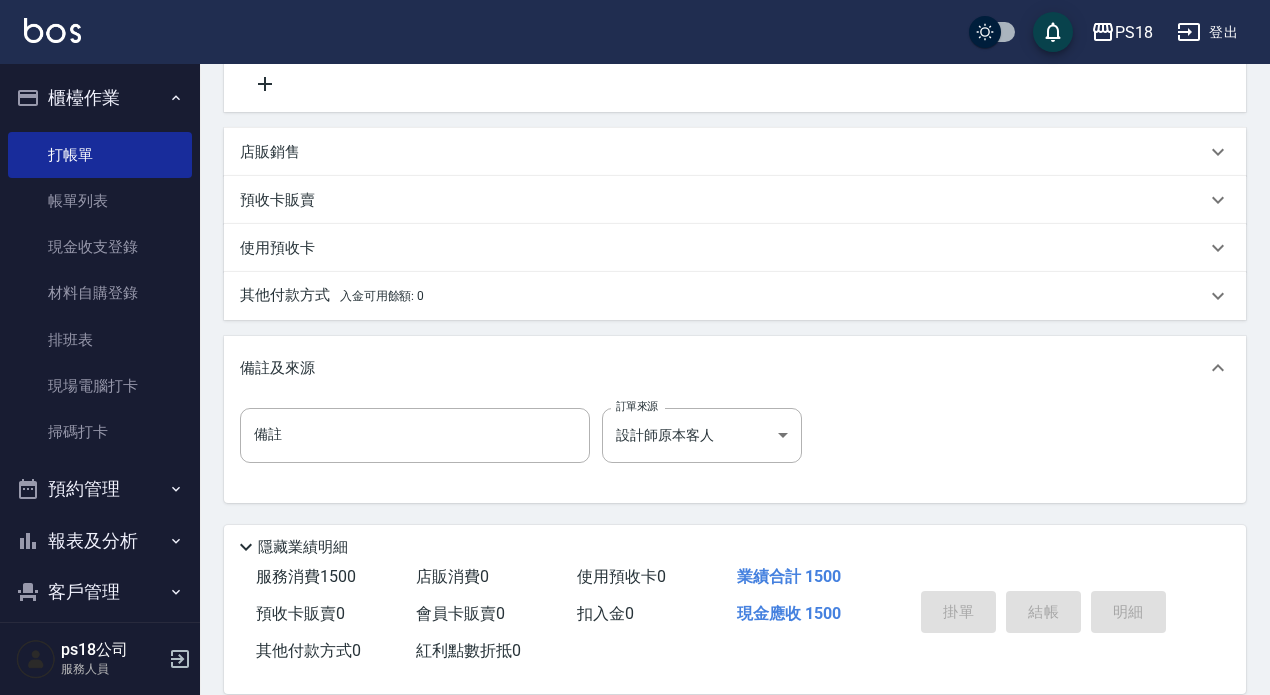 type on "2025/08/05 18:42" 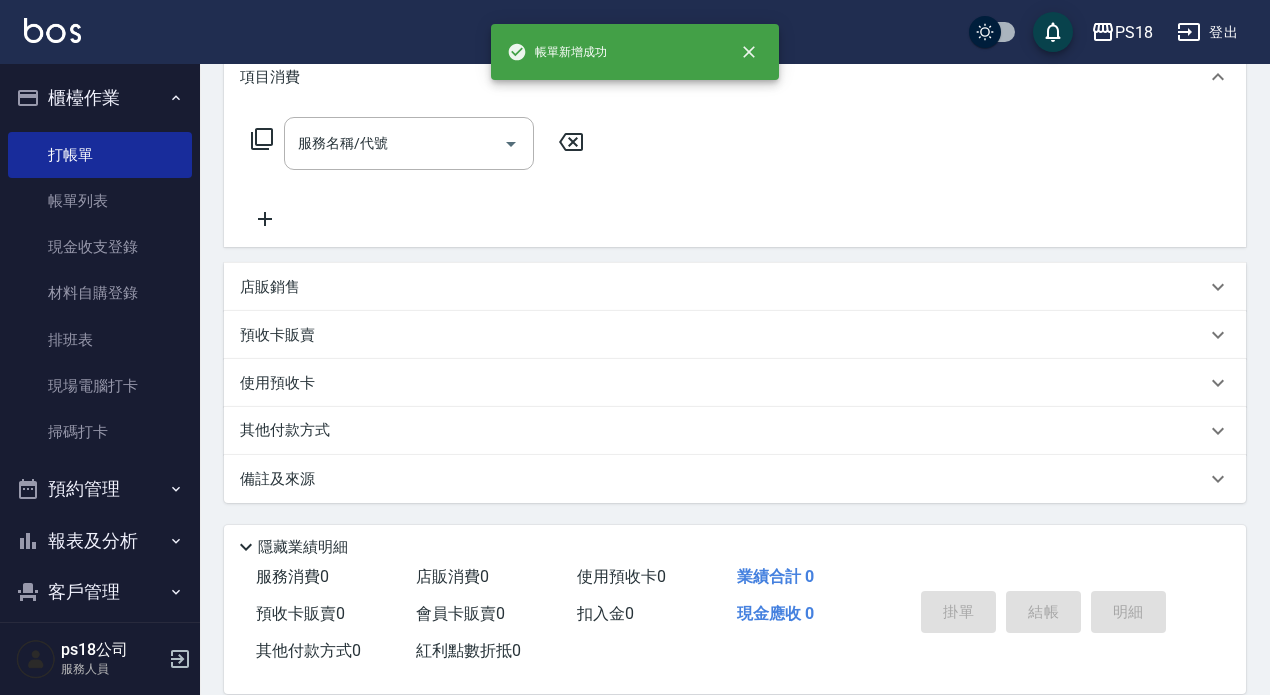 scroll, scrollTop: 0, scrollLeft: 0, axis: both 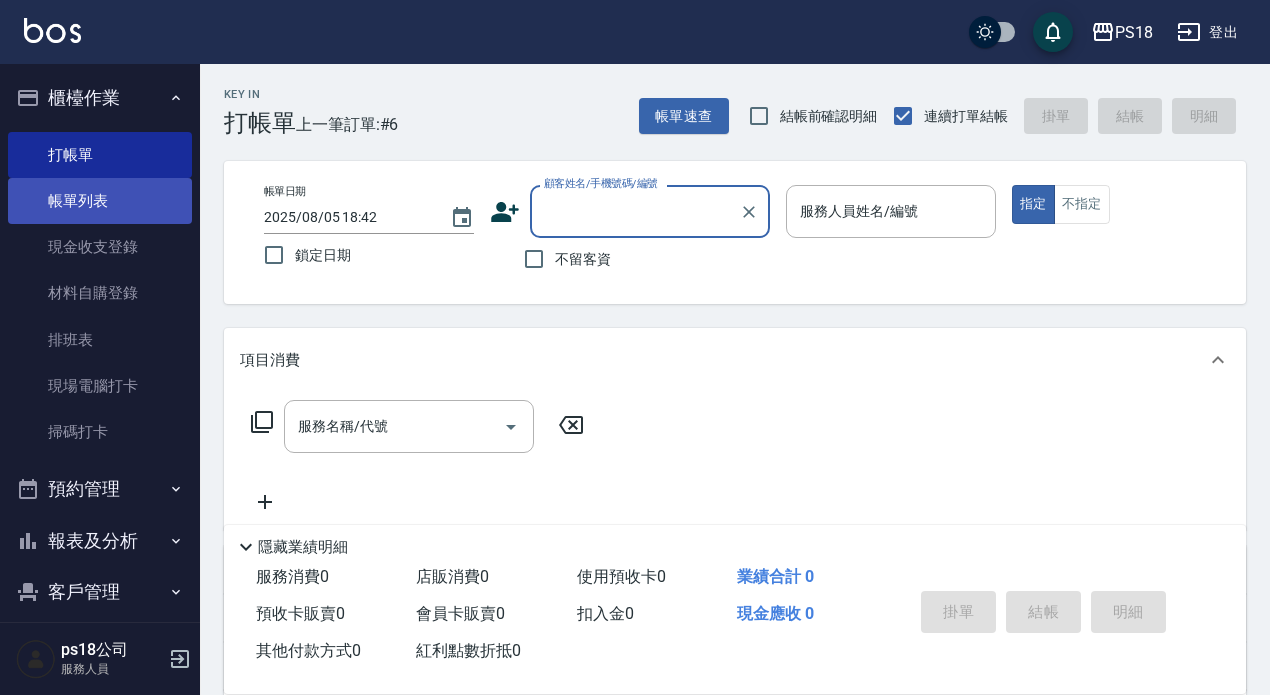 click on "帳單列表" at bounding box center [100, 201] 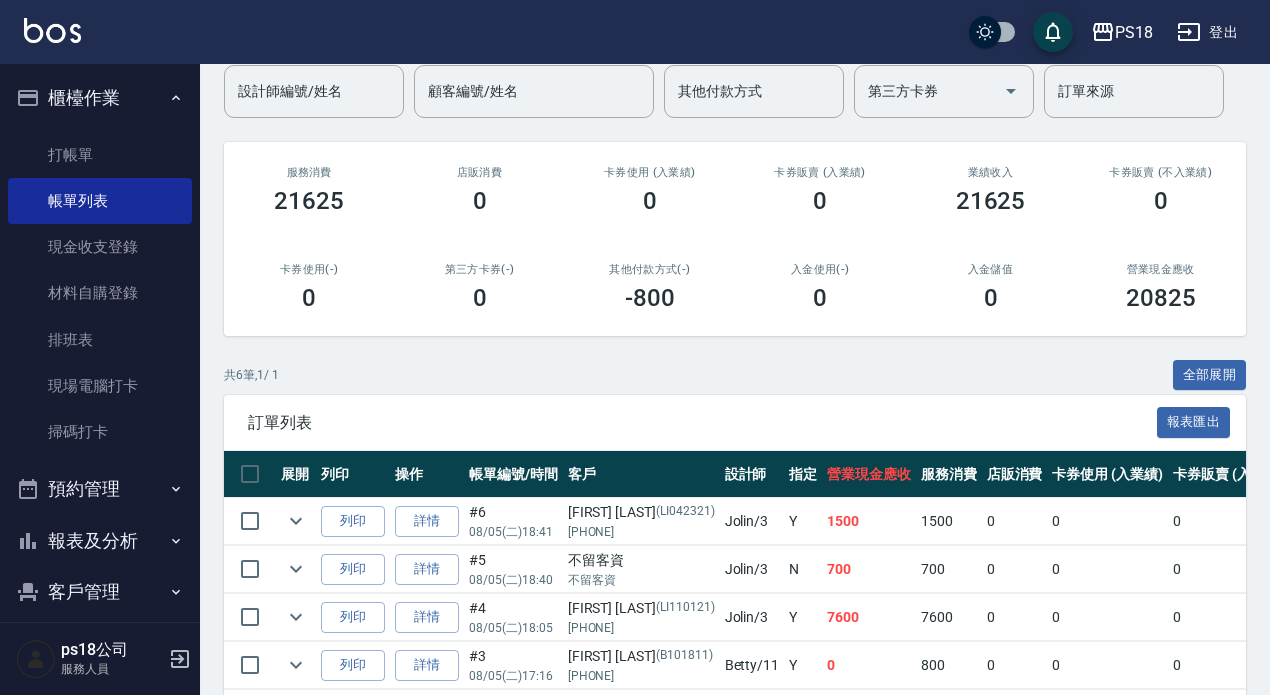scroll, scrollTop: 353, scrollLeft: 0, axis: vertical 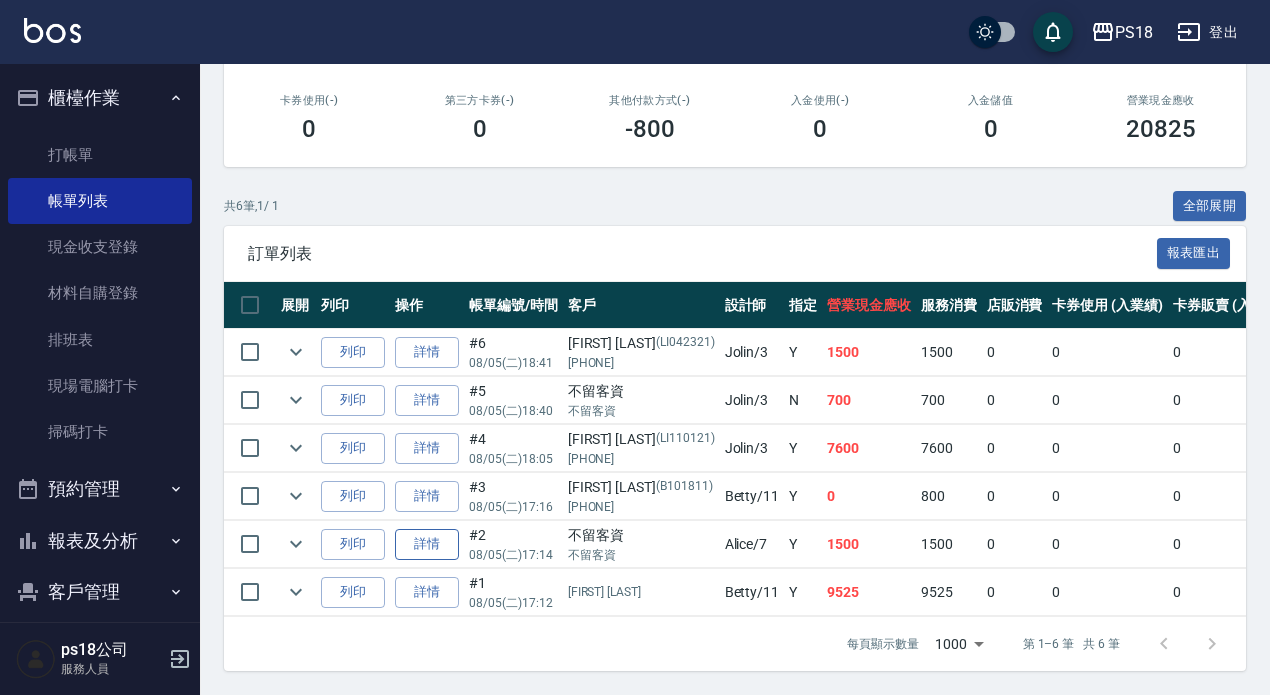 click on "詳情" at bounding box center [427, 544] 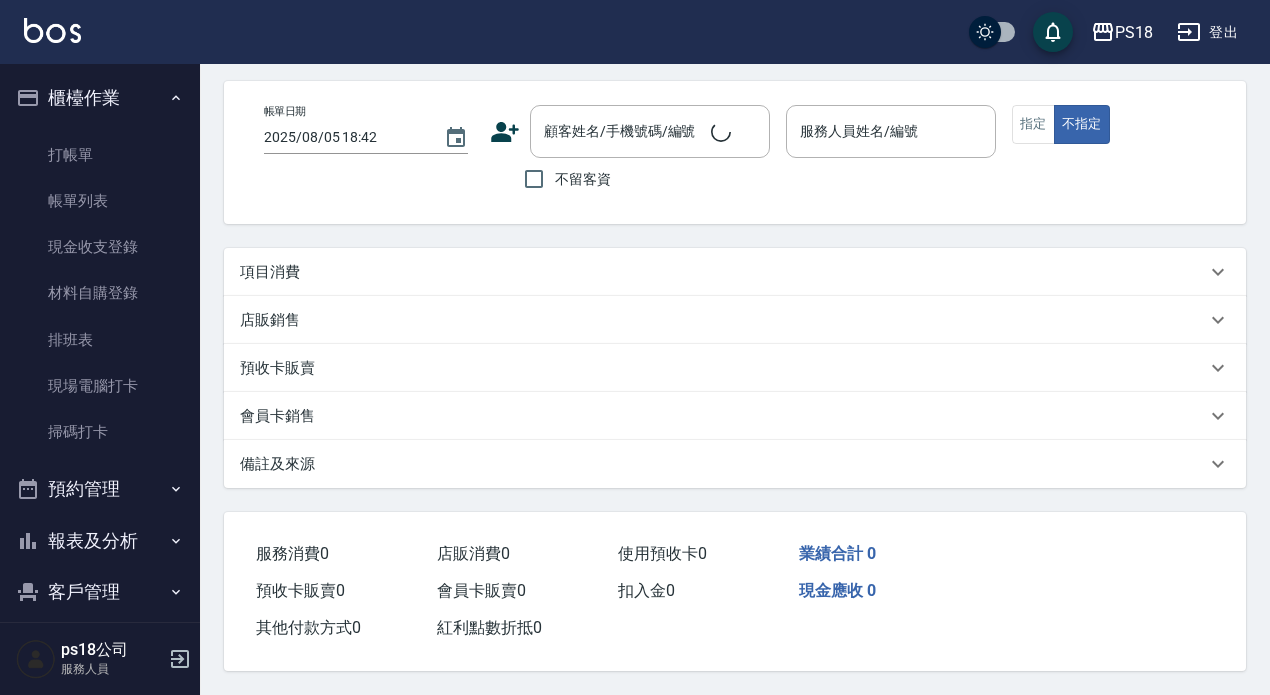 scroll, scrollTop: 0, scrollLeft: 0, axis: both 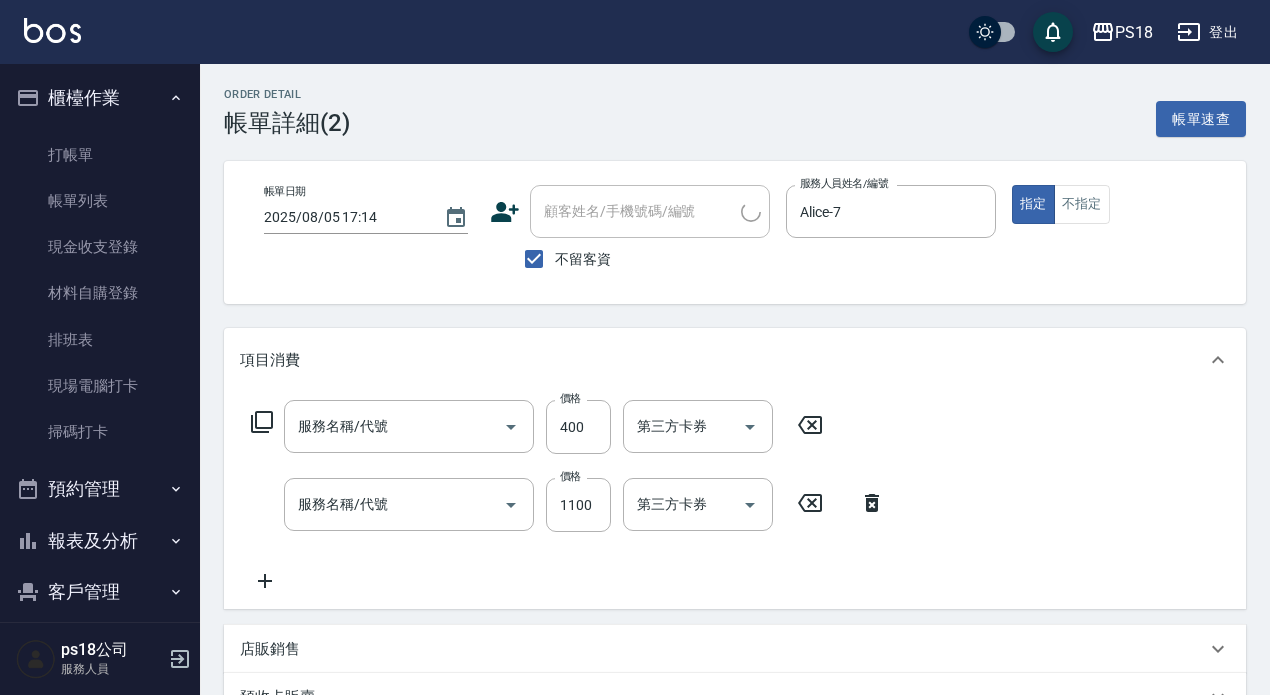 type on "2025/08/05 17:14" 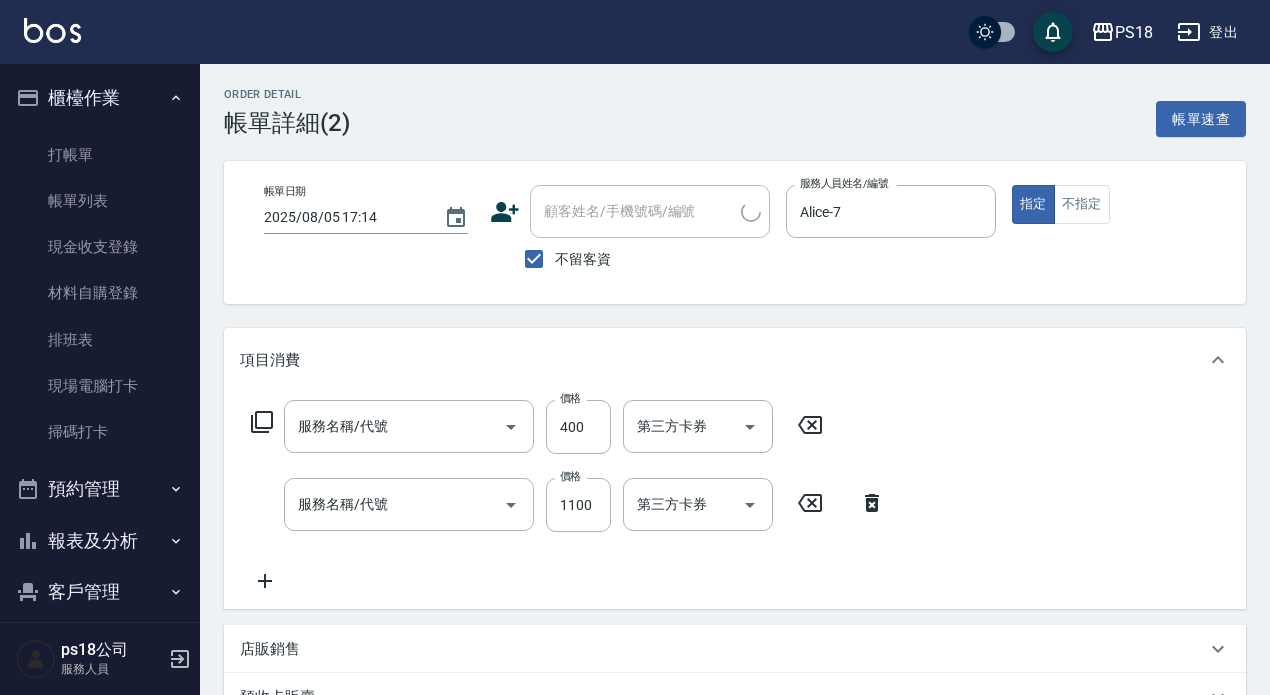 checkbox on "true" 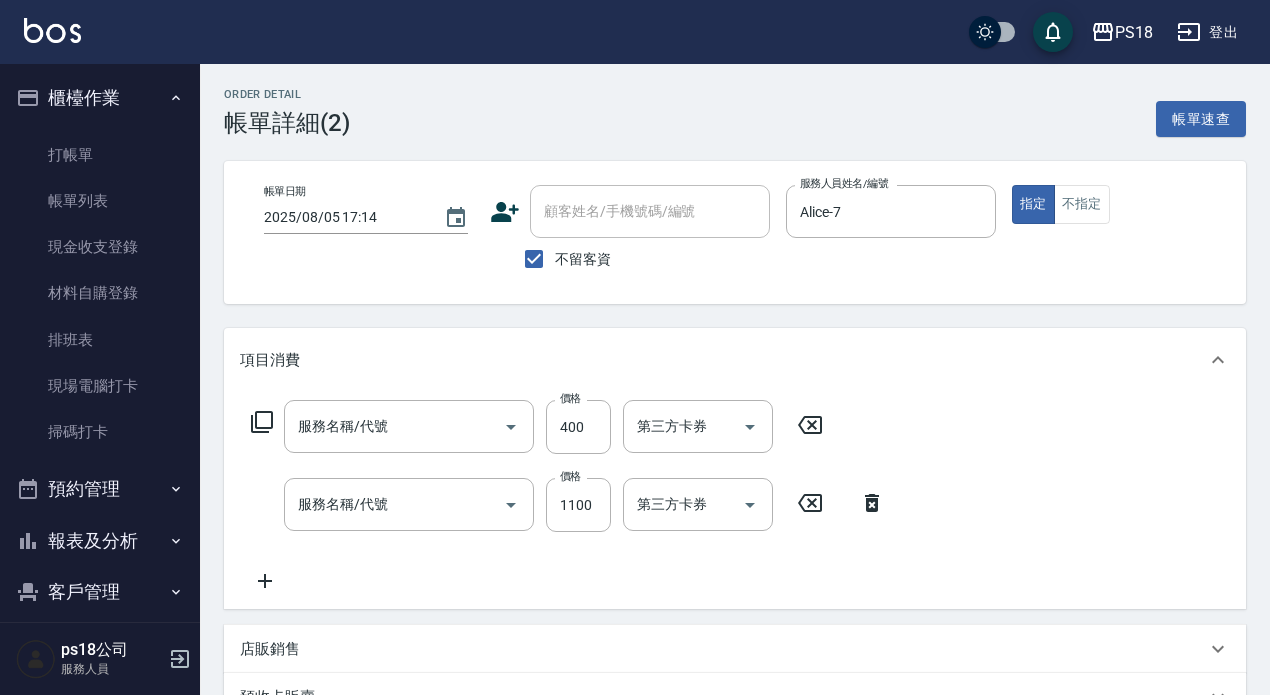 type on "剪髮400(303)" 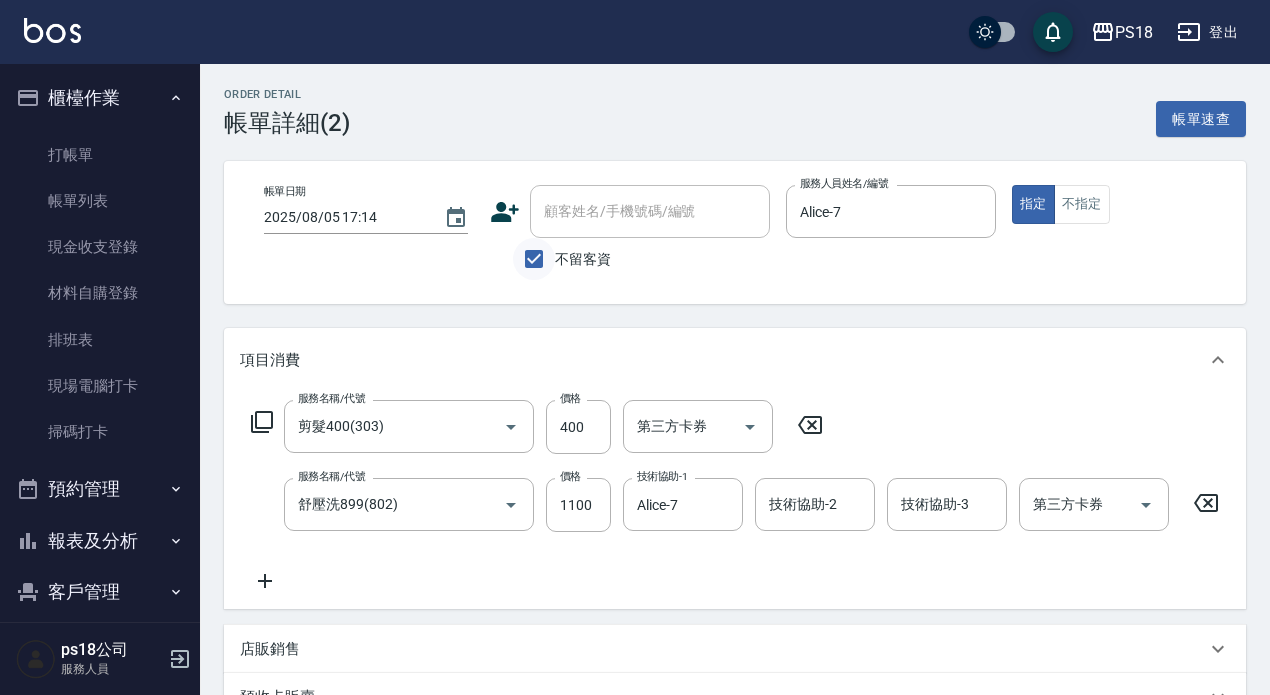 click on "不留客資" at bounding box center (534, 259) 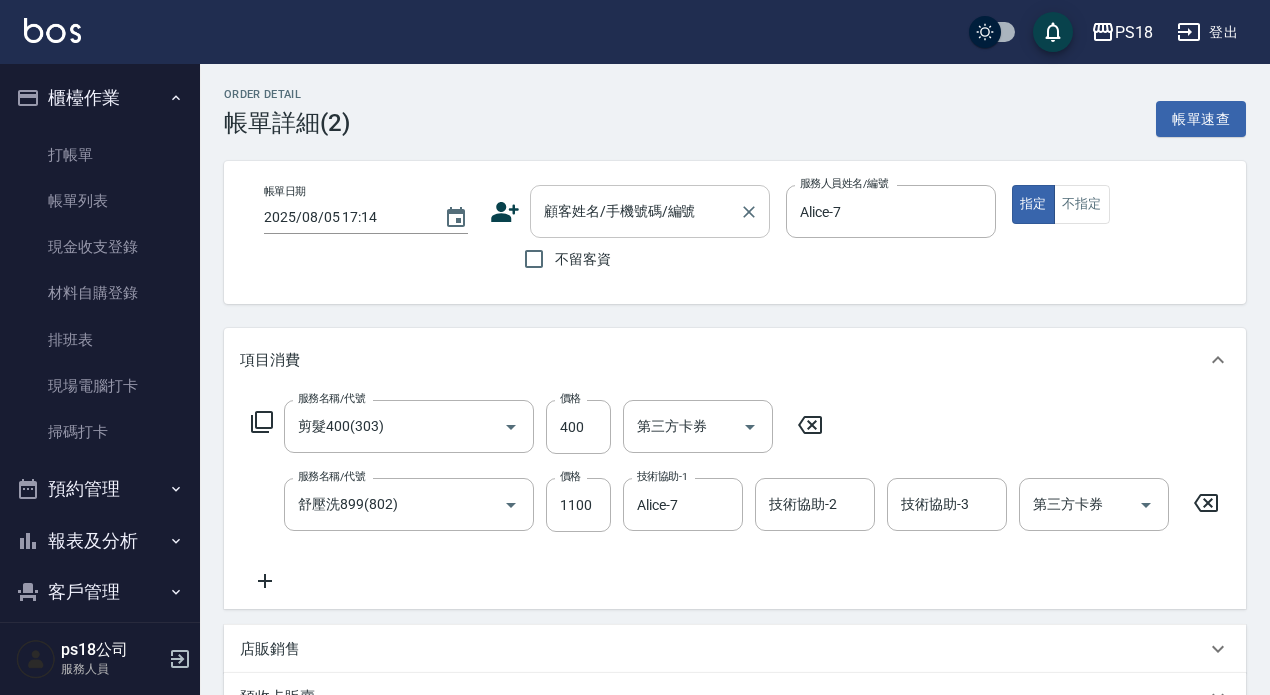 click on "顧客姓名/手機號碼/編號" at bounding box center [635, 211] 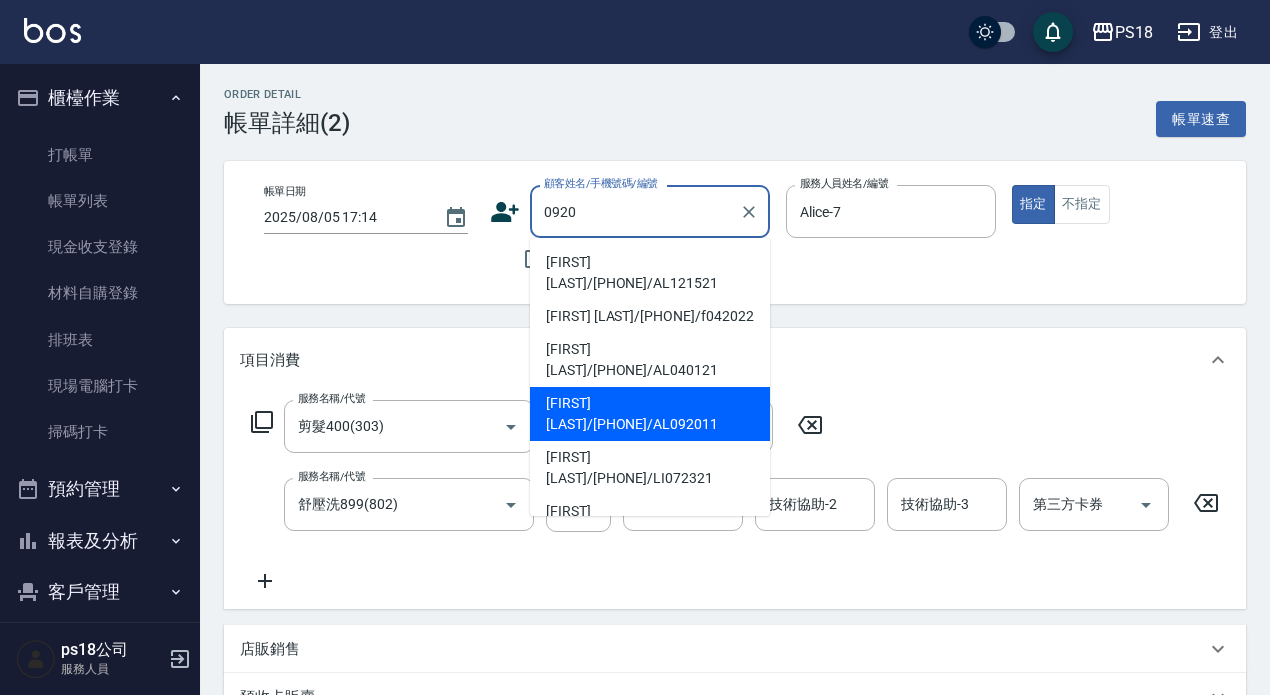click on "[FIRST] [LAST]/[PHONE]/AL092011" at bounding box center [650, 414] 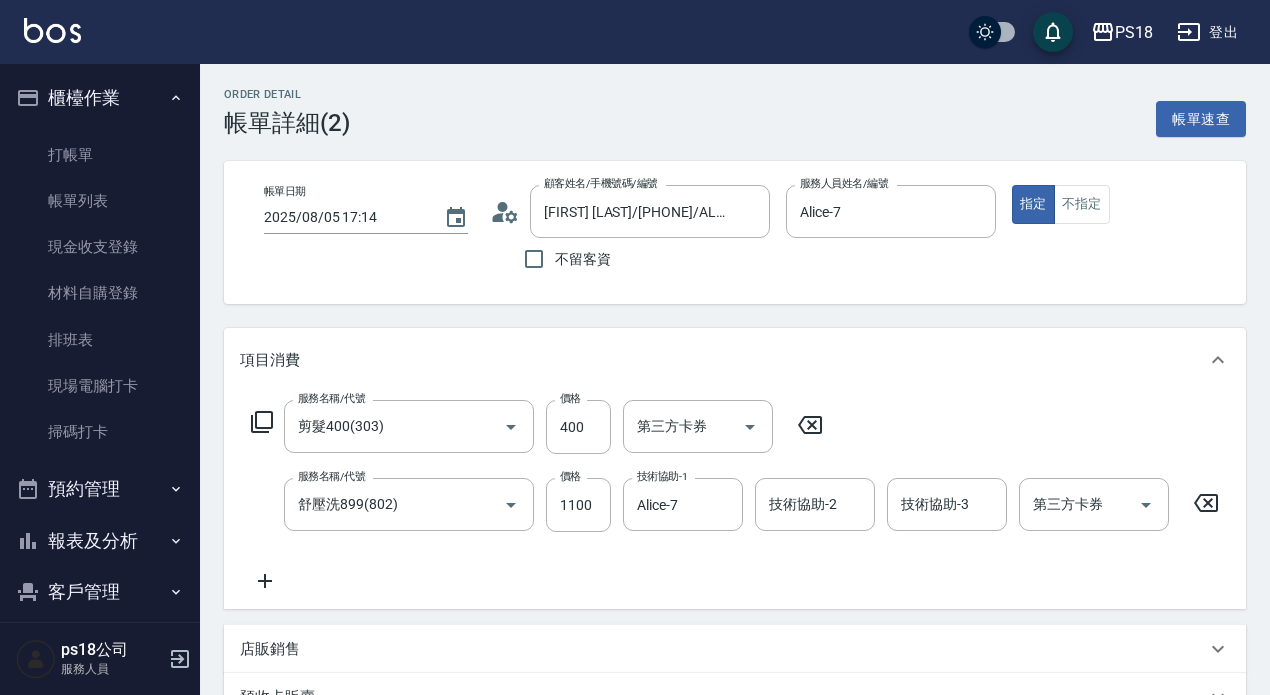 click 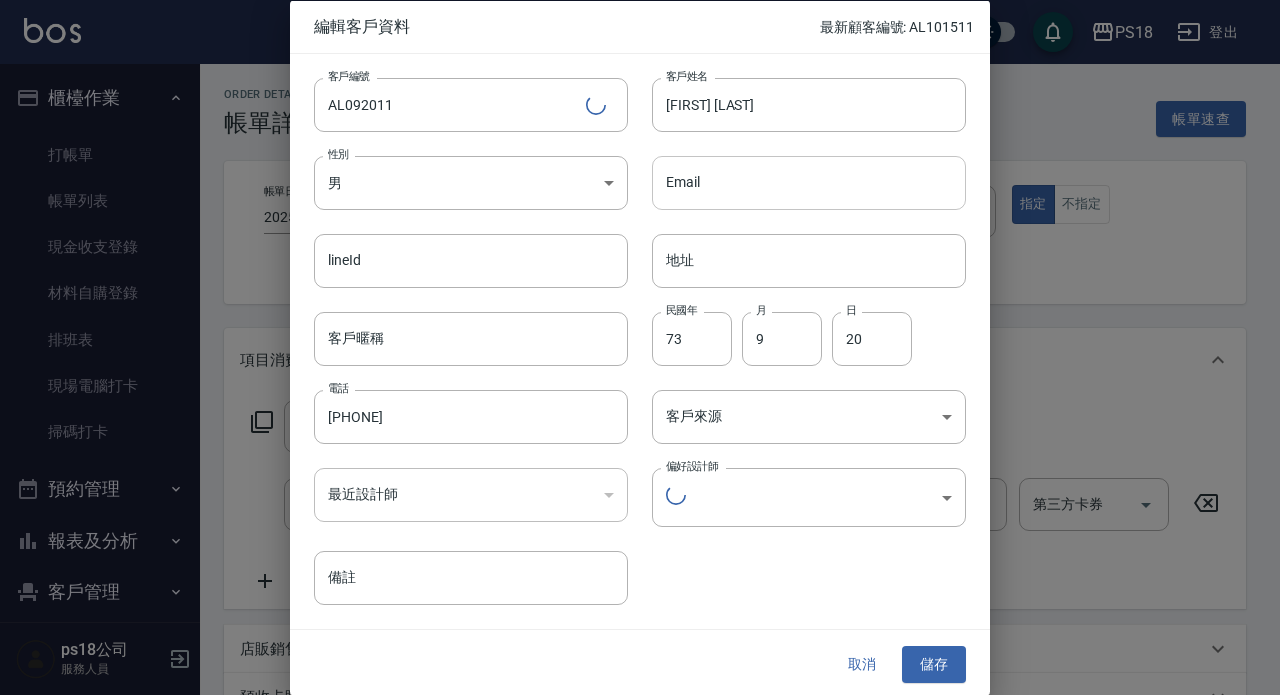 type on "354c5e59-3244-4678-bf32-ed7251264852" 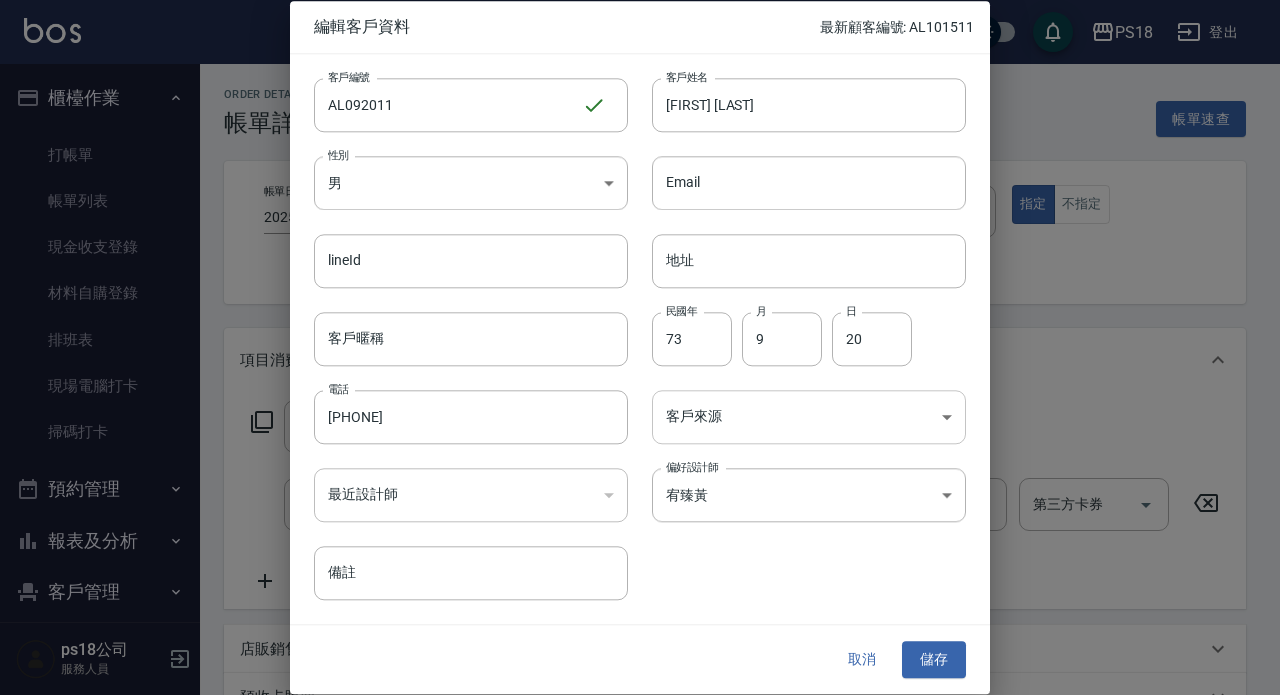 click on "PS18 登出 櫃檯作業 打帳單 帳單列表 現金收支登錄 材料自購登錄 排班表 現場電腦打卡 掃碼打卡 預約管理 預約管理 單日預約紀錄 單週預約紀錄 報表及分析 報表目錄 消費分析儀表板 店家日報表 互助日報表 互助點數明細 設計師日報表 店販抽成明細 客戶管理 客戶列表 員工及薪資 員工列表 全店打卡記錄 商品管理 商品列表 ps18公司 服務人員 Order detail 帳單詳細  (2) 帳單速查 帳單日期 2025/08/05 17:14 顧客姓名/手機號碼/編號 [FIRST] [LAST]/[PHONE]/AL092011 顧客姓名/手機號碼/編號 不留客資 服務人員姓名/編號 Alice-7 服務人員姓名/編號 指定 不指定 項目消費 服務名稱/代號 剪髮400(303) 服務名稱/代號 價格 400 價格 第三方卡券 第三方卡券 服務名稱/代號 舒壓洗899(802) 服務名稱/代號 價格 1100 價格 技術協助-1 Alice-7 技術協助-1 技術協助-2 技術協助-2 技術協助-3 技術協助-3 第三方卡券" at bounding box center [640, 627] 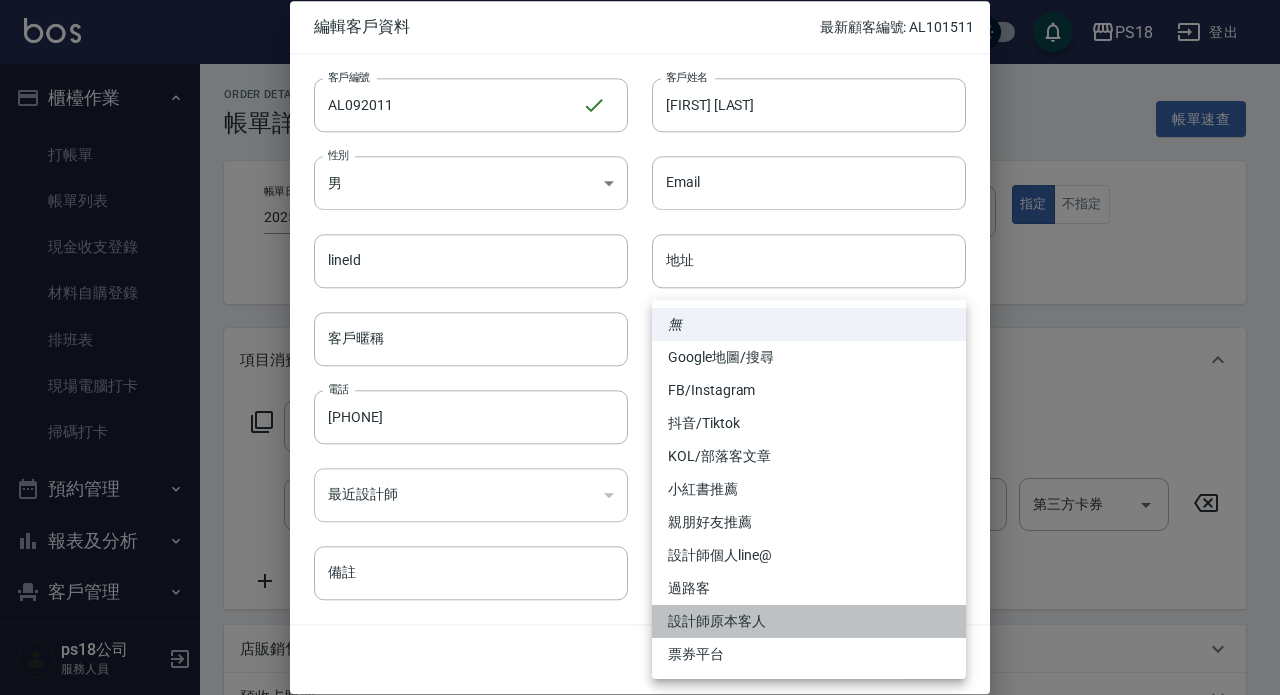 click on "設計師原本客人" at bounding box center [809, 621] 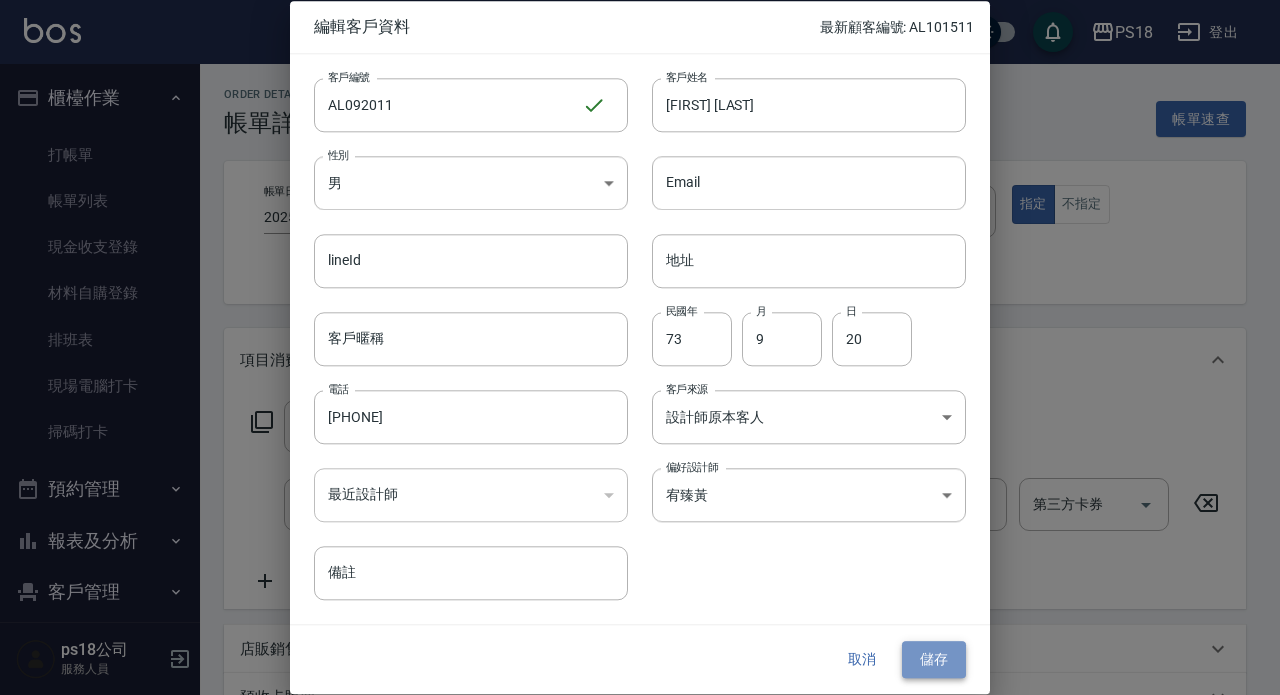 click on "儲存" at bounding box center [934, 660] 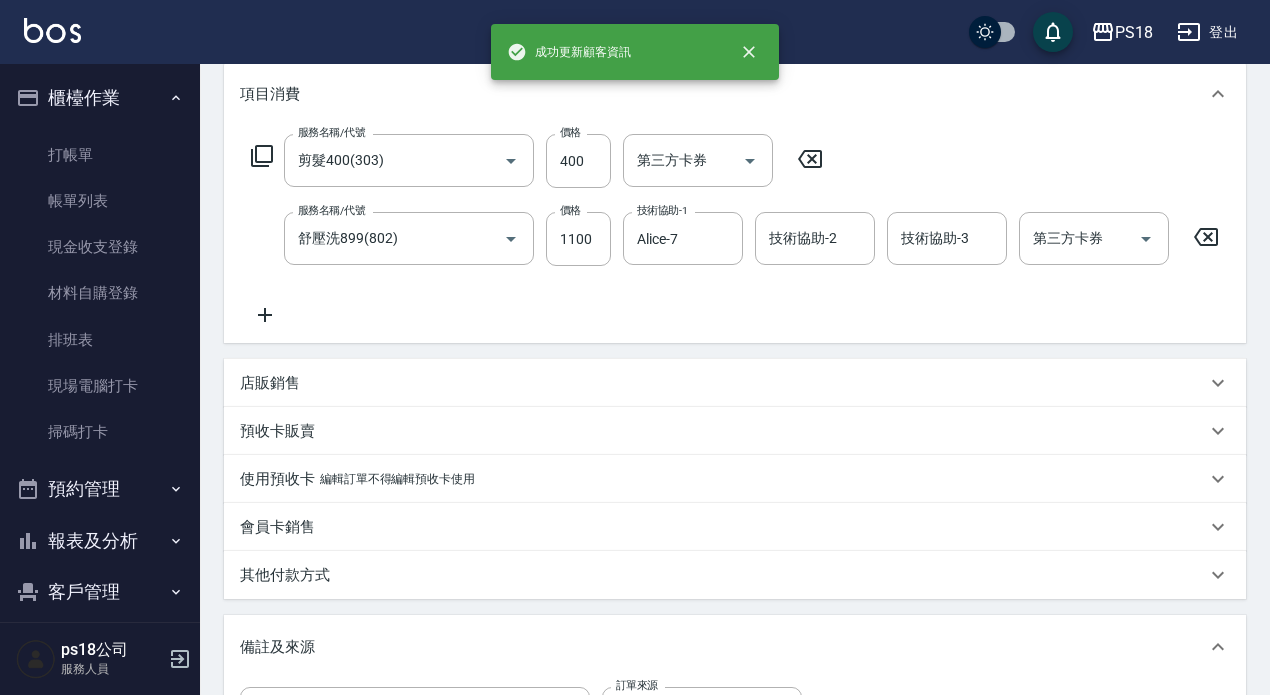scroll, scrollTop: 400, scrollLeft: 0, axis: vertical 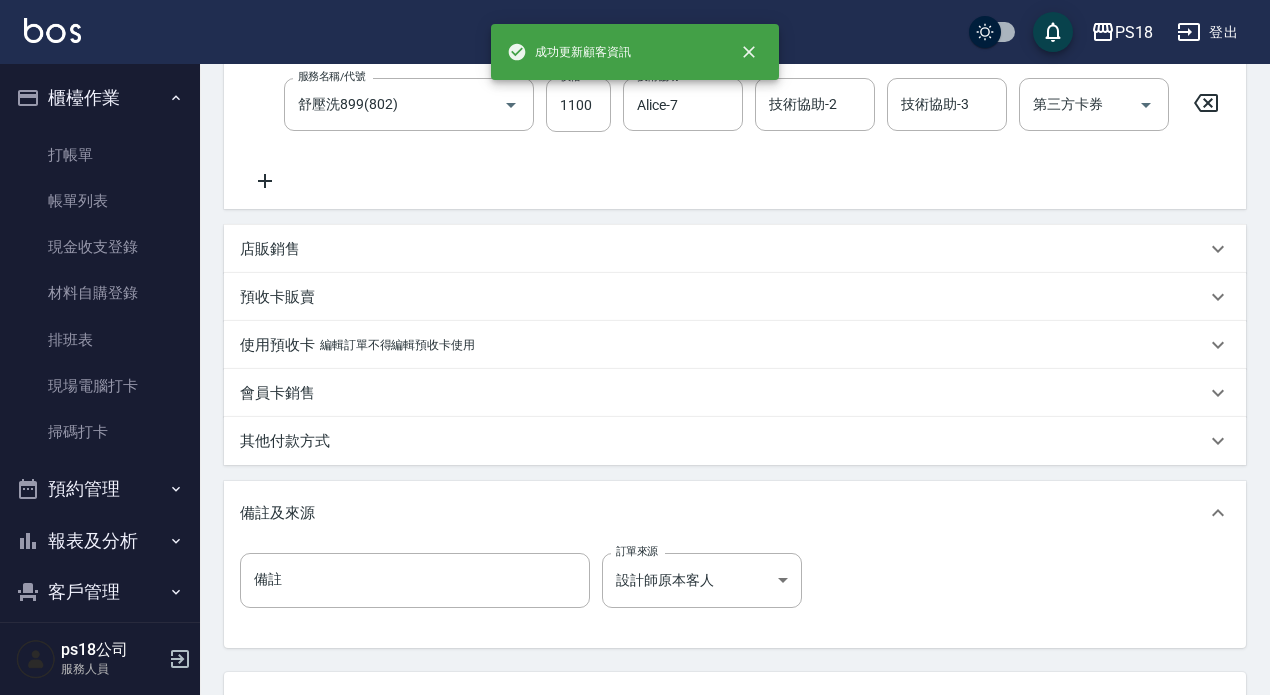 click on "其他付款方式" at bounding box center (285, 441) 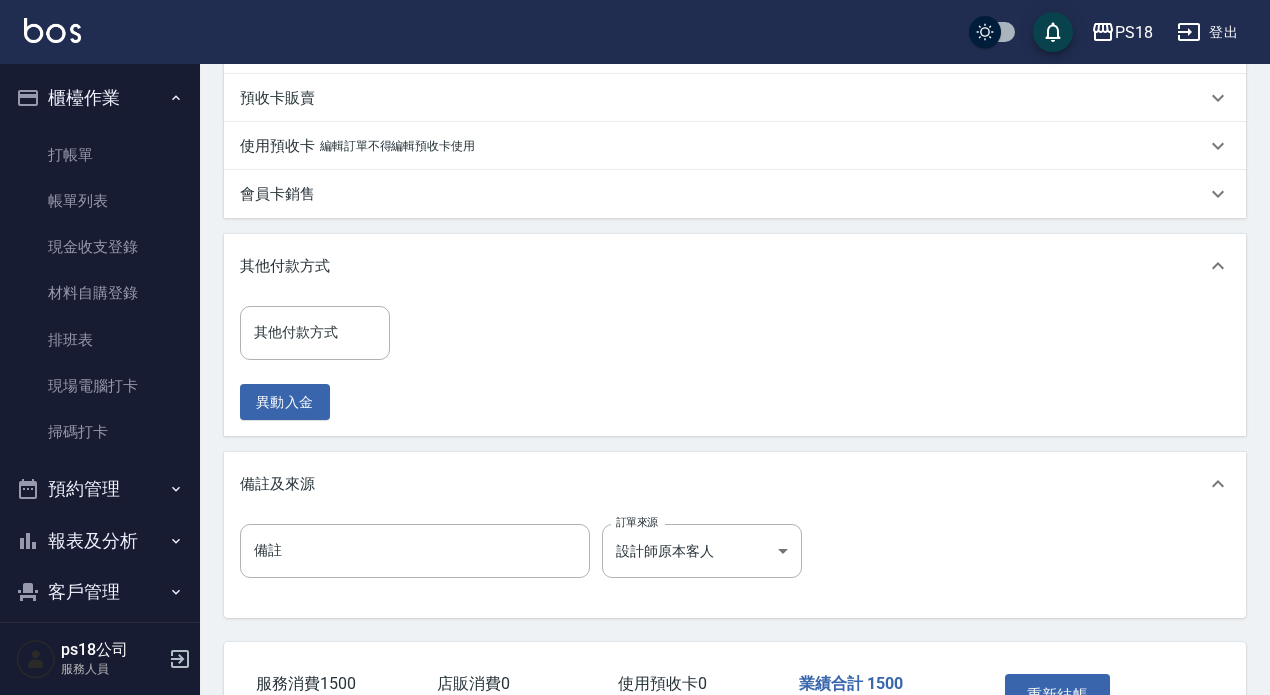 scroll, scrollTop: 755, scrollLeft: 0, axis: vertical 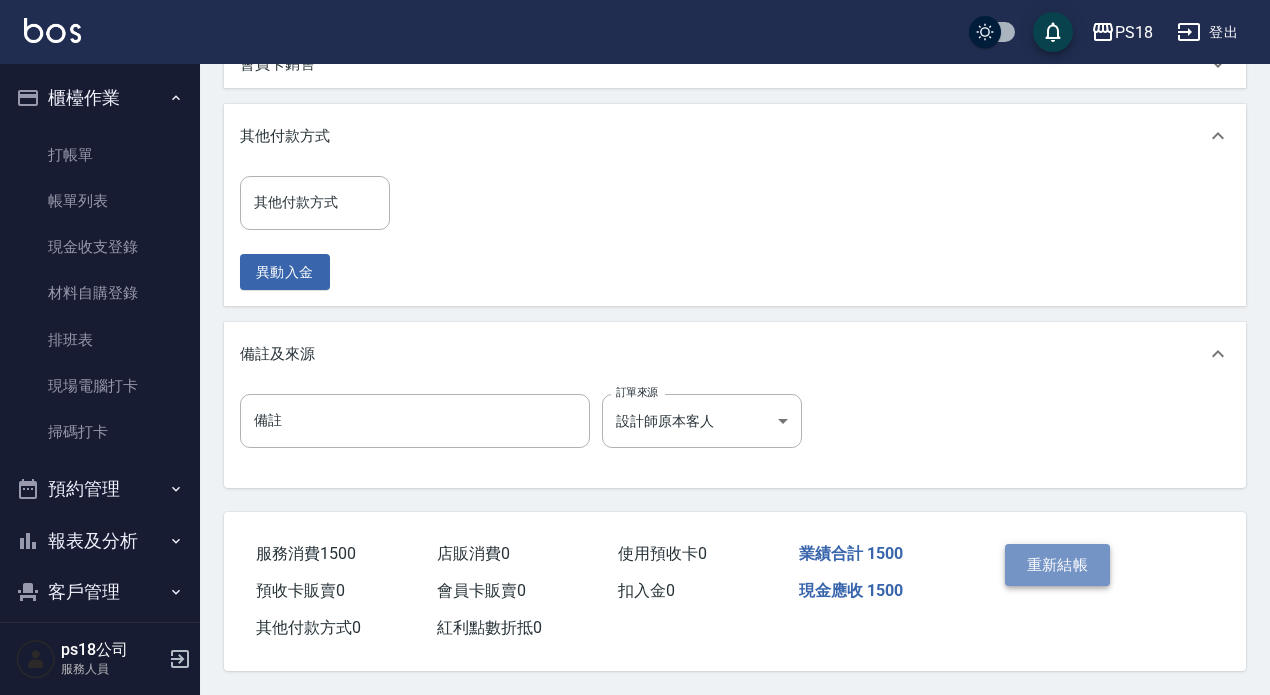 click on "重新結帳" at bounding box center (1058, 565) 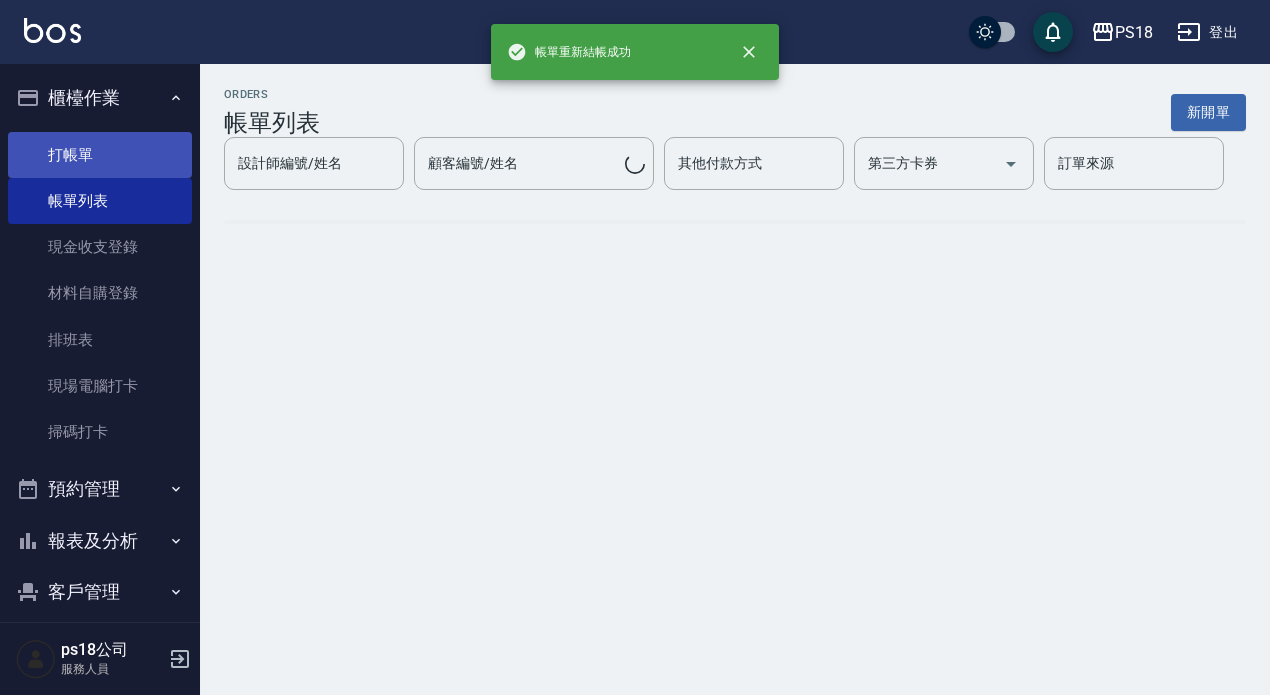 scroll, scrollTop: 0, scrollLeft: 0, axis: both 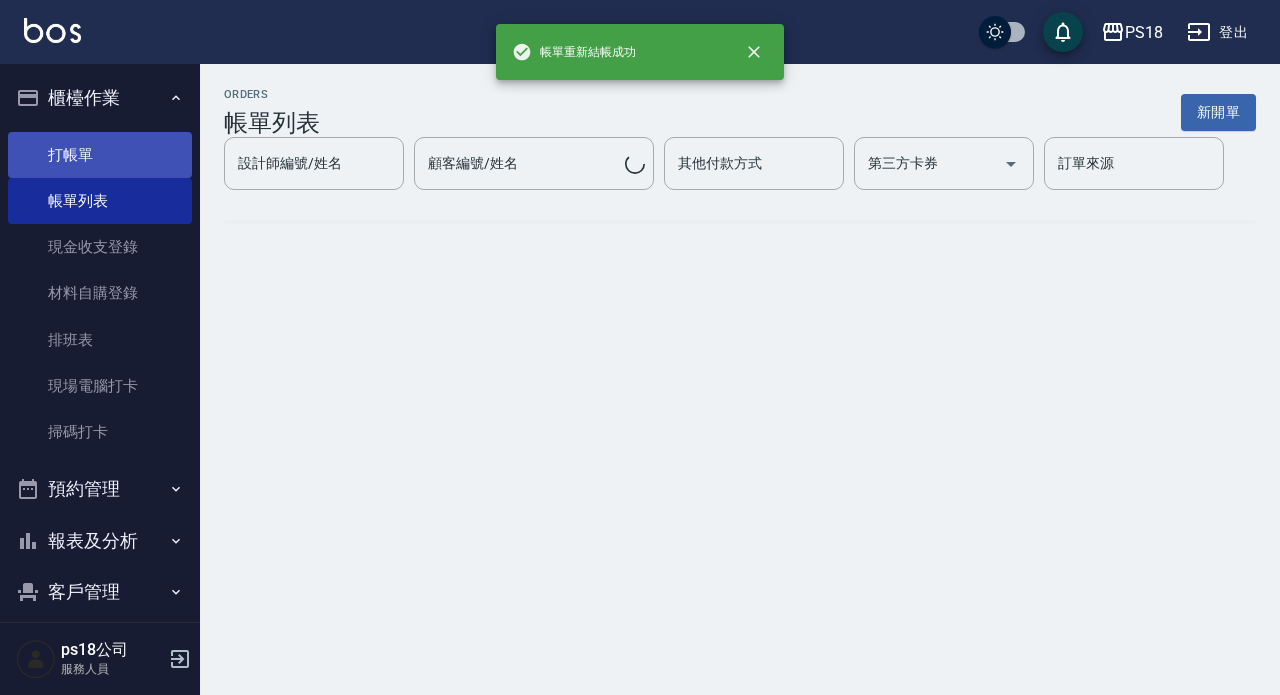 click on "打帳單" at bounding box center [100, 155] 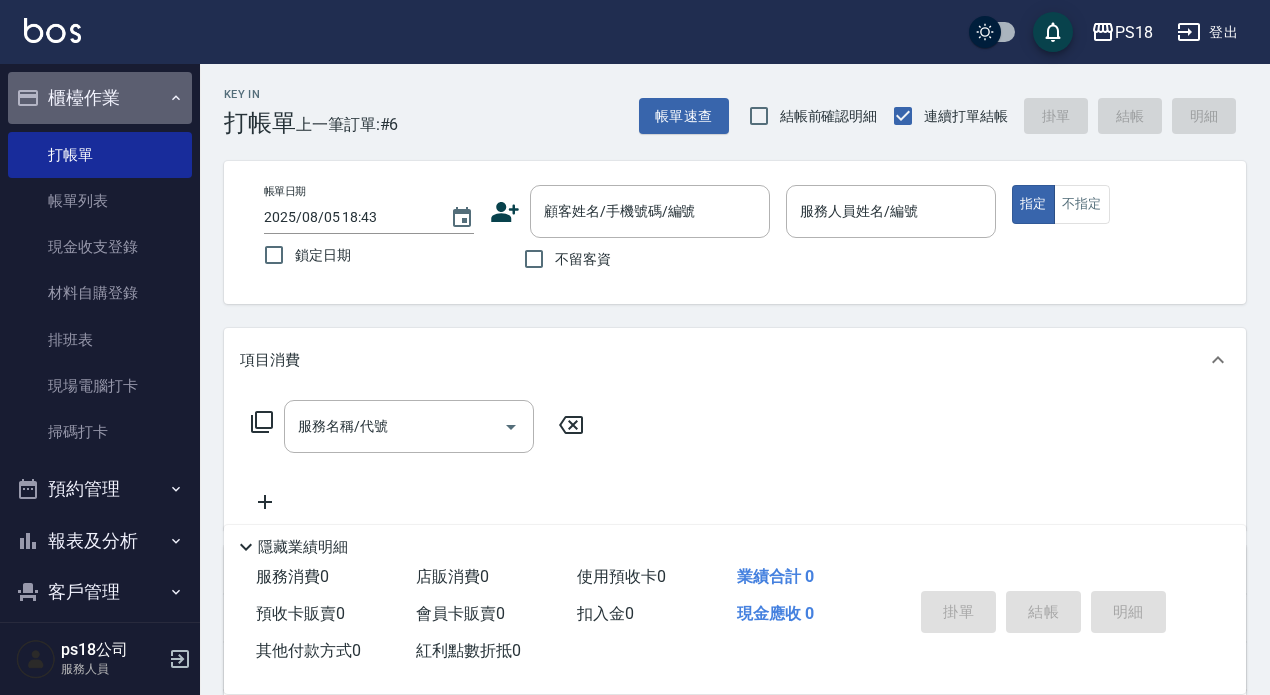 click 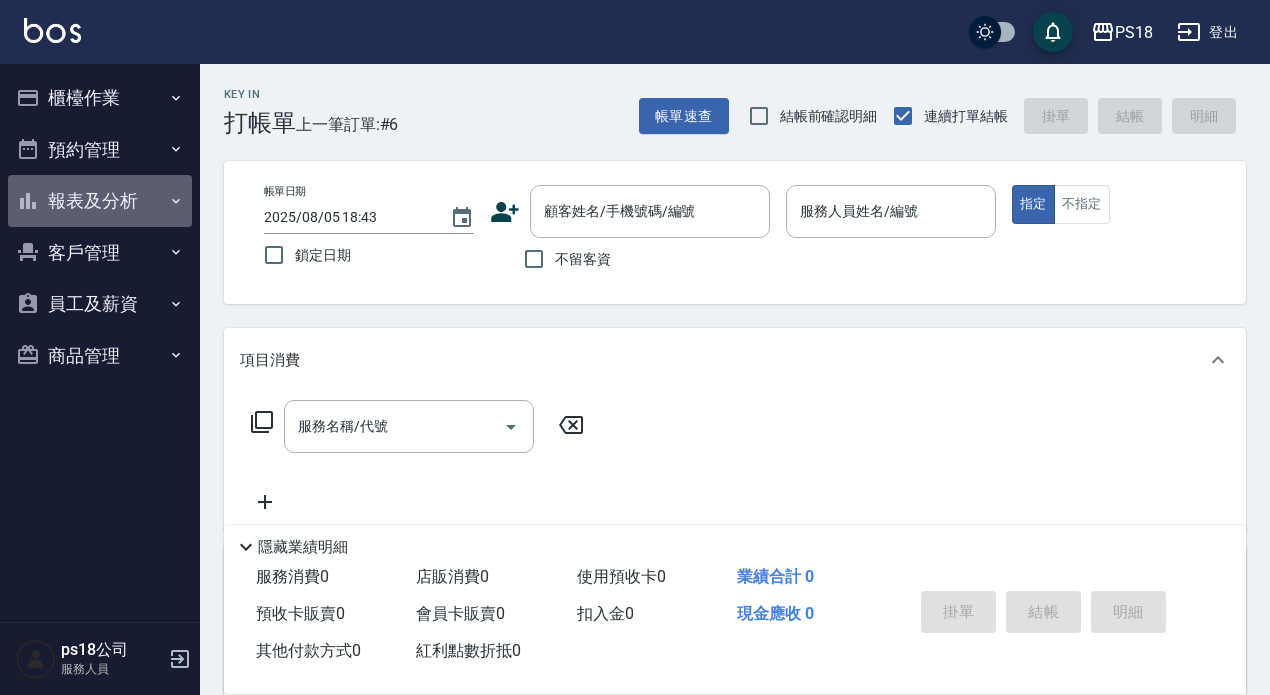 click on "報表及分析" at bounding box center (100, 201) 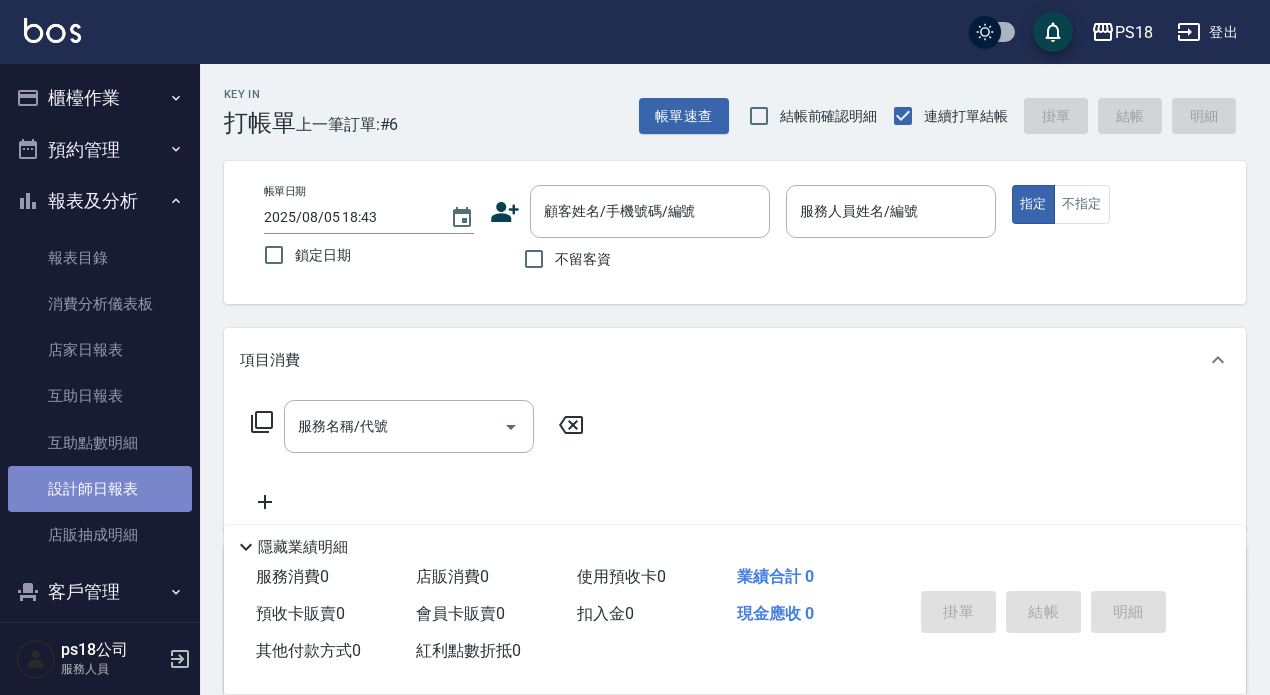 click on "設計師日報表" at bounding box center (100, 489) 